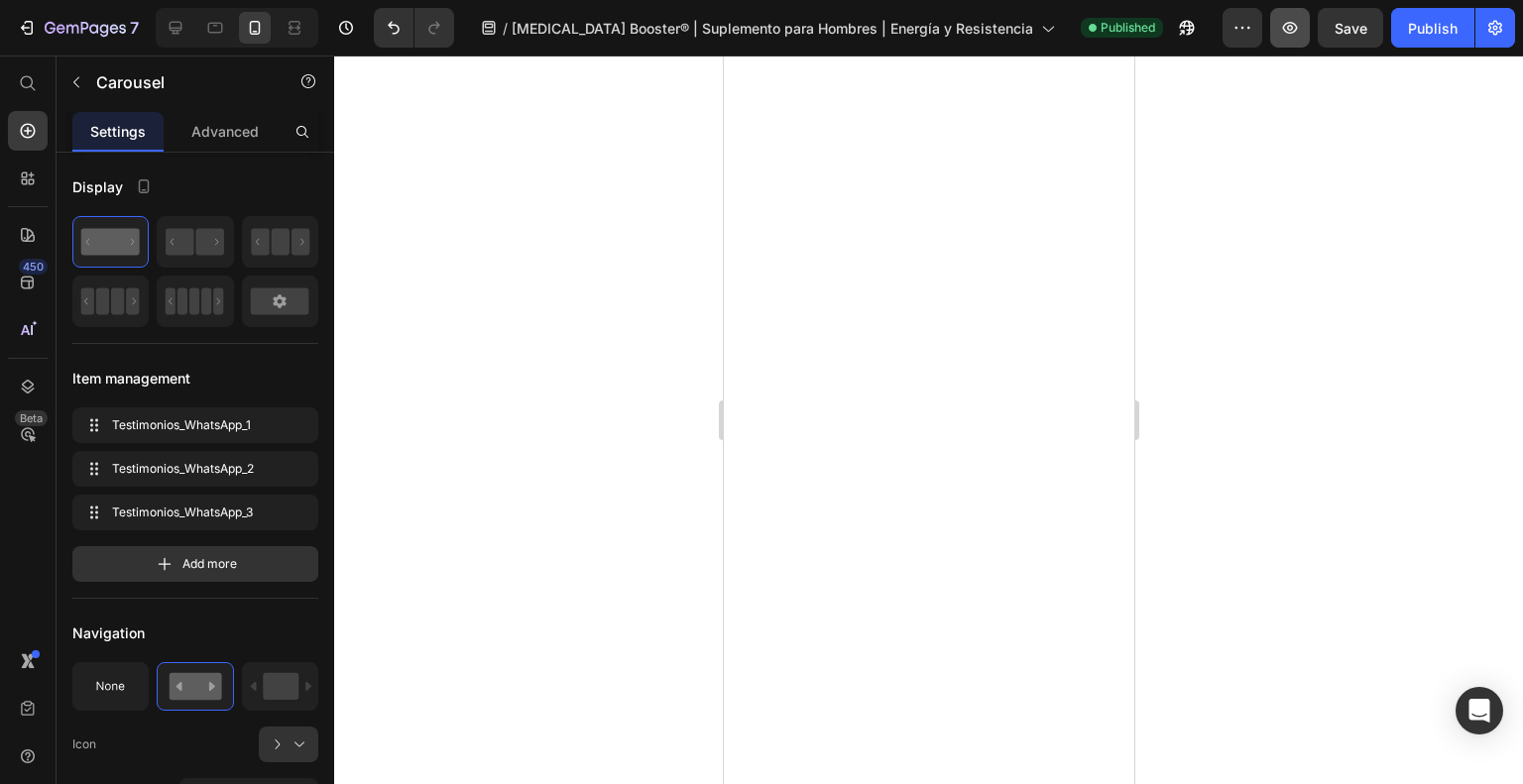 scroll, scrollTop: 0, scrollLeft: 0, axis: both 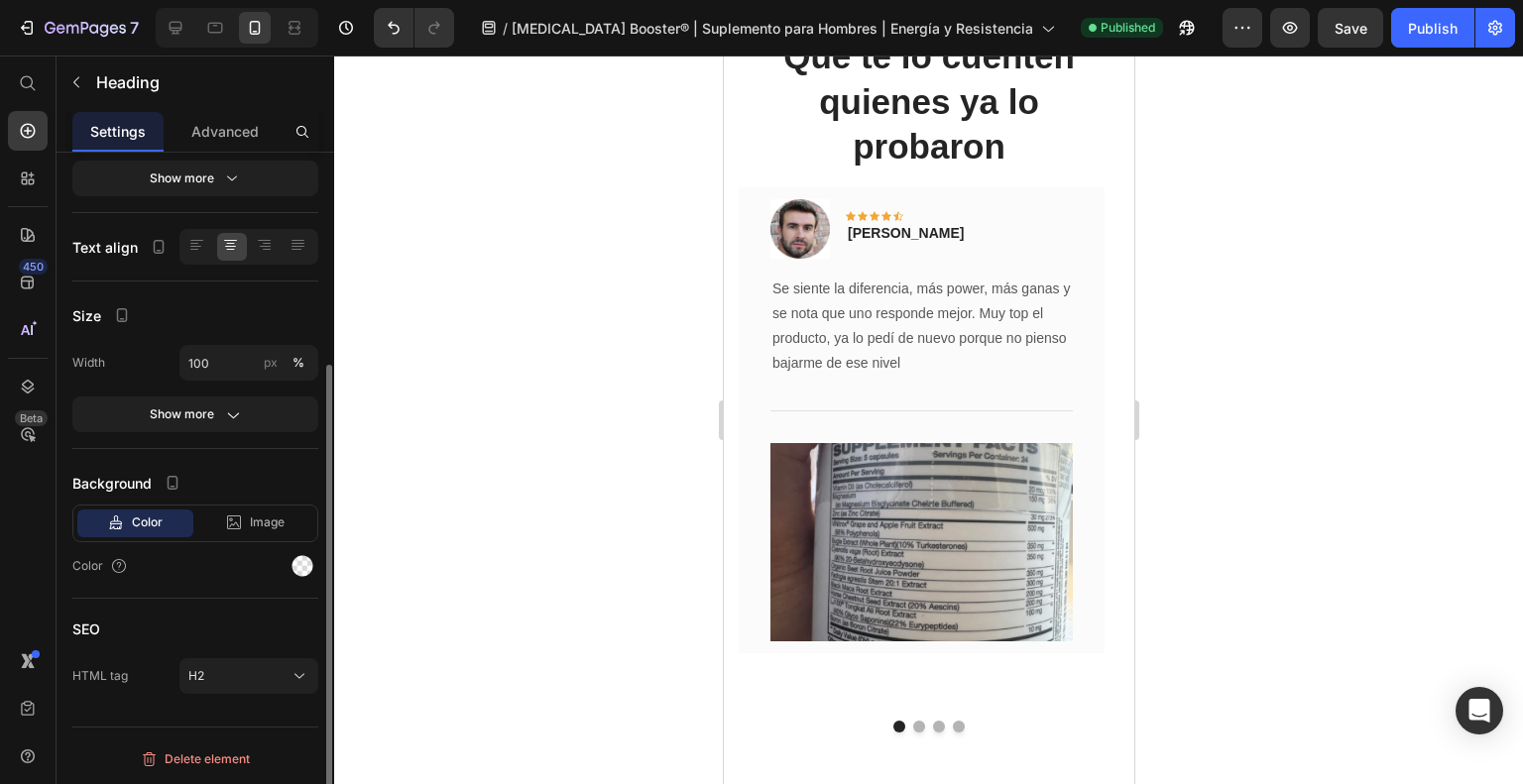click on "30 DÍAS DE" at bounding box center (928, -151) 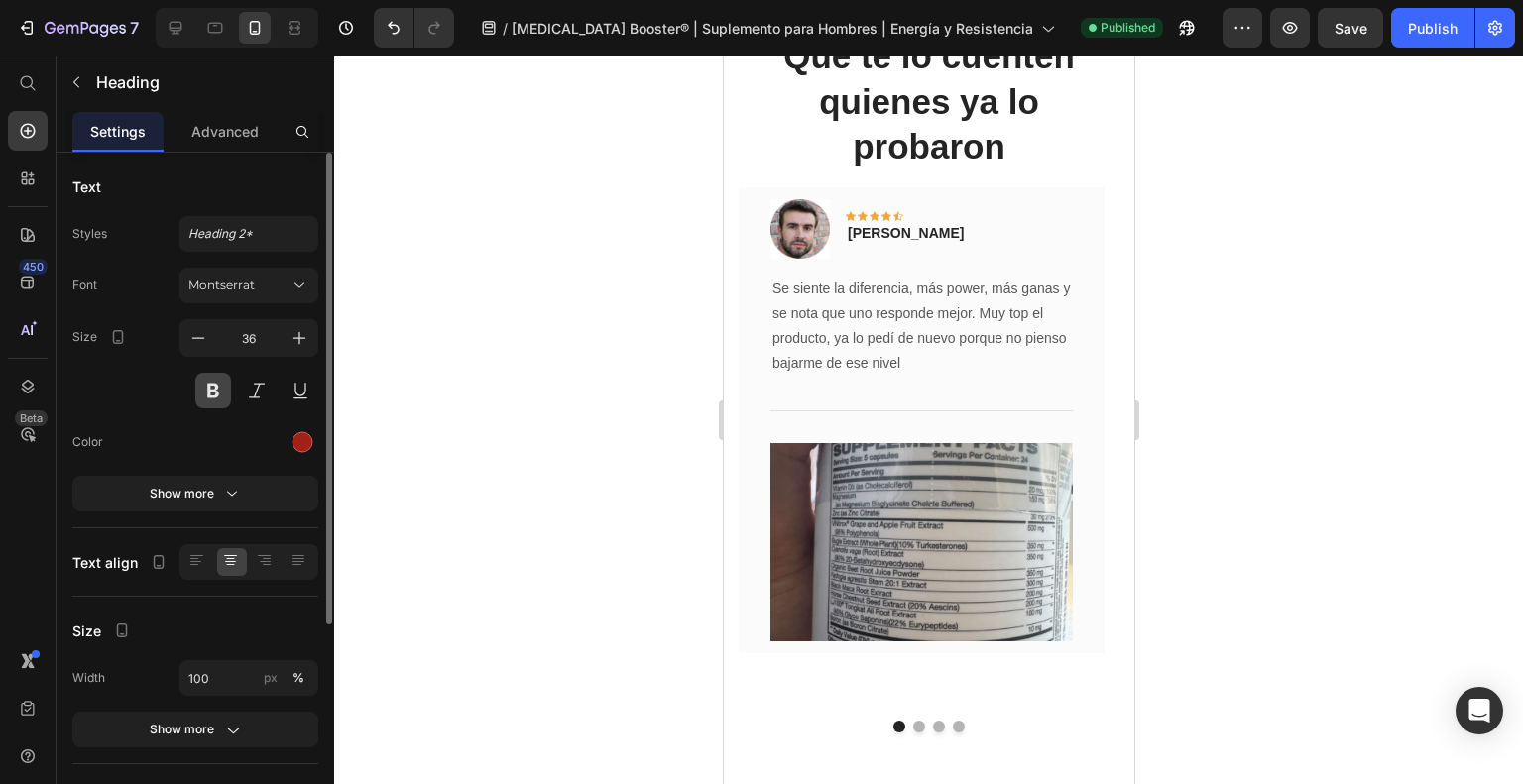 click at bounding box center [213, 391] 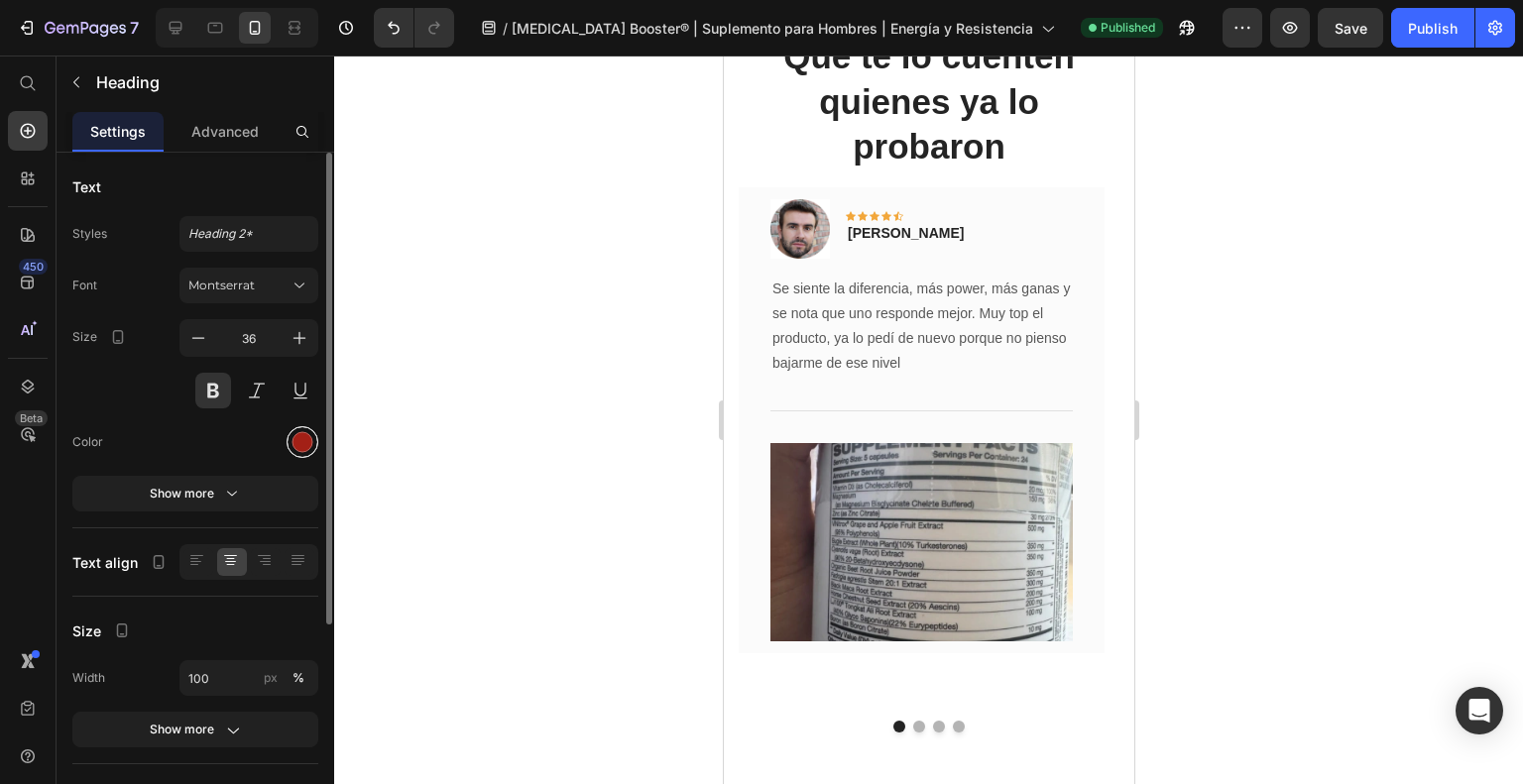 click at bounding box center (302, 442) 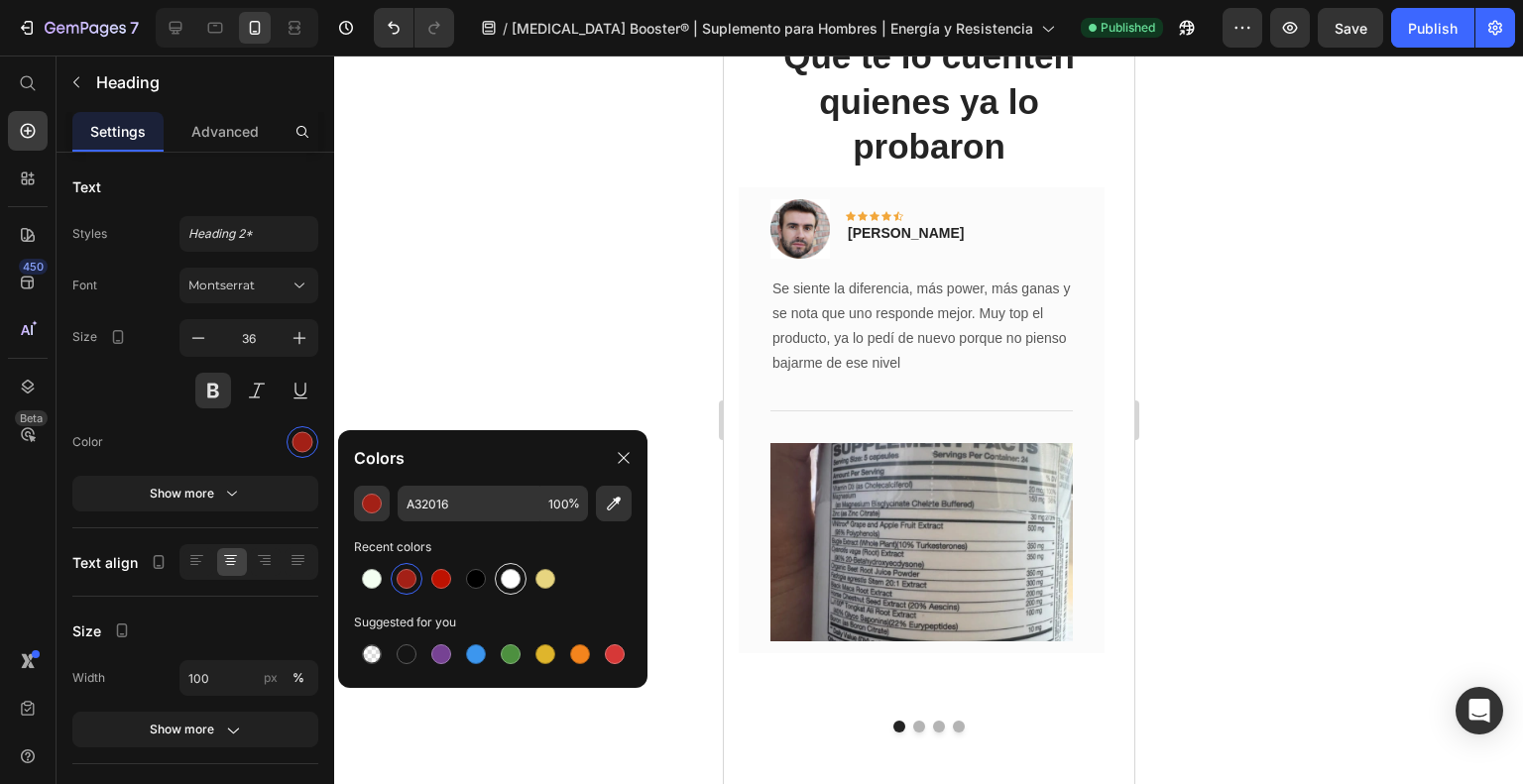 click at bounding box center (511, 579) 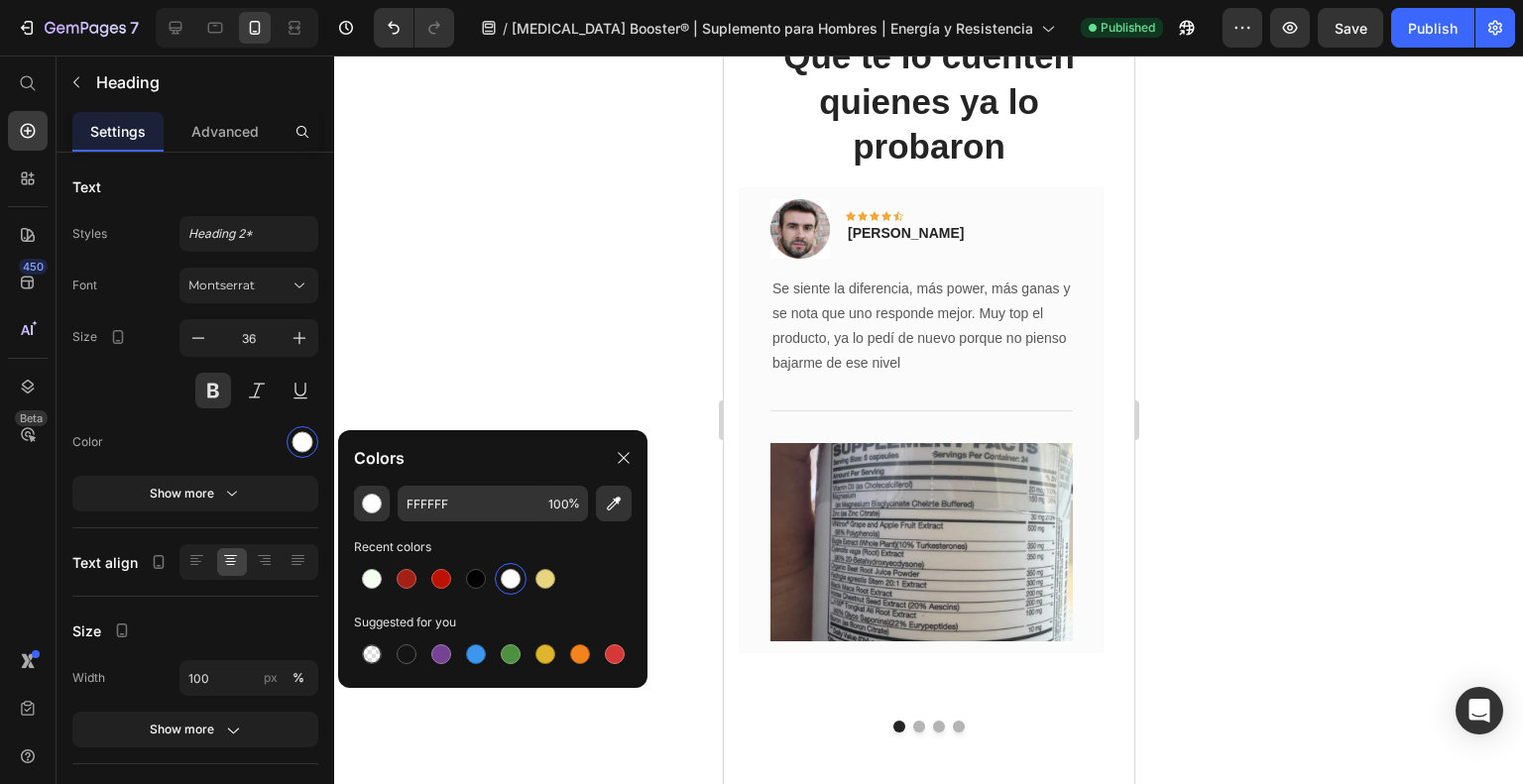 click on "30 DÍAS DE" at bounding box center [928, -151] 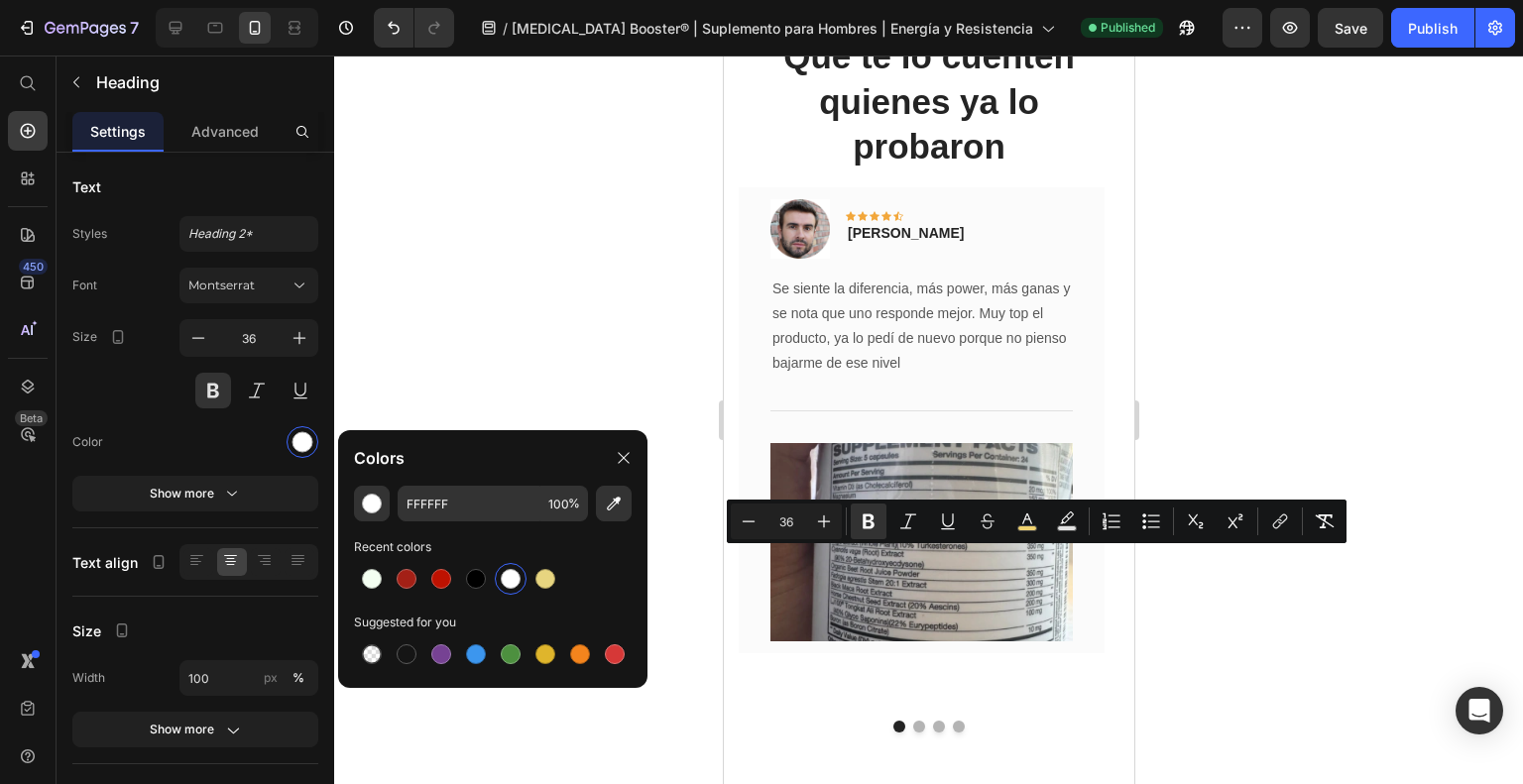 drag, startPoint x: 813, startPoint y: 572, endPoint x: 1034, endPoint y: 625, distance: 227.26636 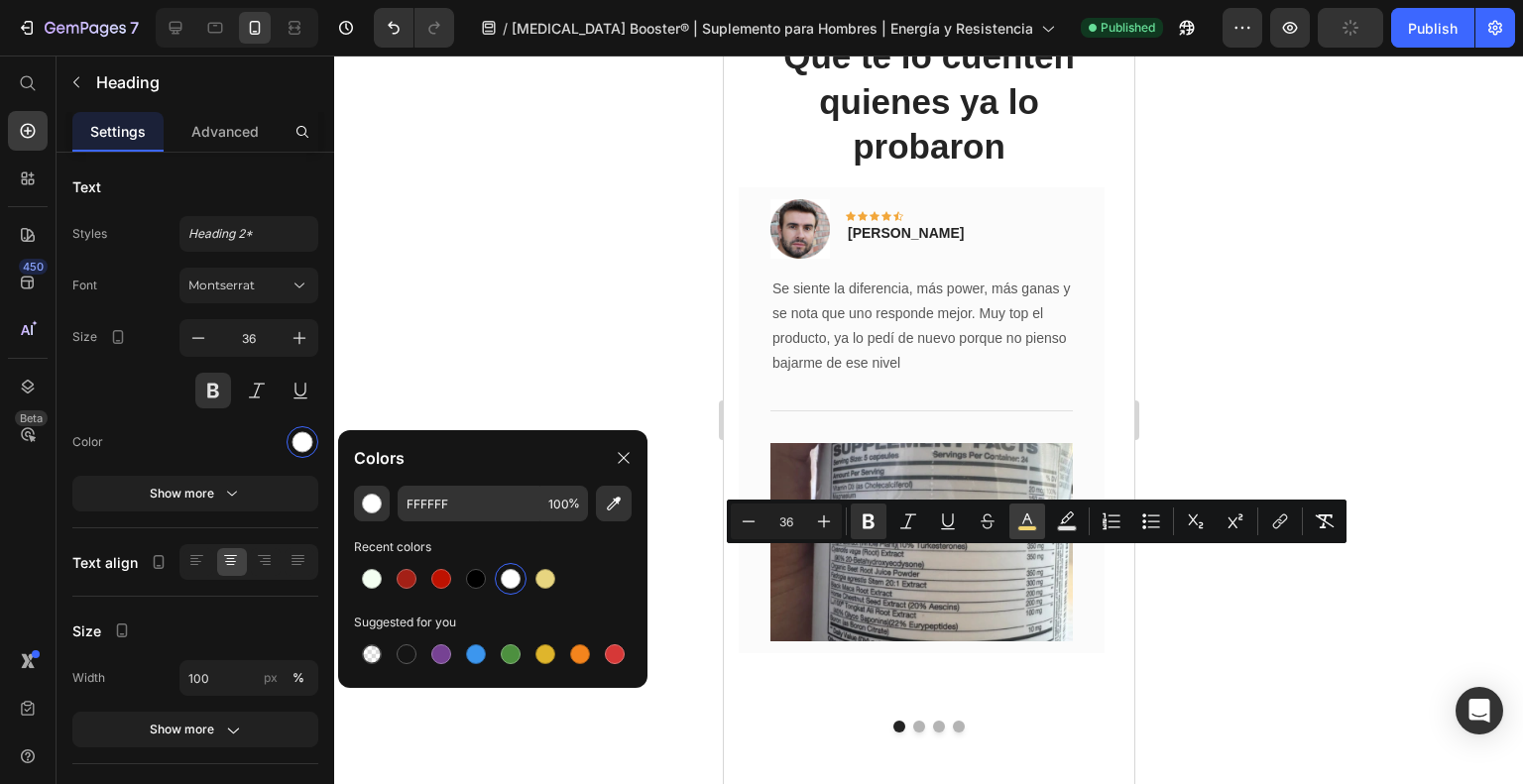 click on "color" at bounding box center (1027, 521) 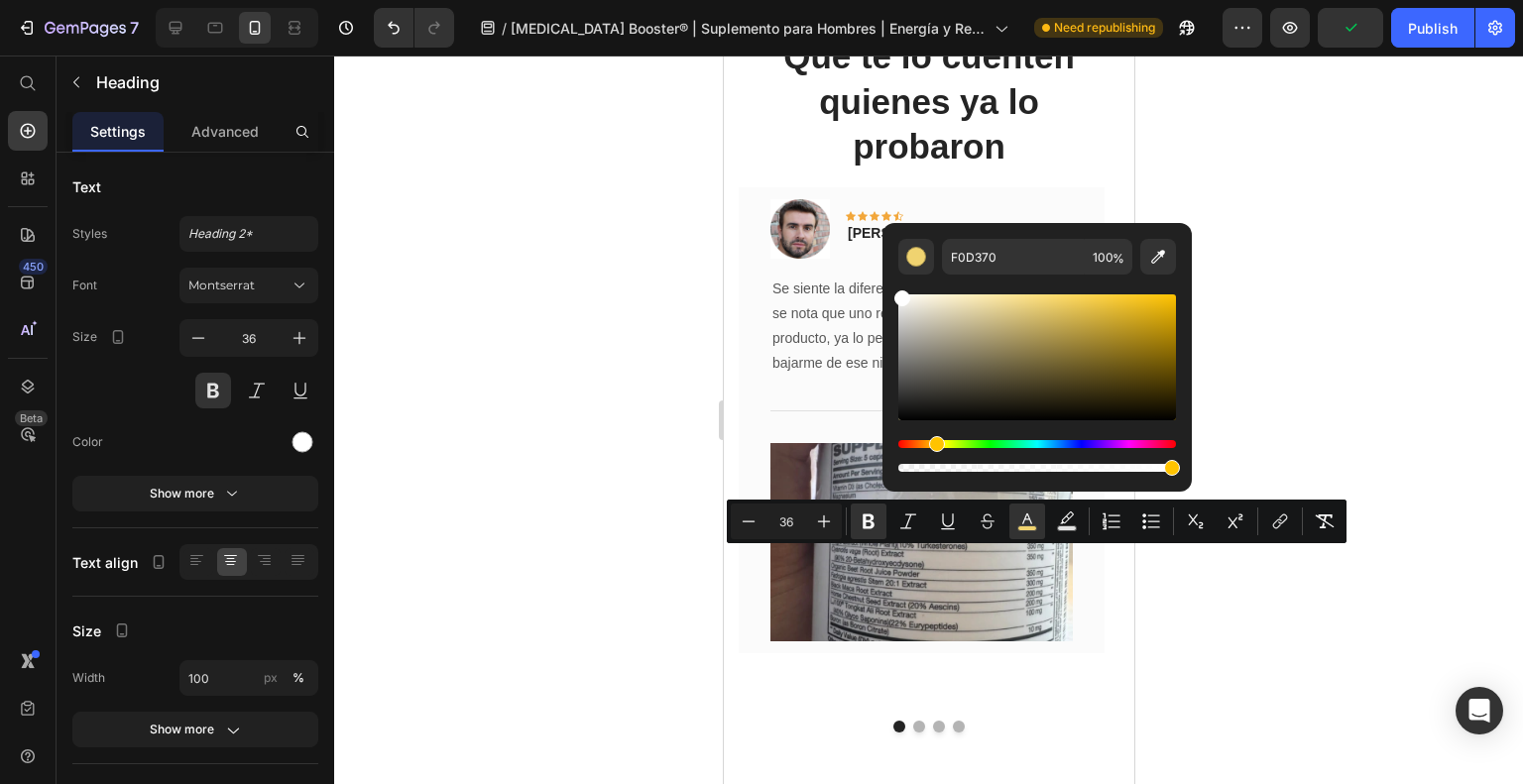 drag, startPoint x: 1672, startPoint y: 367, endPoint x: 830, endPoint y: 238, distance: 851.8245 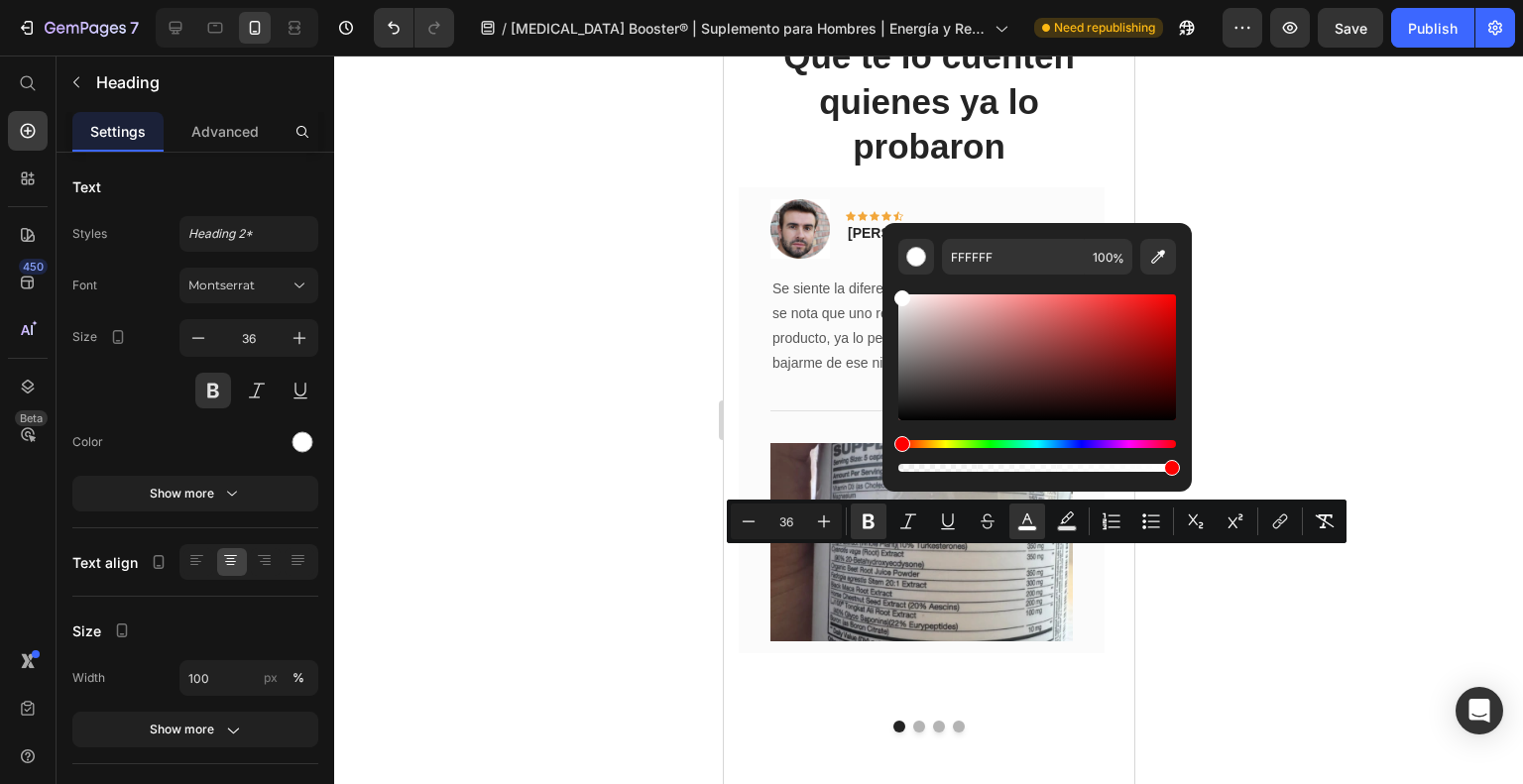 click 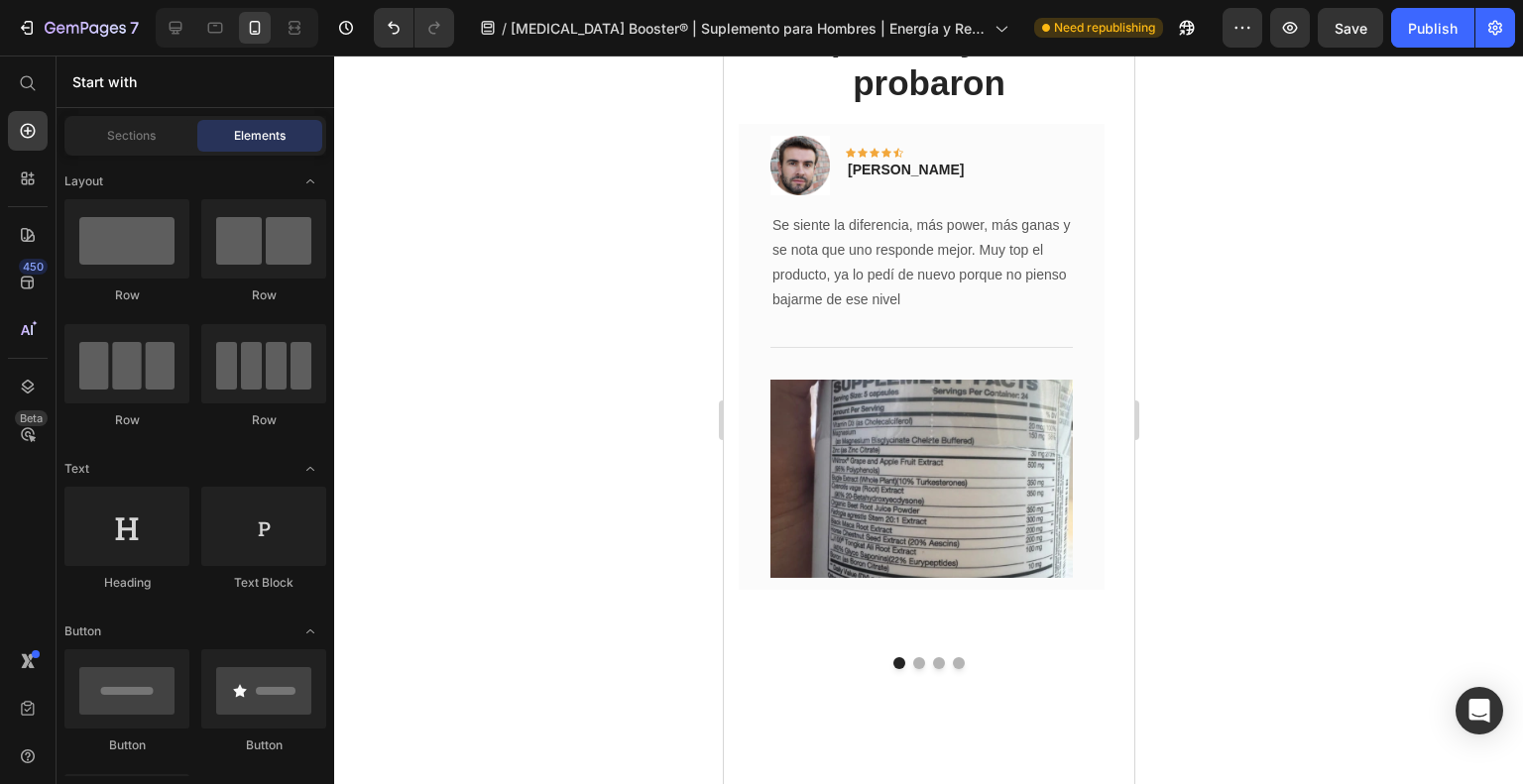scroll, scrollTop: 6382, scrollLeft: 0, axis: vertical 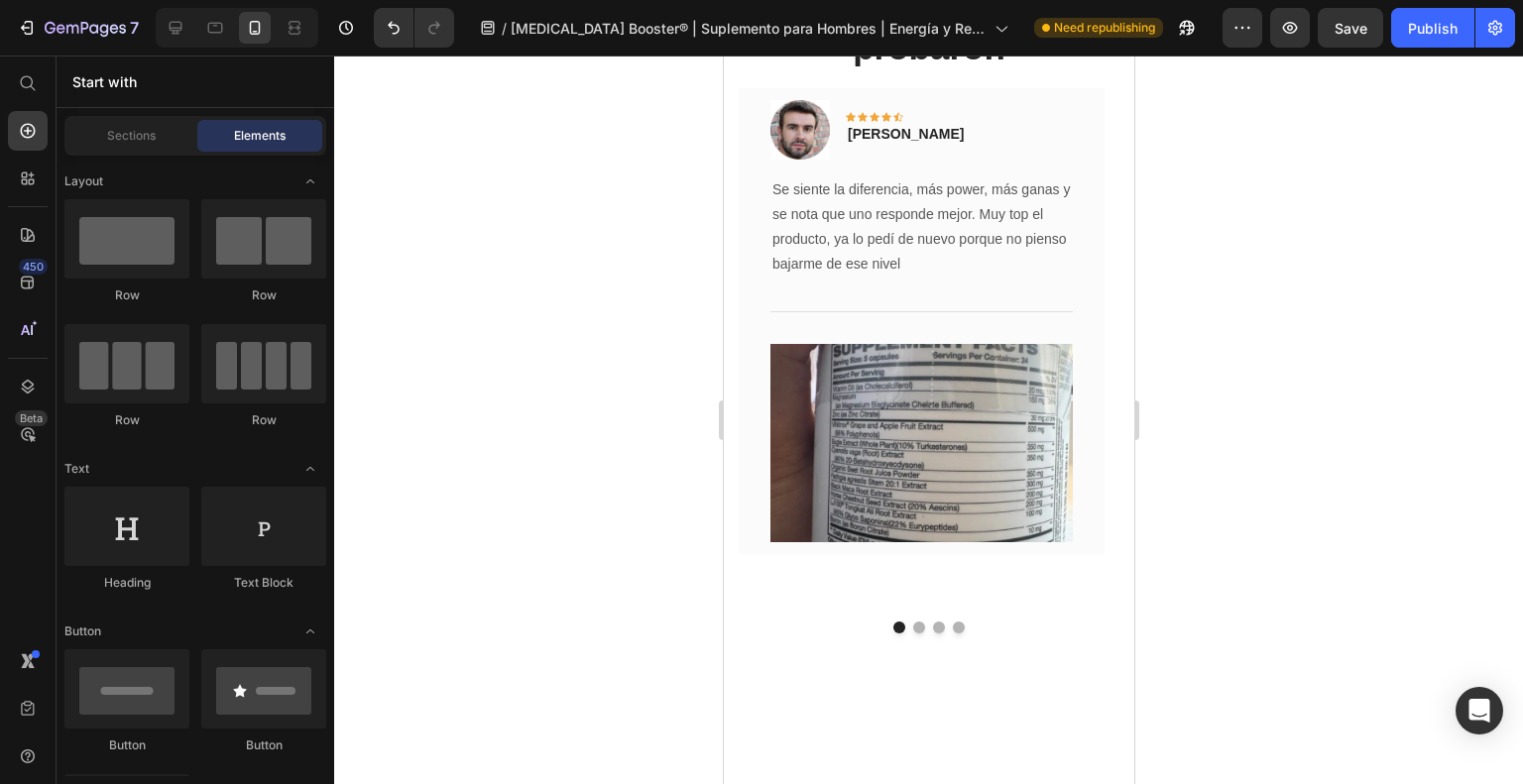 click at bounding box center [928, -361] 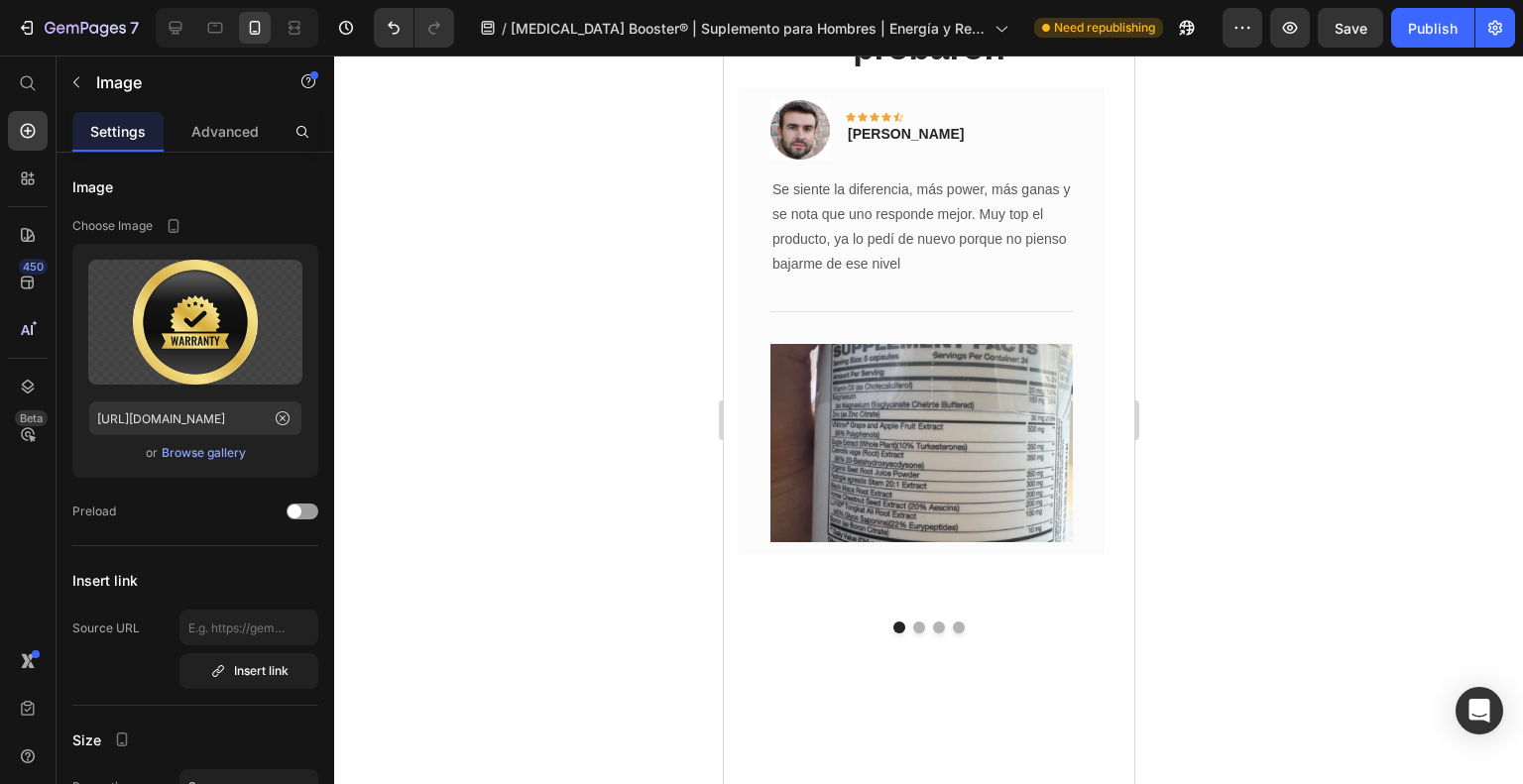 click 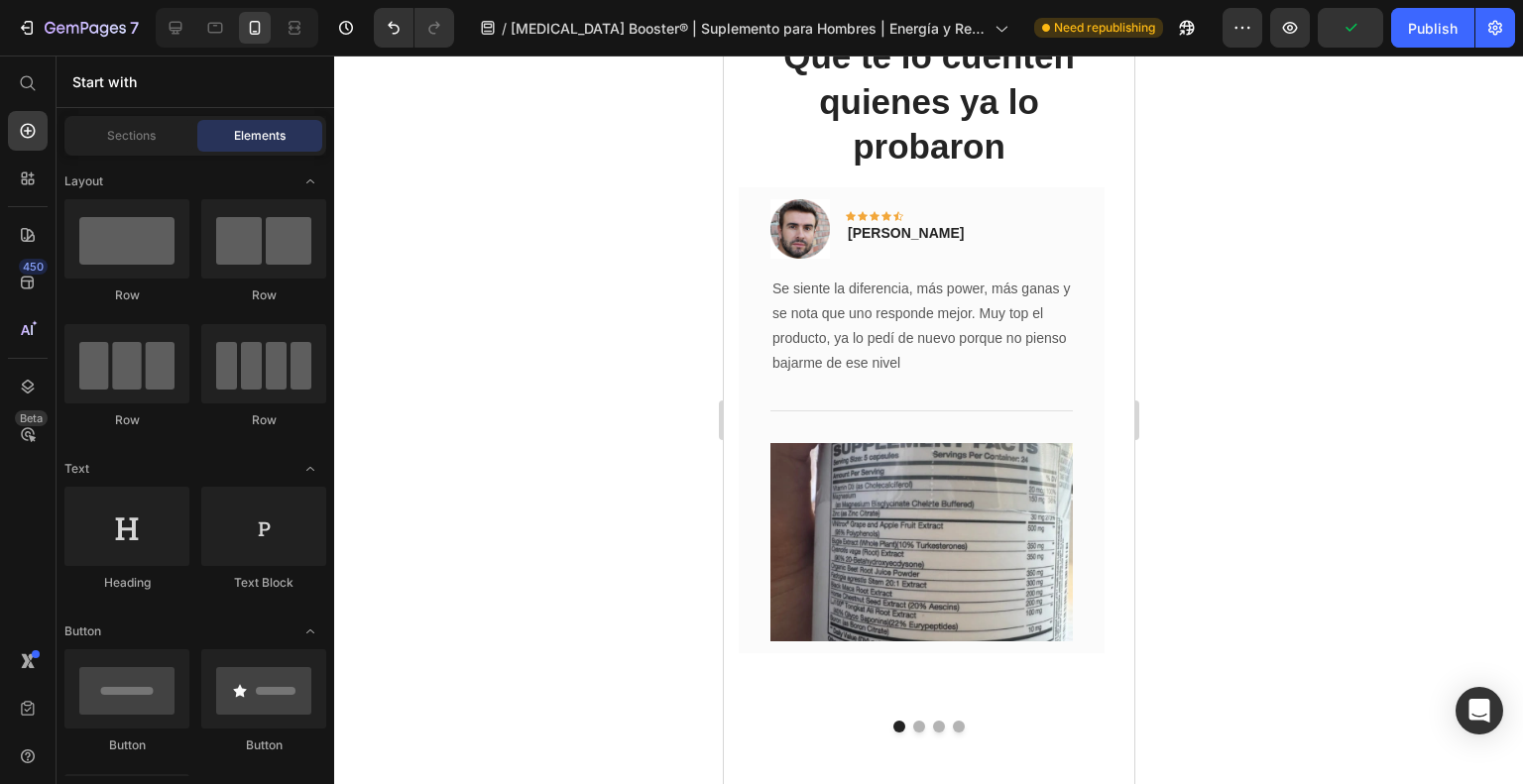 scroll, scrollTop: 6184, scrollLeft: 0, axis: vertical 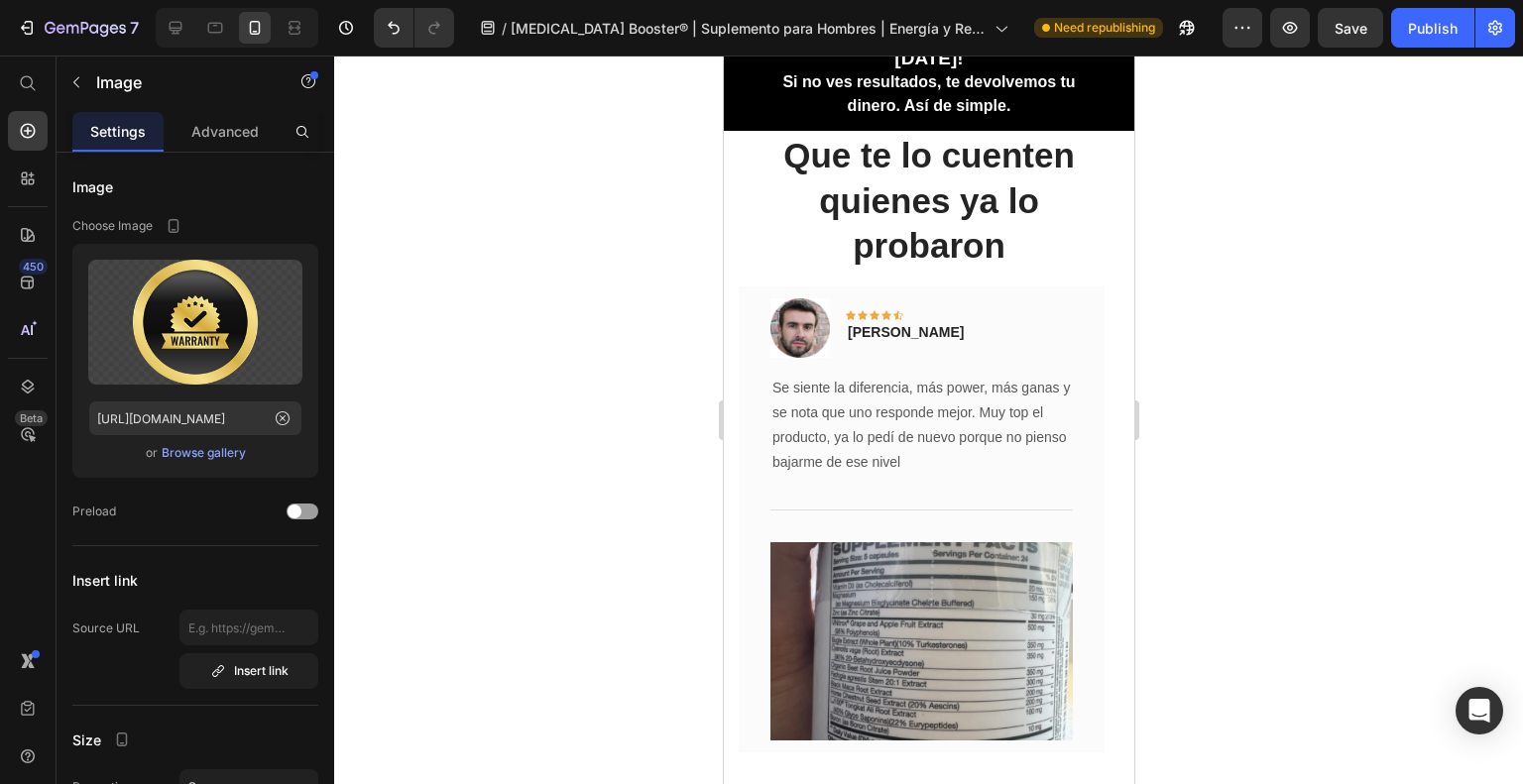 click at bounding box center (928, -163) 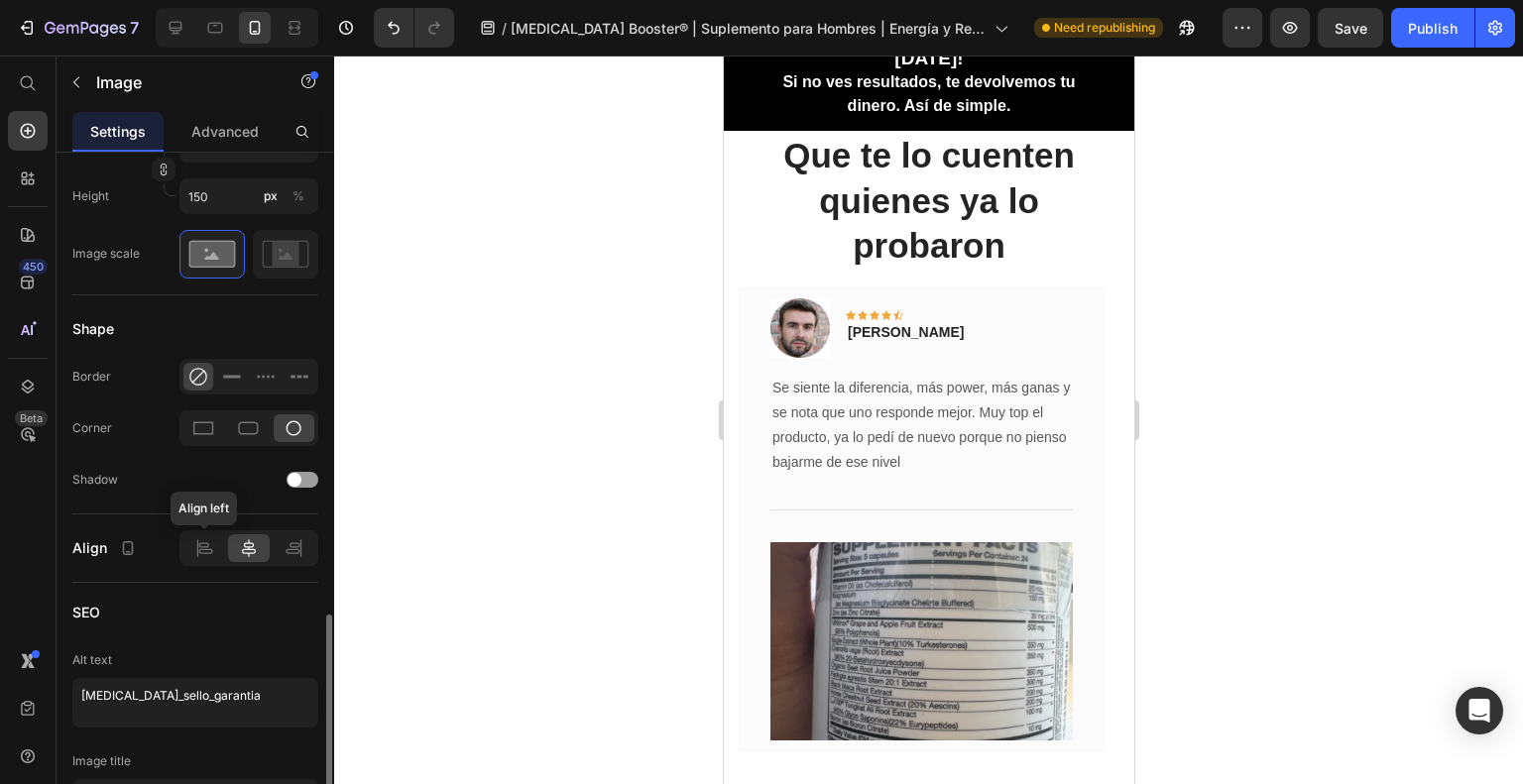 scroll, scrollTop: 813, scrollLeft: 0, axis: vertical 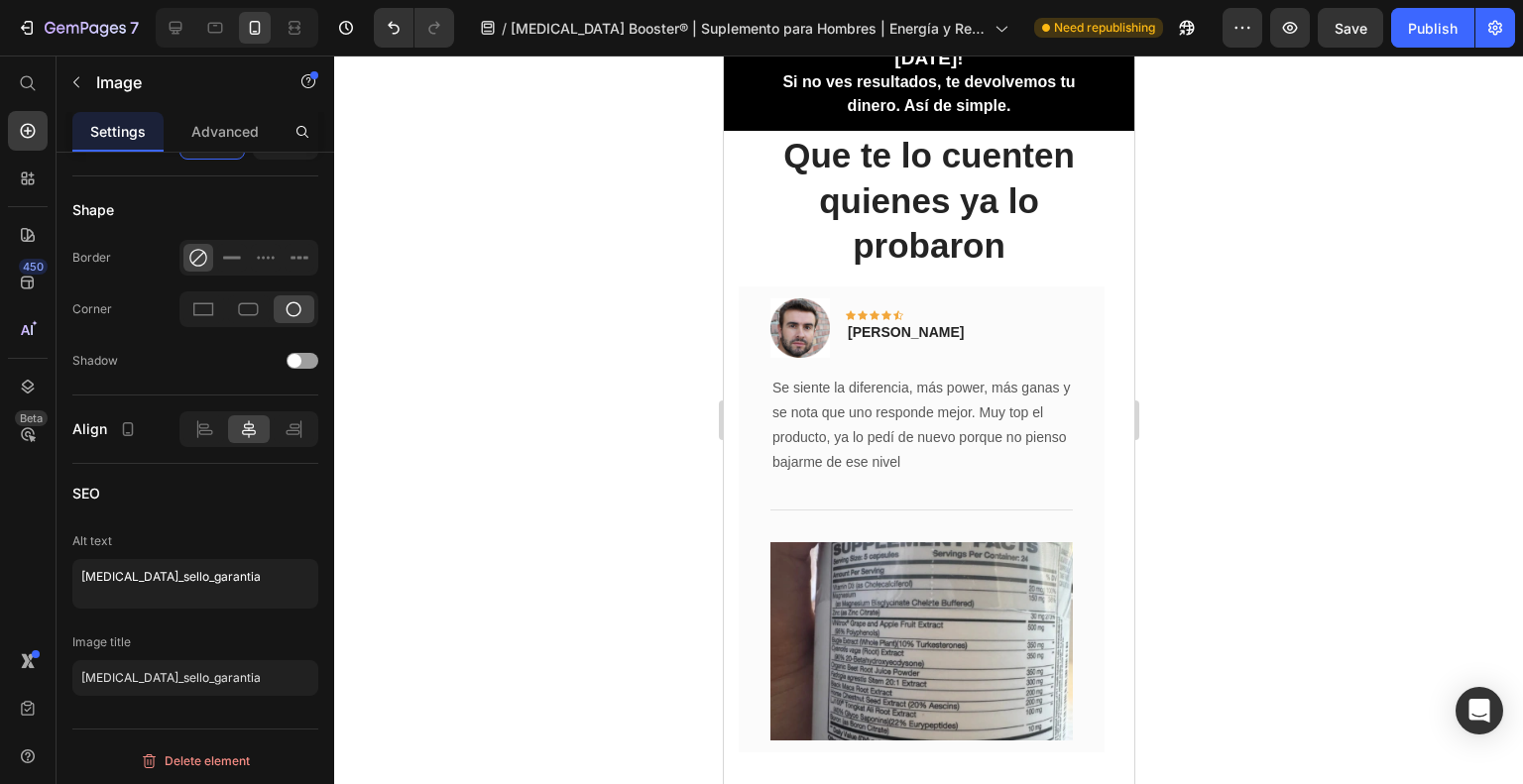 click on "Haz que te recuerde por cómo la hiciste sentir" at bounding box center (928, -290) 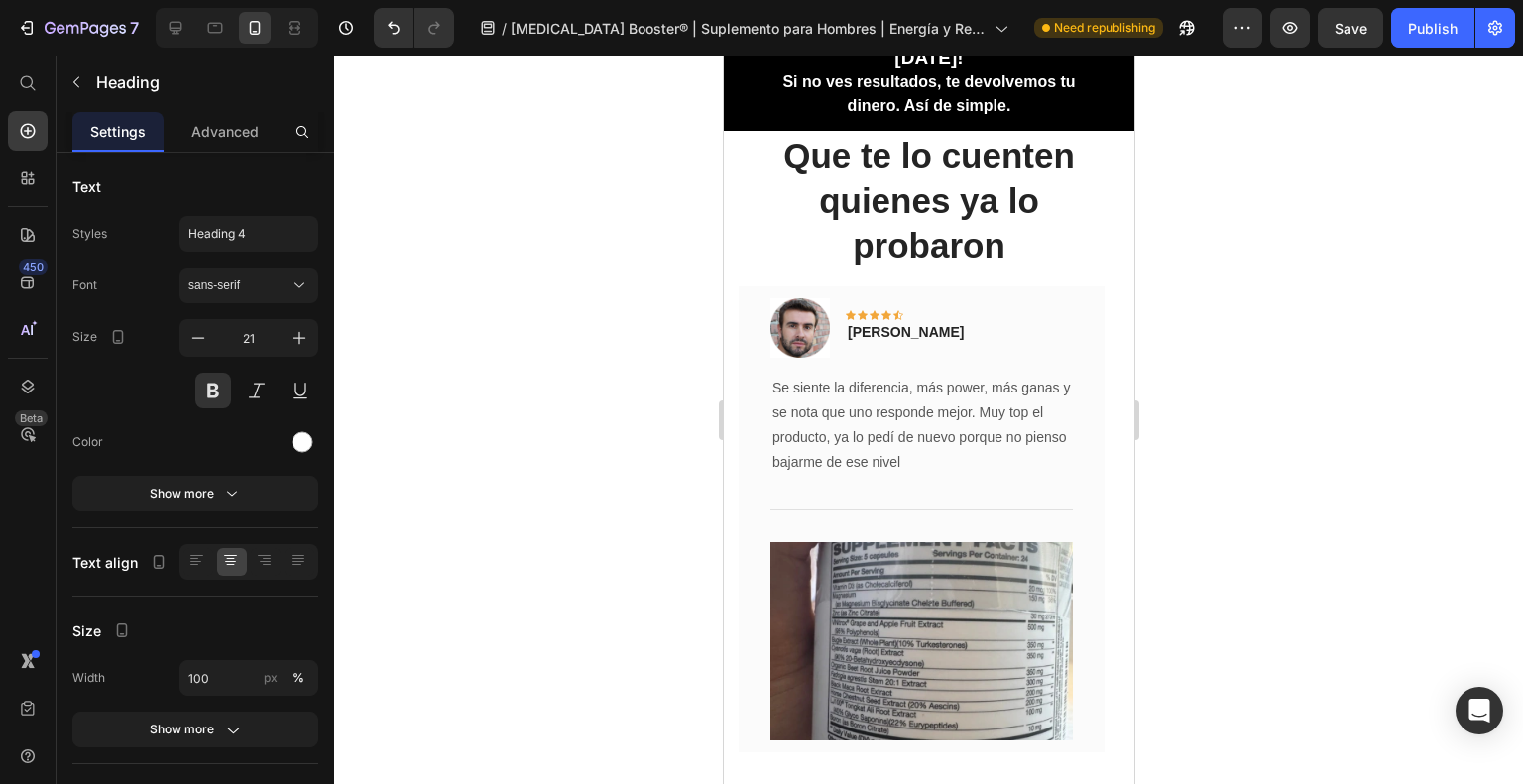 click 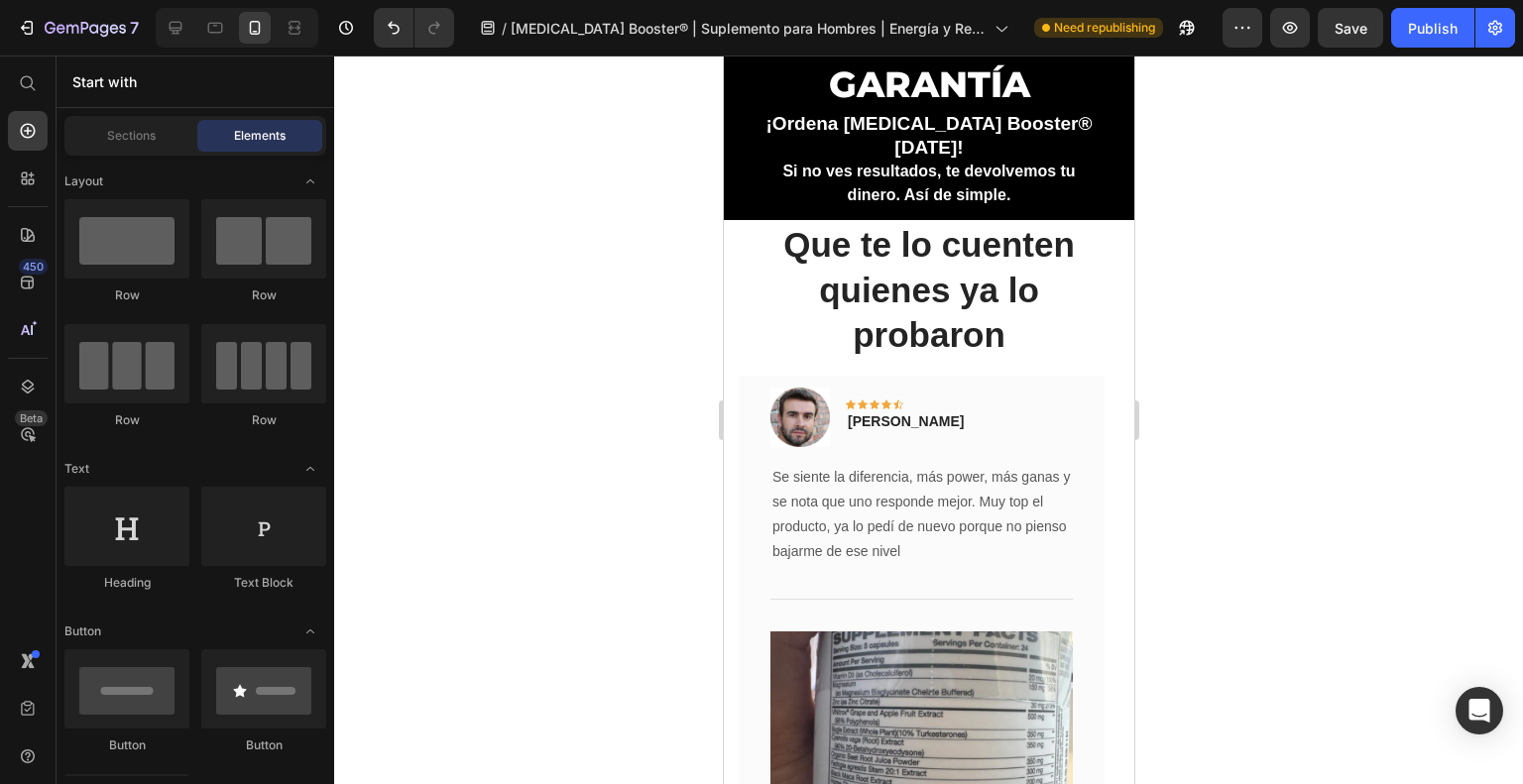 scroll, scrollTop: 6184, scrollLeft: 0, axis: vertical 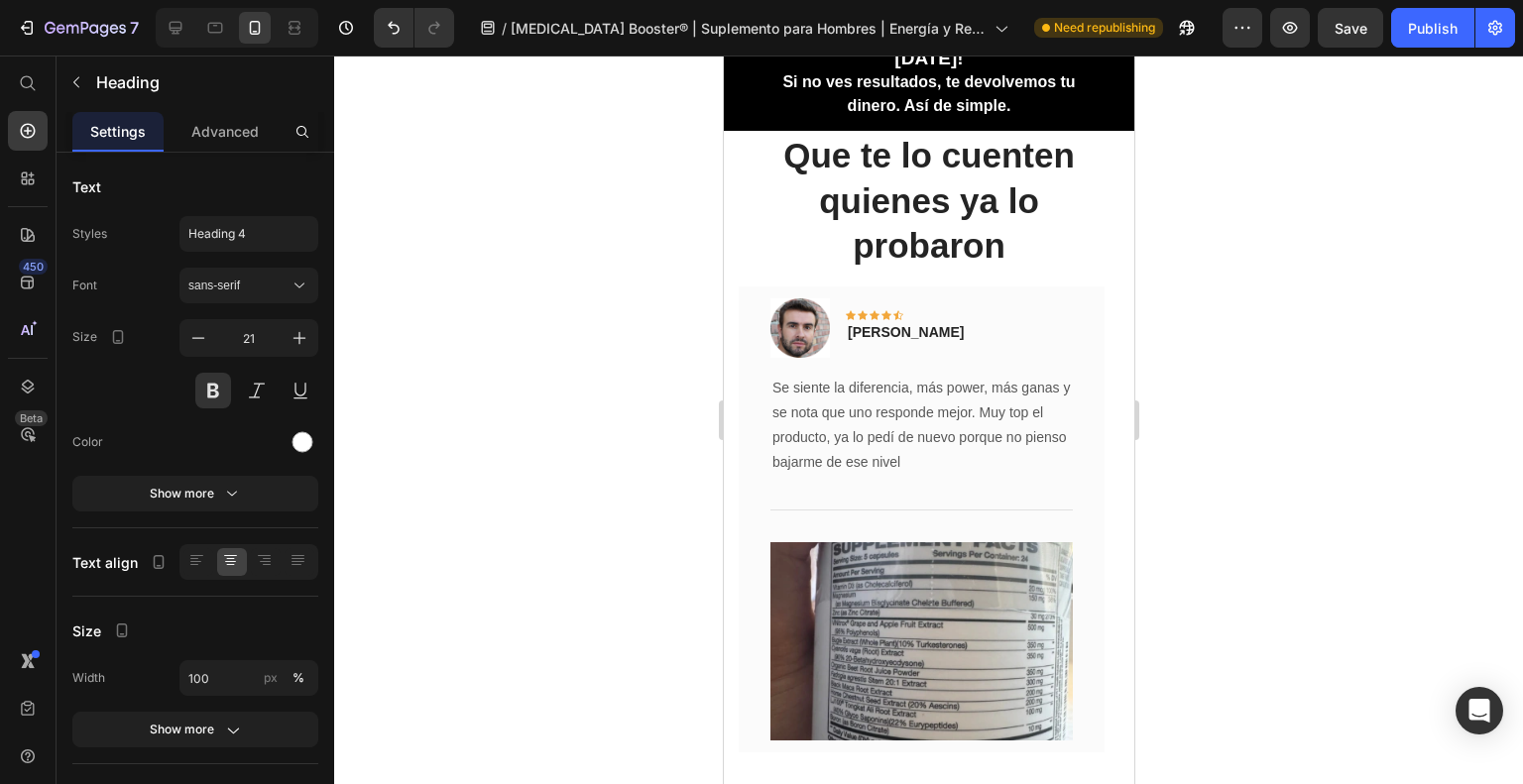 click on "Haz que te recuerde por cómo la hiciste sentir" at bounding box center (928, -290) 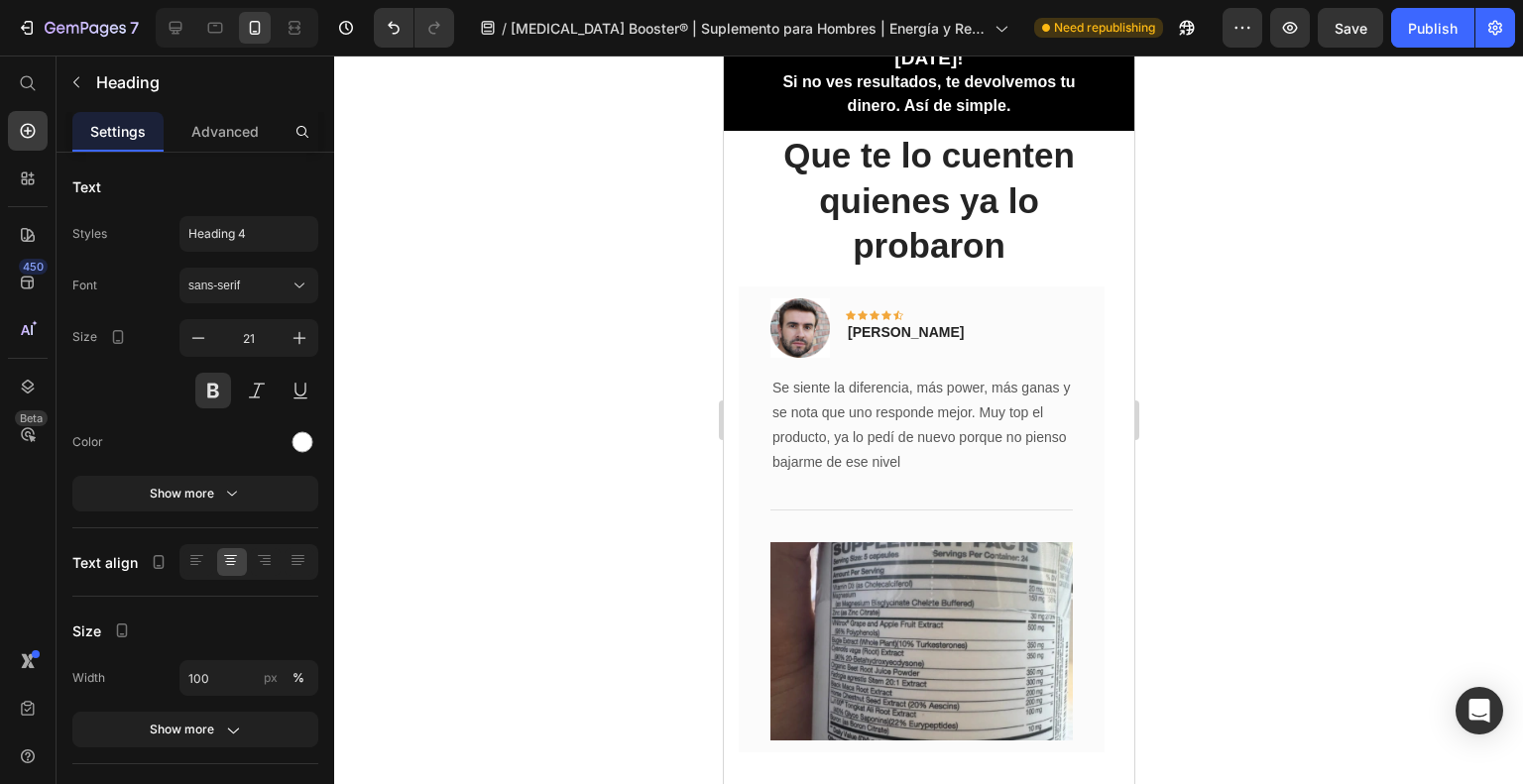 click 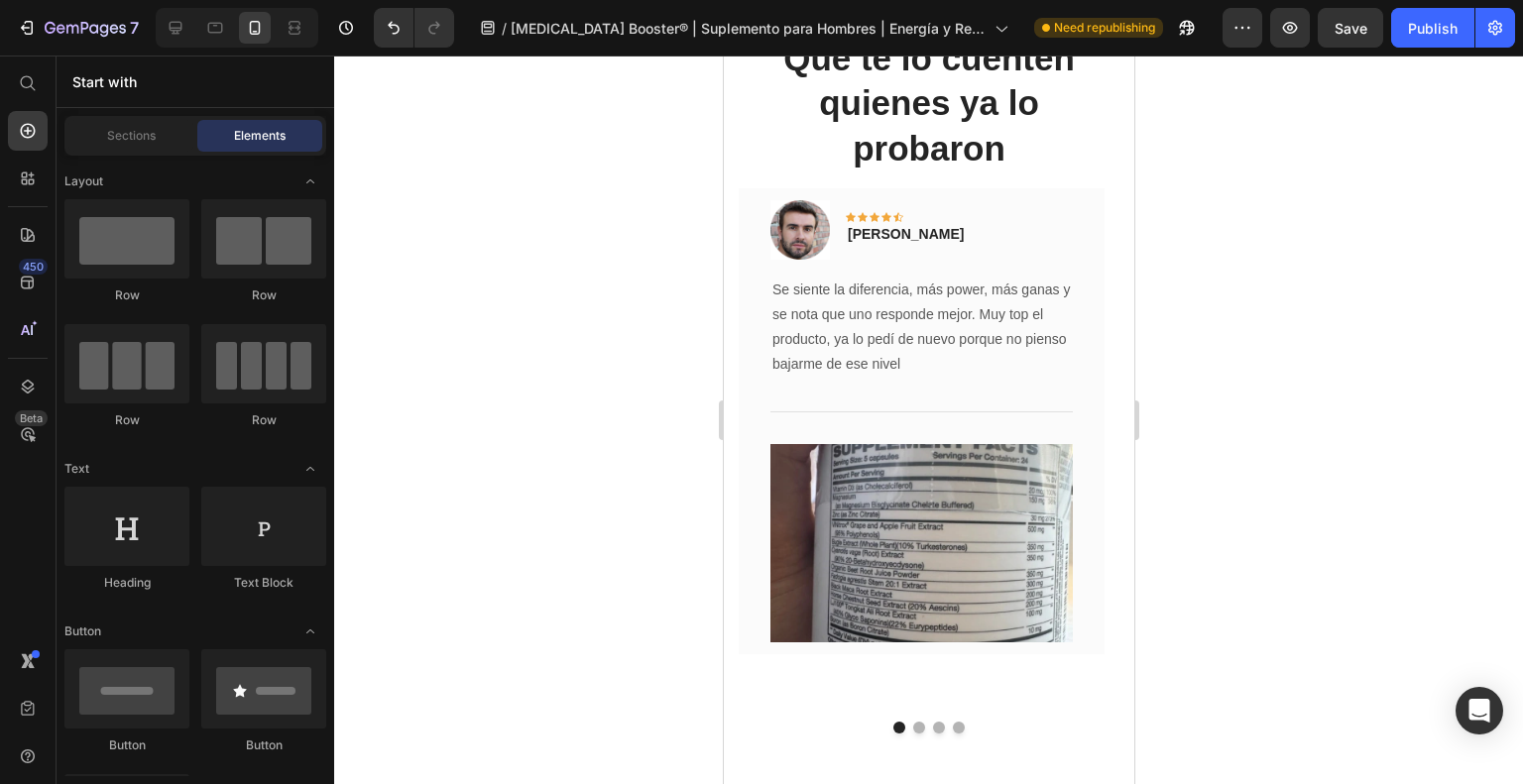 click 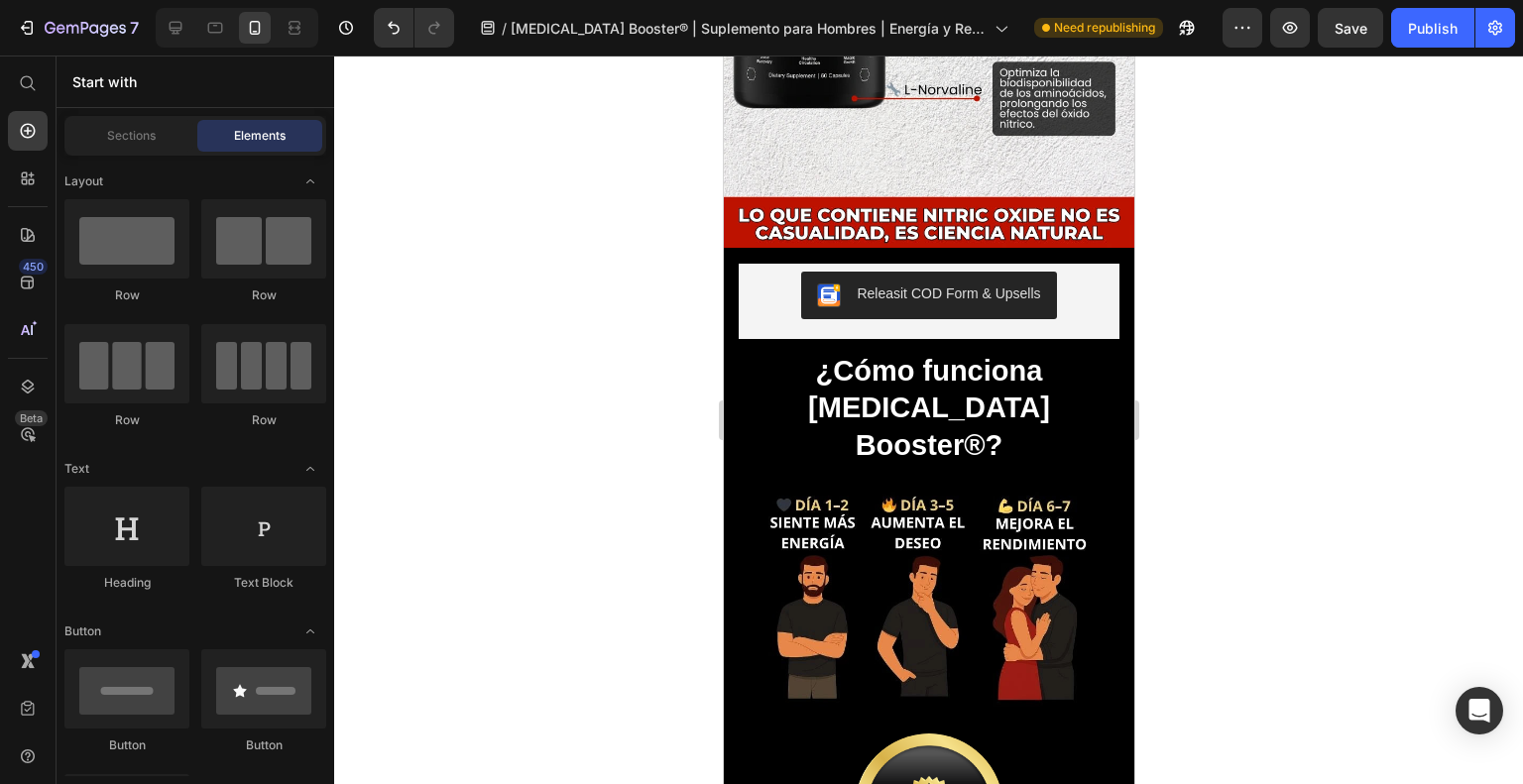 scroll, scrollTop: 5986, scrollLeft: 0, axis: vertical 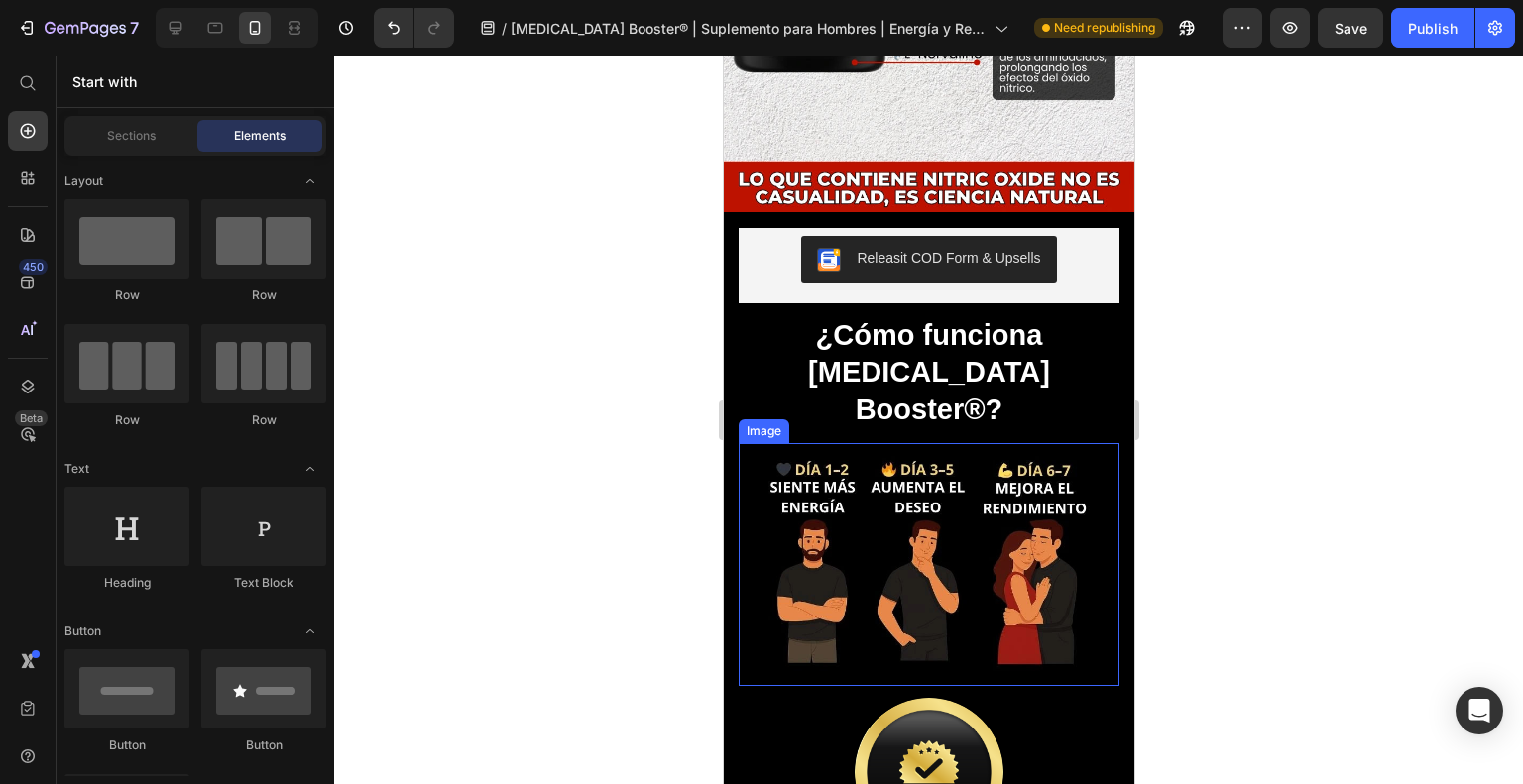 click at bounding box center (928, 564) 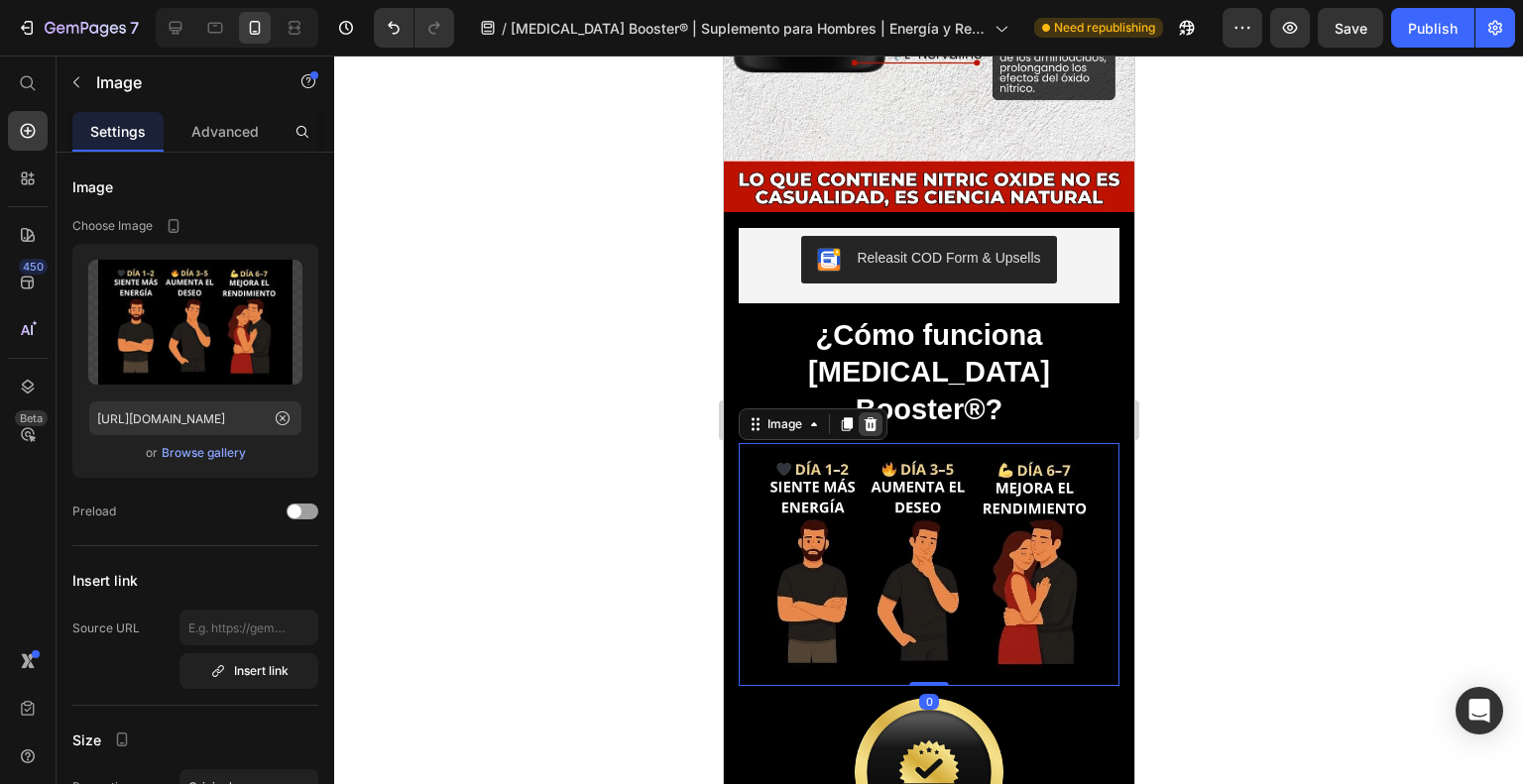 click 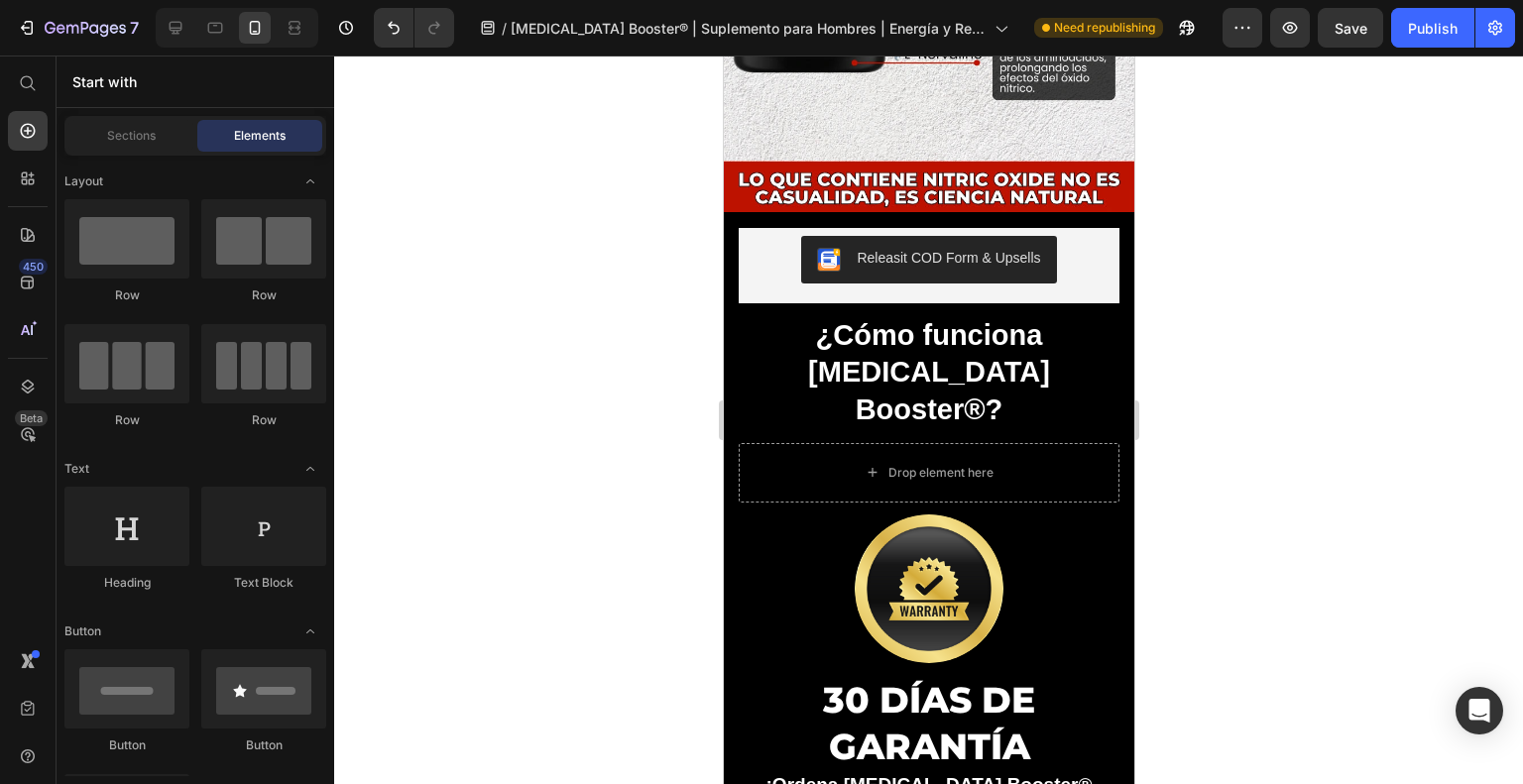 click 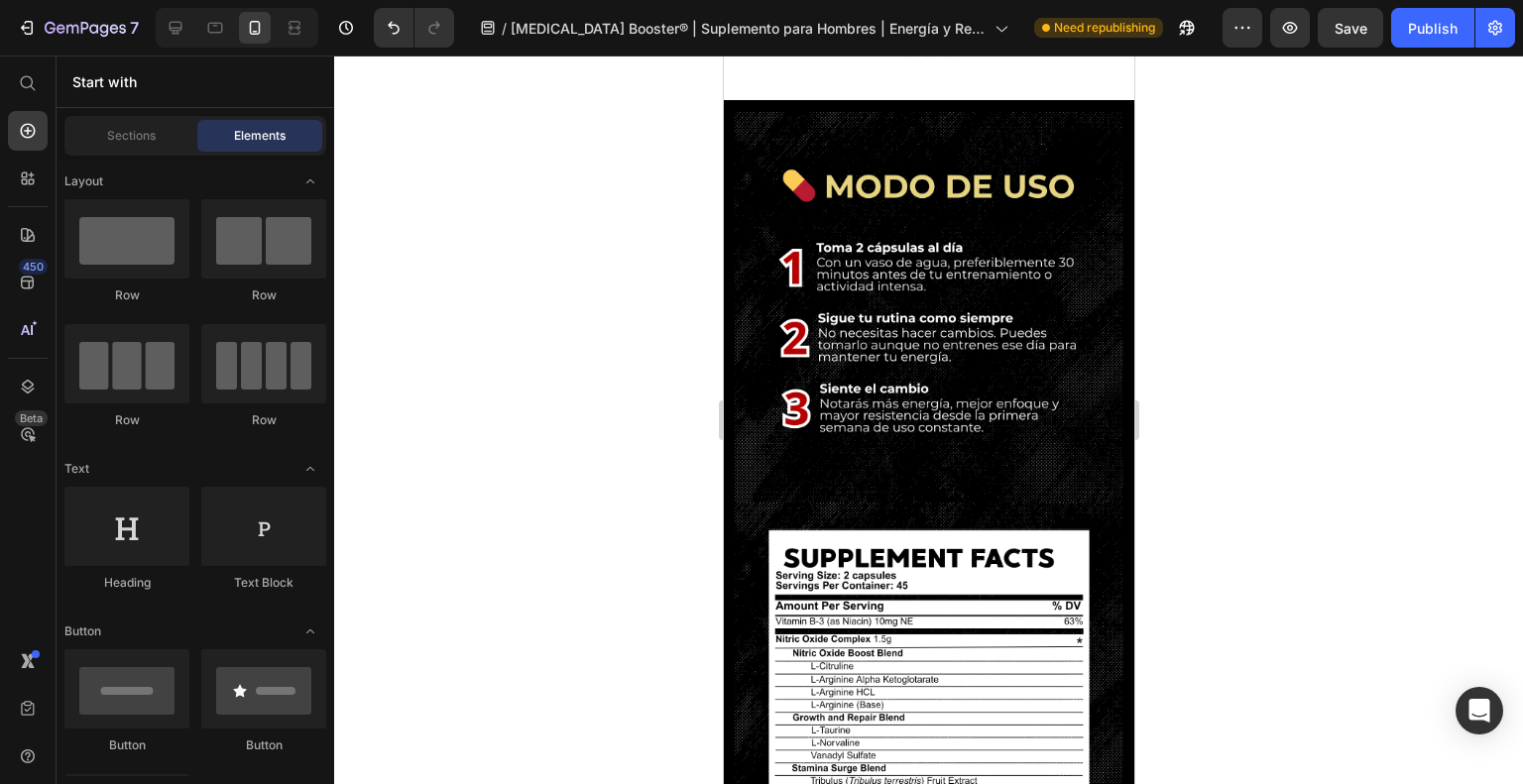 scroll, scrollTop: 4201, scrollLeft: 0, axis: vertical 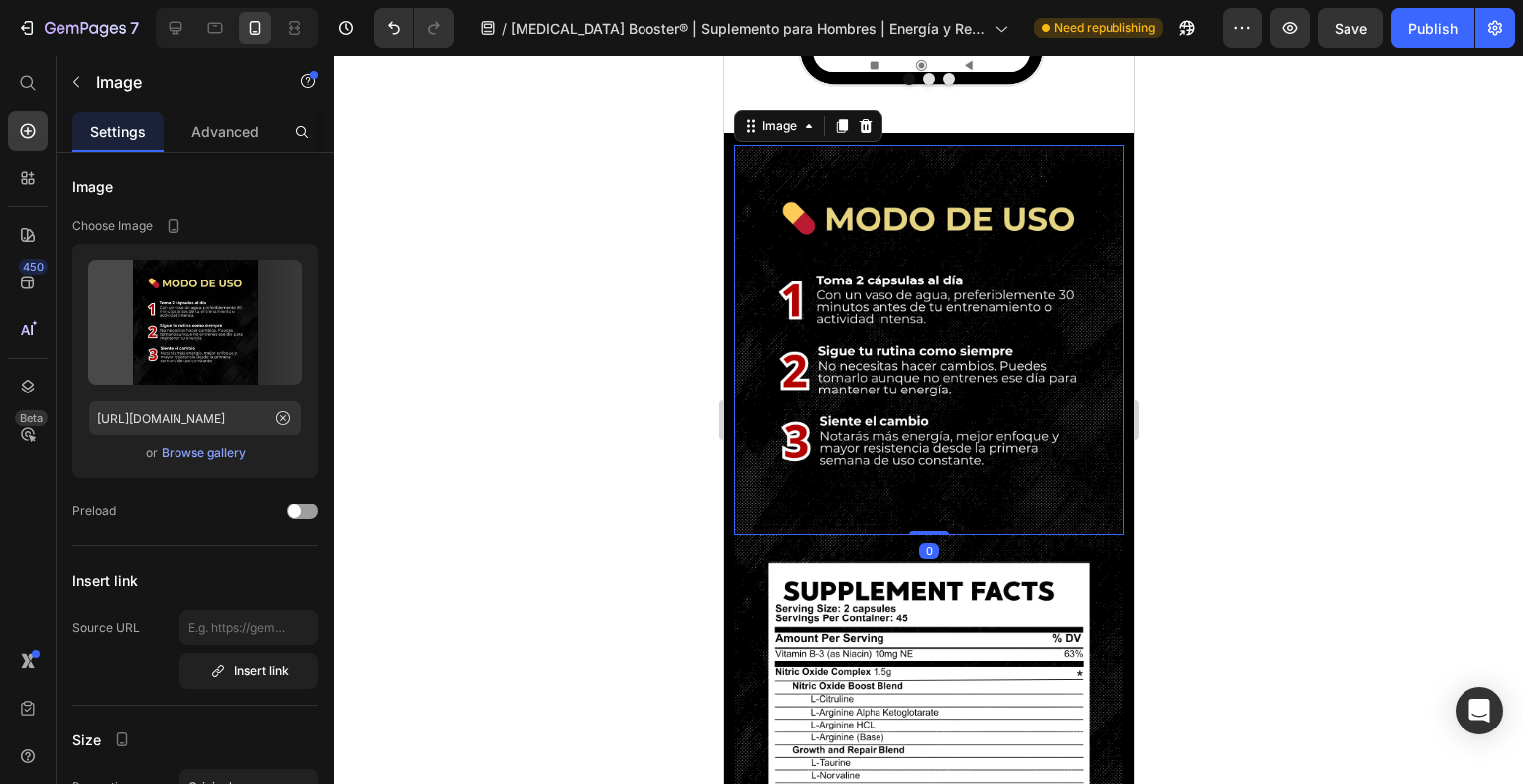 click at bounding box center (928, 340) 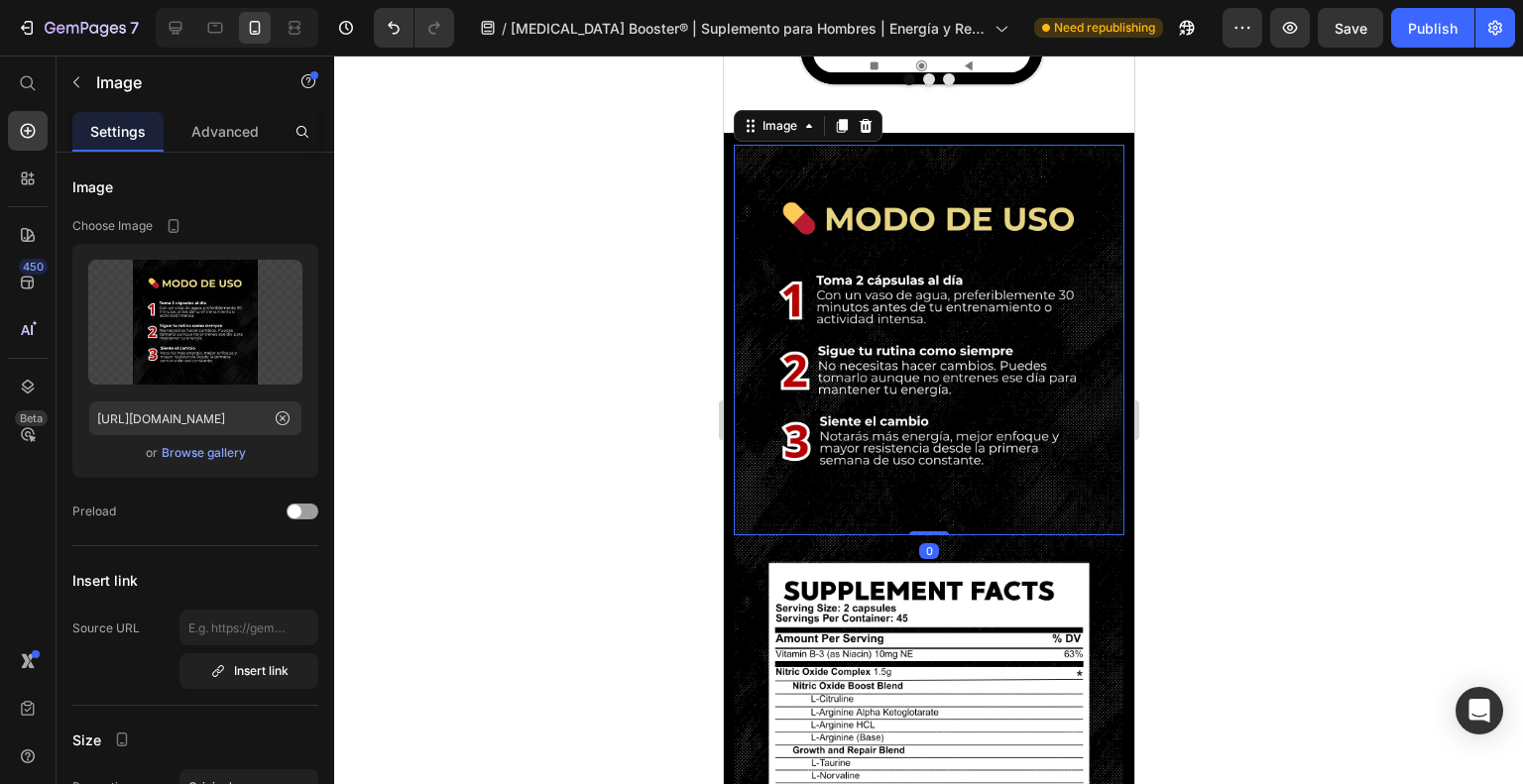 drag, startPoint x: 914, startPoint y: 518, endPoint x: 917, endPoint y: 493, distance: 25.179357 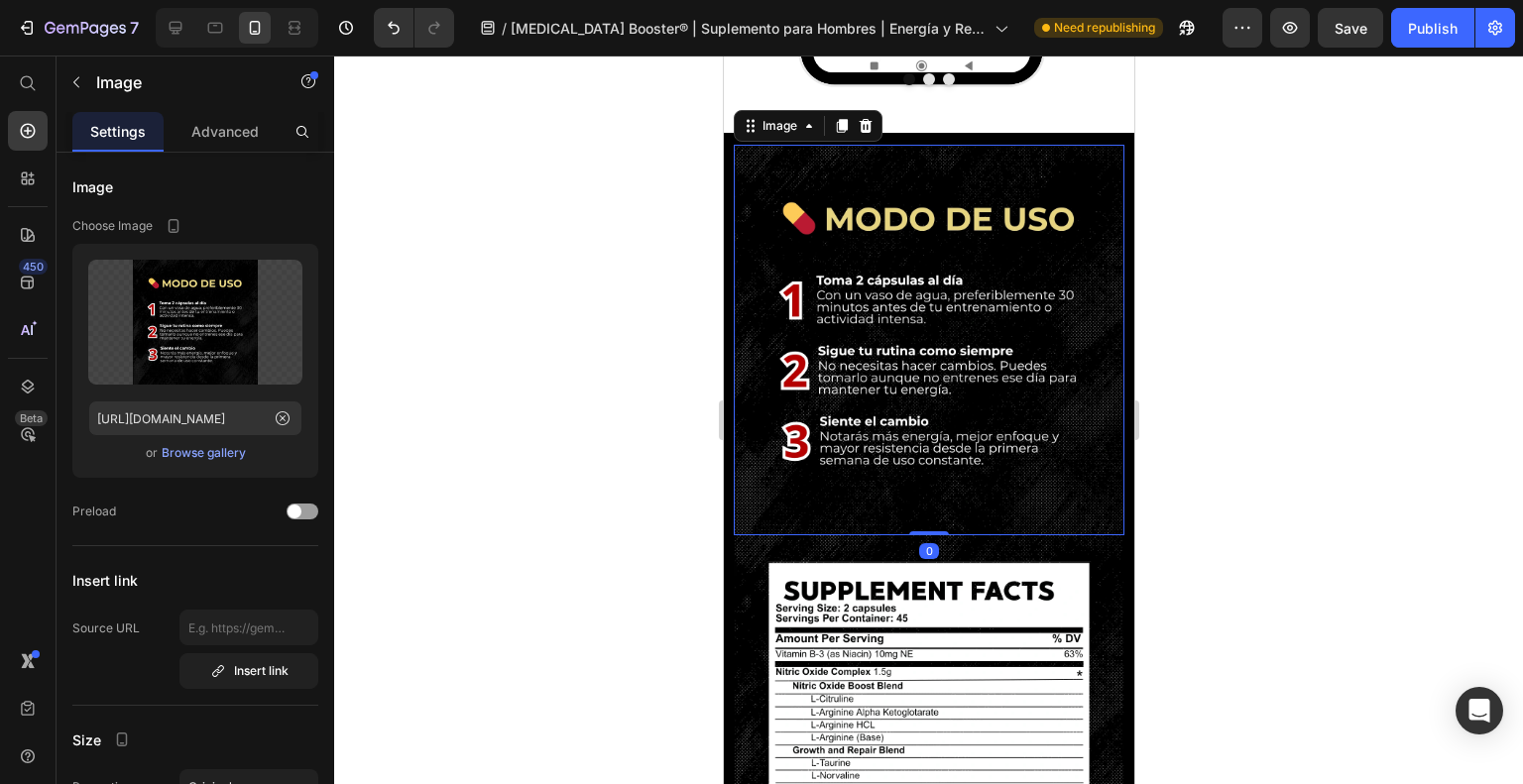 click 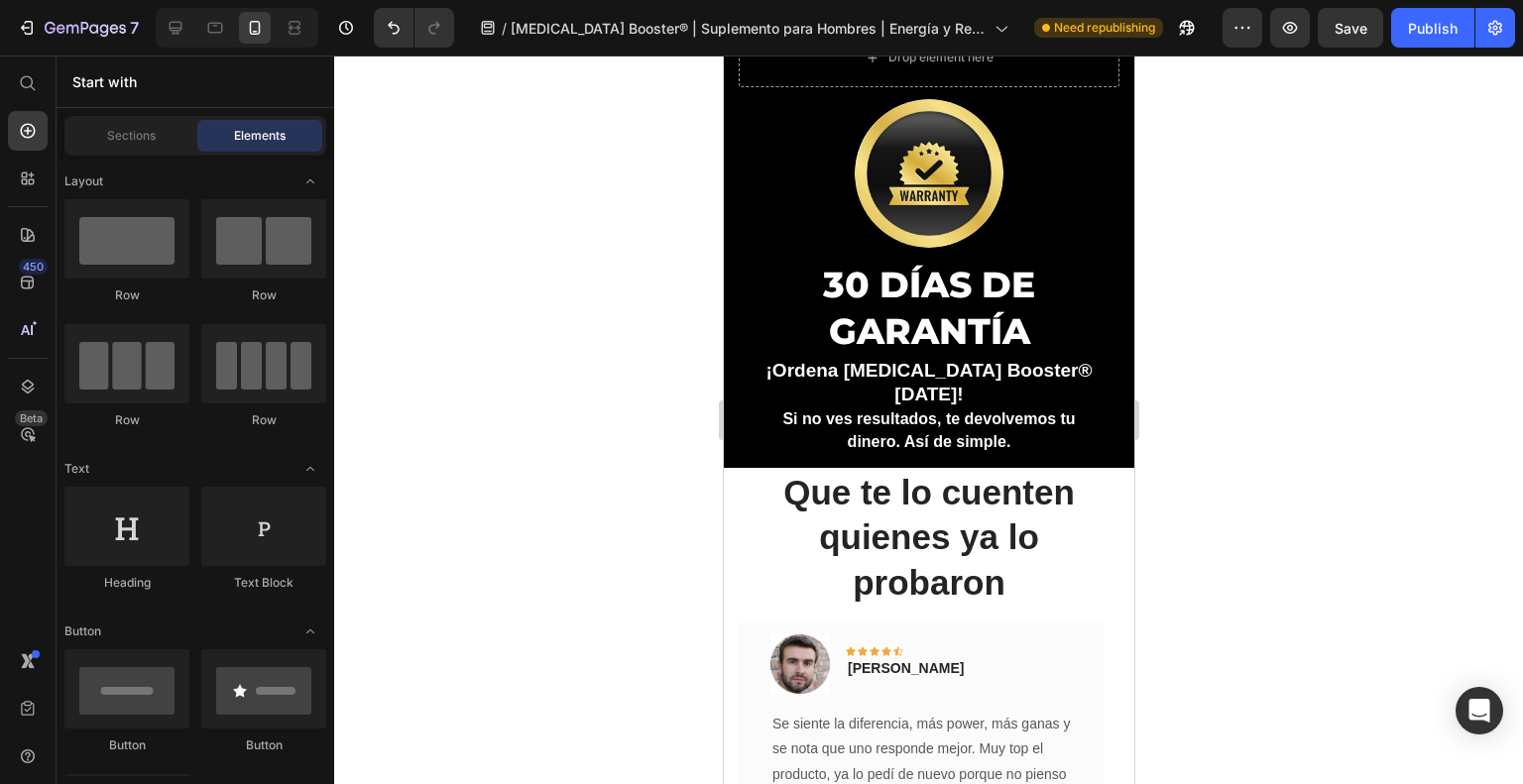 scroll, scrollTop: 6481, scrollLeft: 0, axis: vertical 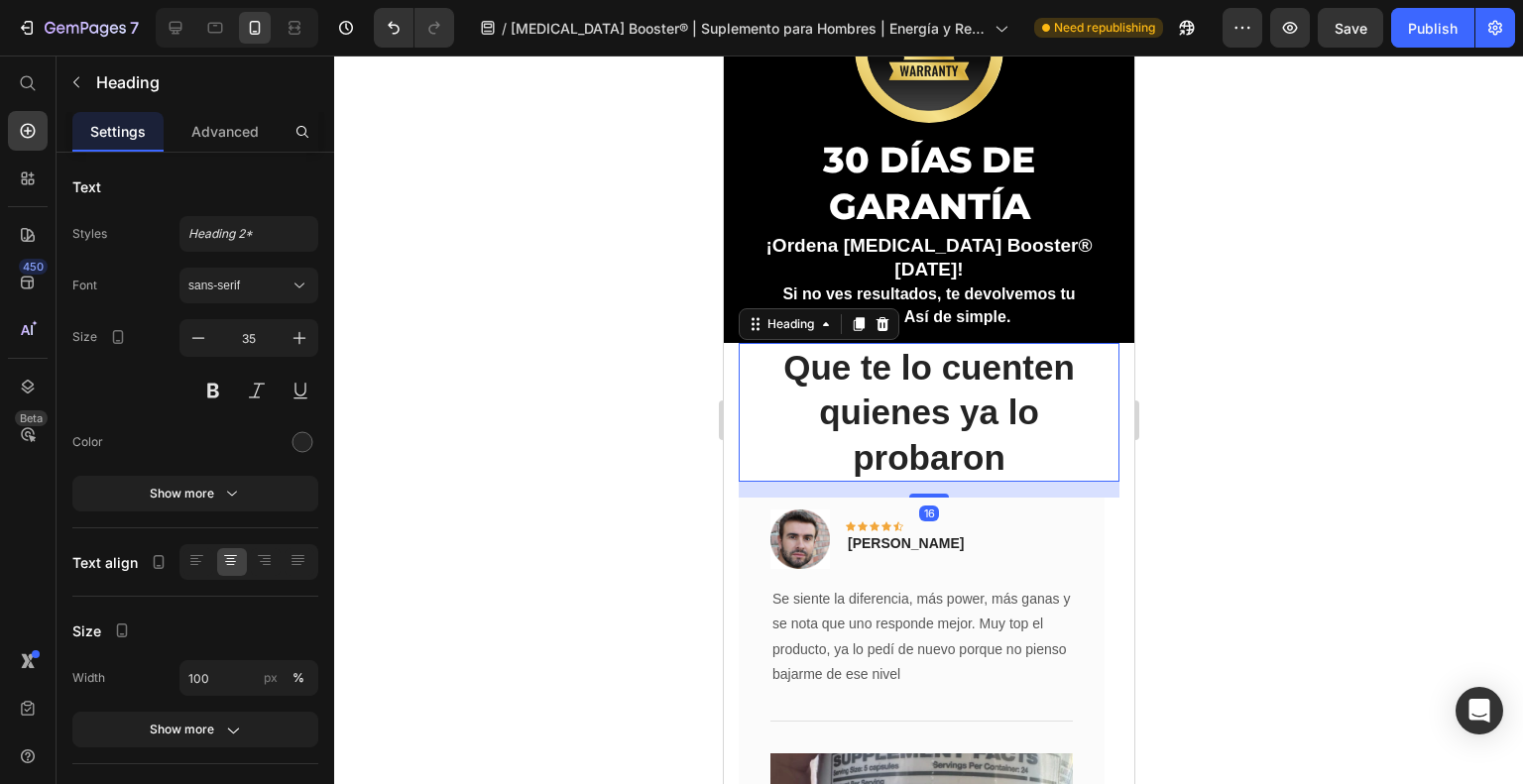 click on "Que te lo cuenten quienes ya lo probaron" at bounding box center (928, 412) 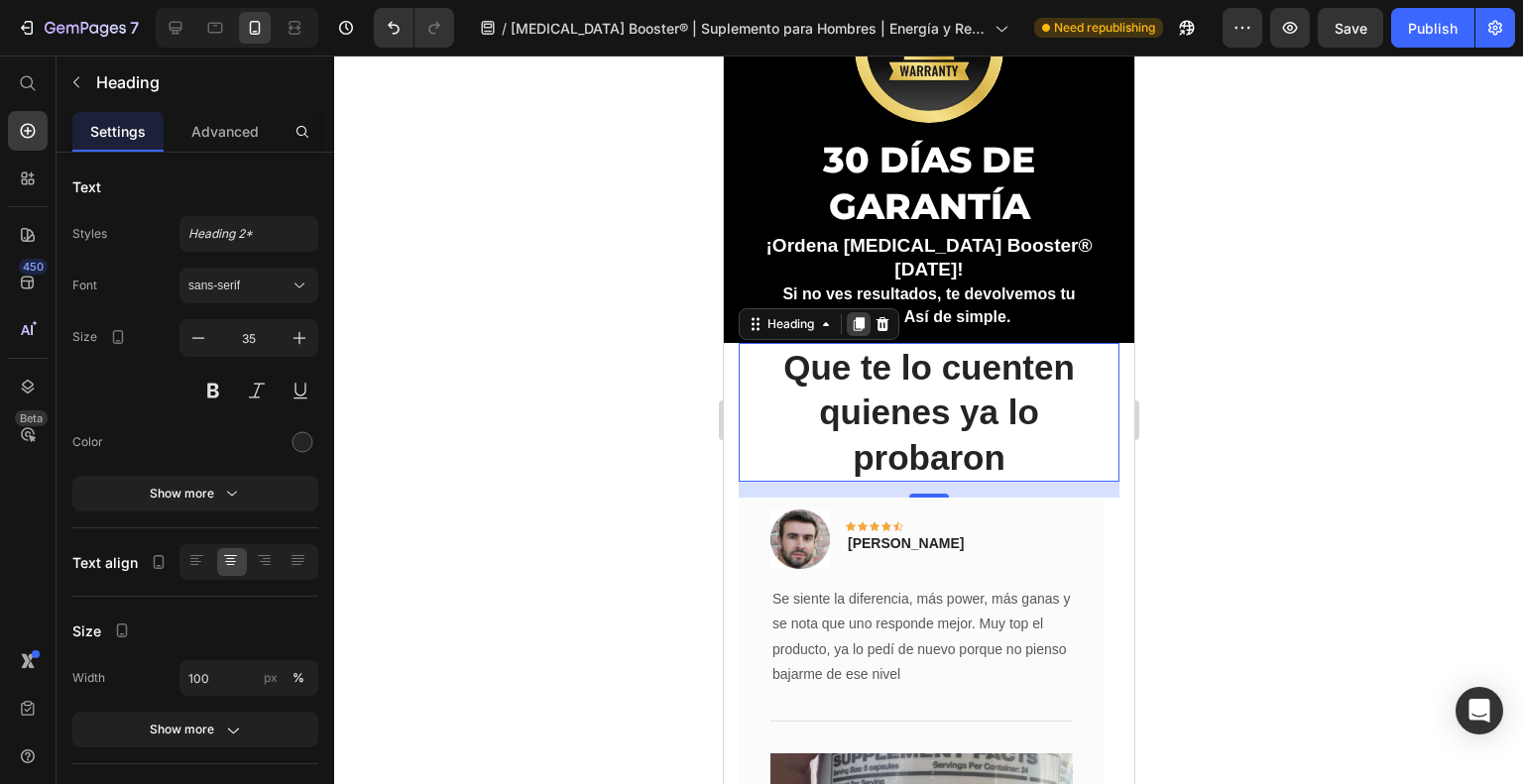 click 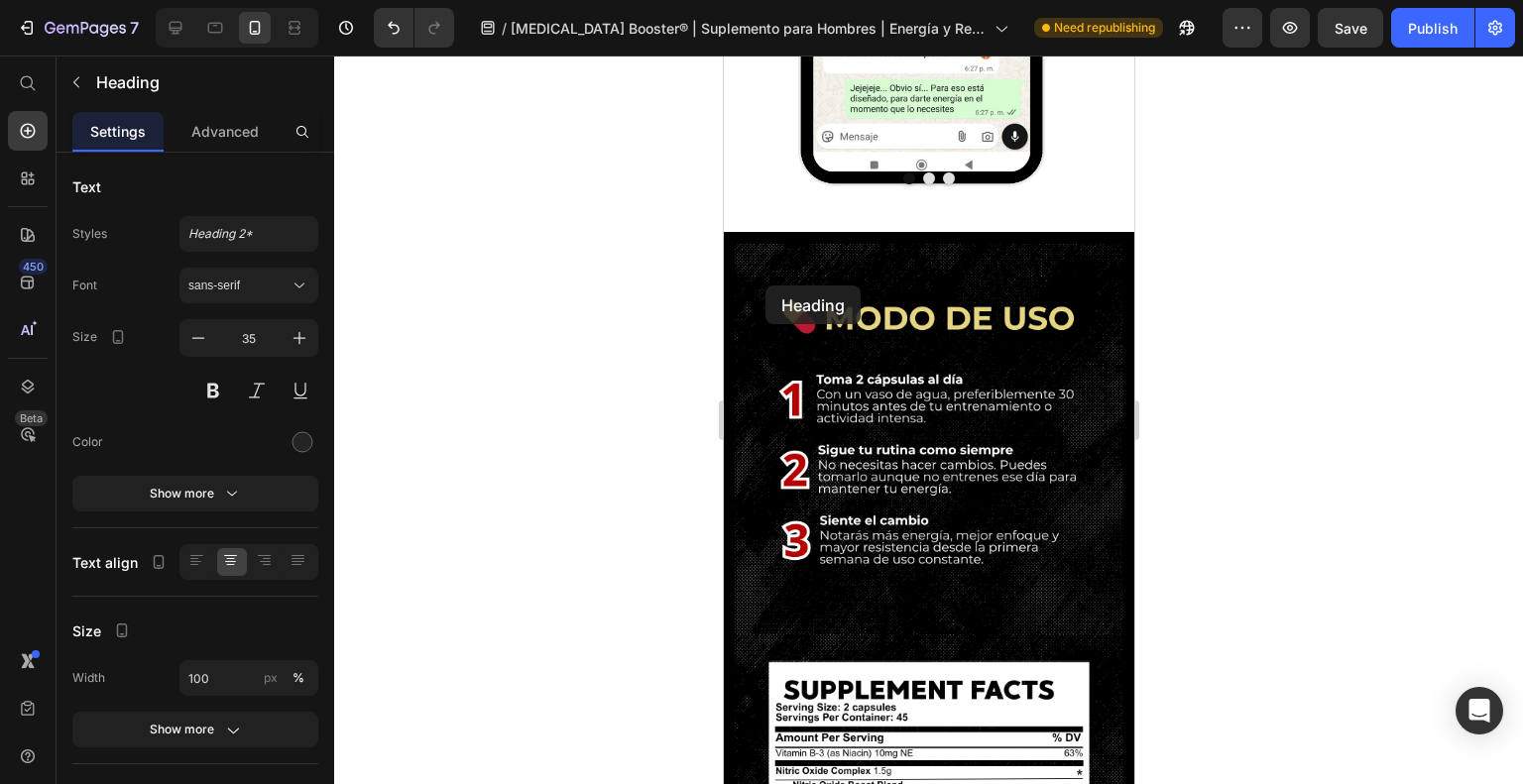scroll, scrollTop: 3607, scrollLeft: 0, axis: vertical 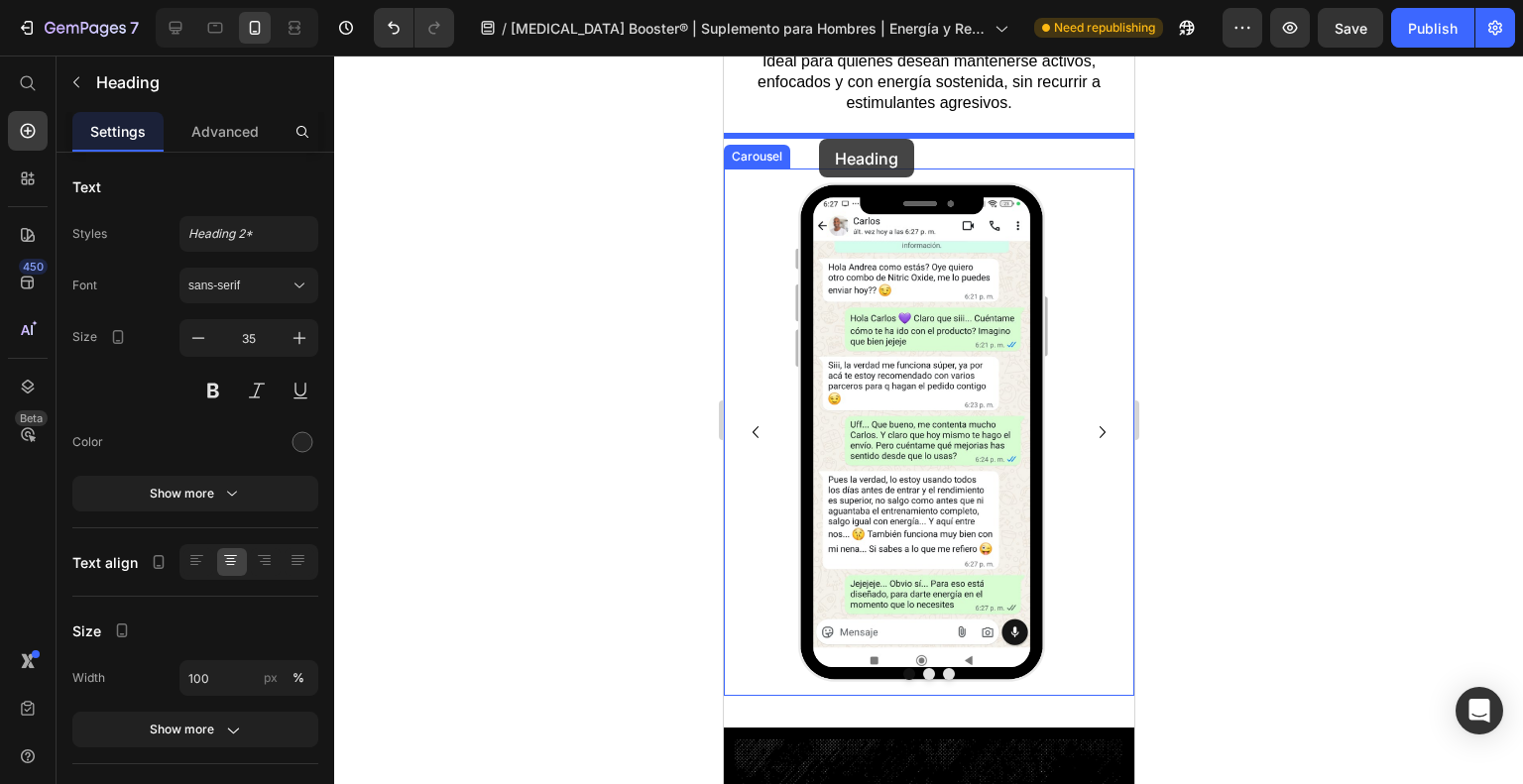 drag, startPoint x: 762, startPoint y: 404, endPoint x: 818, endPoint y: 139, distance: 270.85236 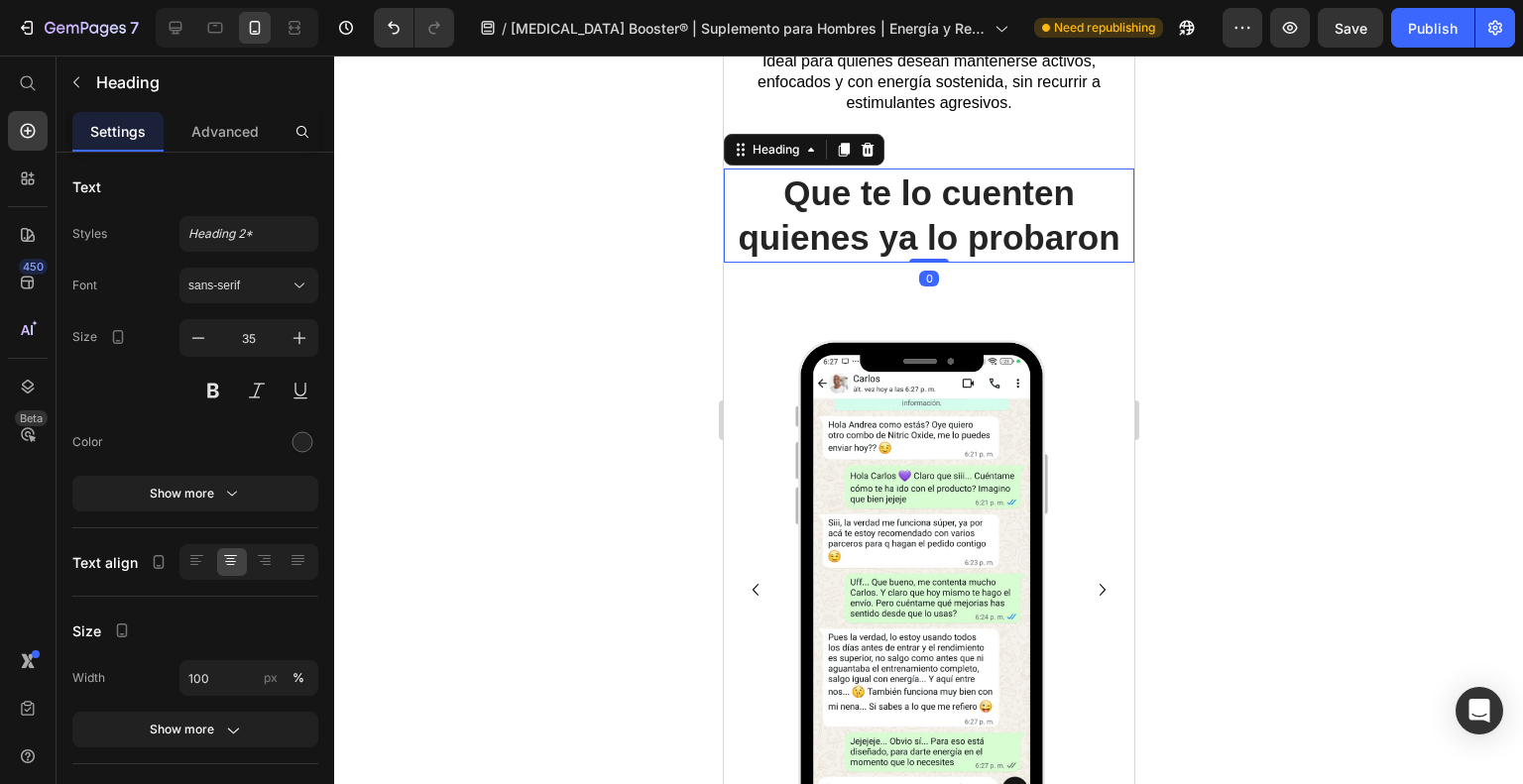 drag, startPoint x: 919, startPoint y: 276, endPoint x: 925, endPoint y: 254, distance: 22.803509 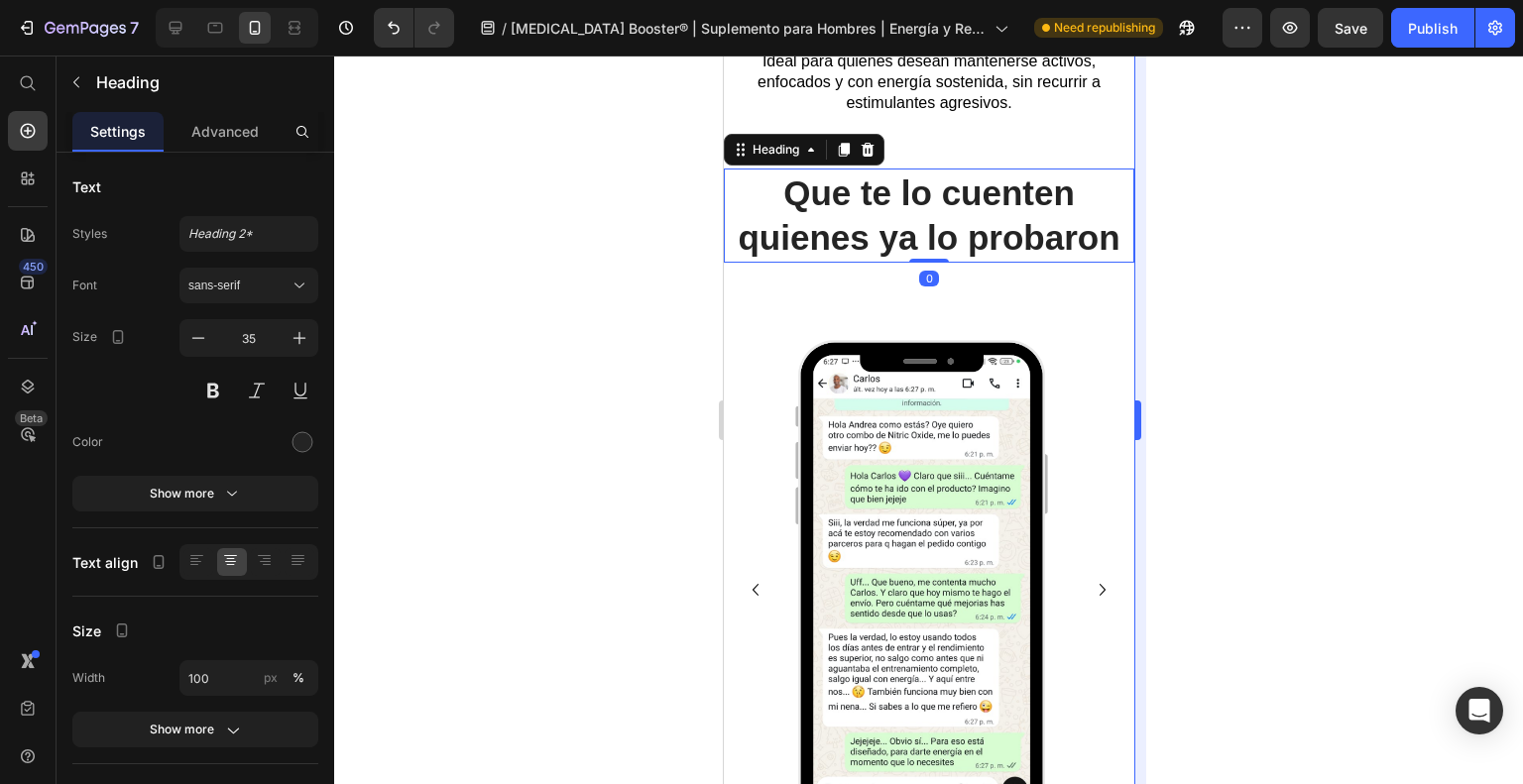 drag, startPoint x: 1160, startPoint y: 245, endPoint x: 1140, endPoint y: 244, distance: 20.024984 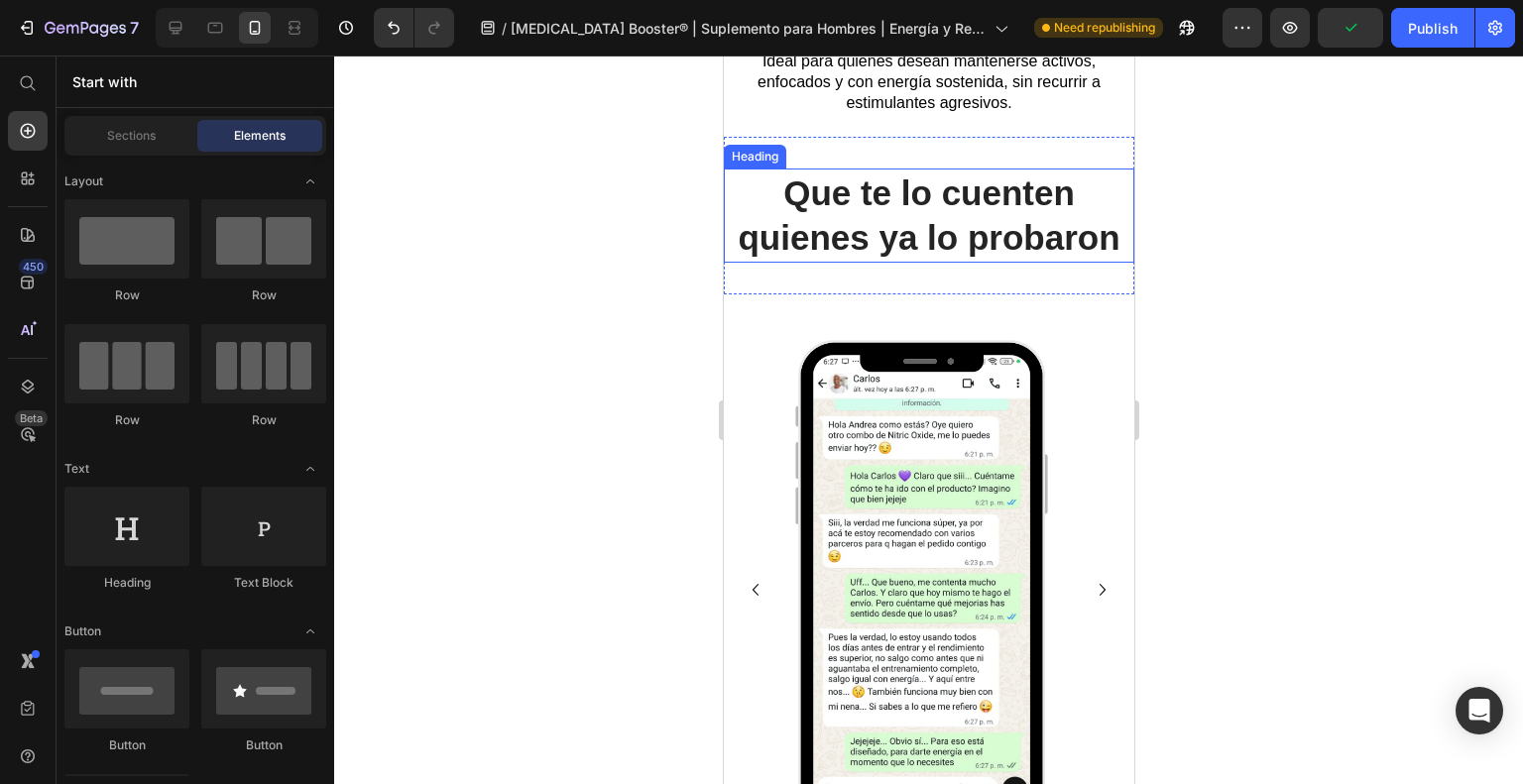 click on "Que te lo cuenten quienes ya lo probaron" at bounding box center (928, 215) 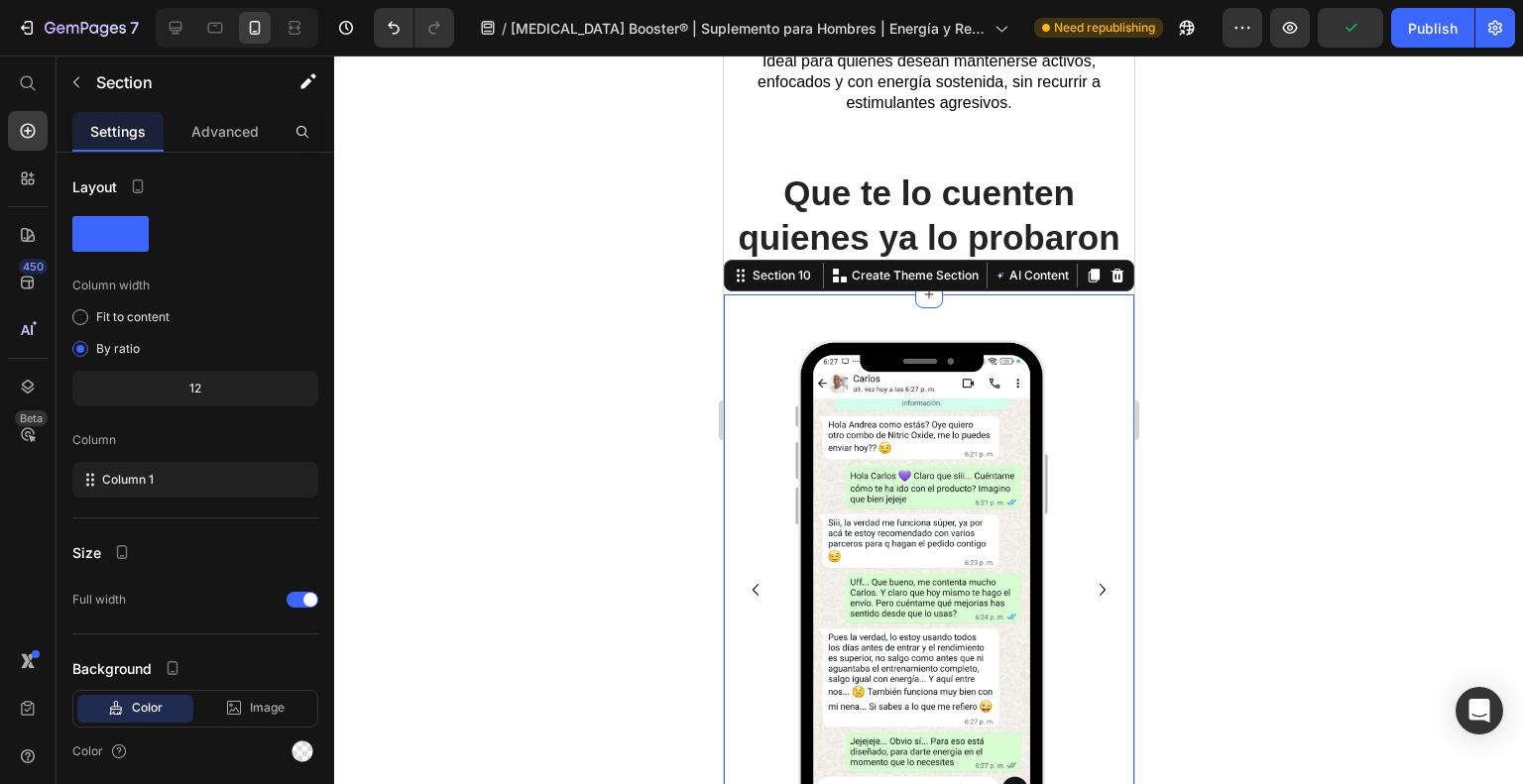 click on "Image Image Image
Carousel Section 10   You can create reusable sections Create Theme Section AI Content Write with [PERSON_NAME] What would you like to describe here? Tone and Voice Persuasive Product Show more Generate" at bounding box center [928, 590] 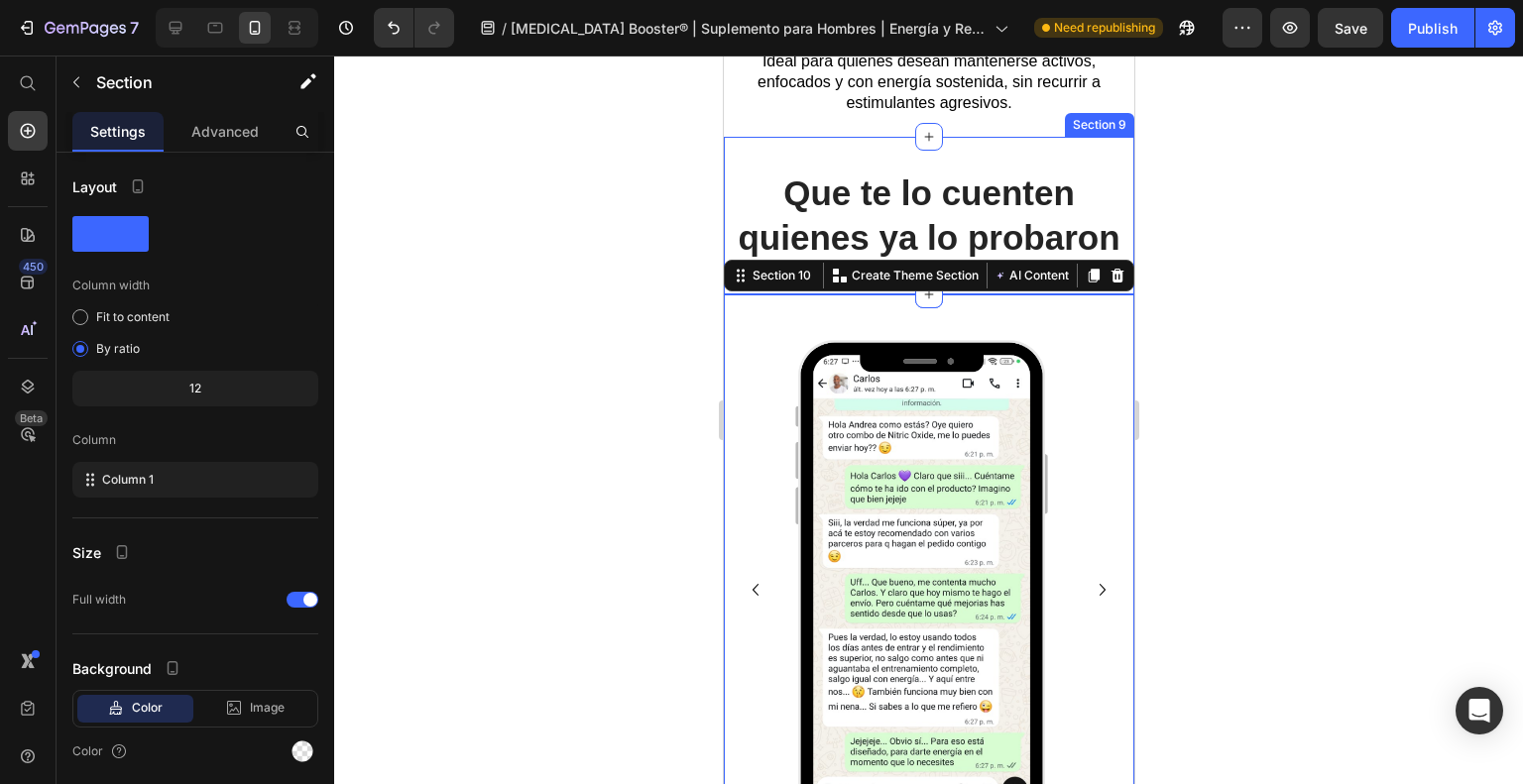 click on "Que te lo cuenten quienes ya lo probaron Heading Section 9" at bounding box center (928, 215) 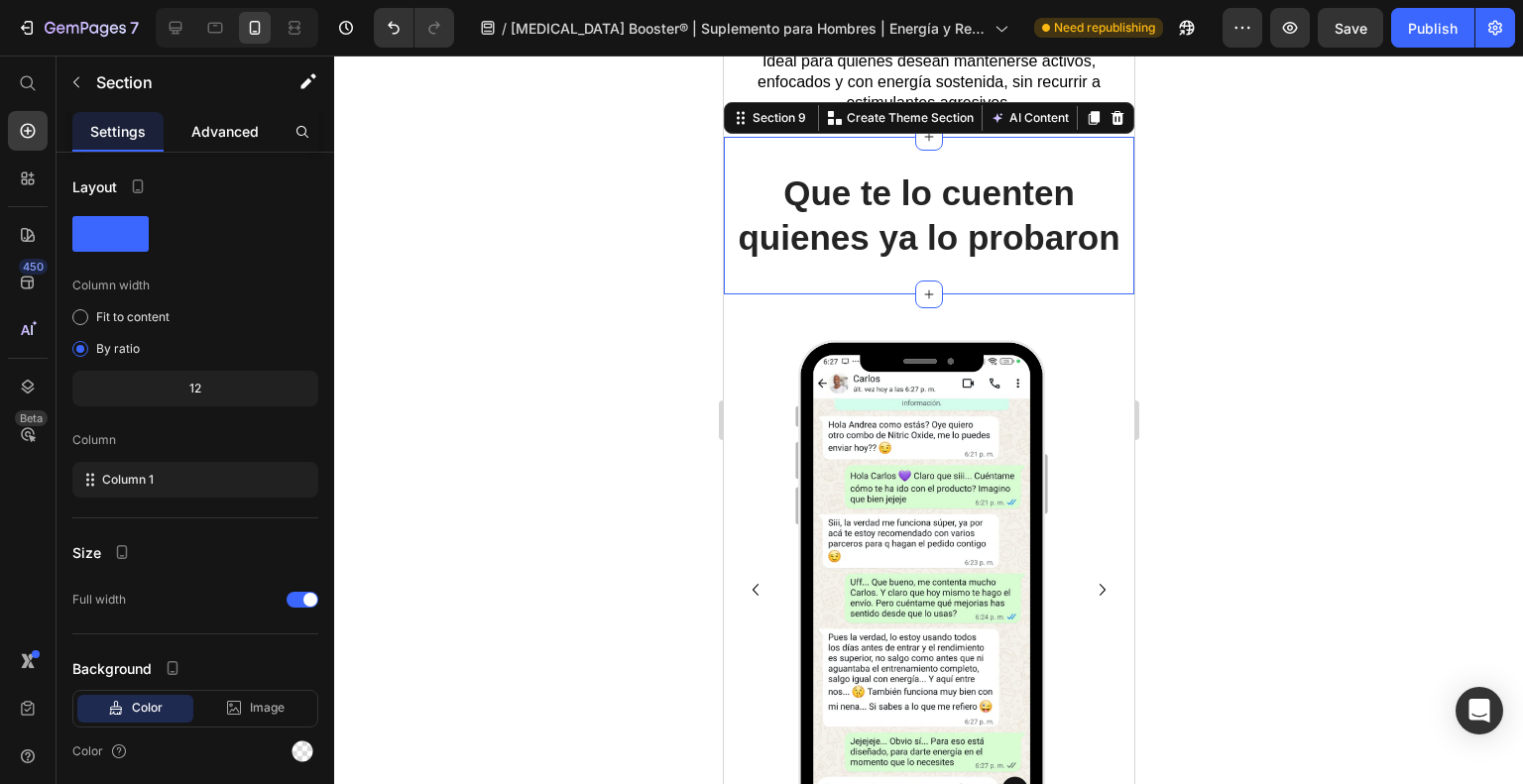 click on "Advanced" at bounding box center [225, 131] 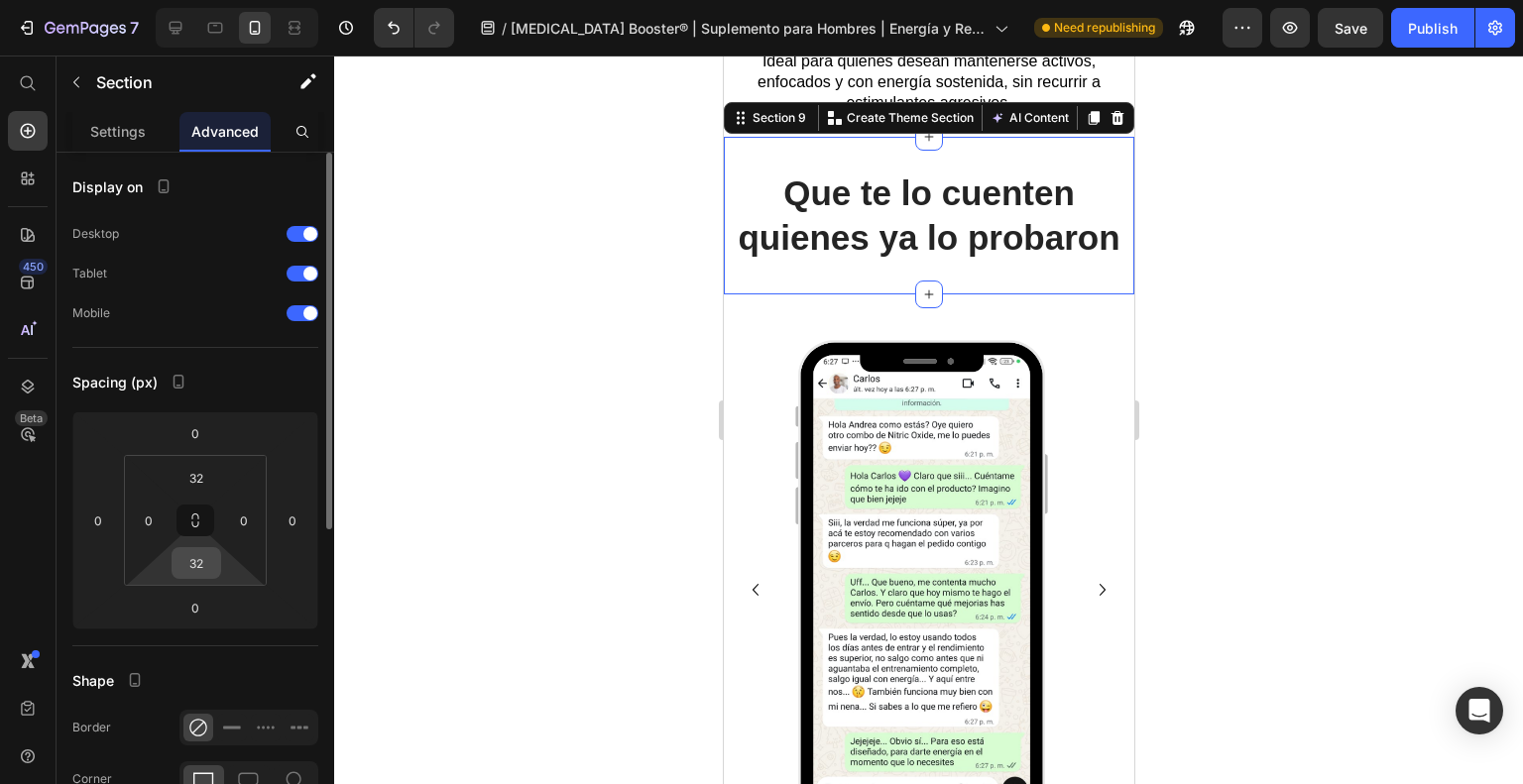 click on "32" at bounding box center (196, 563) 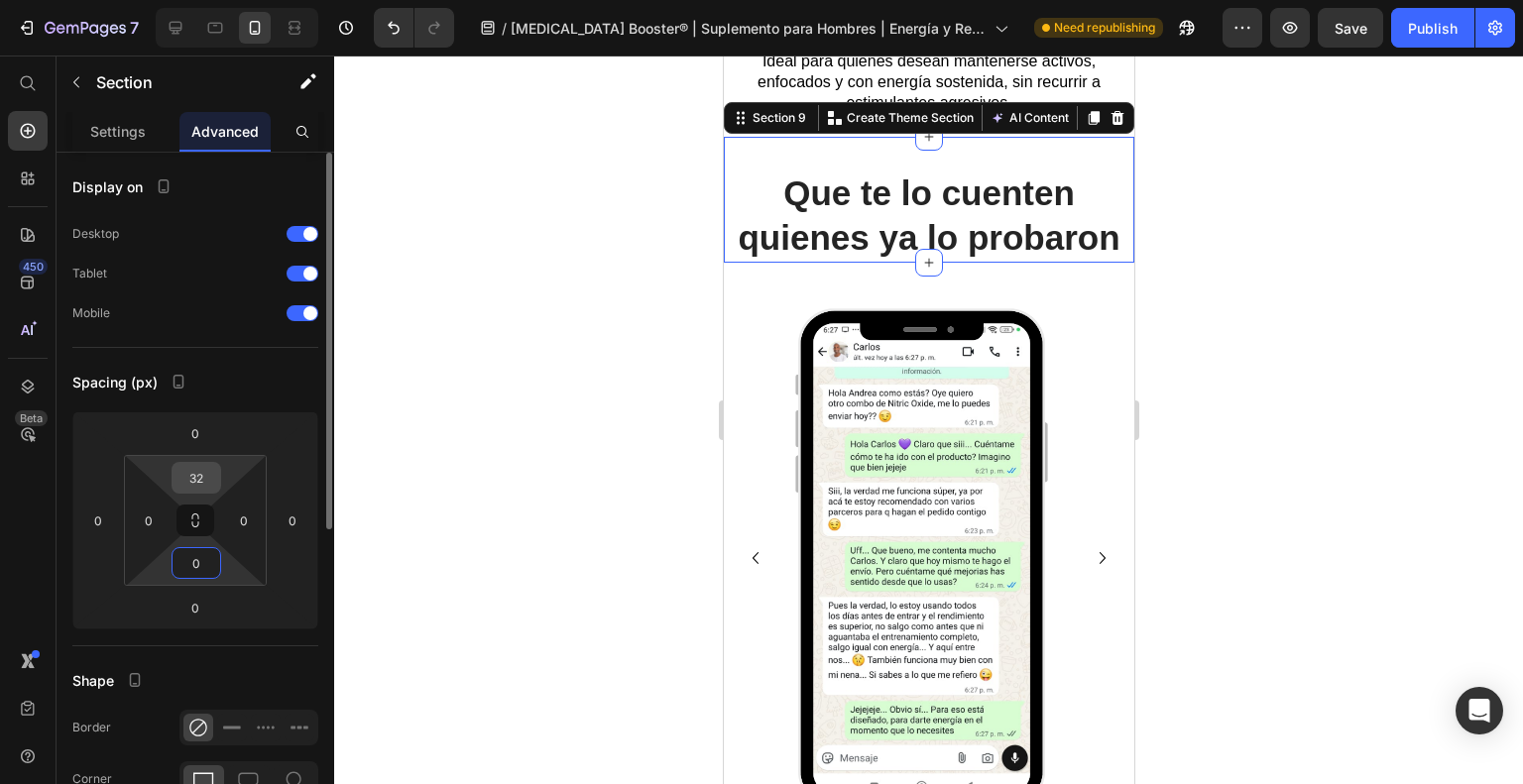 type on "0" 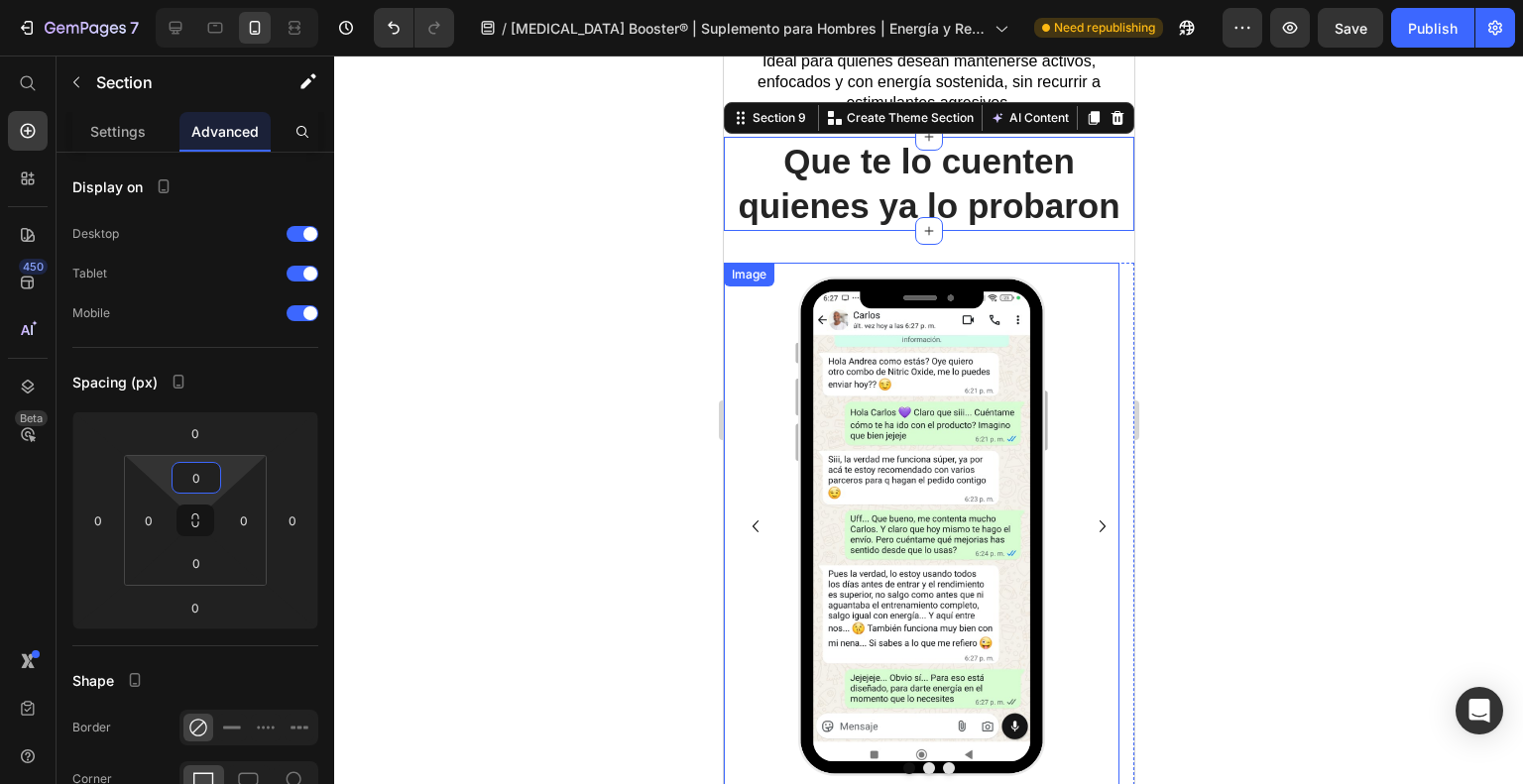 type on "0" 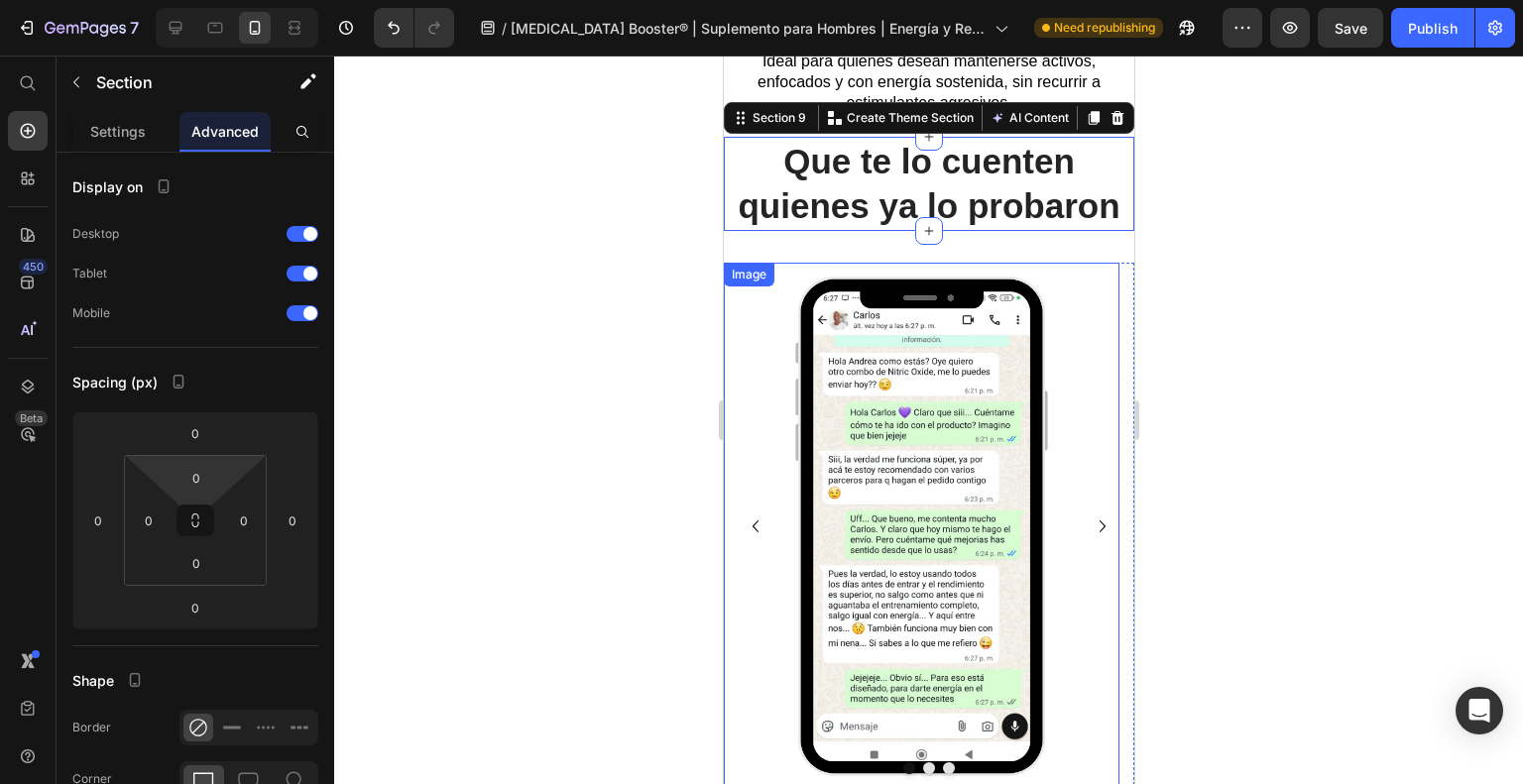click 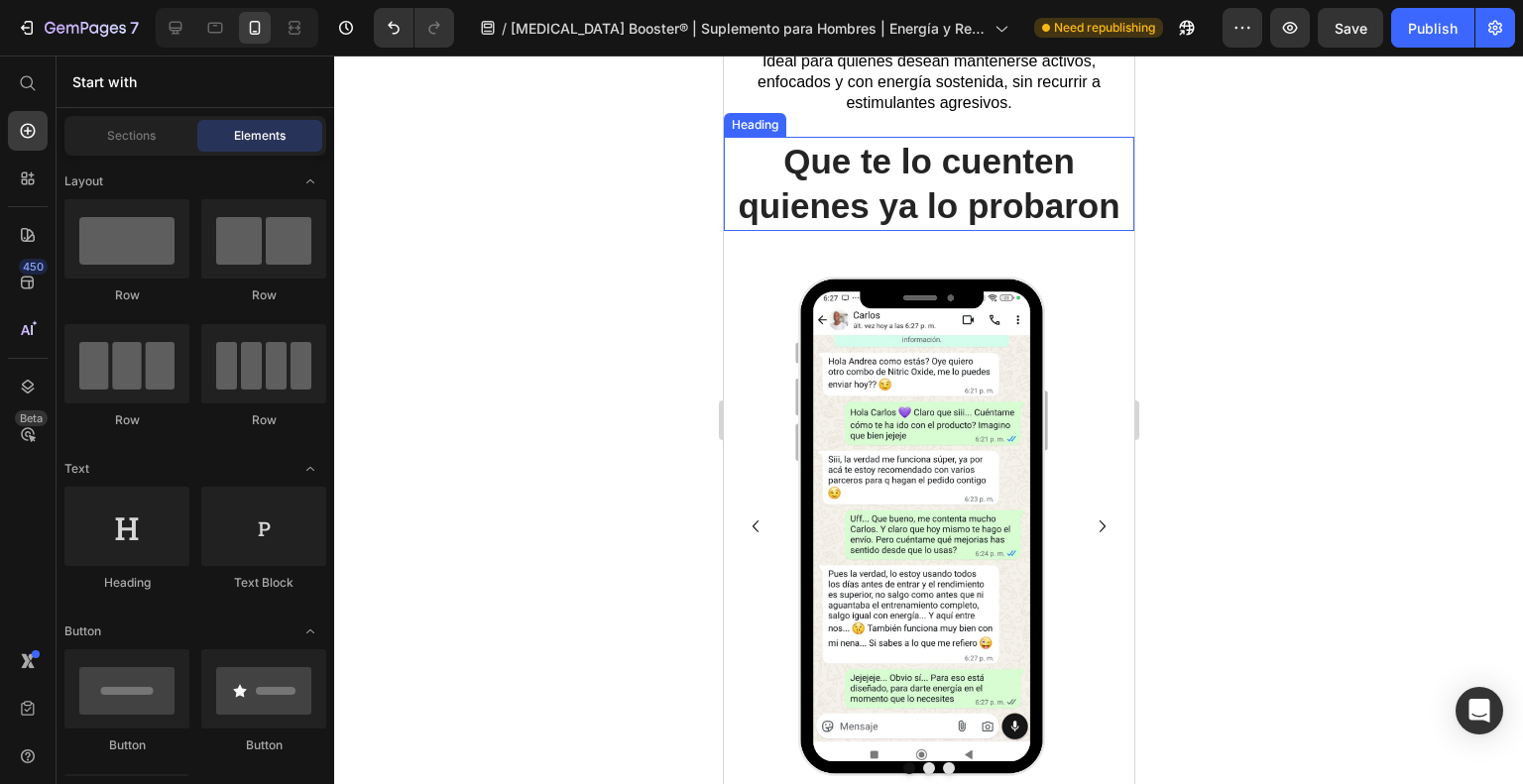 click on "Que te lo cuenten quienes ya lo probaron" at bounding box center (928, 183) 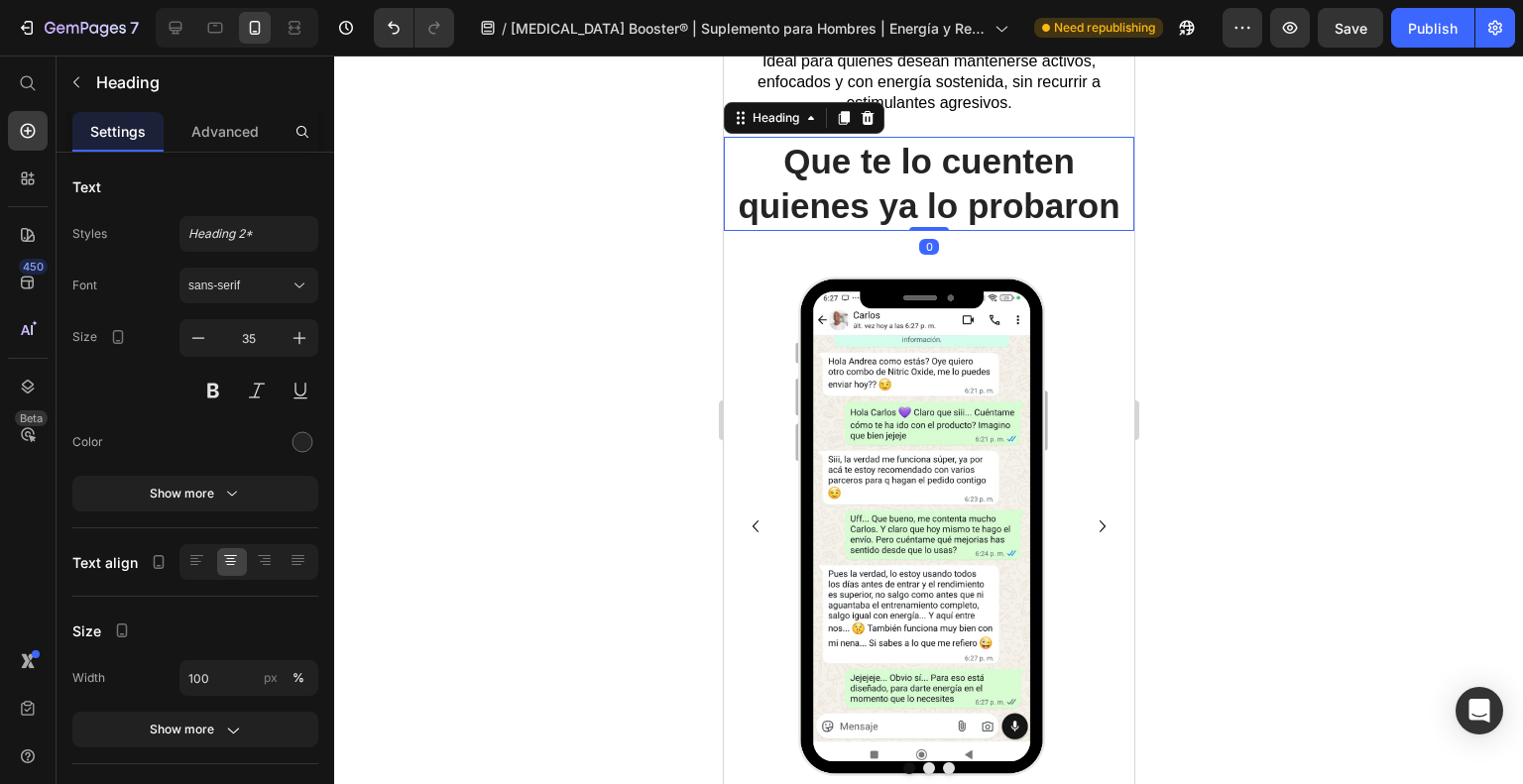 click on "Que te lo cuenten quienes ya lo probaron" at bounding box center (928, 183) 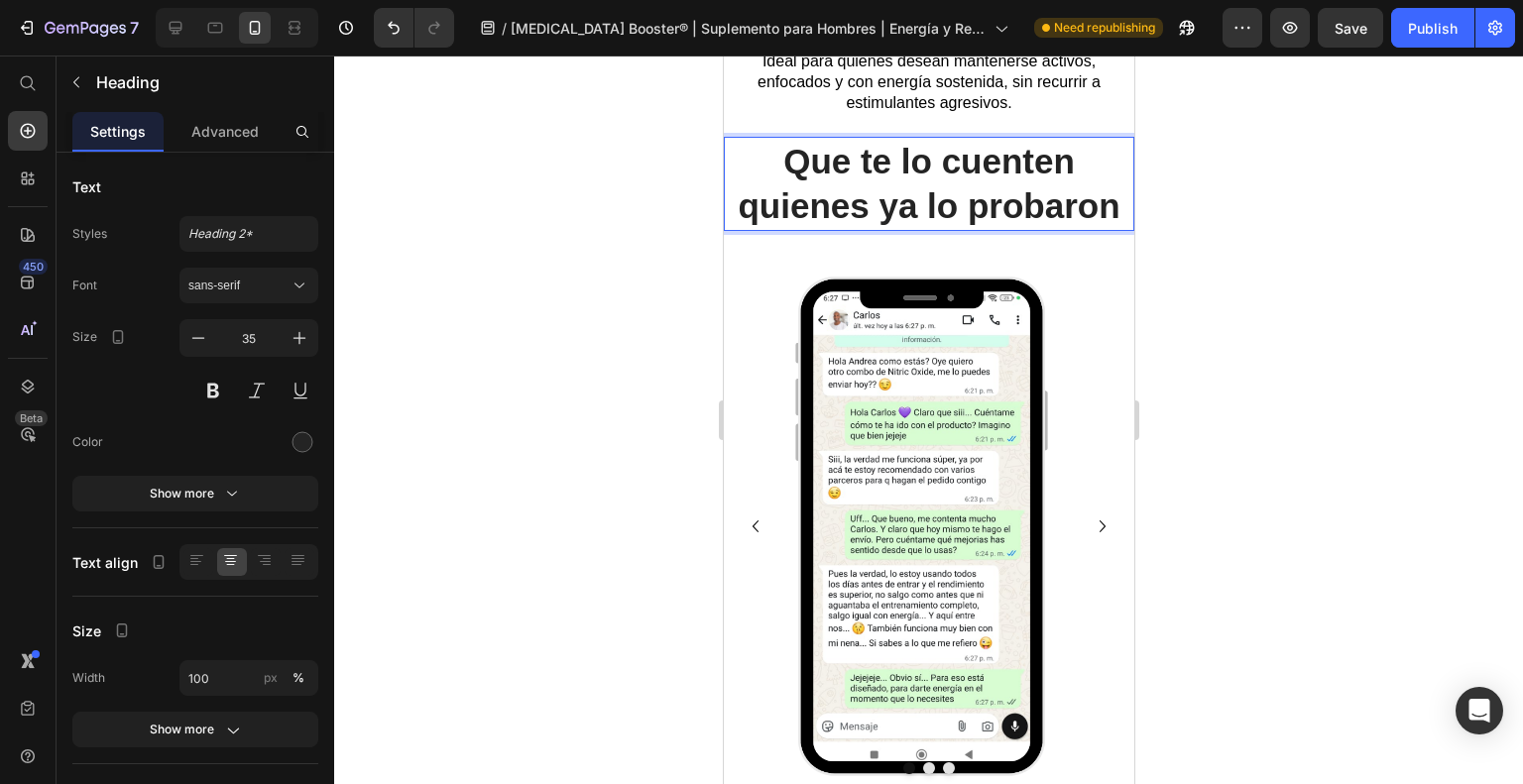 click on "Que te lo cuenten quienes ya lo probaron" at bounding box center [928, 183] 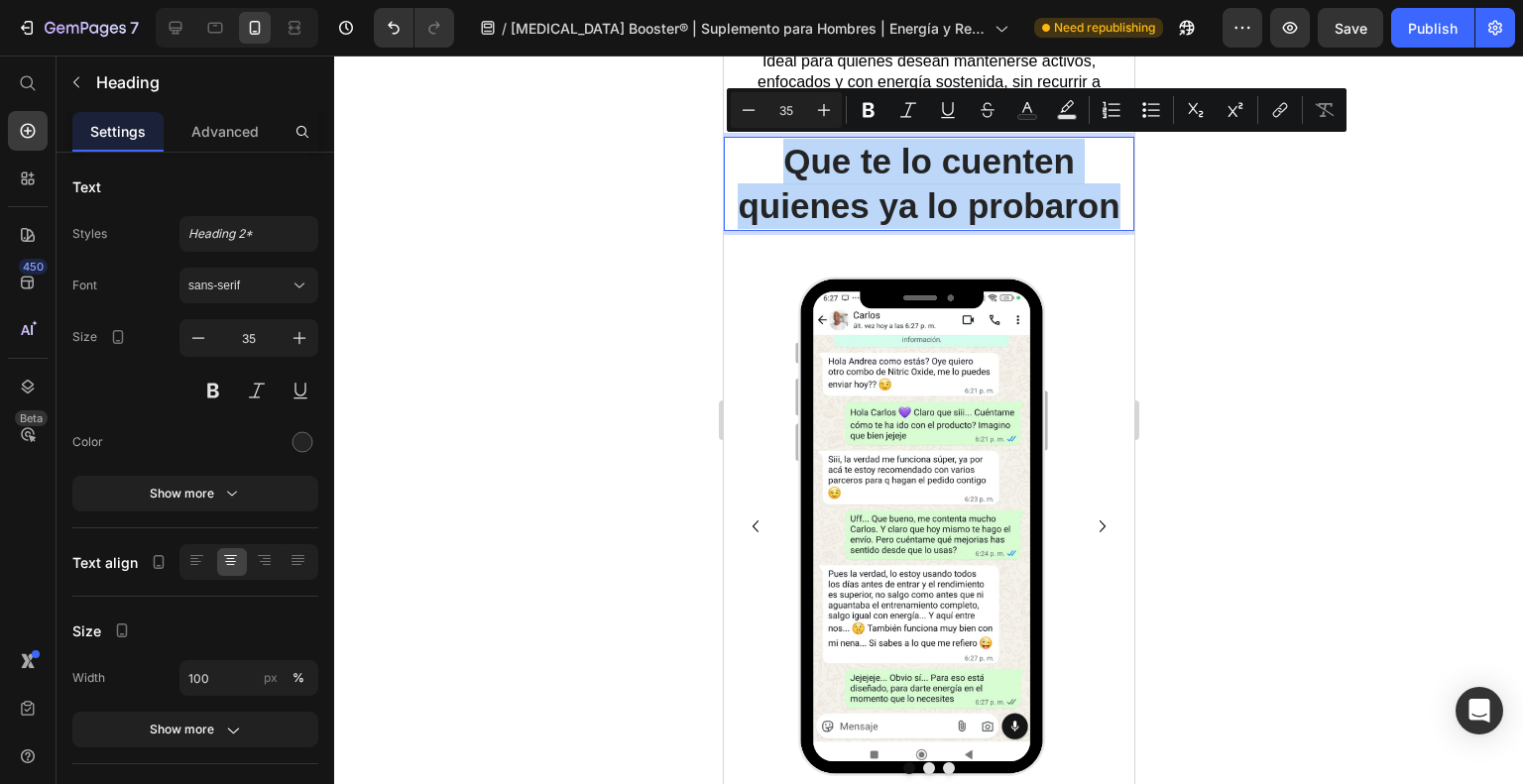click on "Que te lo cuenten quienes ya lo probaron" at bounding box center [928, 183] 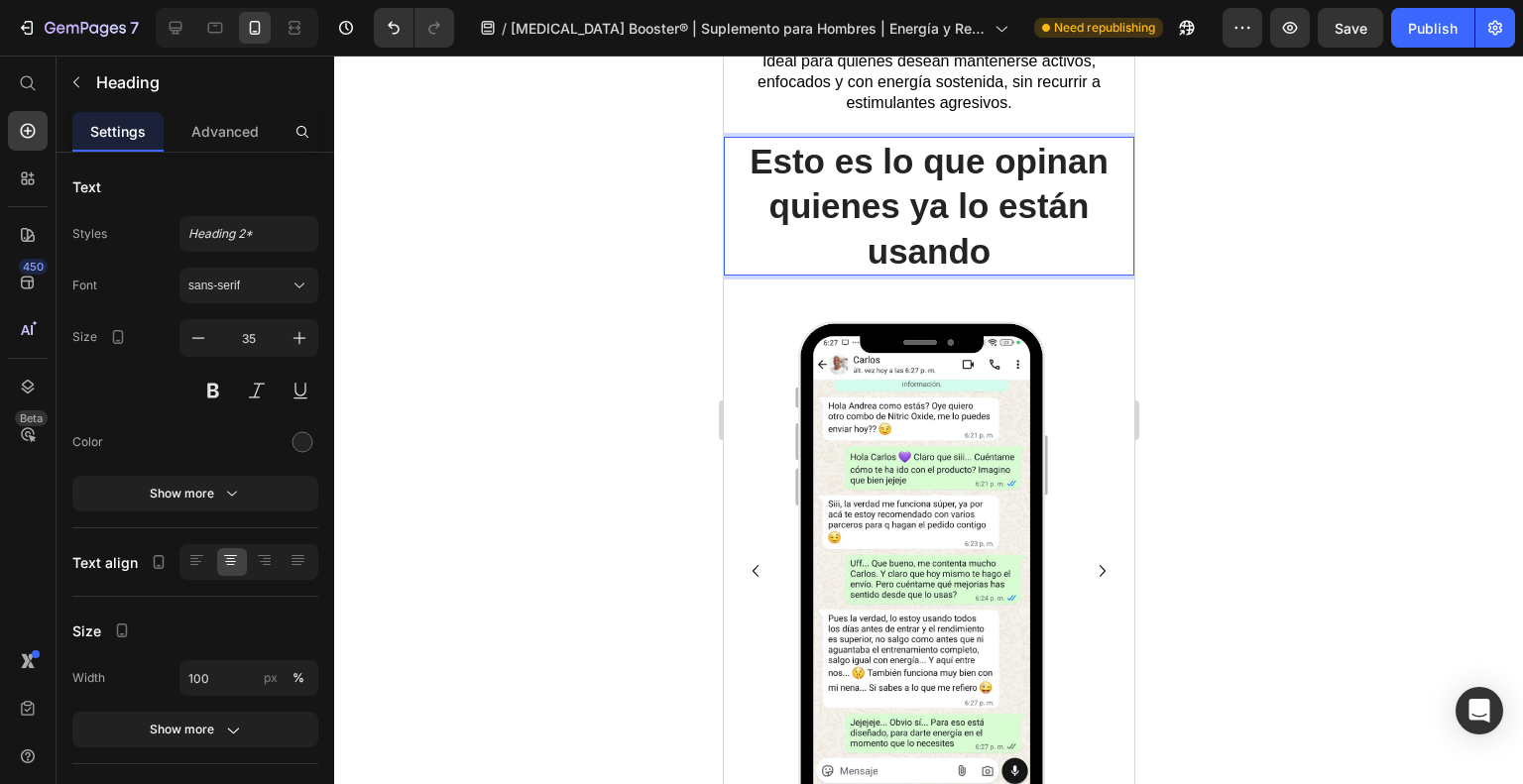 click on "Esto es lo que opinan quienes ya lo están usando" at bounding box center (928, 206) 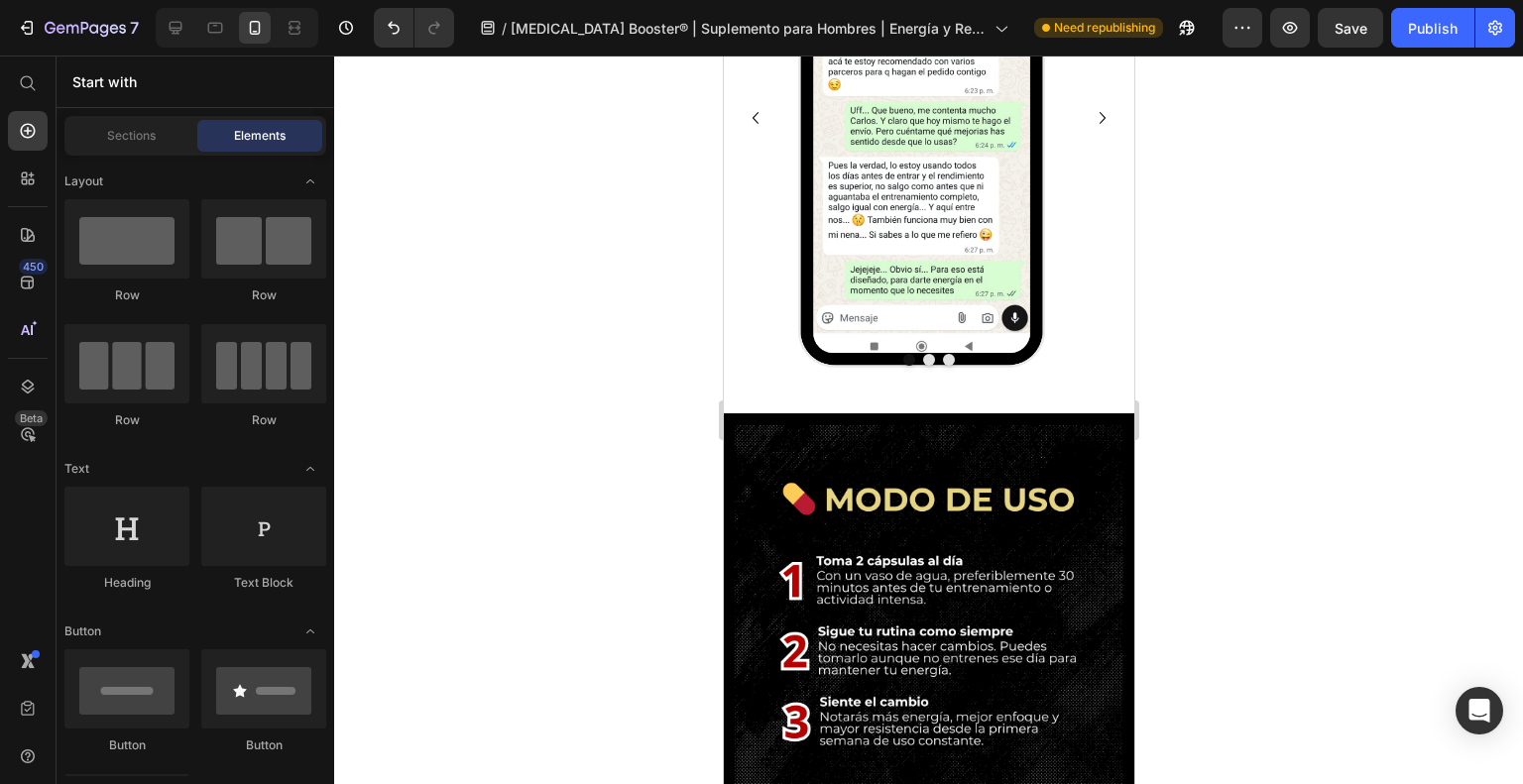 scroll, scrollTop: 3265, scrollLeft: 0, axis: vertical 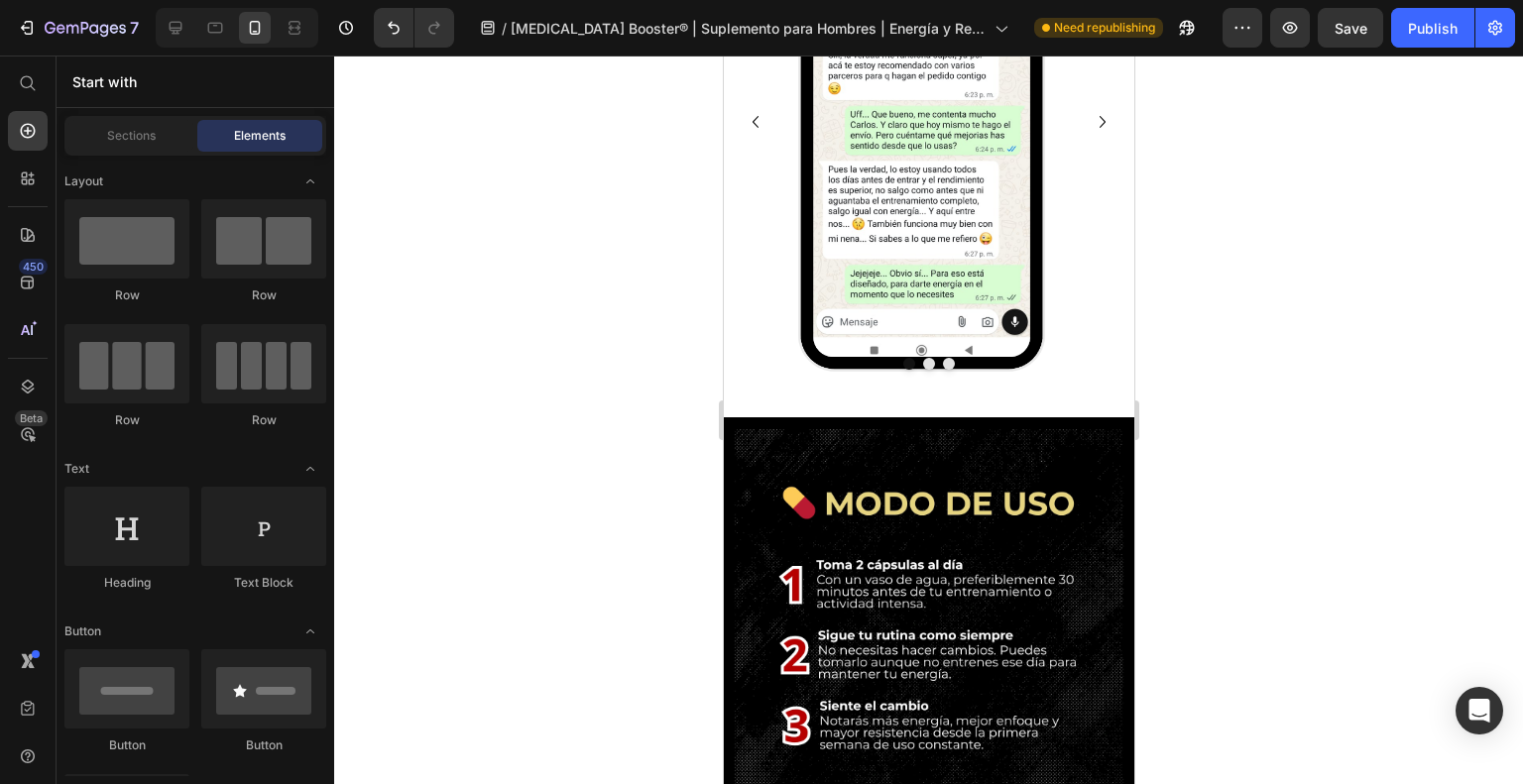 click on "Esto es lo que opinan quienes ya lo están usando" at bounding box center [928, -244] 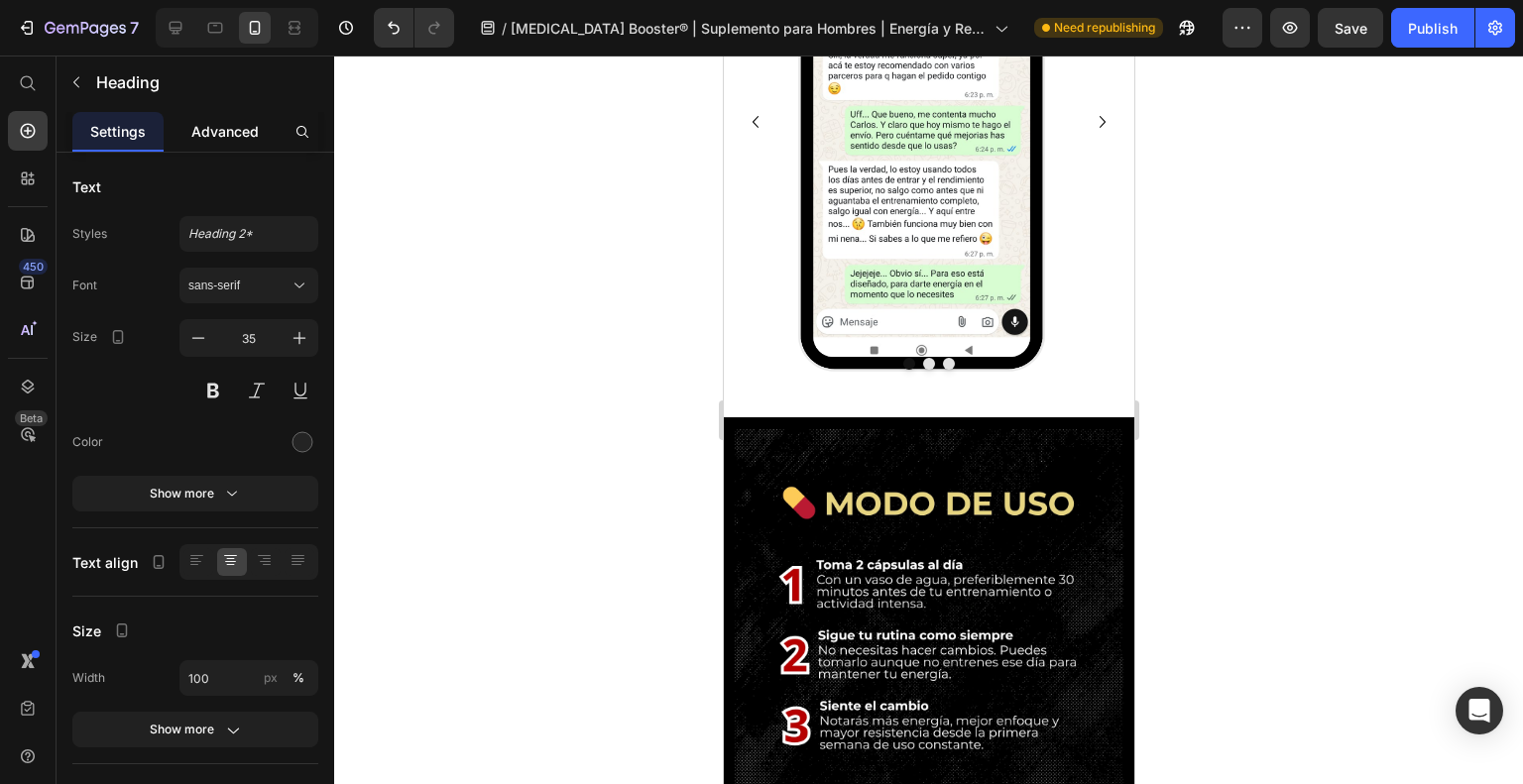 click on "Advanced" at bounding box center [225, 131] 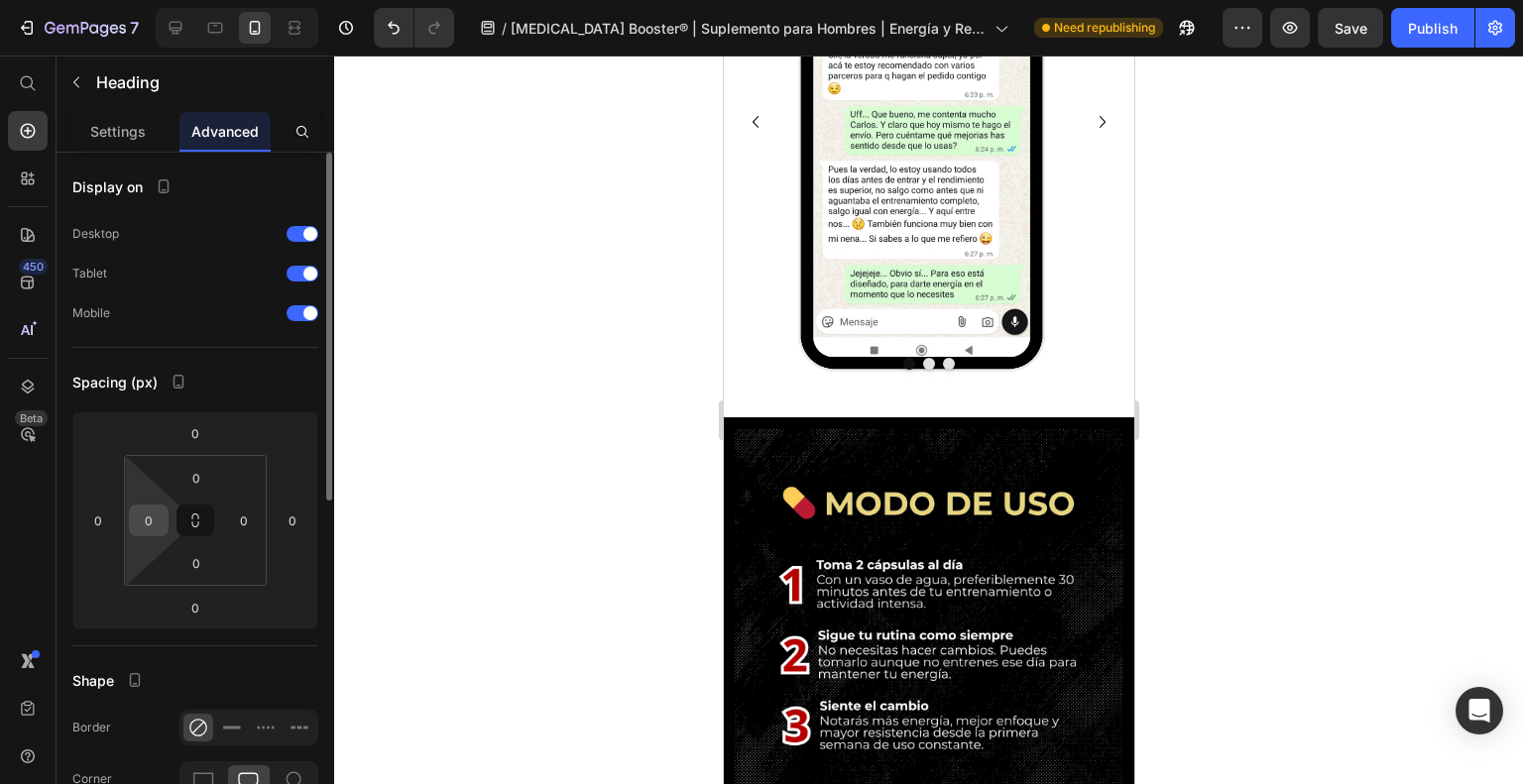 click on "0" at bounding box center [149, 520] 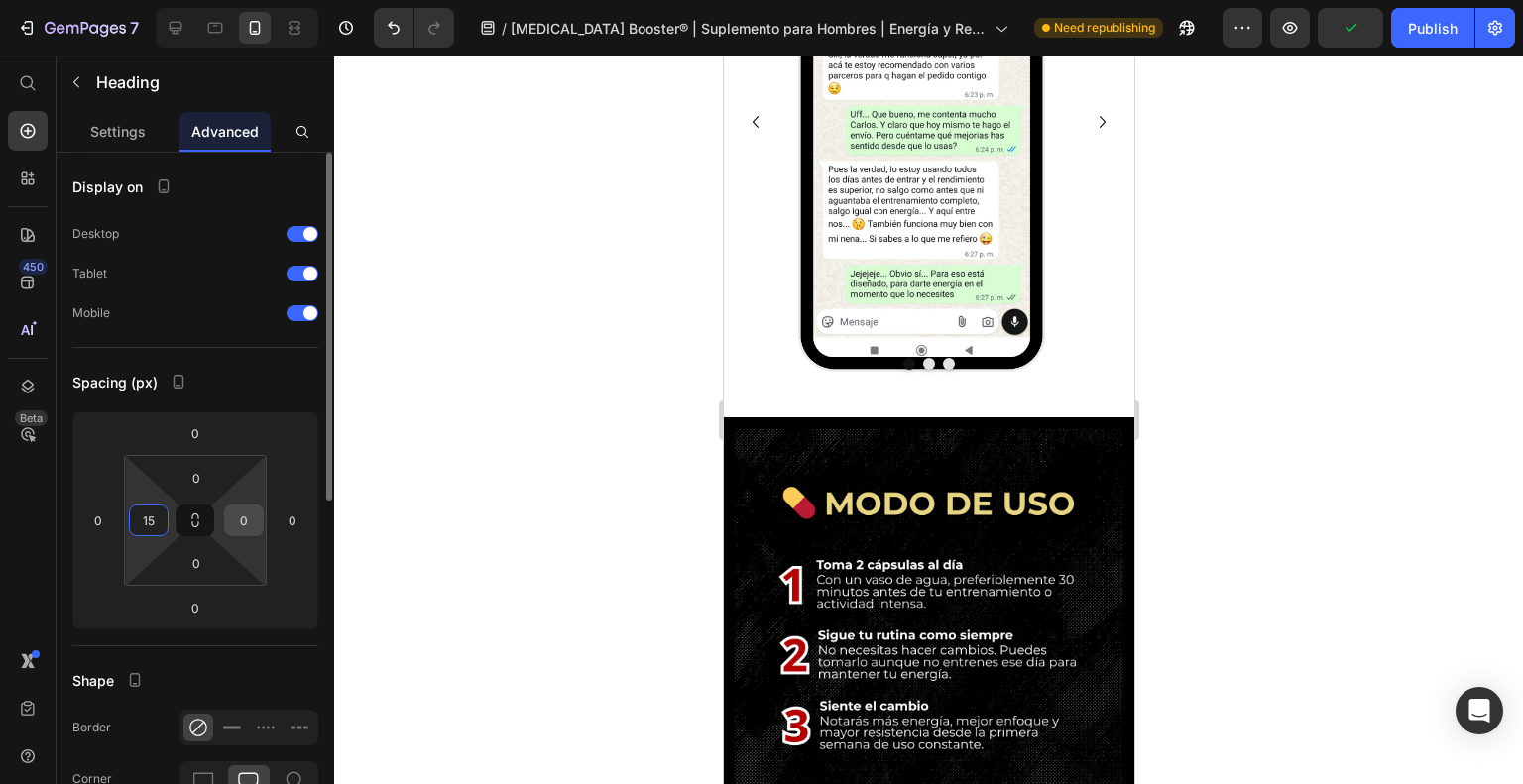 type on "15" 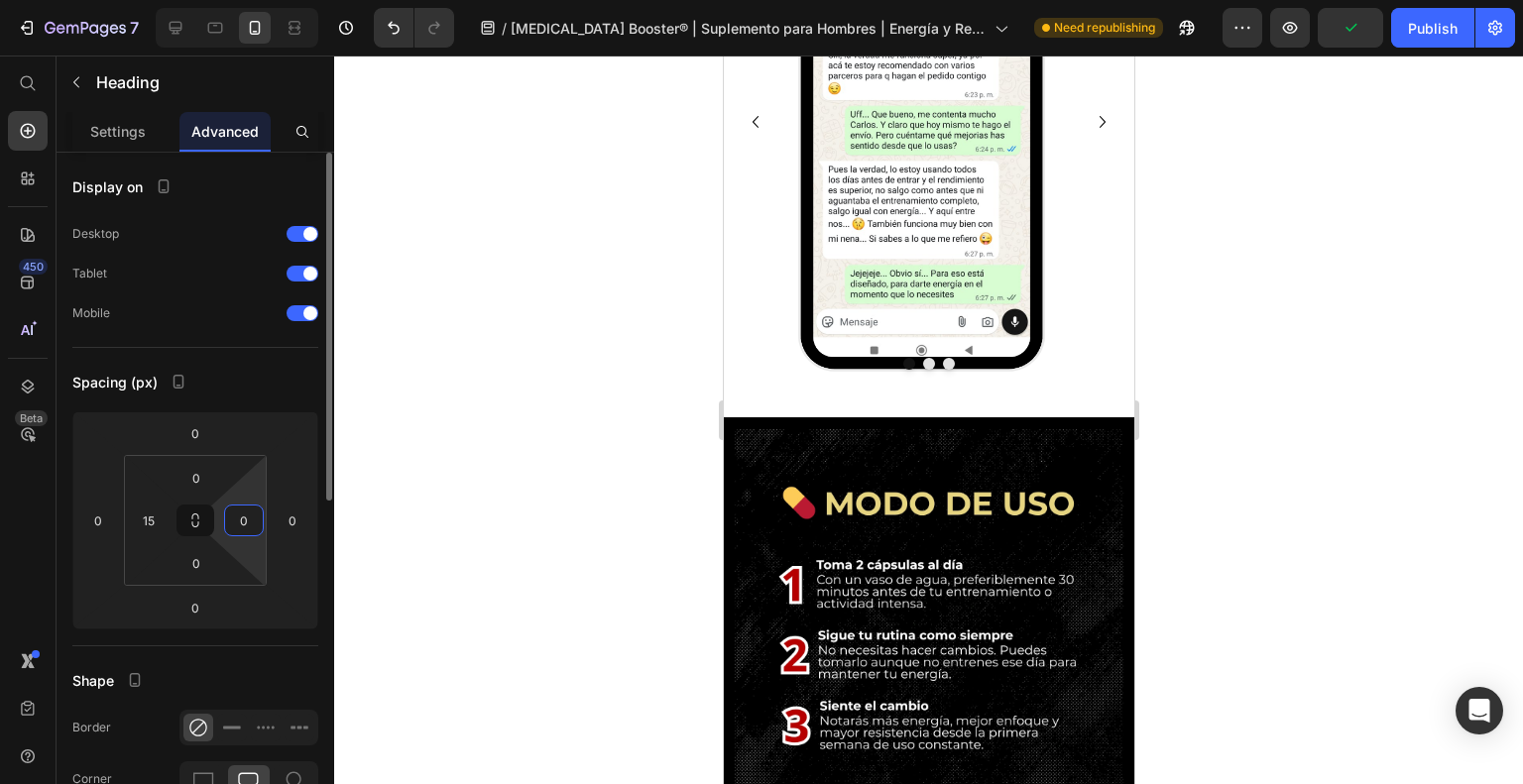 click on "0" at bounding box center [244, 520] 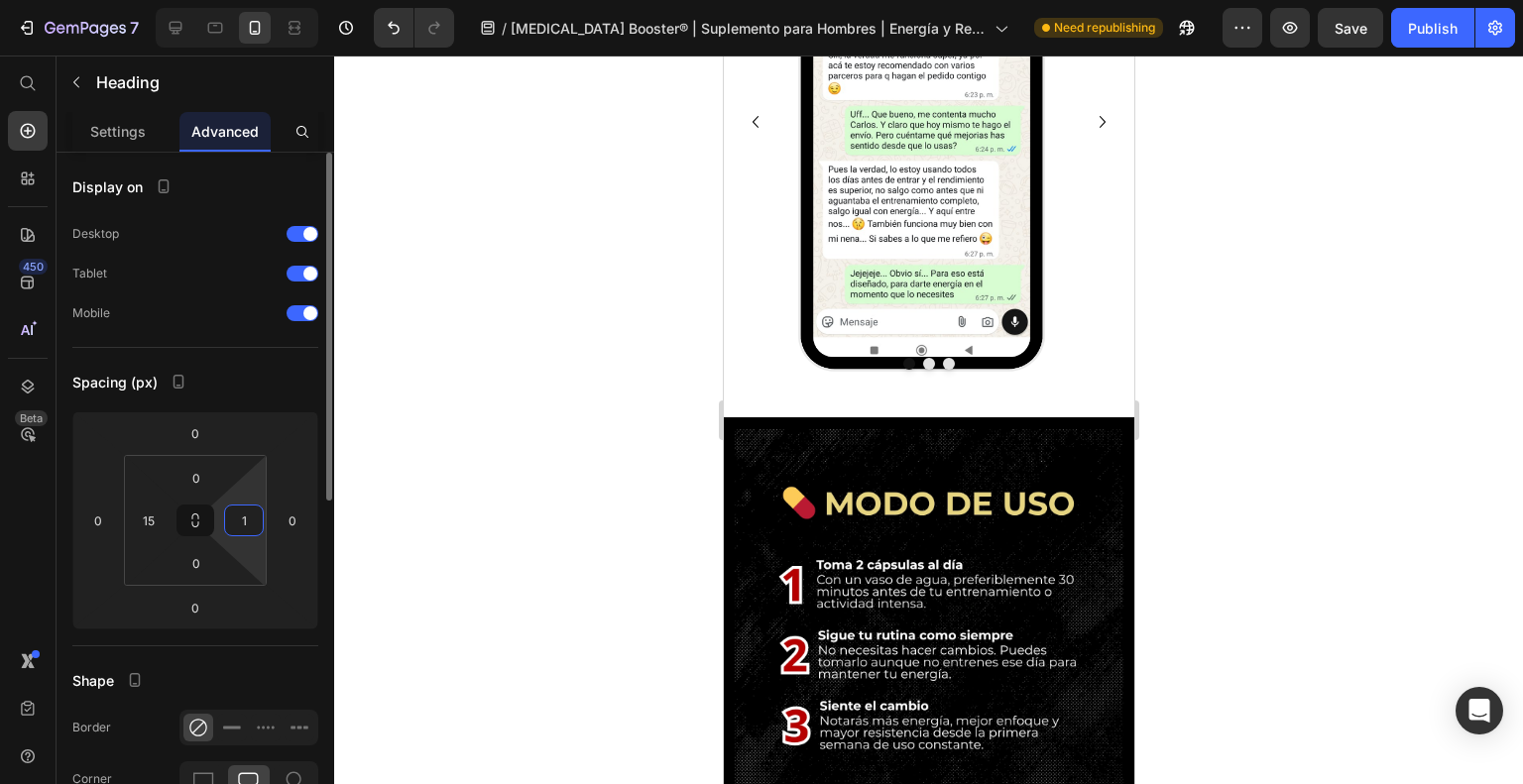 type on "15" 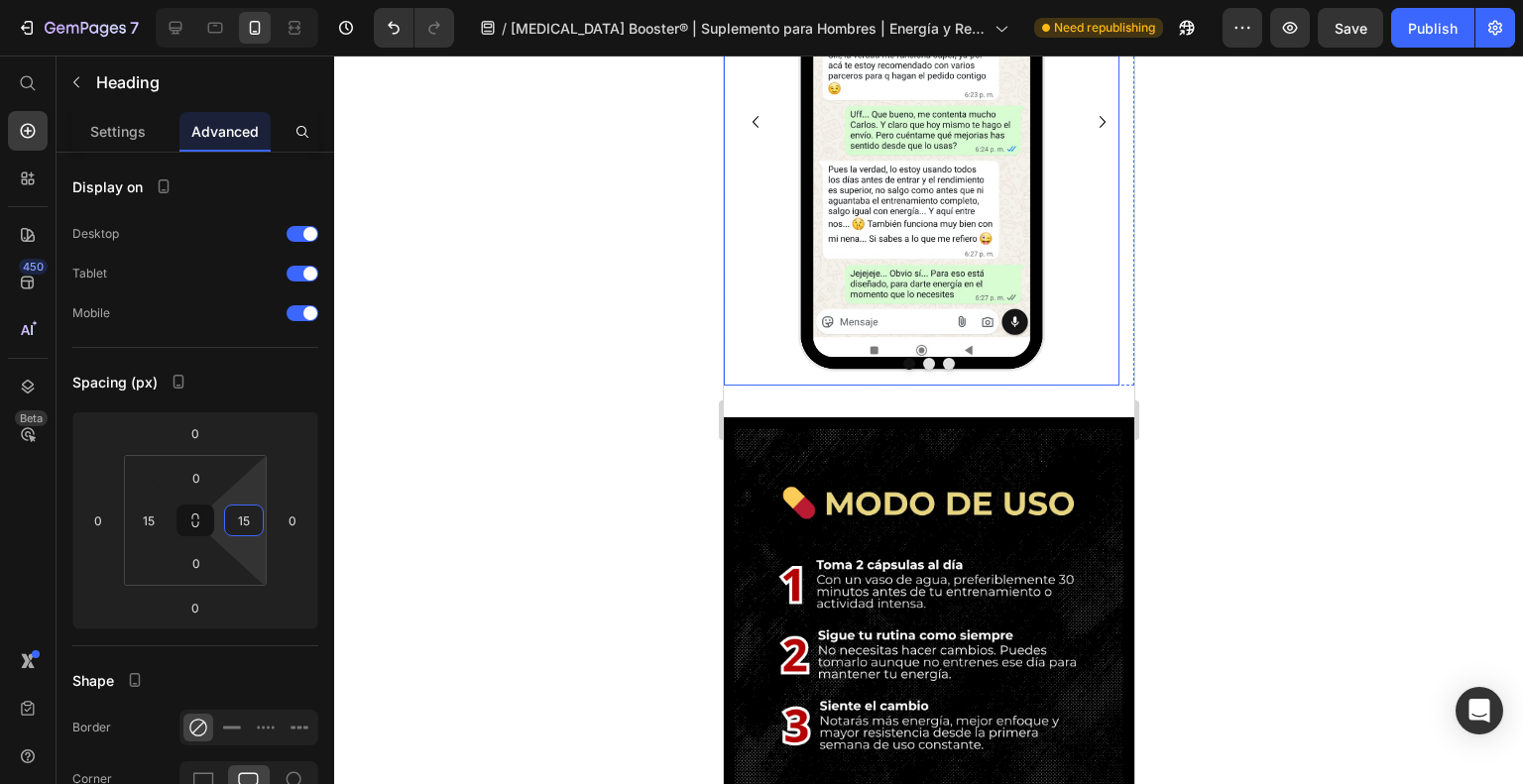 click at bounding box center [920, 122] 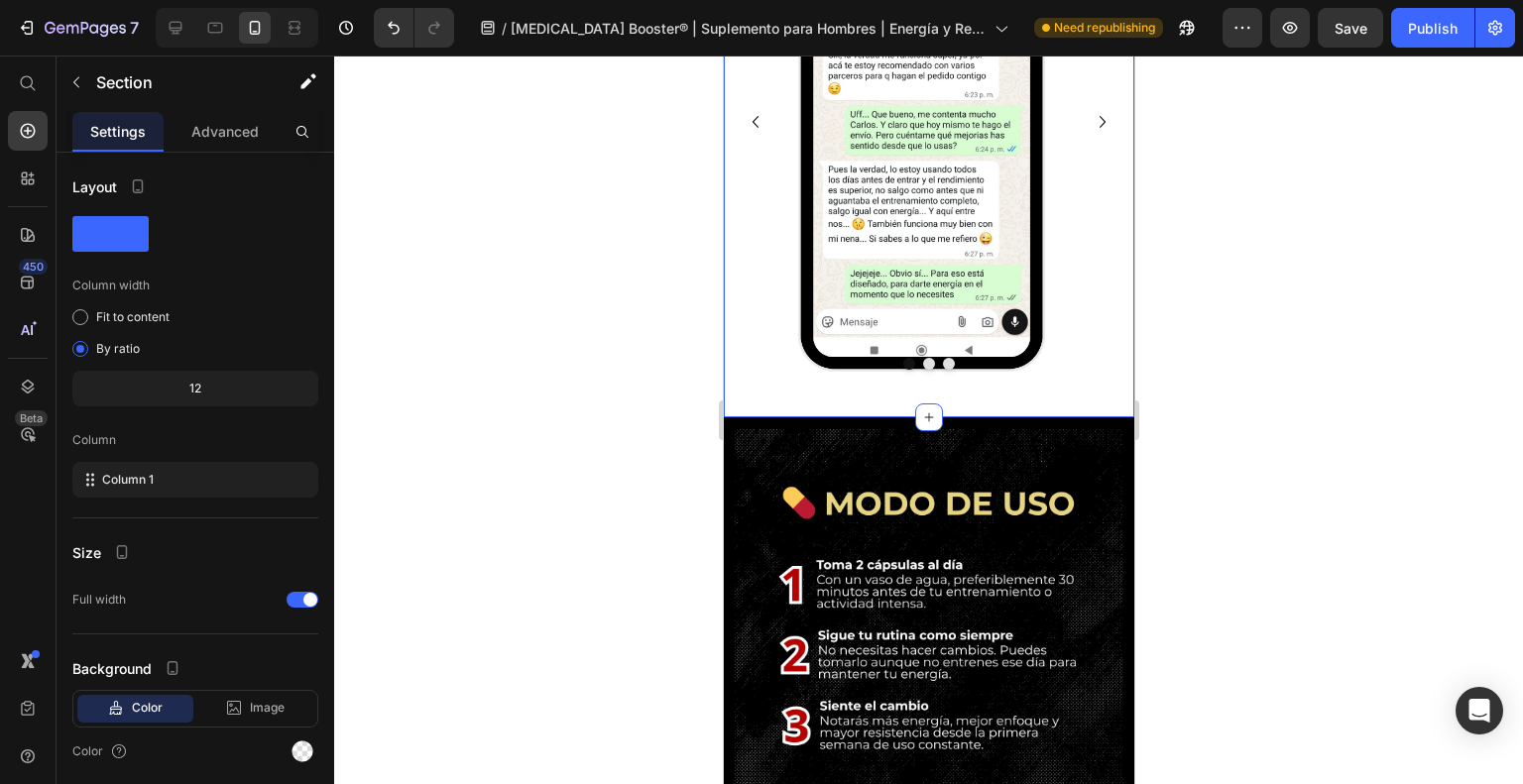click on "Image Image Image
Carousel Section 10   You can create reusable sections Create Theme Section AI Content Write with [PERSON_NAME] What would you like to describe here? Tone and Voice Persuasive Product [MEDICAL_DATA] Booster | Suplemento para hombres Show more Generate" at bounding box center [928, 122] 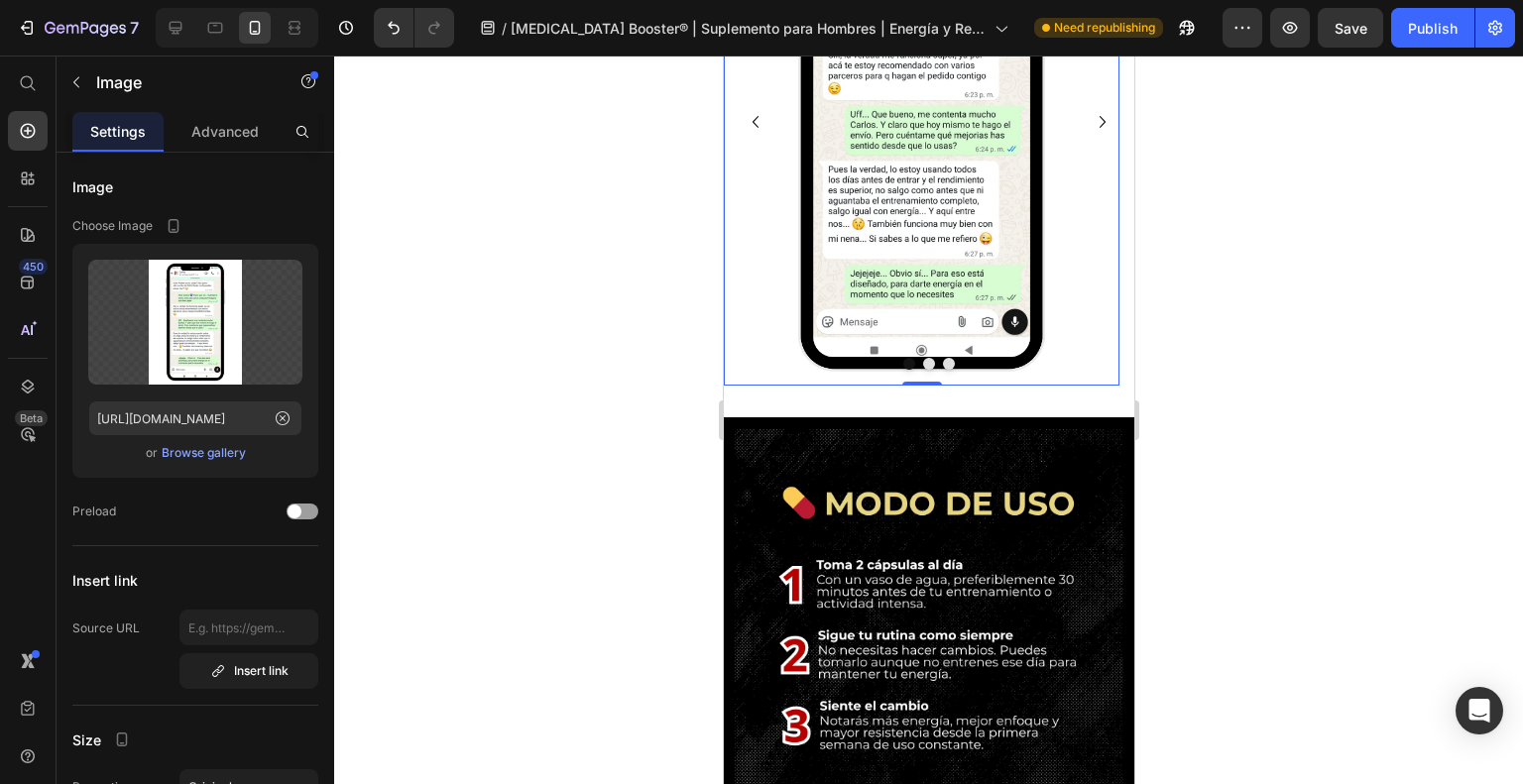 click at bounding box center [920, 122] 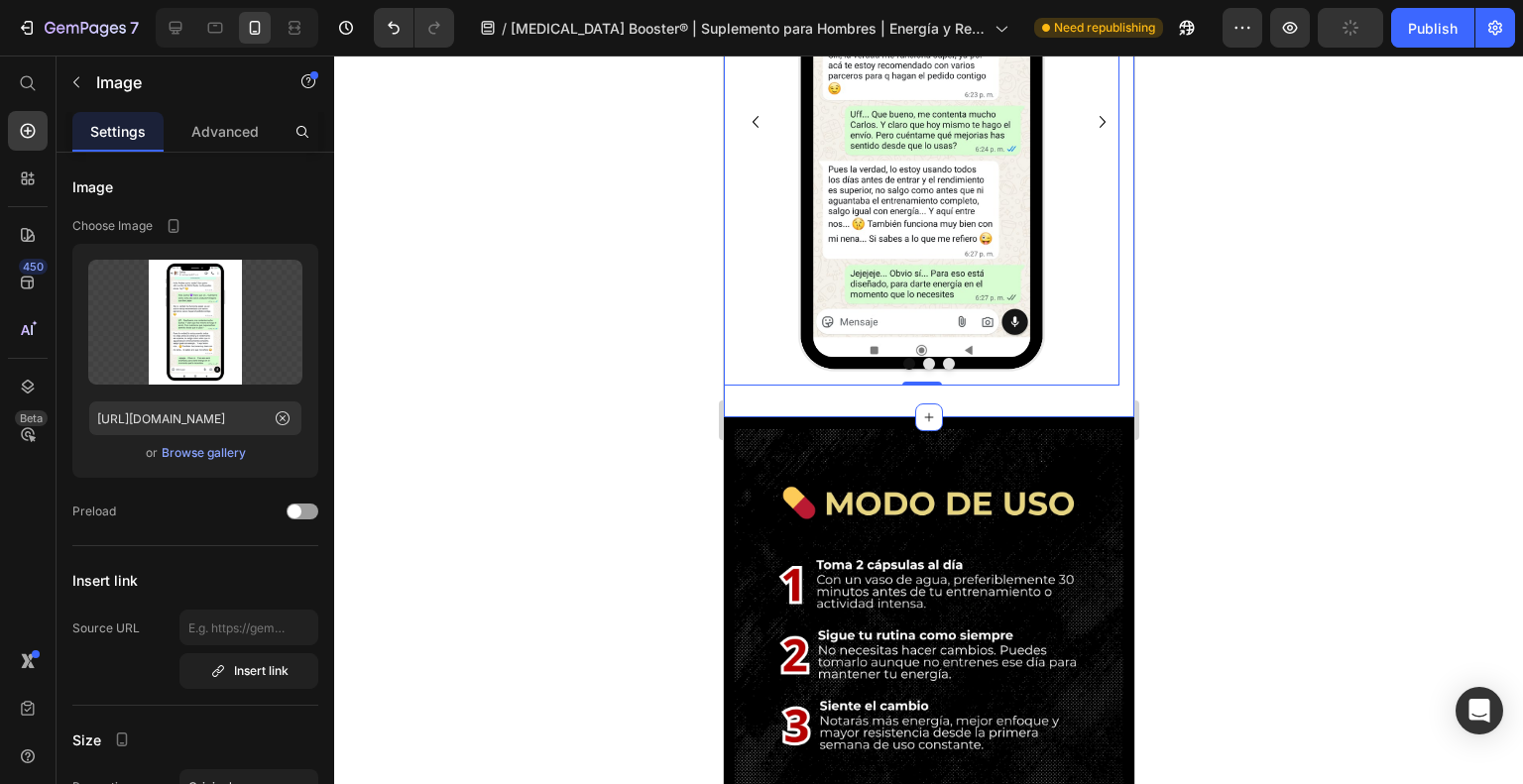click on "Image   0 Image Image
Carousel Section 10" at bounding box center [928, 122] 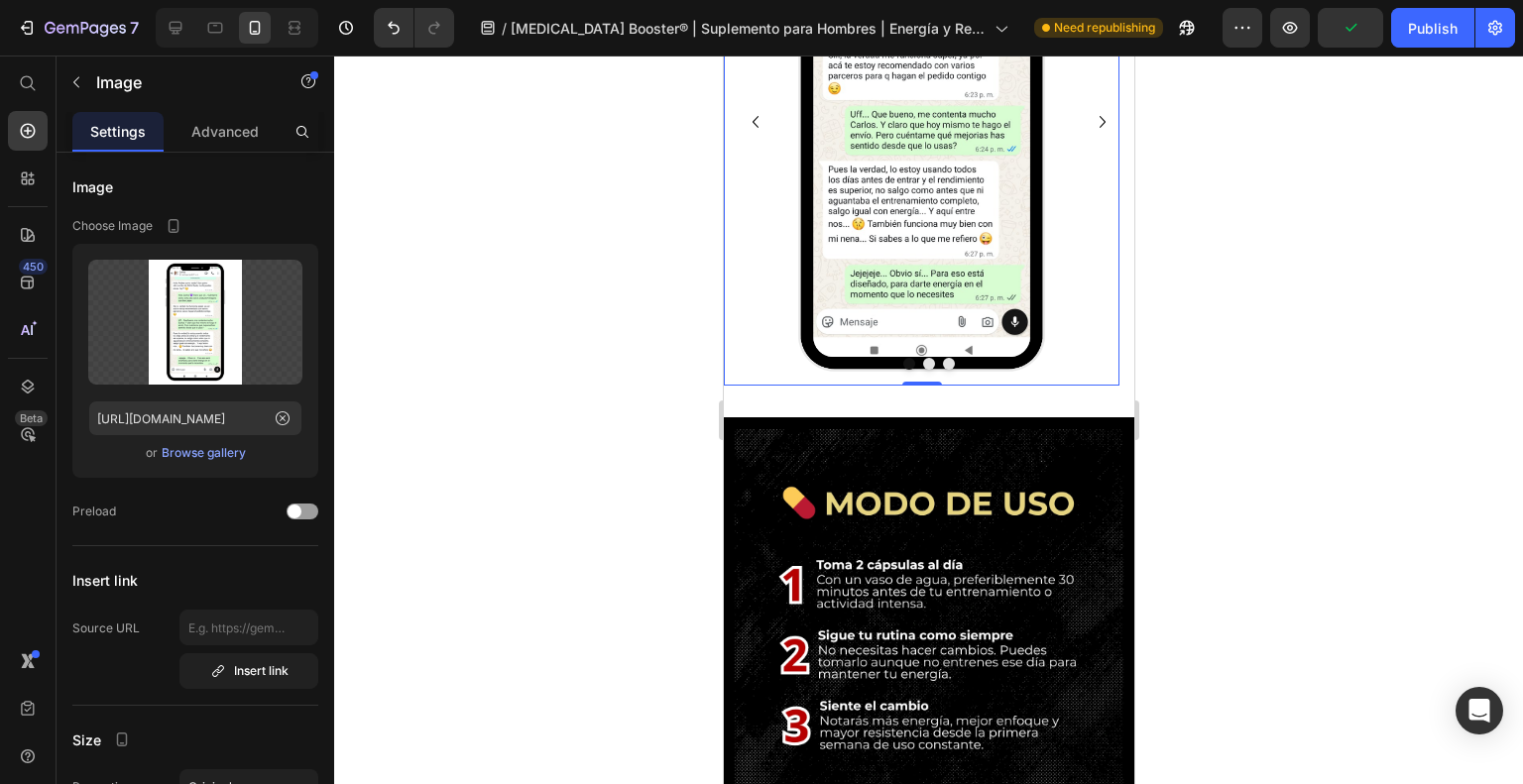 click on "Image   0" at bounding box center [920, 122] 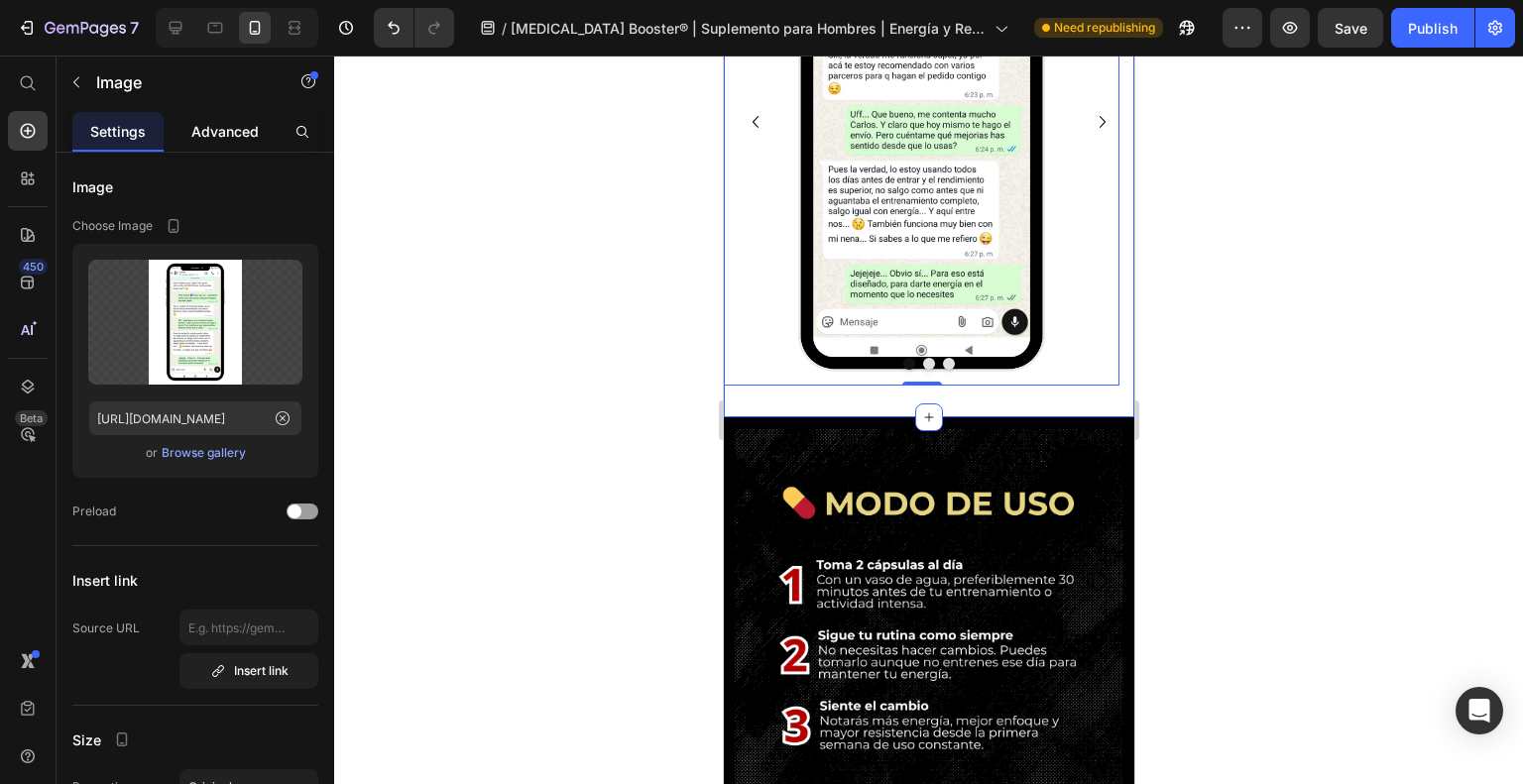 click on "Advanced" 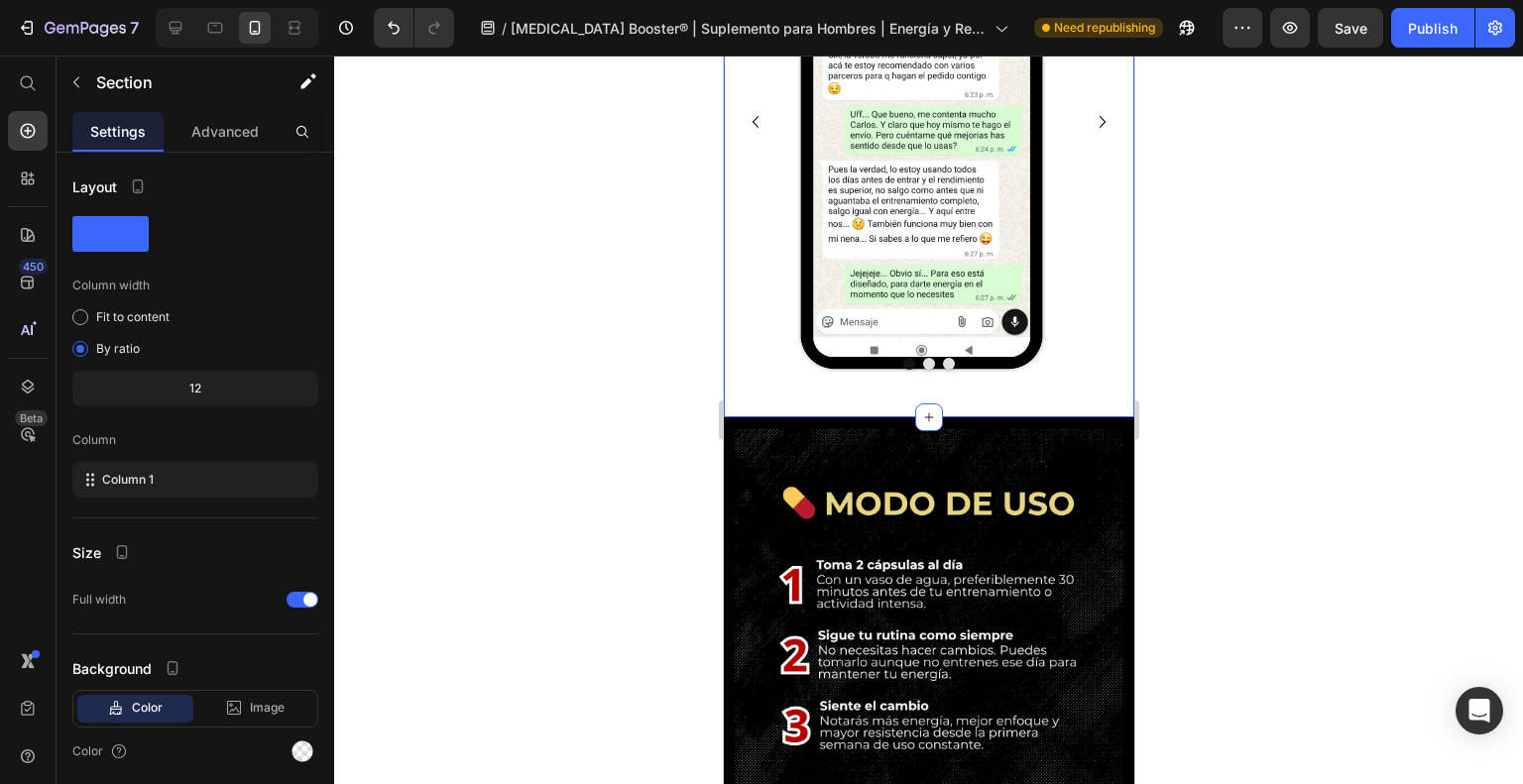 click on "Image Image Image
Carousel Section 10   You can create reusable sections Create Theme Section AI Content Write with [PERSON_NAME] What would you like to describe here? Tone and Voice Persuasive Product [MEDICAL_DATA] Booster | Suplemento para hombres Show more Generate" at bounding box center (928, 122) 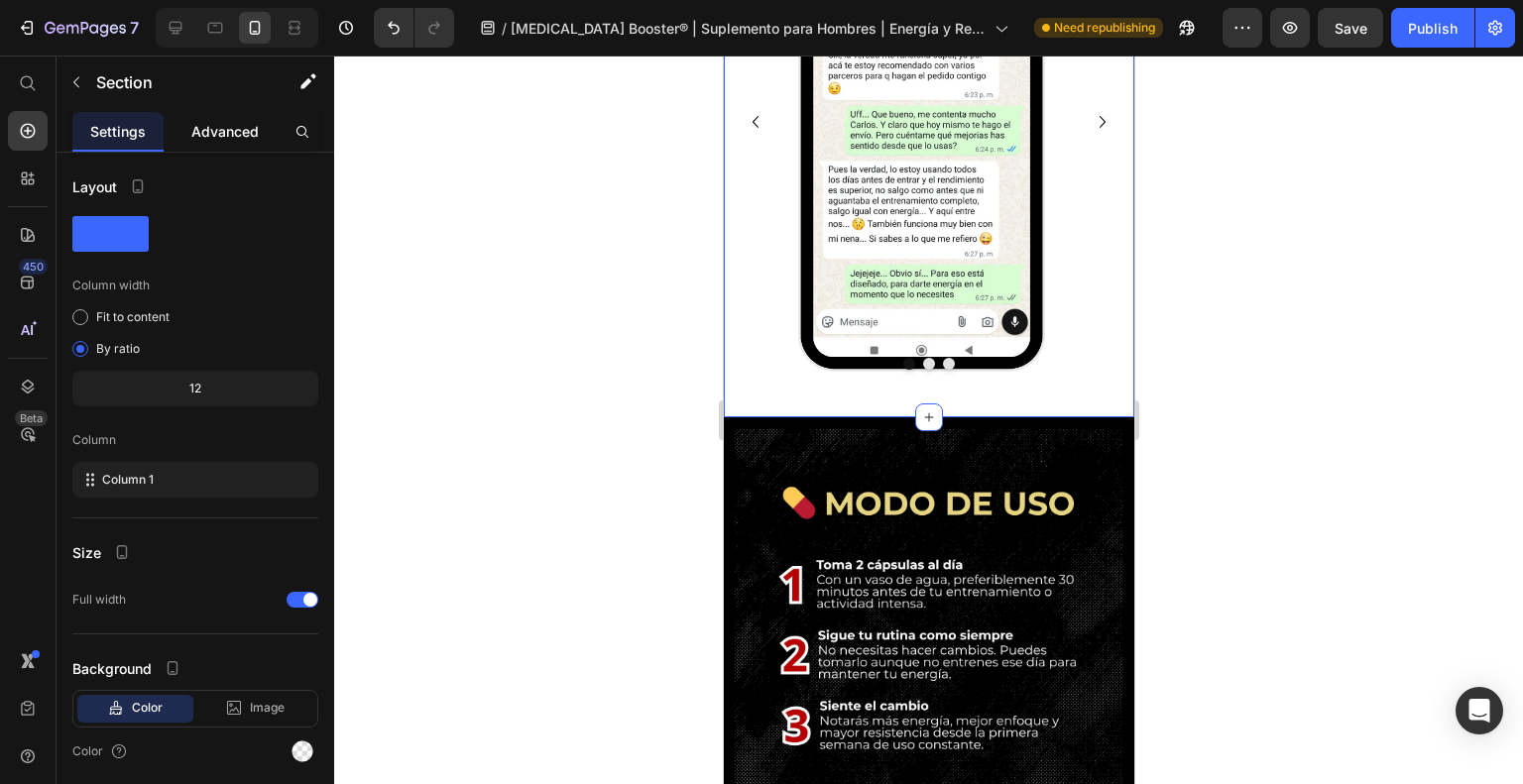 click on "Advanced" at bounding box center (225, 131) 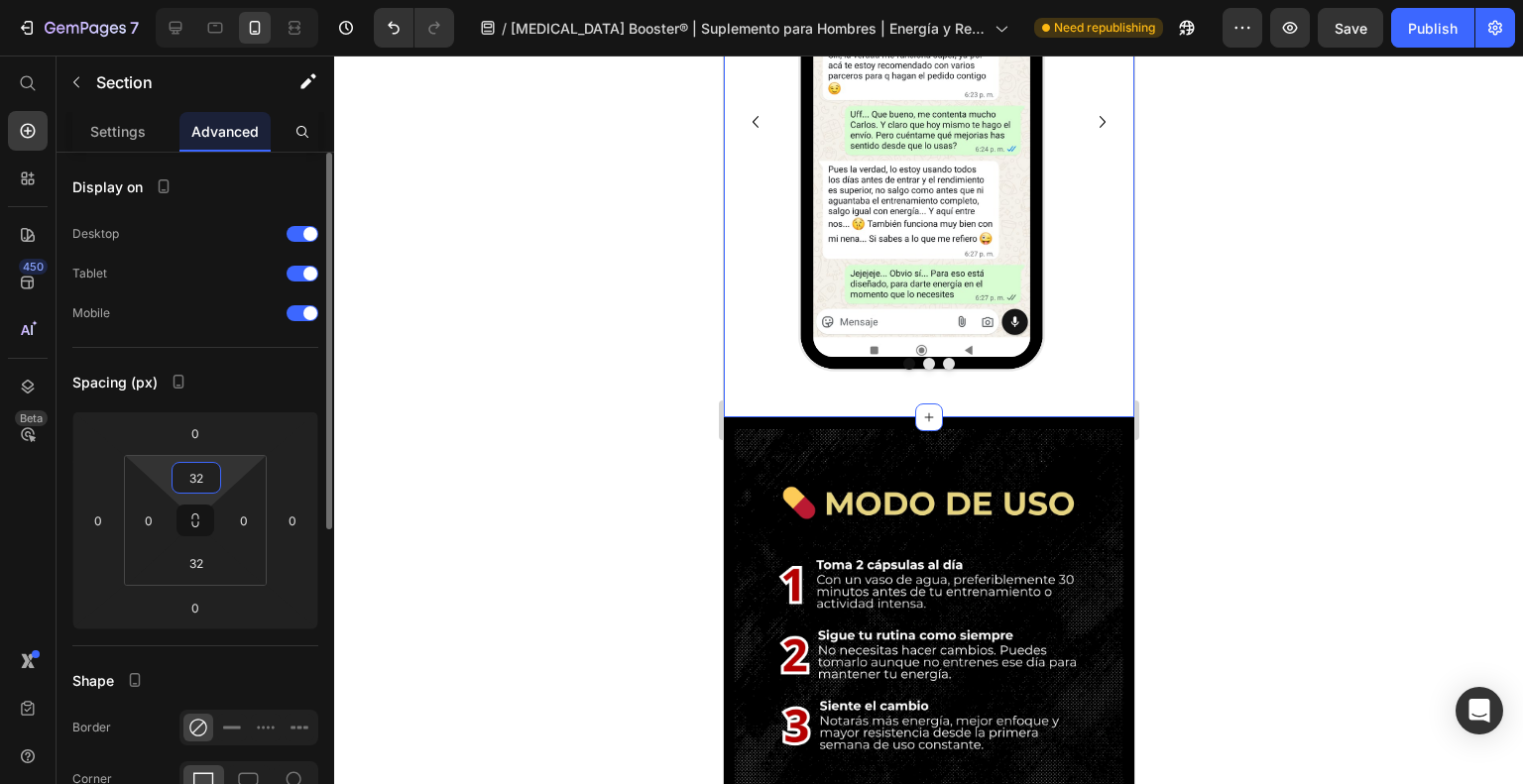 click on "32" at bounding box center (196, 478) 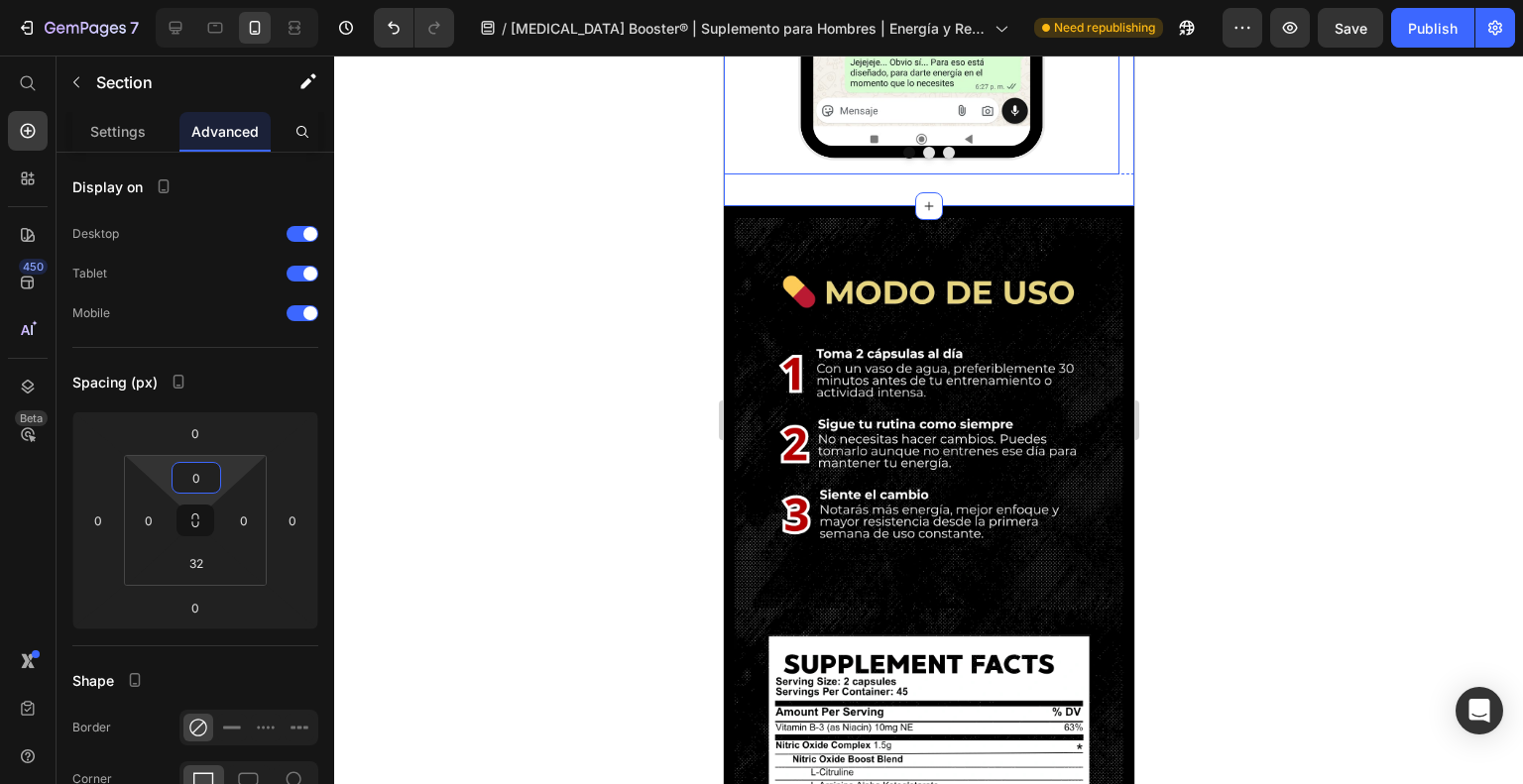 scroll, scrollTop: 3463, scrollLeft: 0, axis: vertical 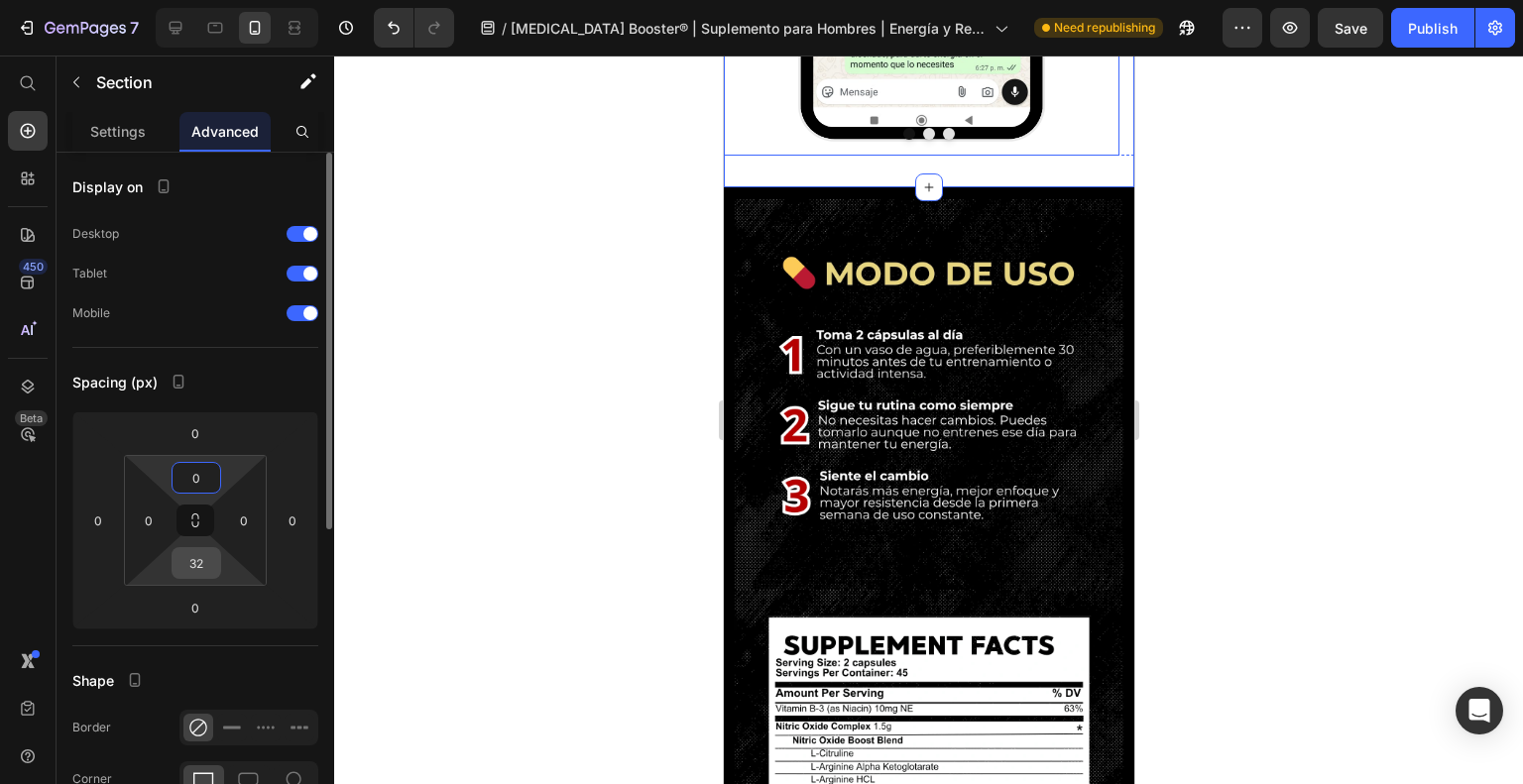 type on "0" 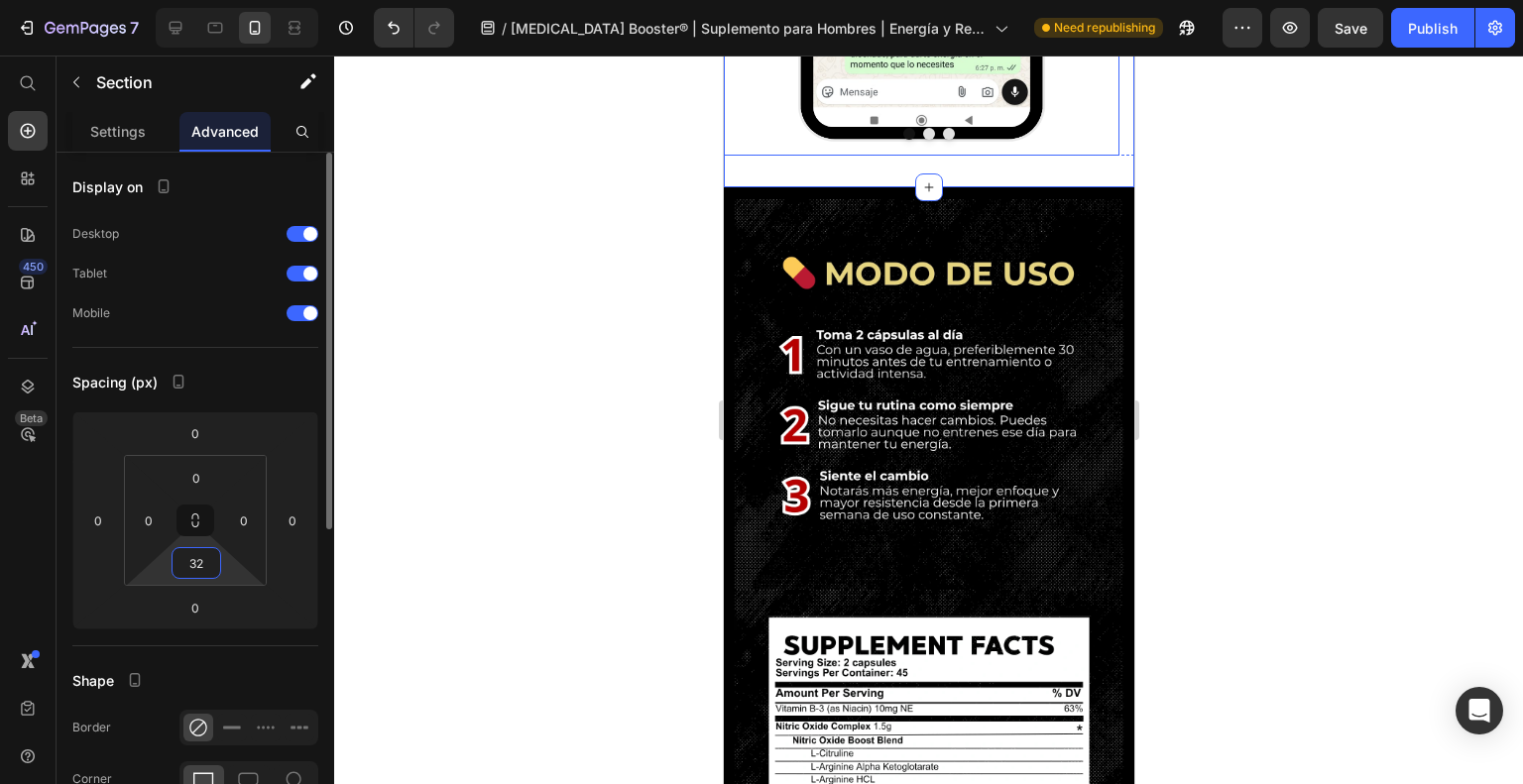click on "32" at bounding box center [196, 563] 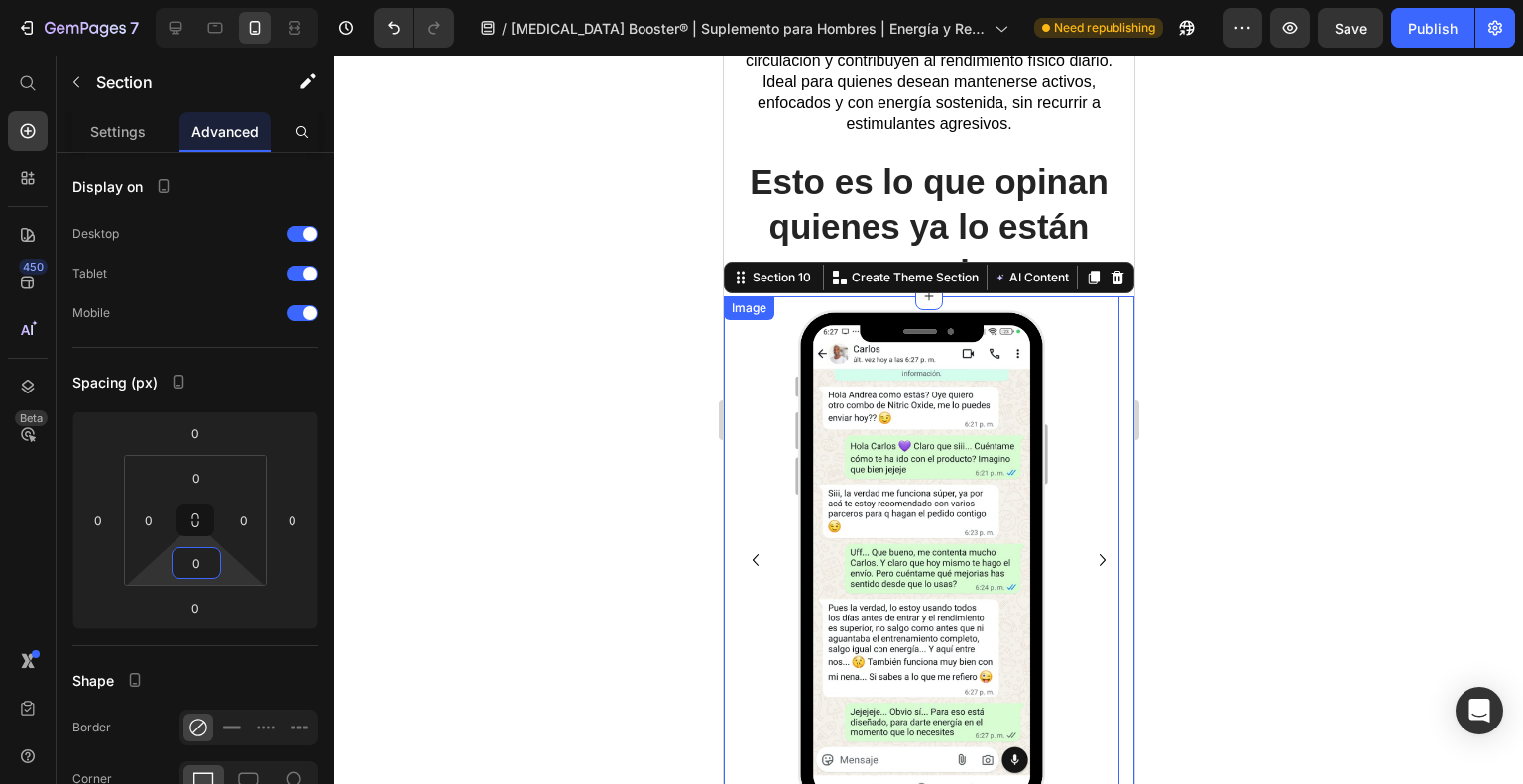 scroll, scrollTop: 3760, scrollLeft: 0, axis: vertical 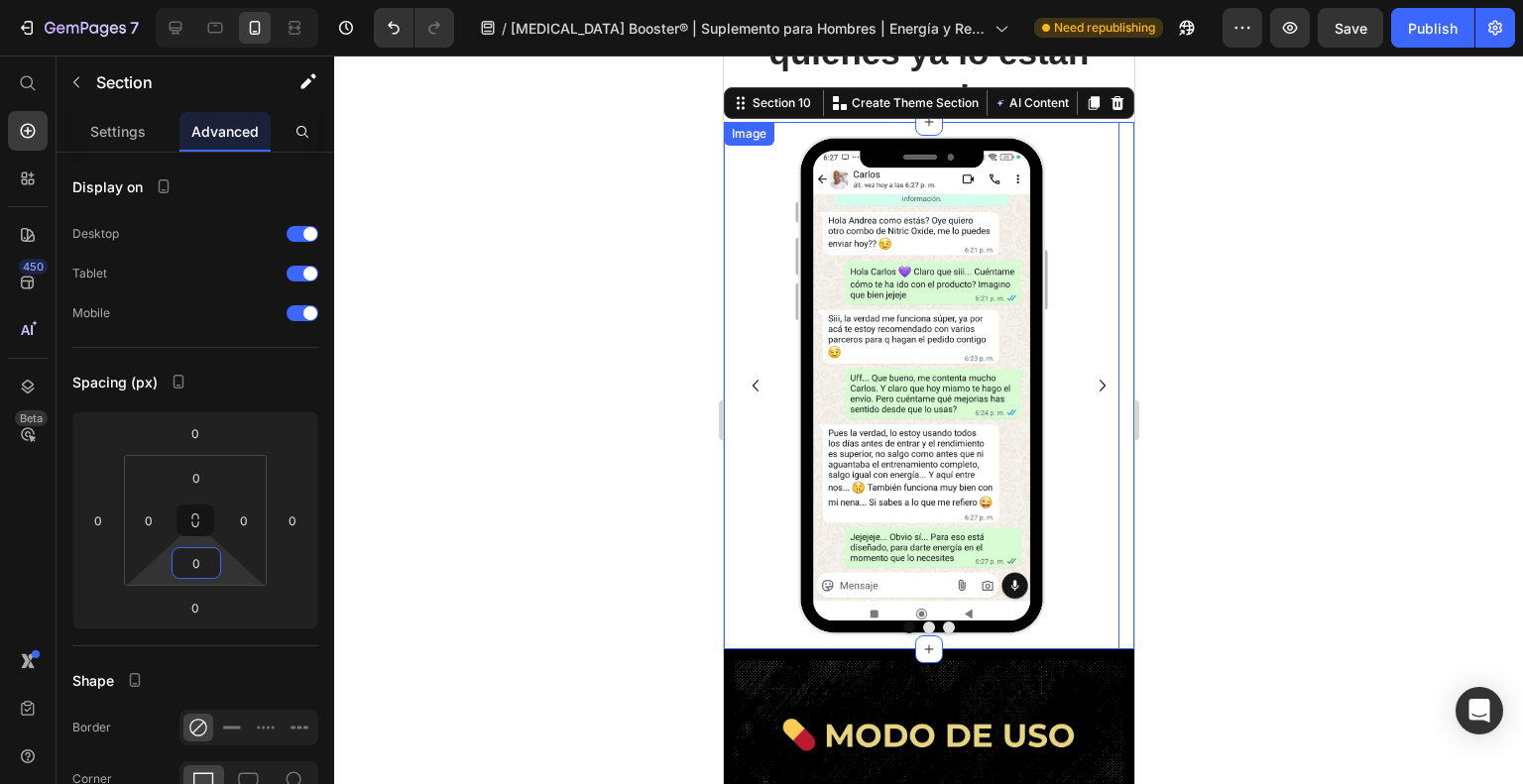 type on "0" 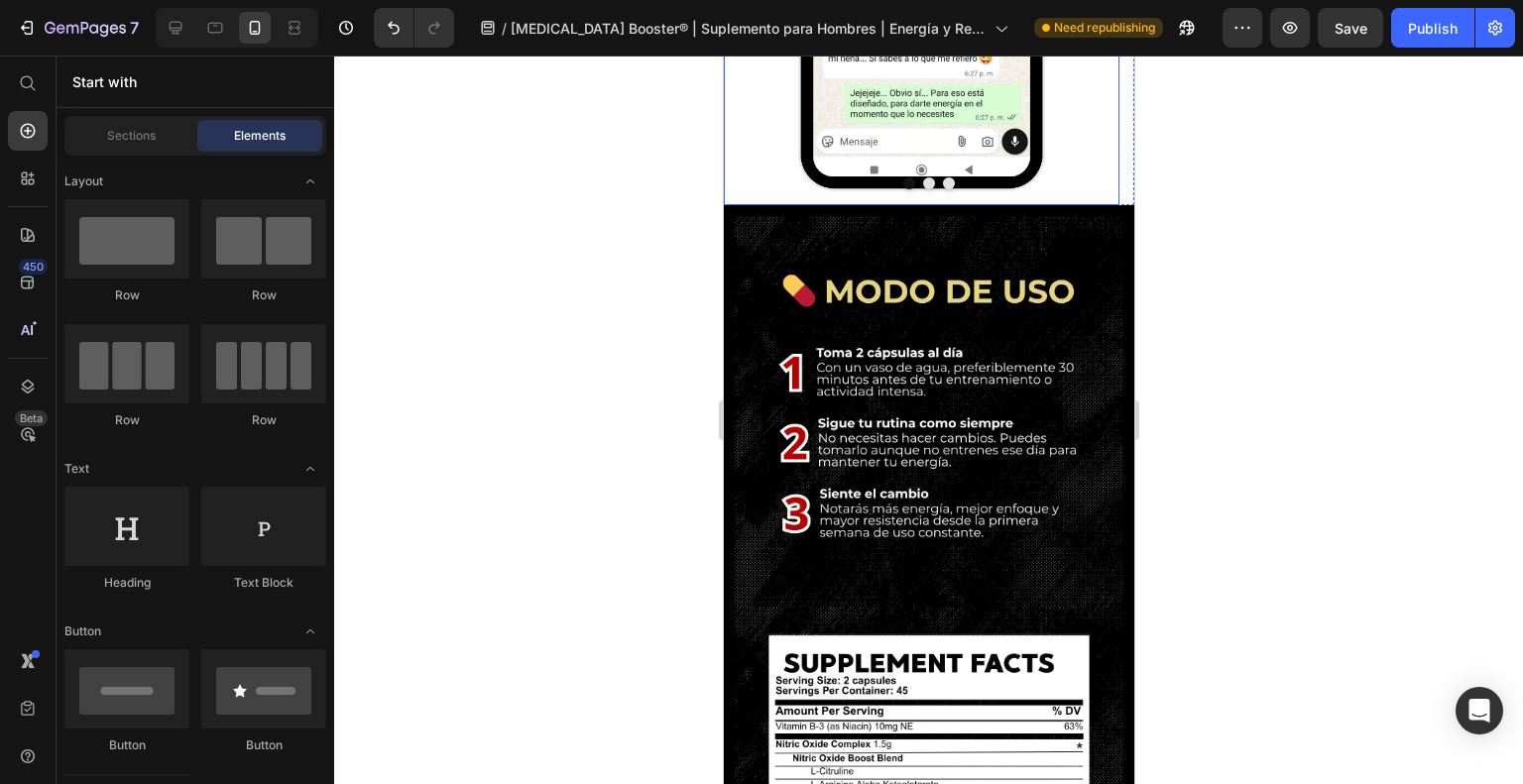 scroll, scrollTop: 3364, scrollLeft: 0, axis: vertical 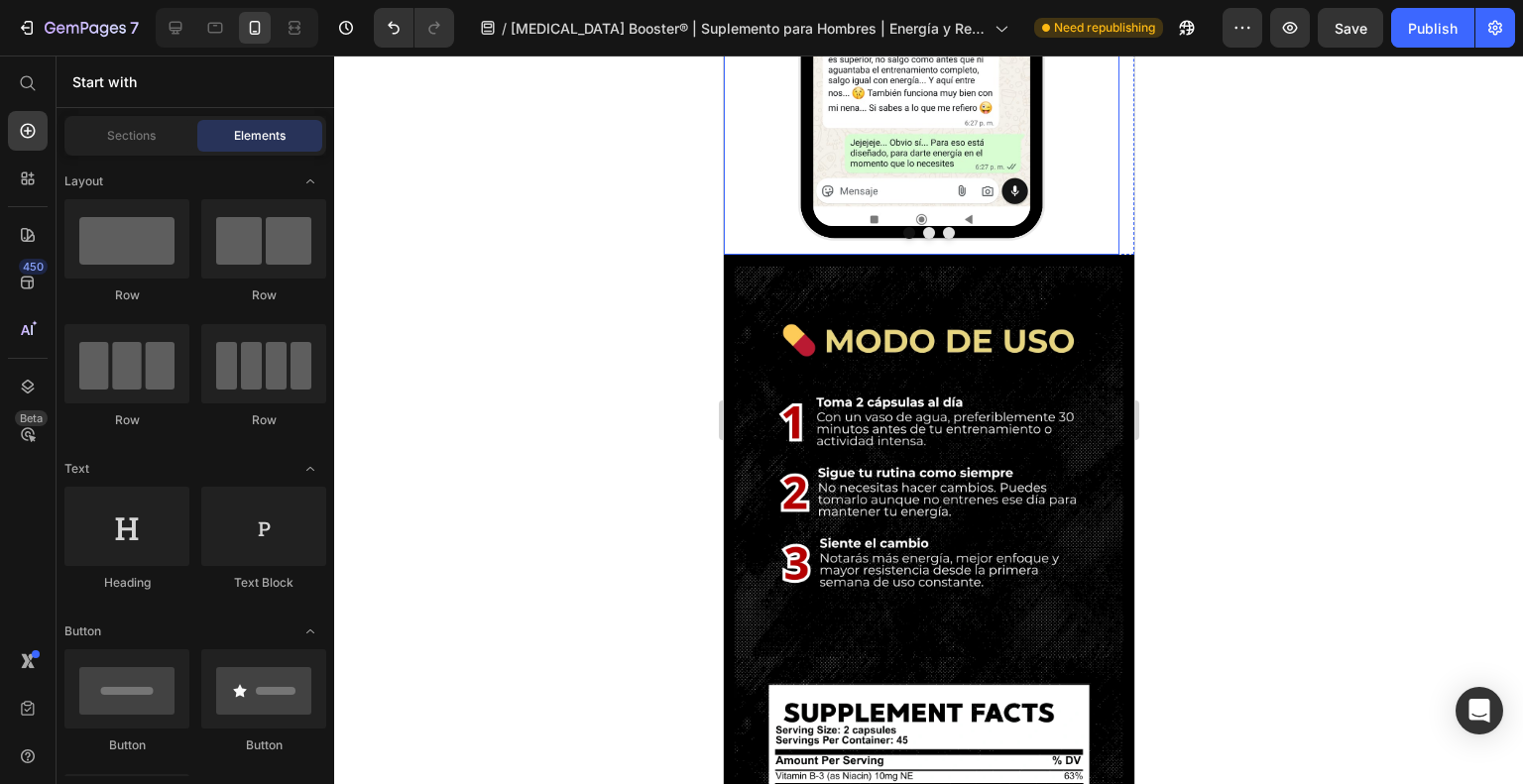 click at bounding box center [920, -9] 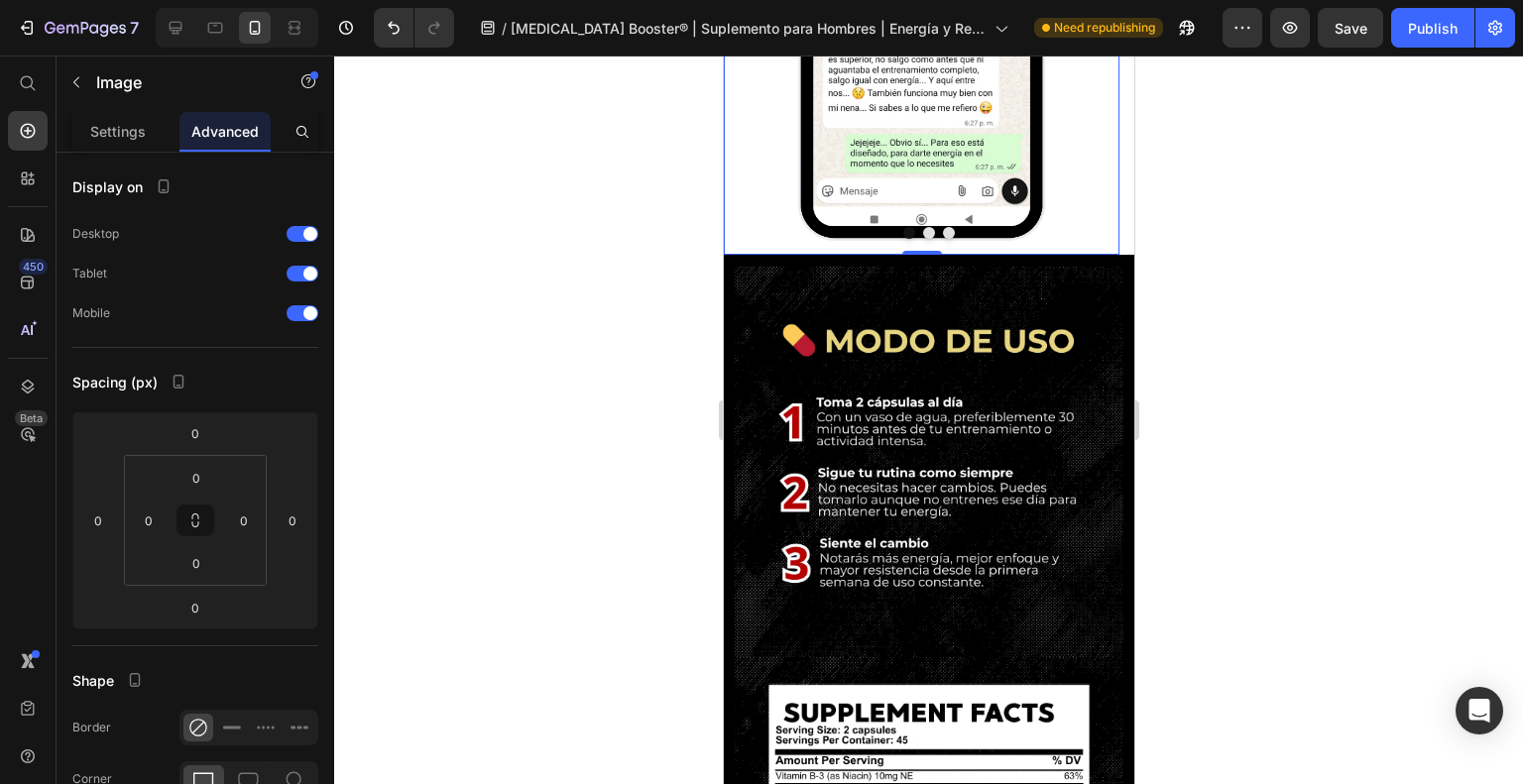 scroll, scrollTop: 3265, scrollLeft: 0, axis: vertical 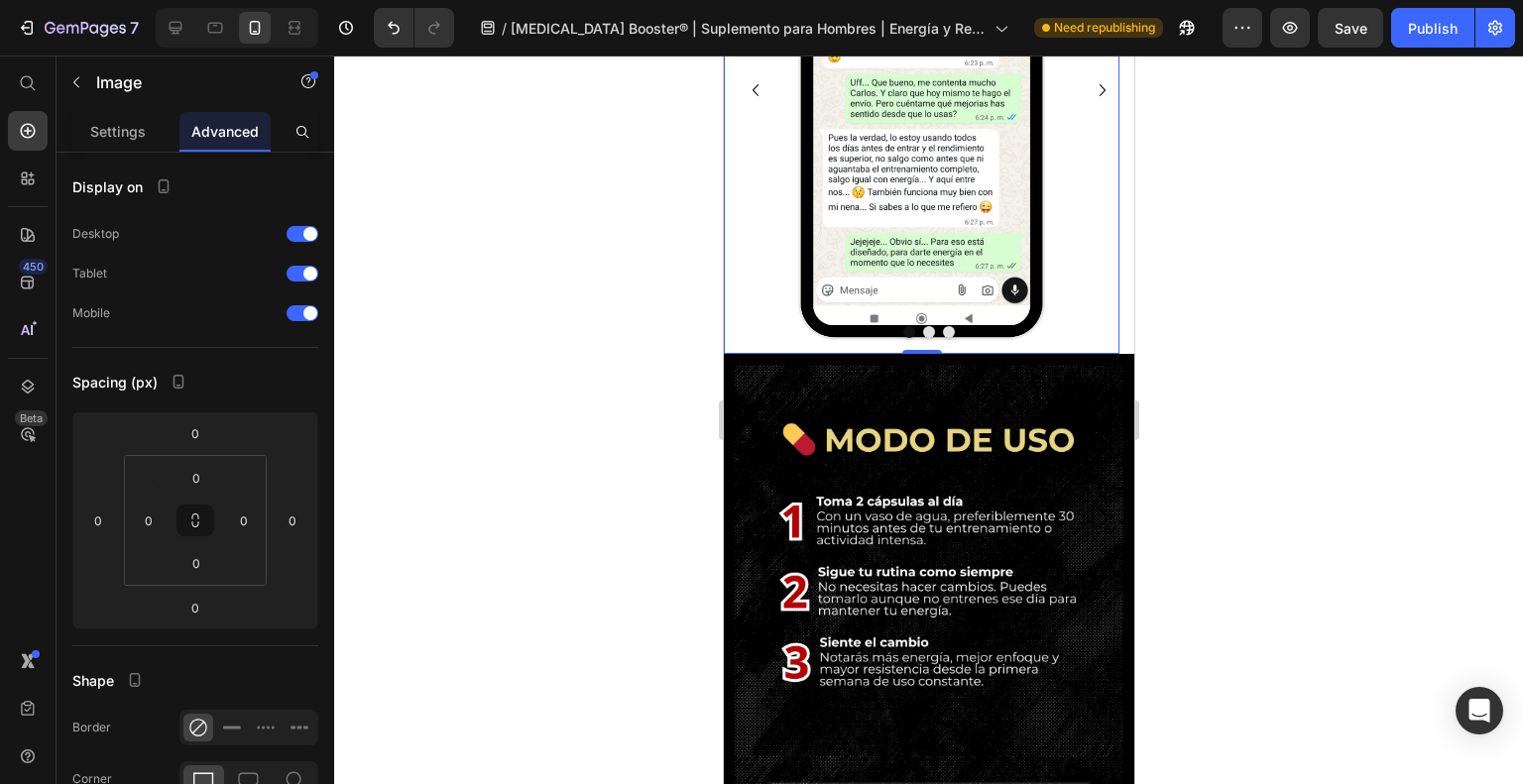 click on "Esto es lo que opinan quienes ya lo están usando" at bounding box center [928, -244] 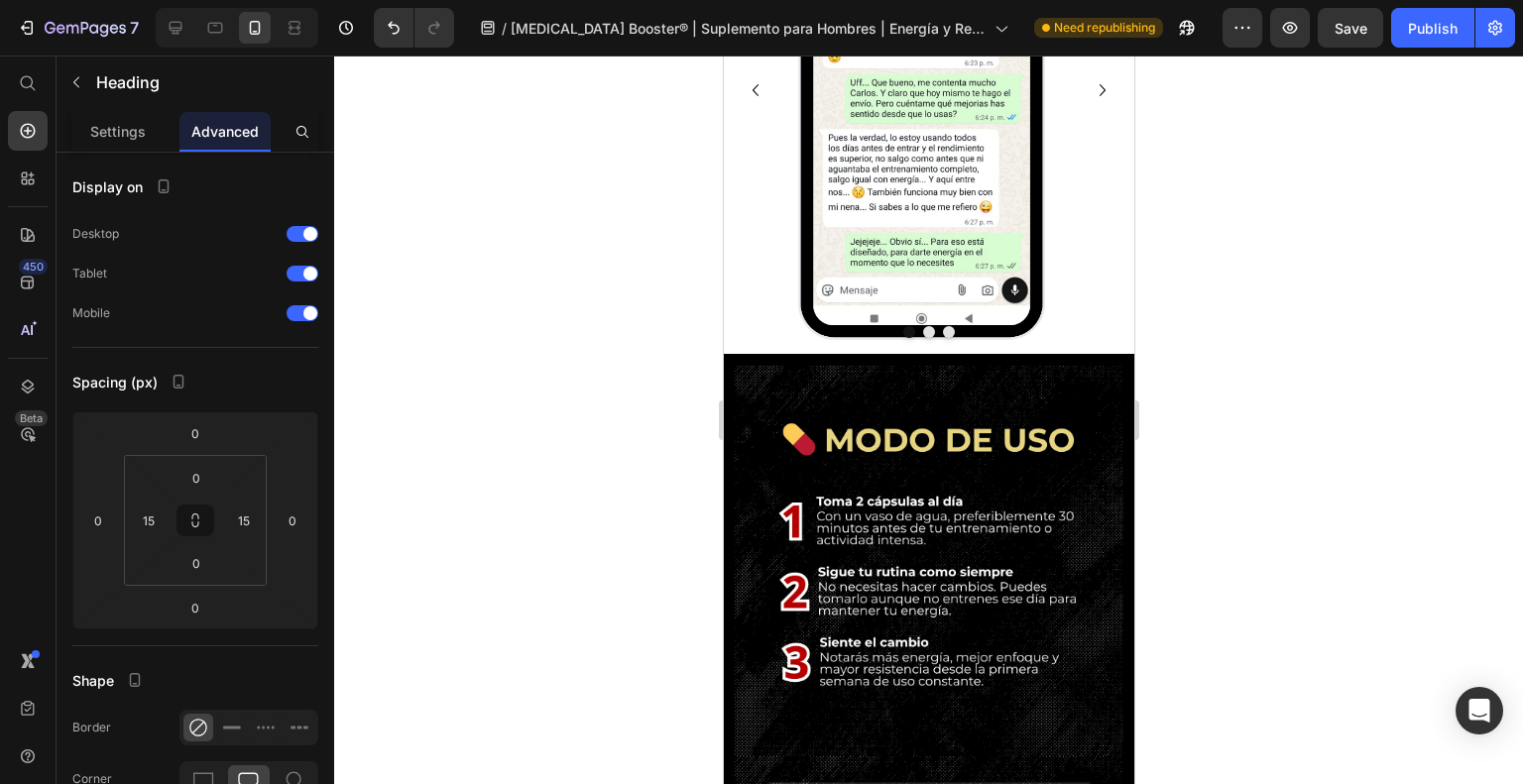 click on "Esto es lo que opinan quienes ya lo están usando 👇🏼" at bounding box center (928, -244) 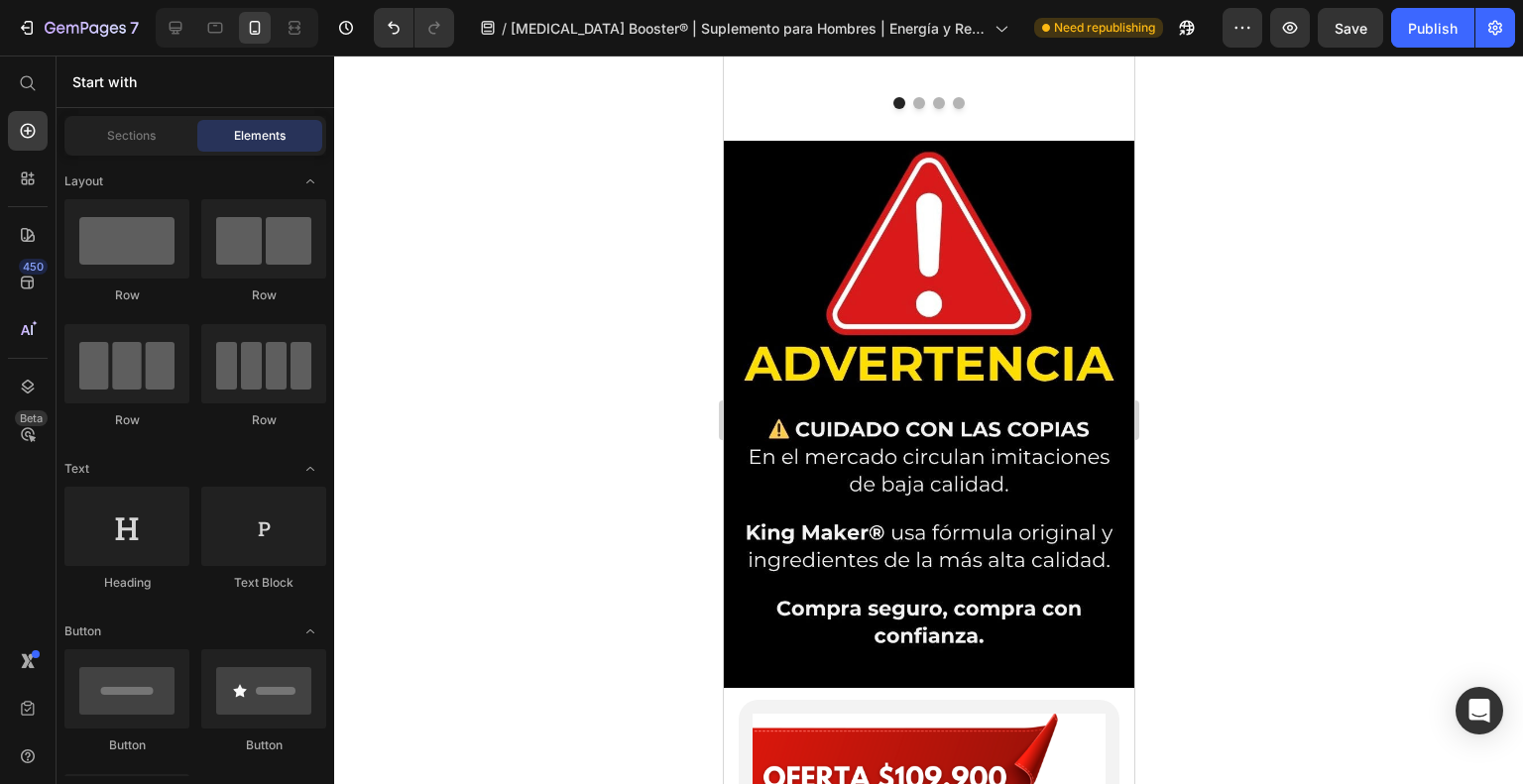 scroll, scrollTop: 7527, scrollLeft: 0, axis: vertical 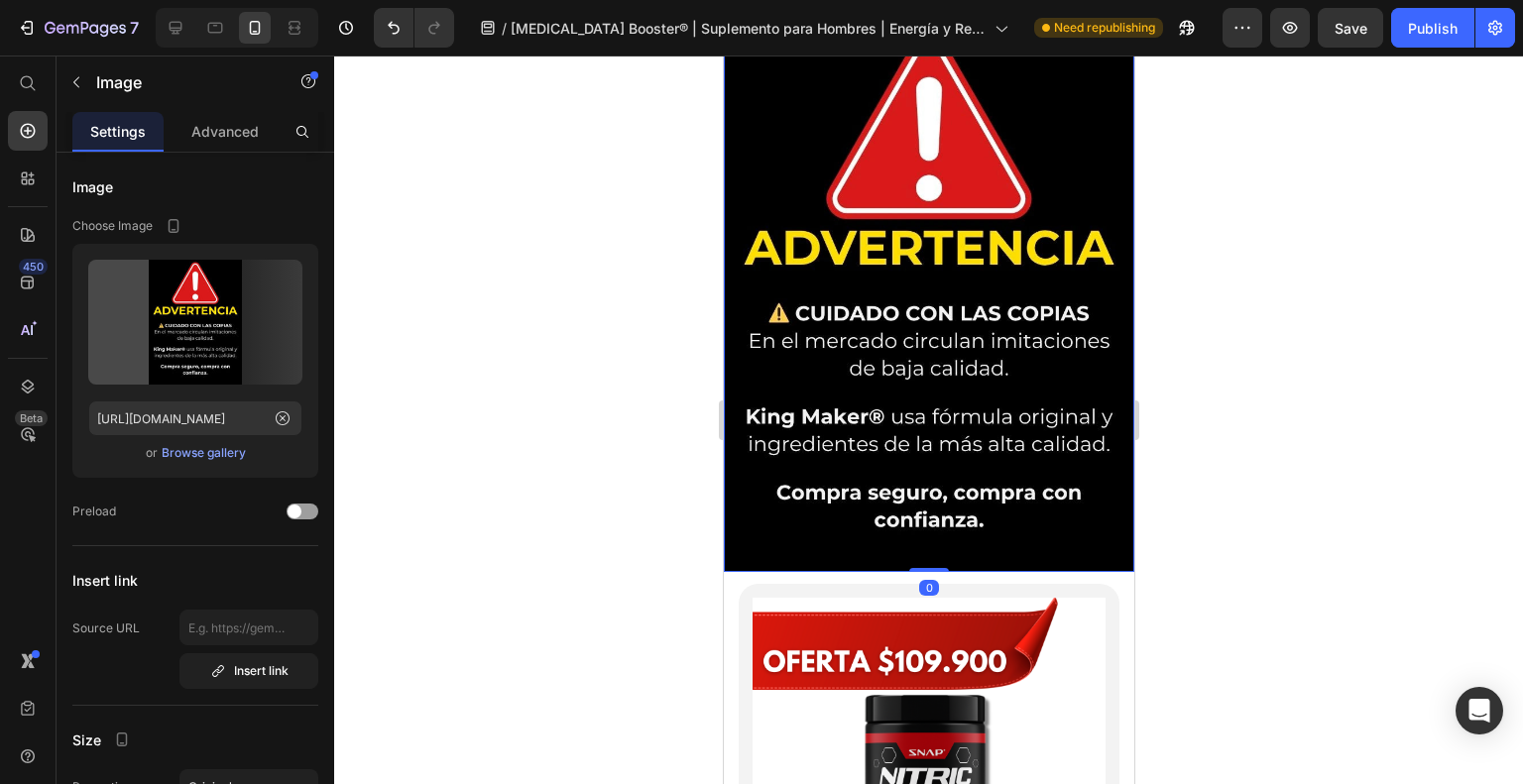 click at bounding box center (928, 282) 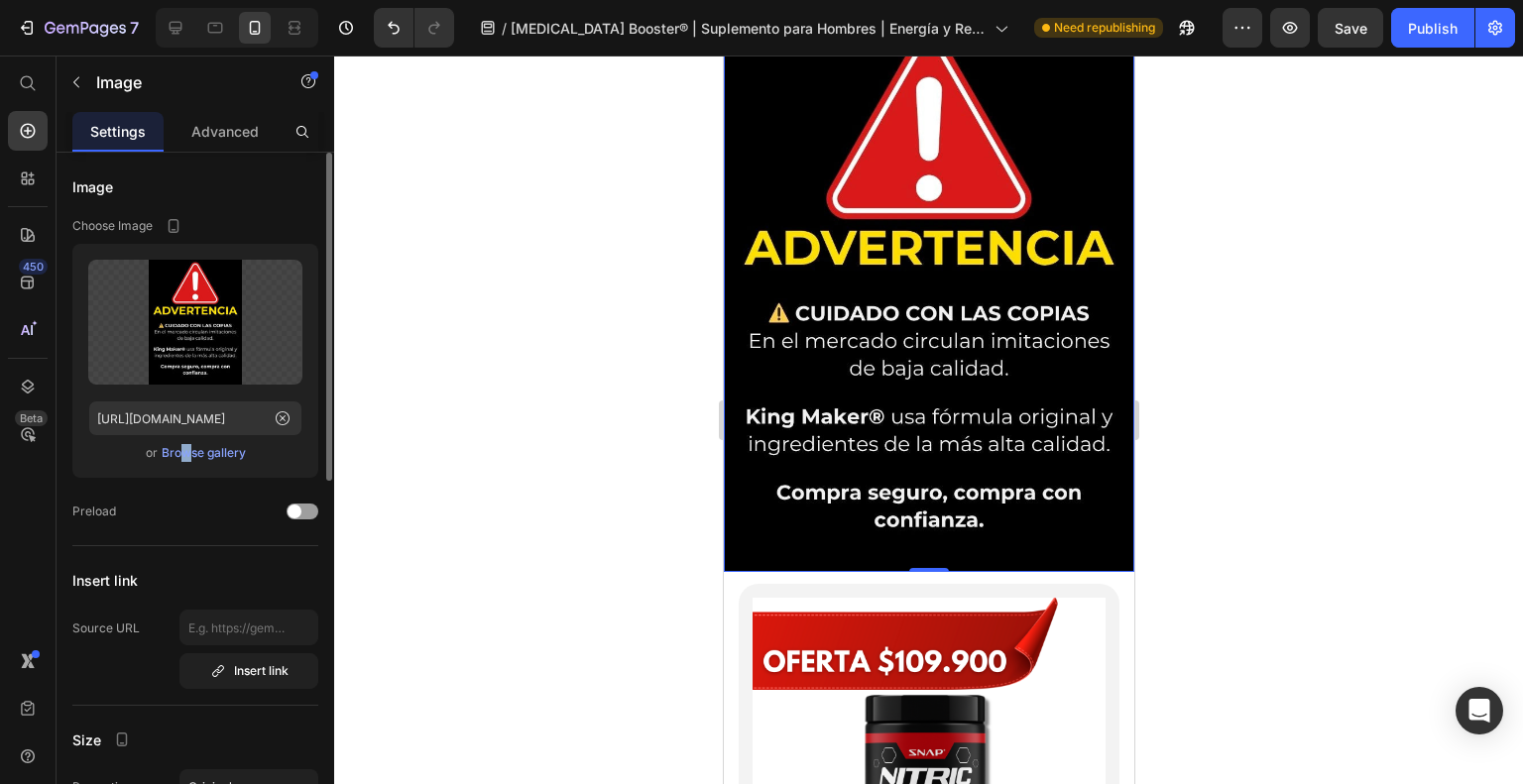 click on "Browse gallery" at bounding box center (203, 453) 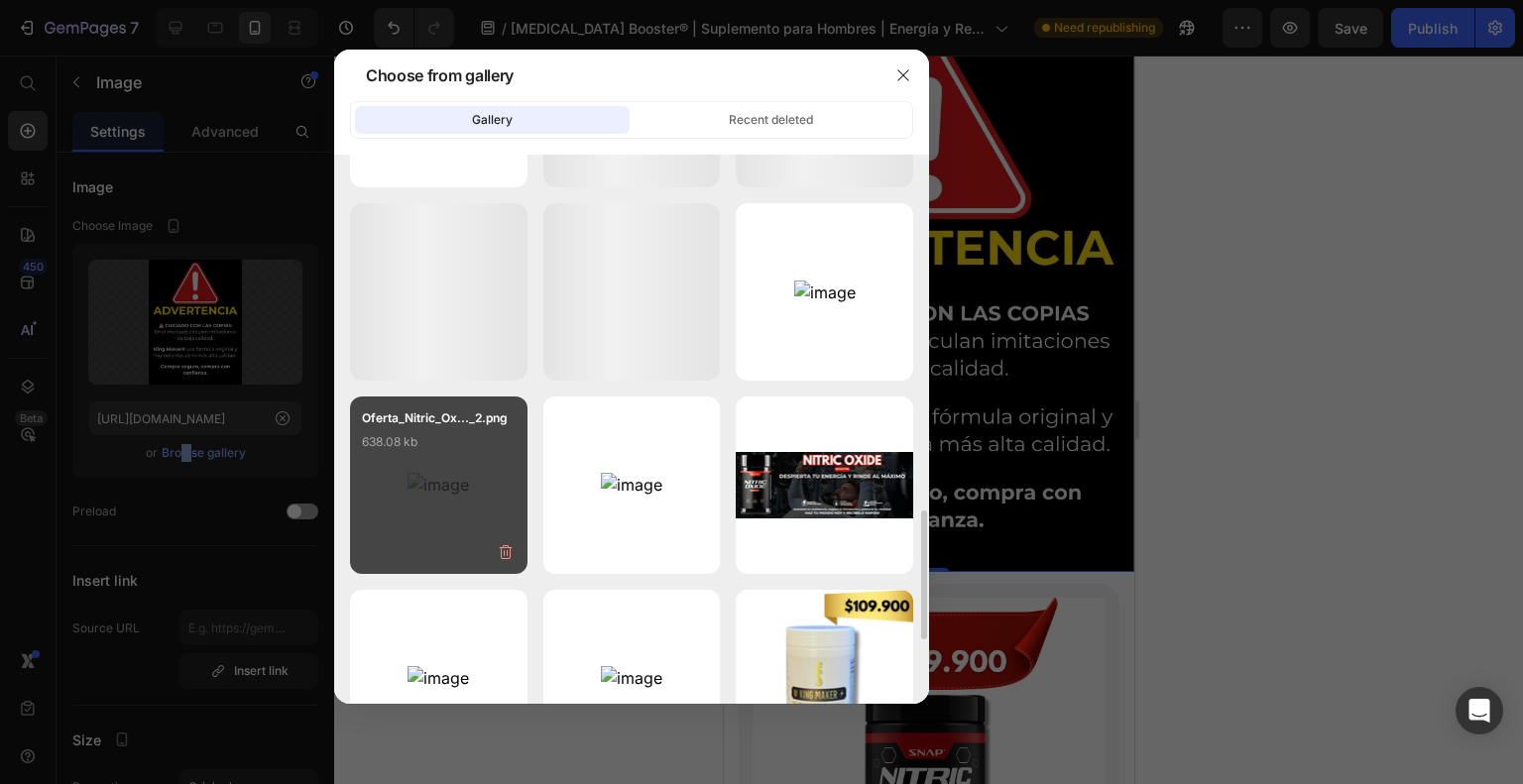 scroll, scrollTop: 1610, scrollLeft: 0, axis: vertical 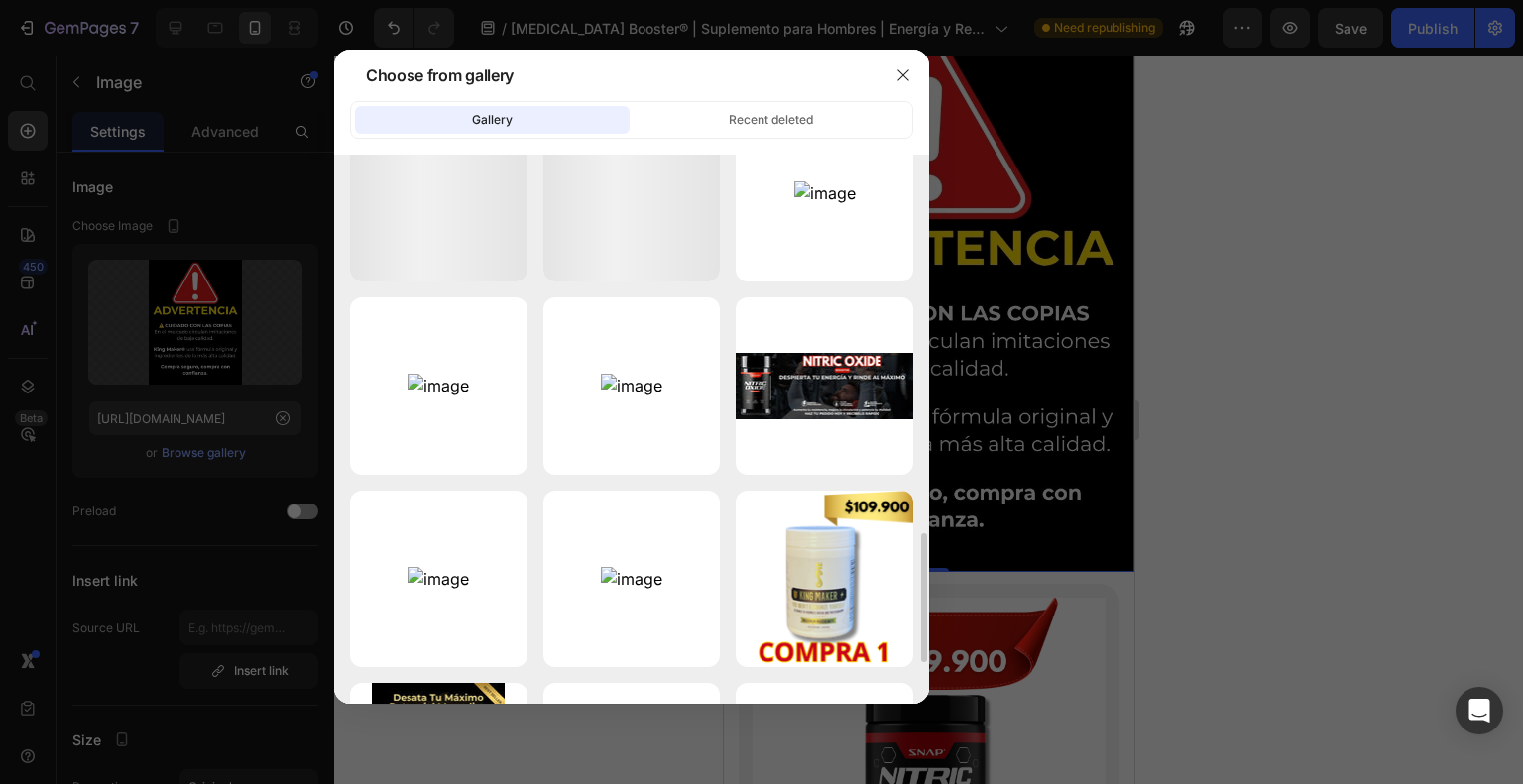 click at bounding box center [762, 392] 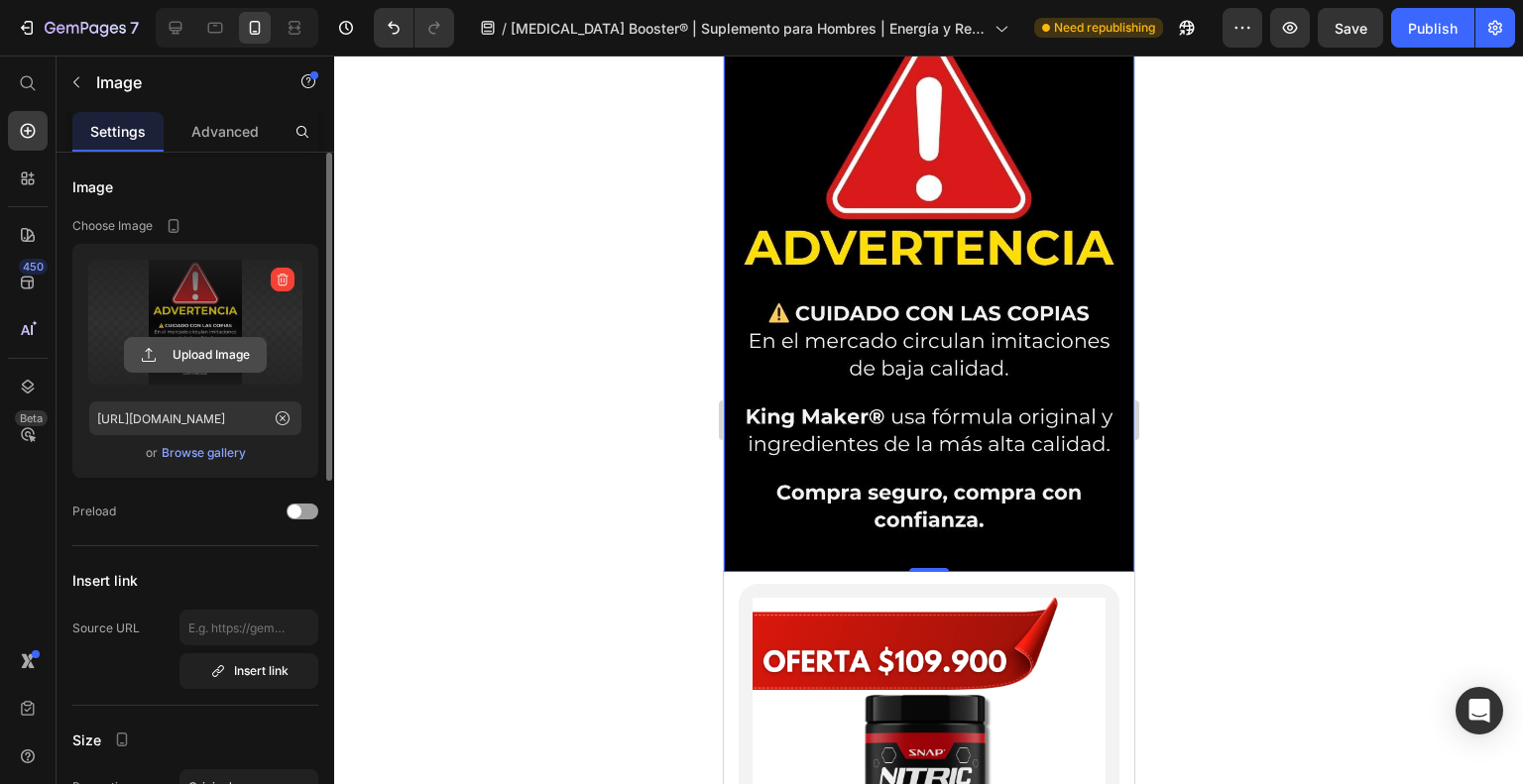 click 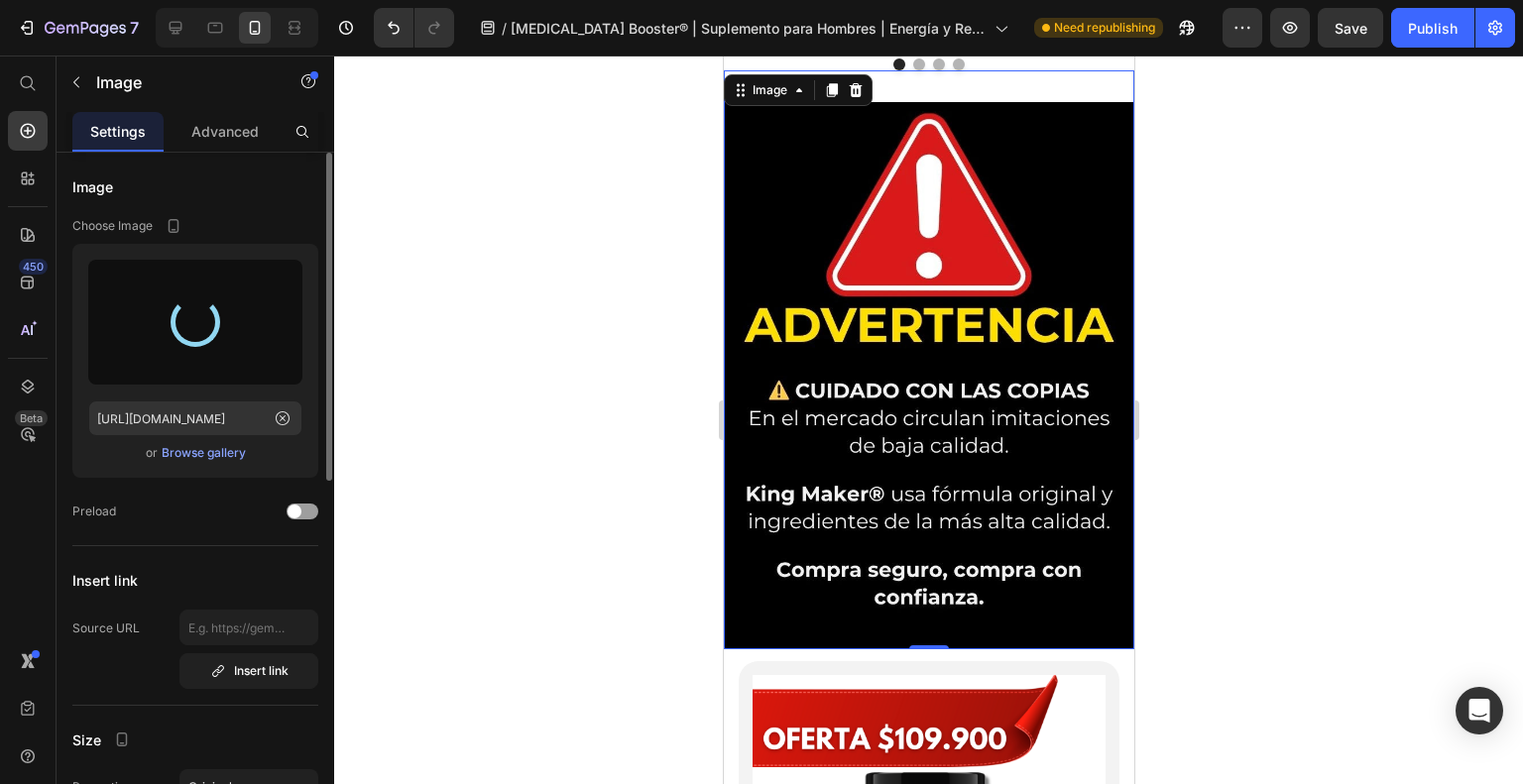 scroll, scrollTop: 7428, scrollLeft: 0, axis: vertical 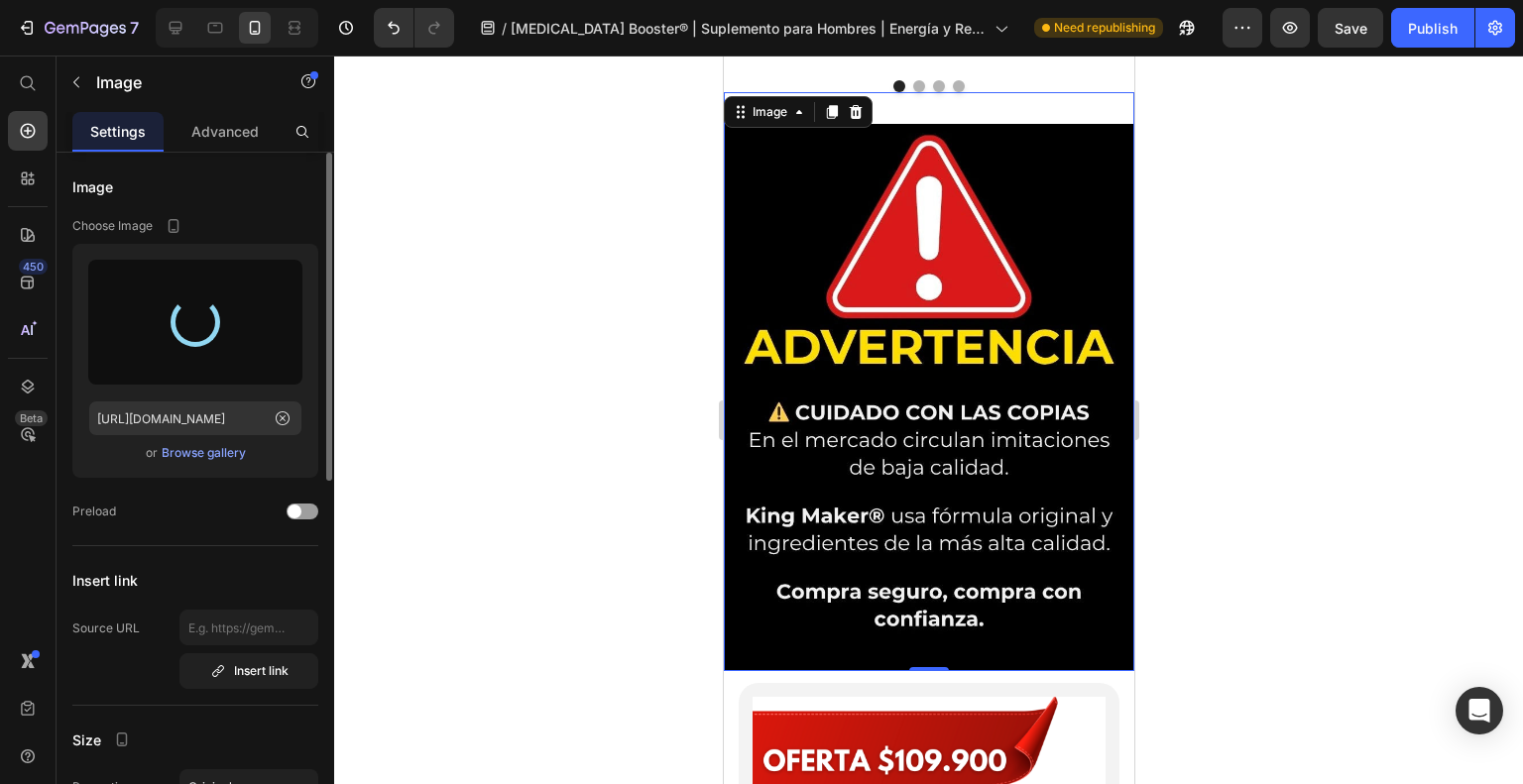 type on "[URL][DOMAIN_NAME]" 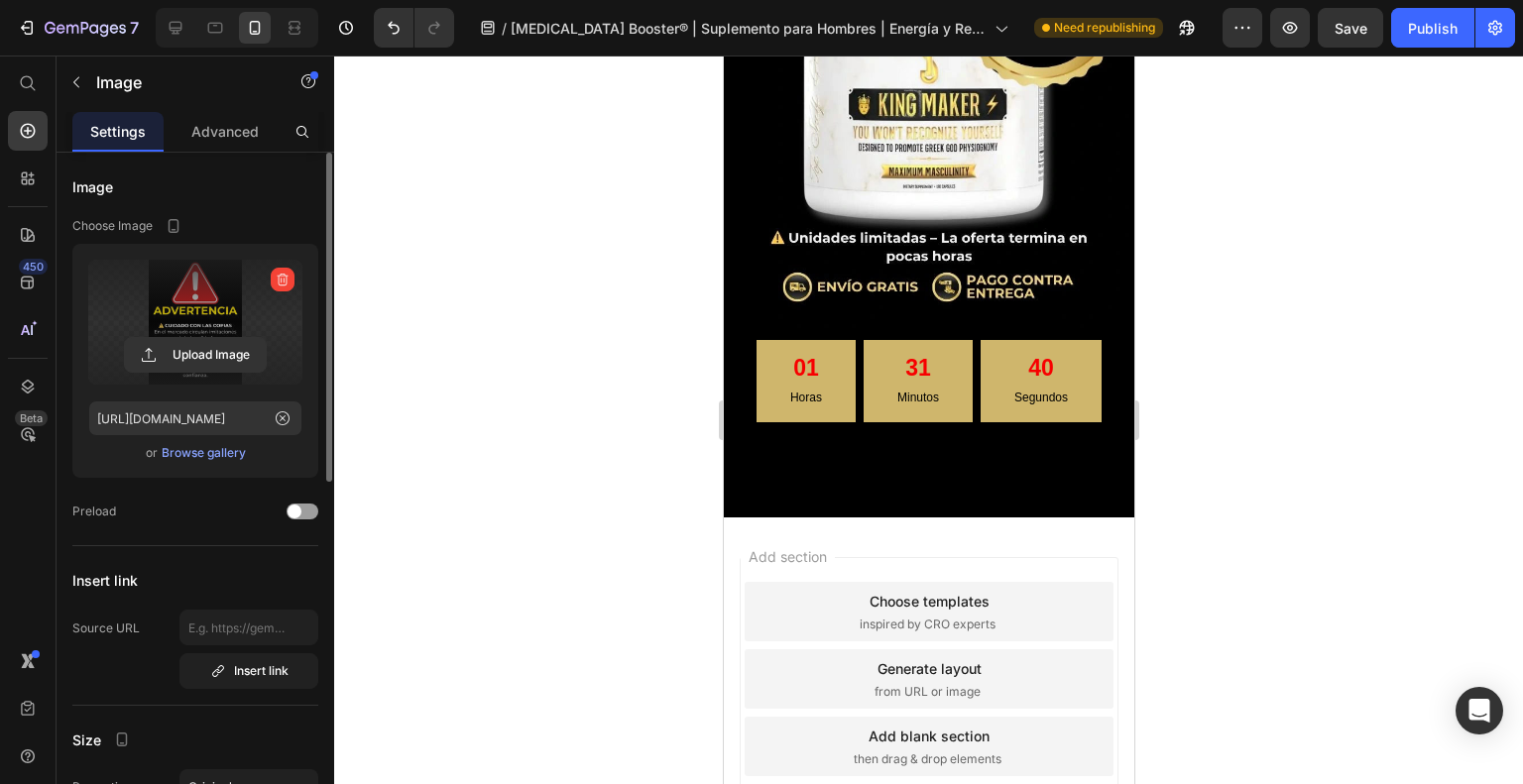 scroll, scrollTop: 10203, scrollLeft: 0, axis: vertical 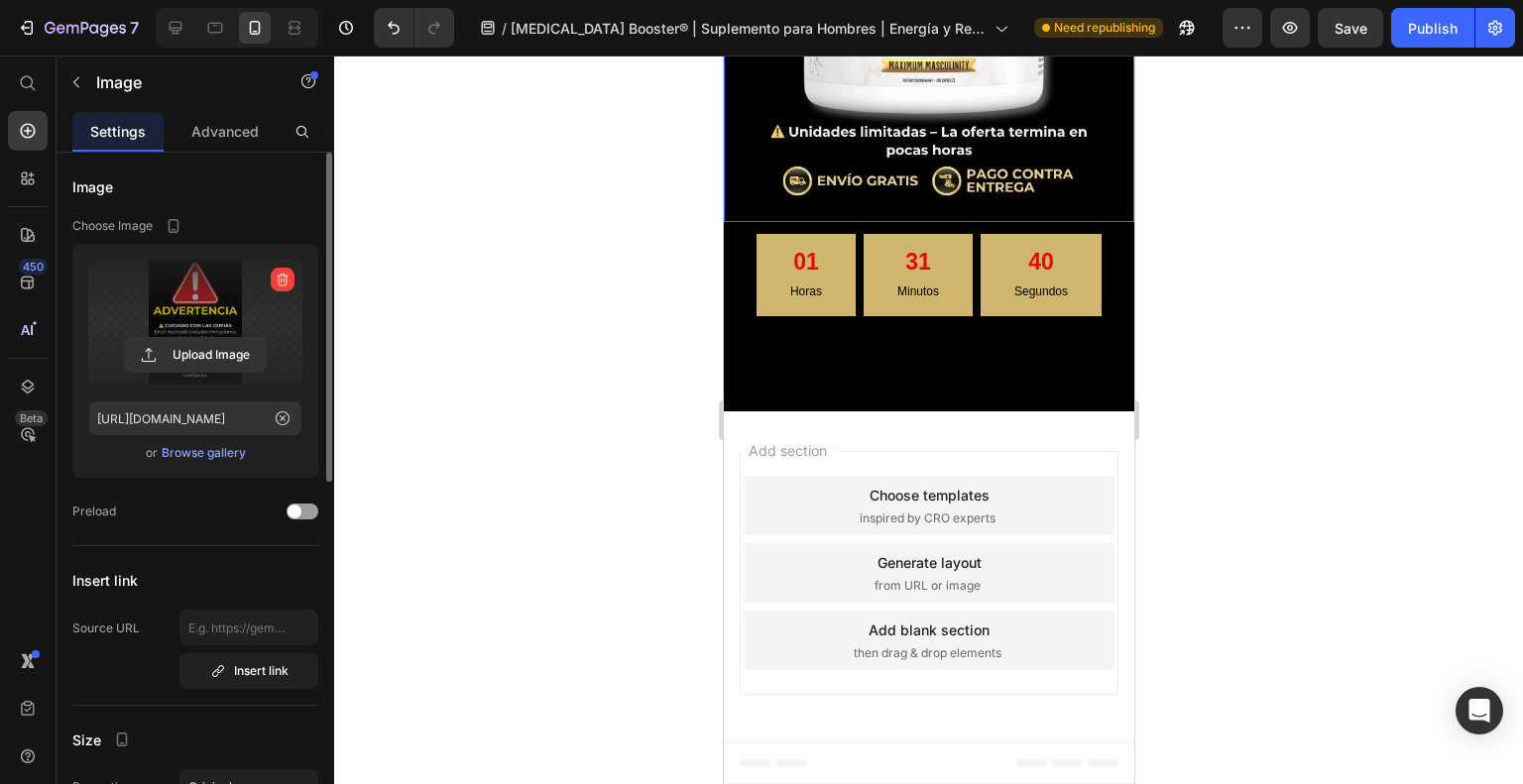 click at bounding box center (928, -52) 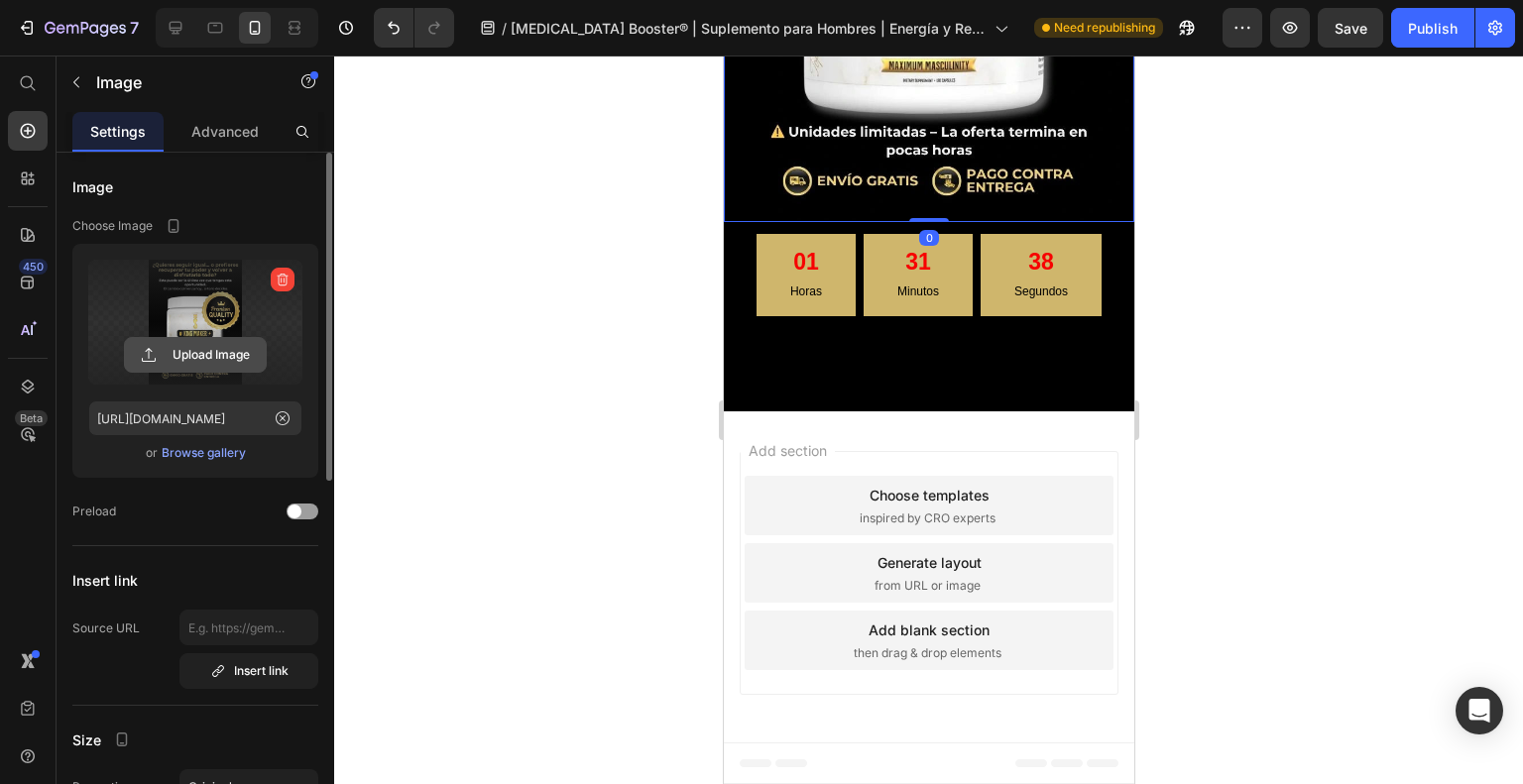 click 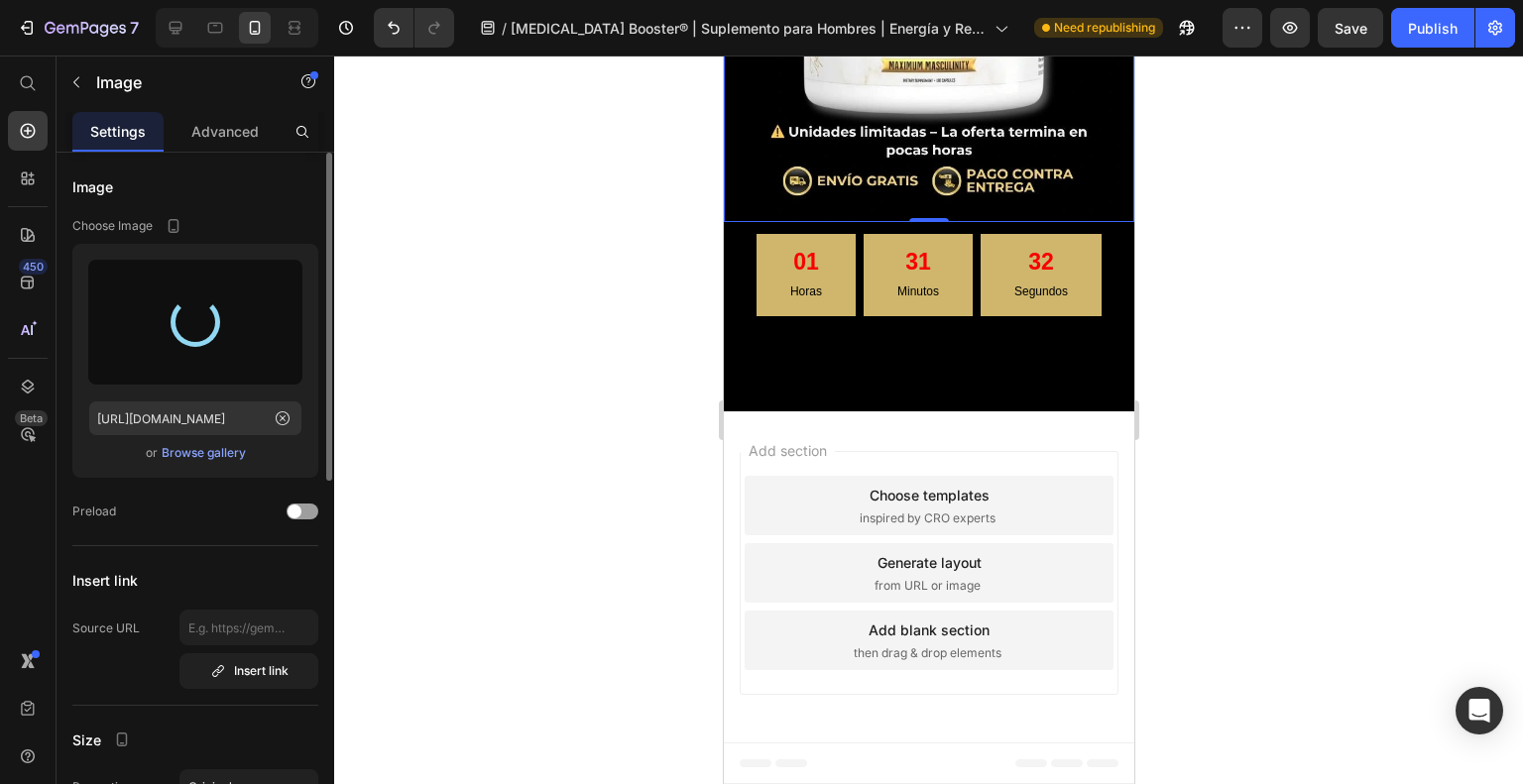 type on "[URL][DOMAIN_NAME]" 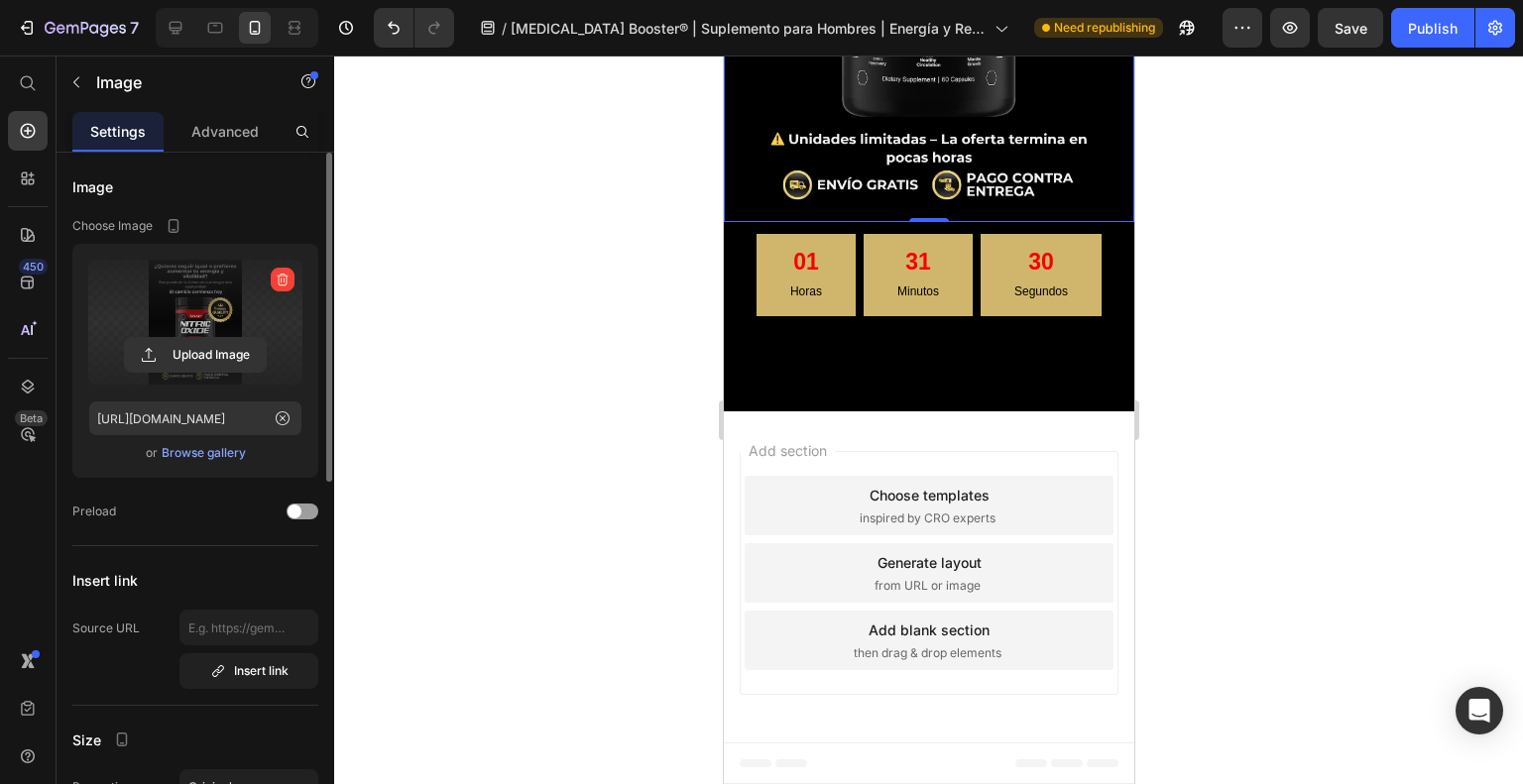 click 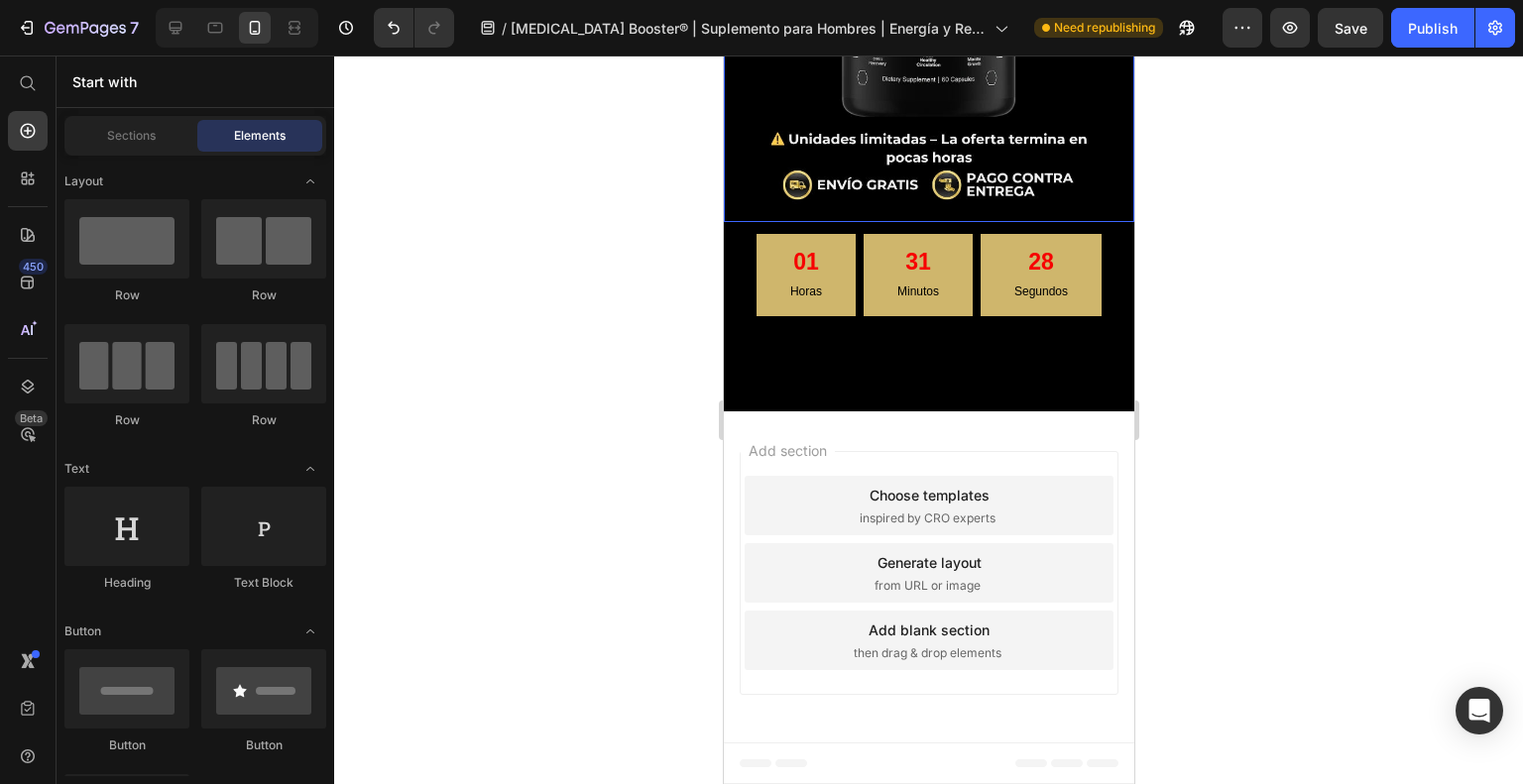 scroll, scrollTop: 9806, scrollLeft: 0, axis: vertical 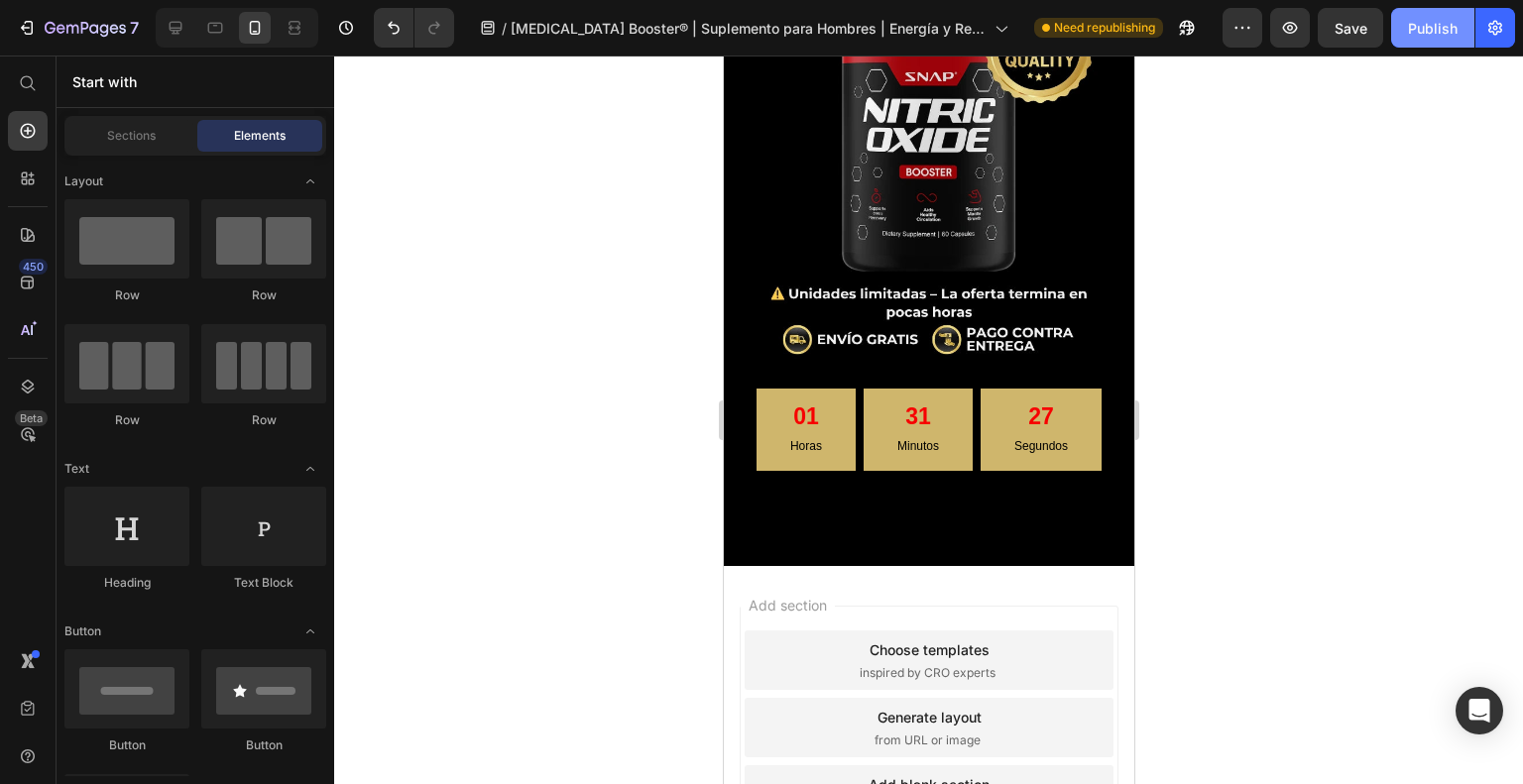 click on "Publish" 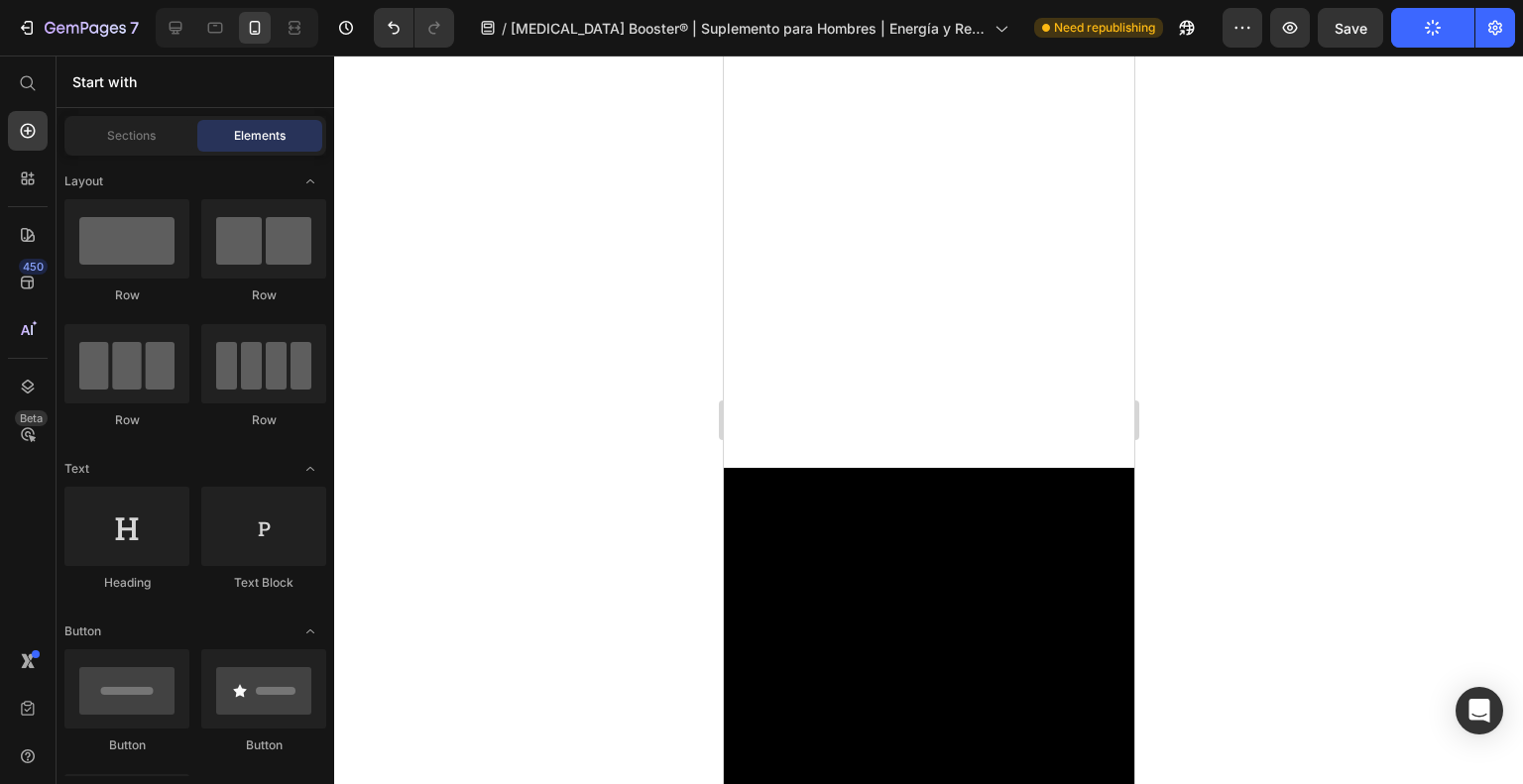 scroll, scrollTop: 2374, scrollLeft: 0, axis: vertical 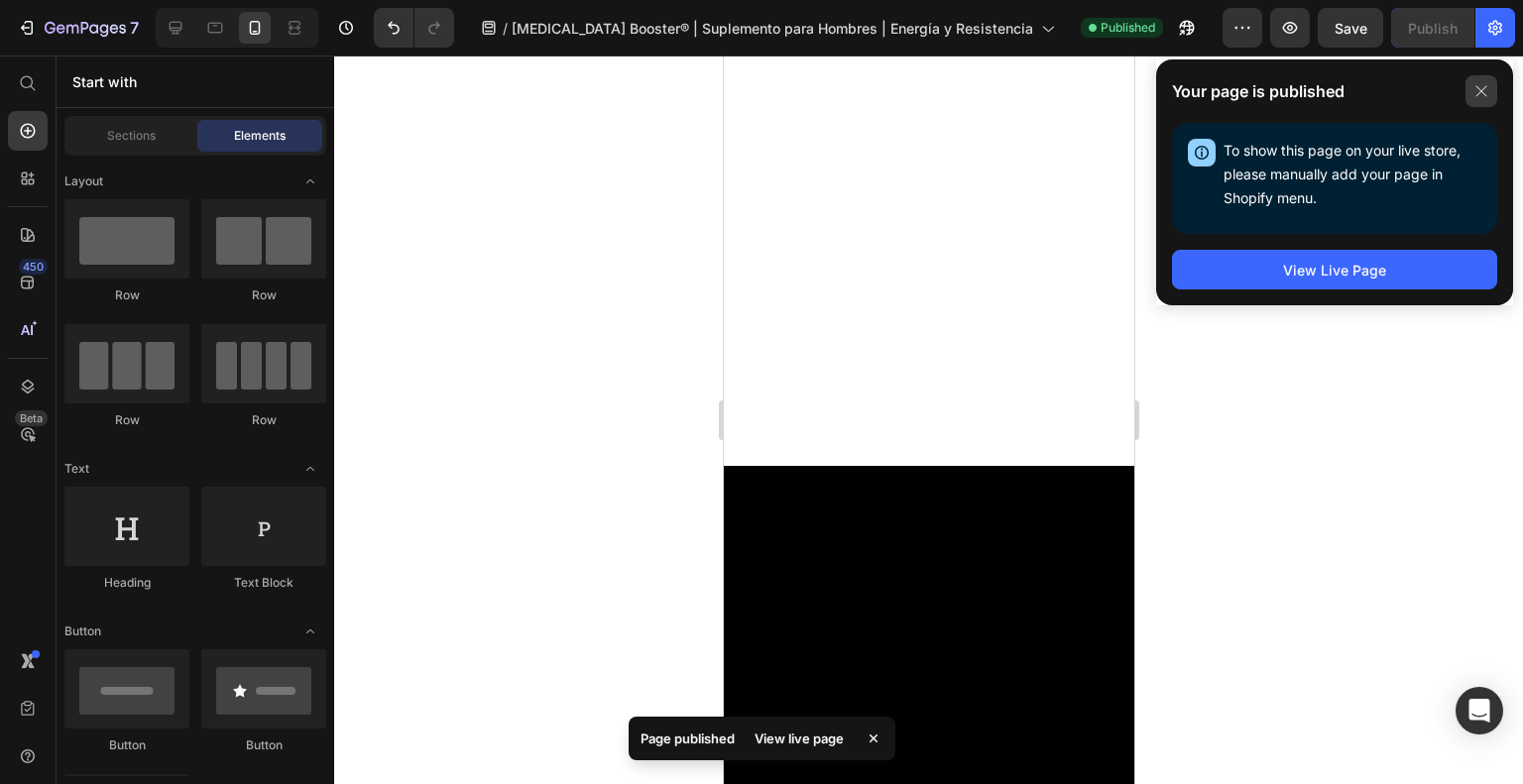 click 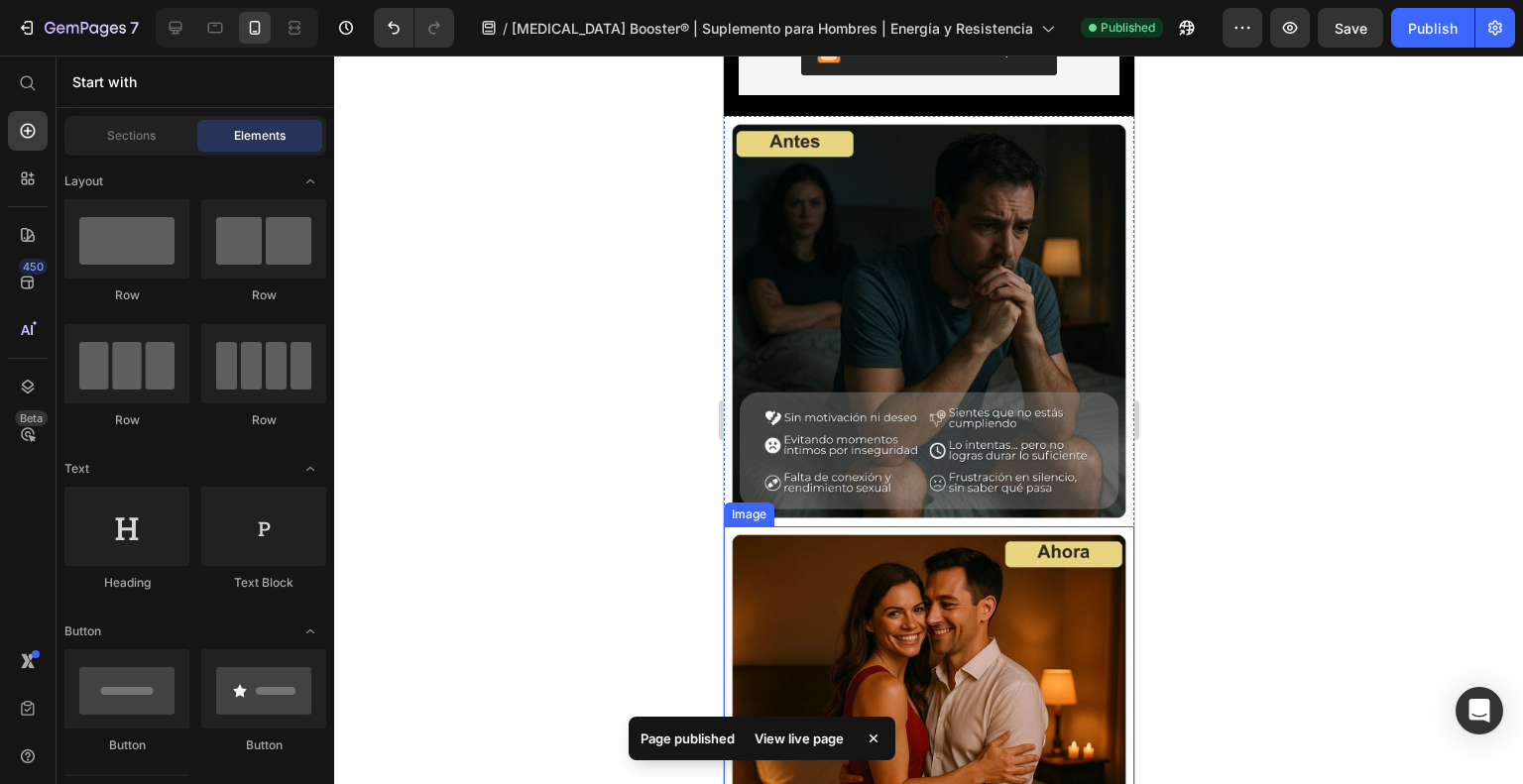 scroll, scrollTop: 2176, scrollLeft: 0, axis: vertical 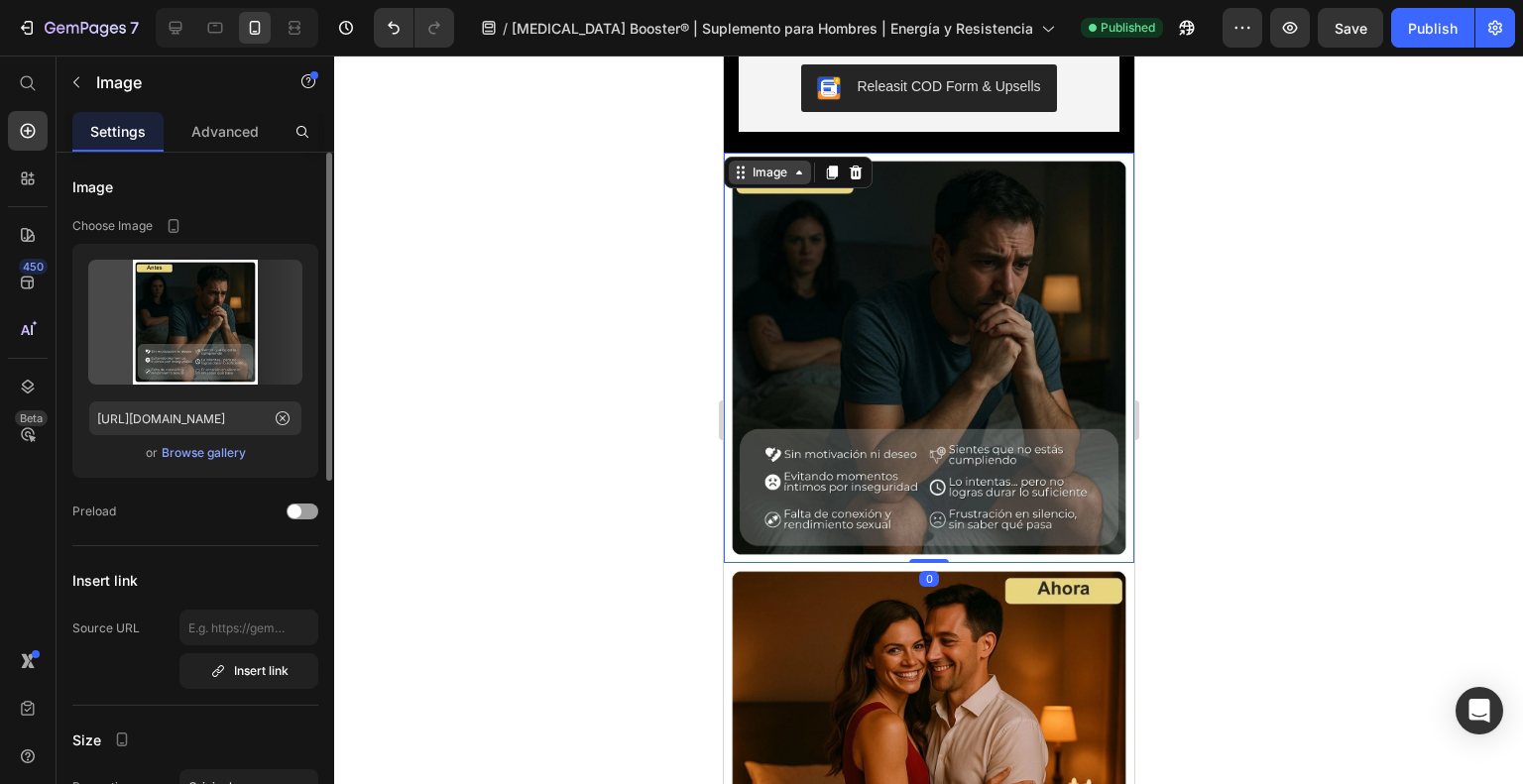 click on "Product Images [MEDICAL_DATA] Booster | Suplemento para hombres Product Title Row Releasit COD Form & Upsells Releasit COD Form & Upsells Row Product Sticky Image
Image Image Image Image Image
Carousel Row Image Section 5 Releasit COD Form & Upsells Releasit COD Form & Upsells Product Section 6 Image   0 Image Row Row Section 7
Product Images [MEDICAL_DATA] Booster | Suplemento para hombres Product Title Releasit COD Form & Upsells Releasit COD Form & Upsells Row 🔥 Siente el impulso que tu cuerpo estaba esperando.  [MEDICAL_DATA] Booster  está formulado con ingredientes naturales que apoyan la circulación y contribuyen al rendimiento físico diario. Ideal para quienes desean mantenerse activos, enfocados y con energía sostenida, sin recurrir a estimulantes agresivos. Text Block Product Section 8 Root" at bounding box center (928, 3414) 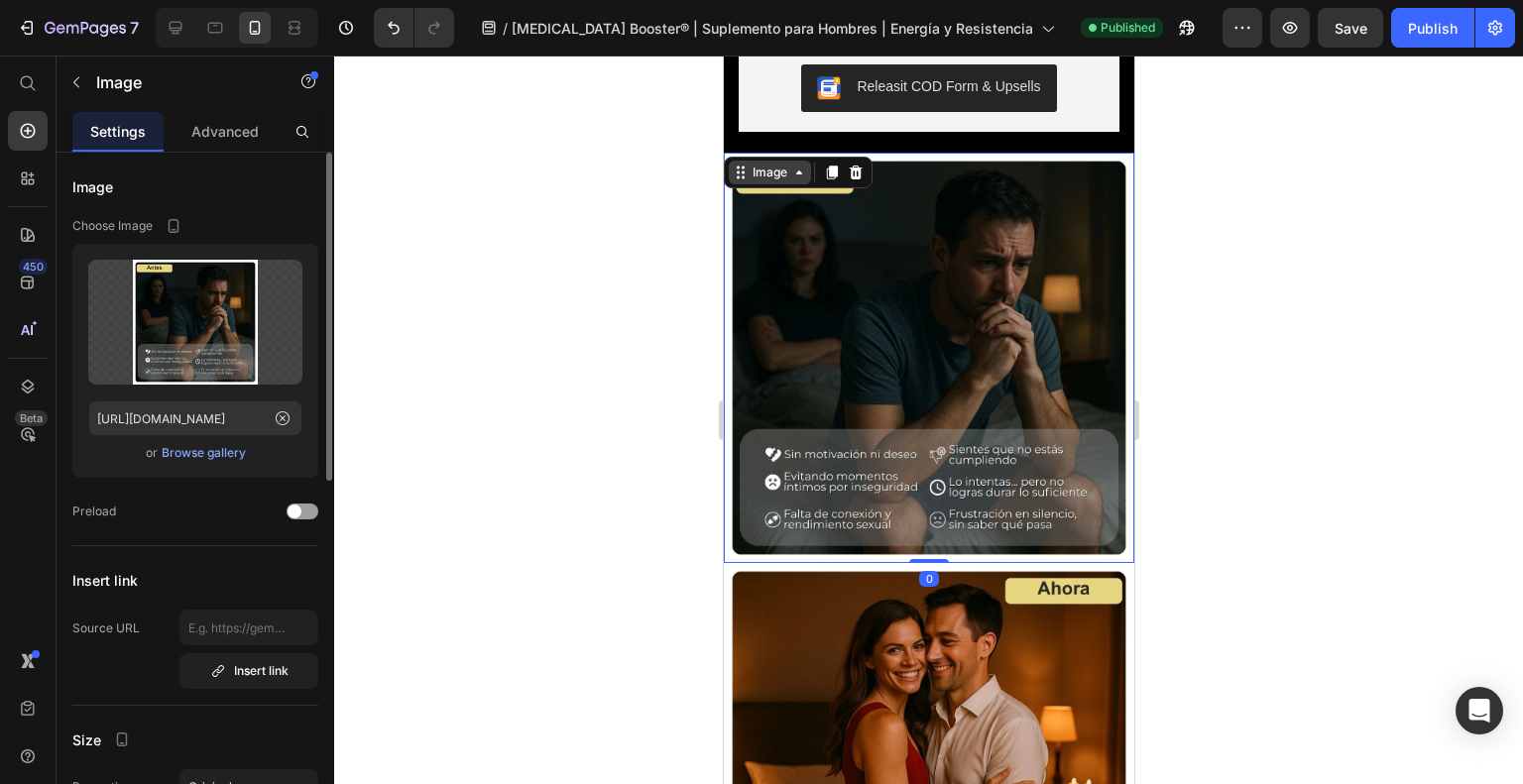click 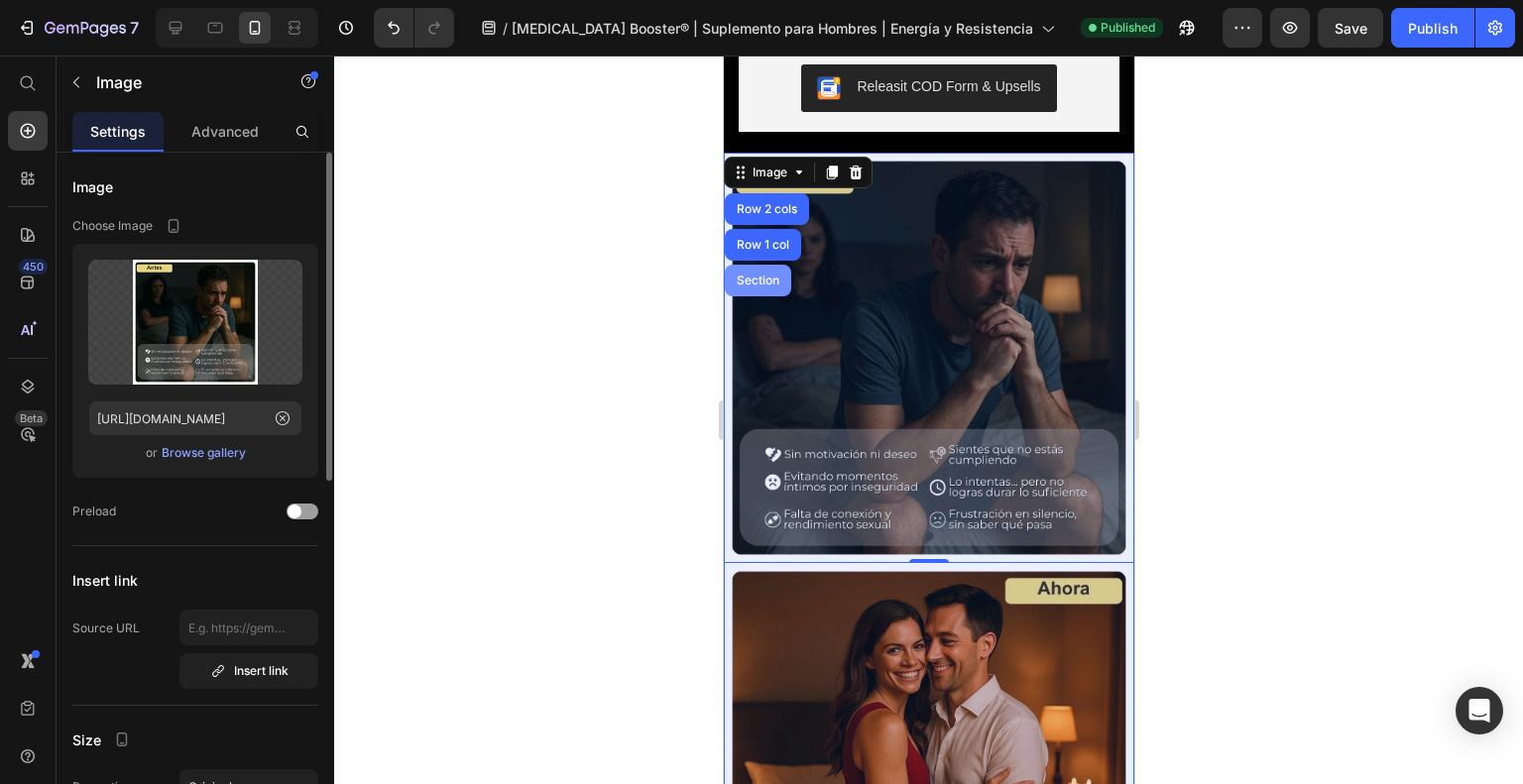 click on "Section" at bounding box center (757, 280) 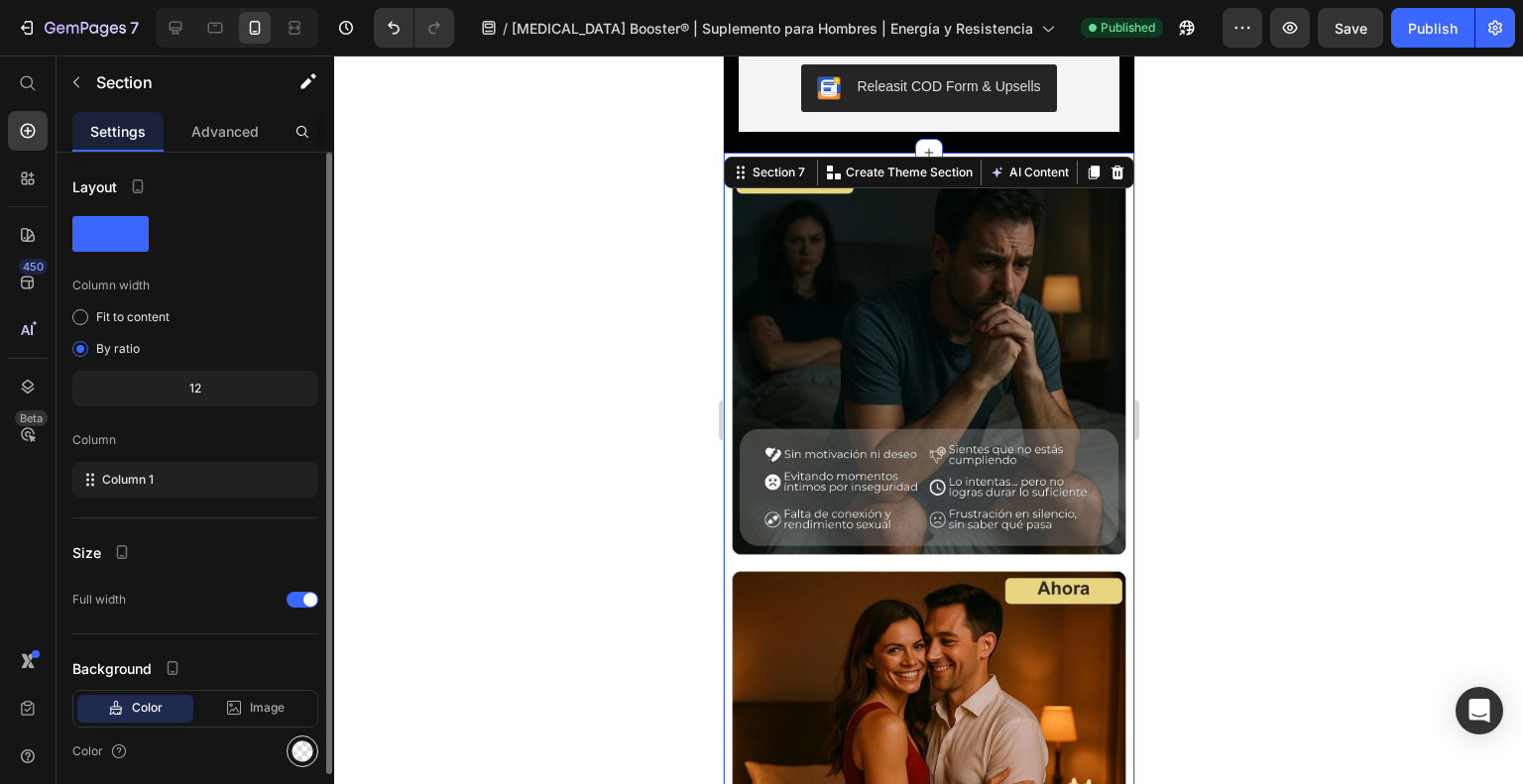 click at bounding box center [302, 751] 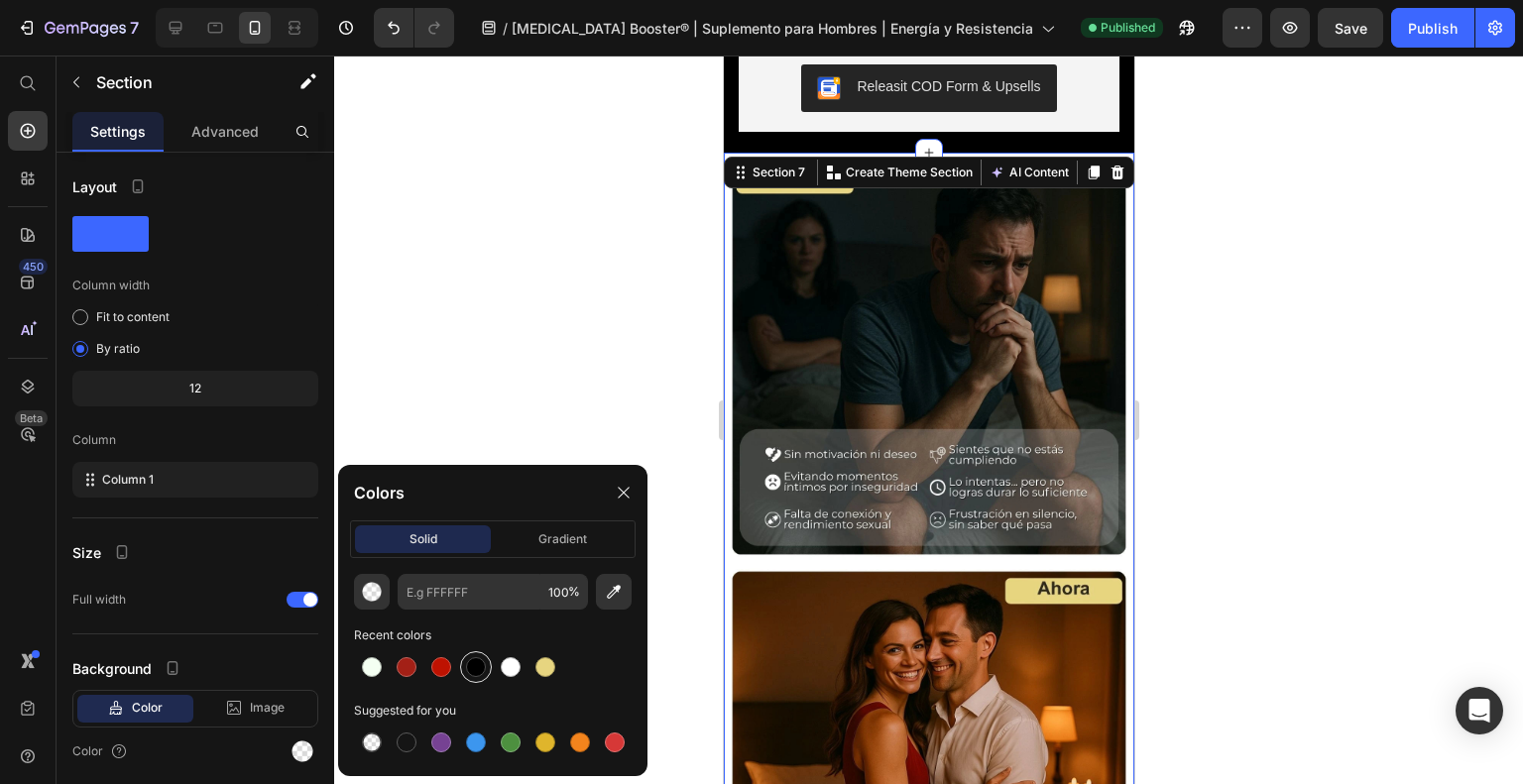 click at bounding box center (476, 667) 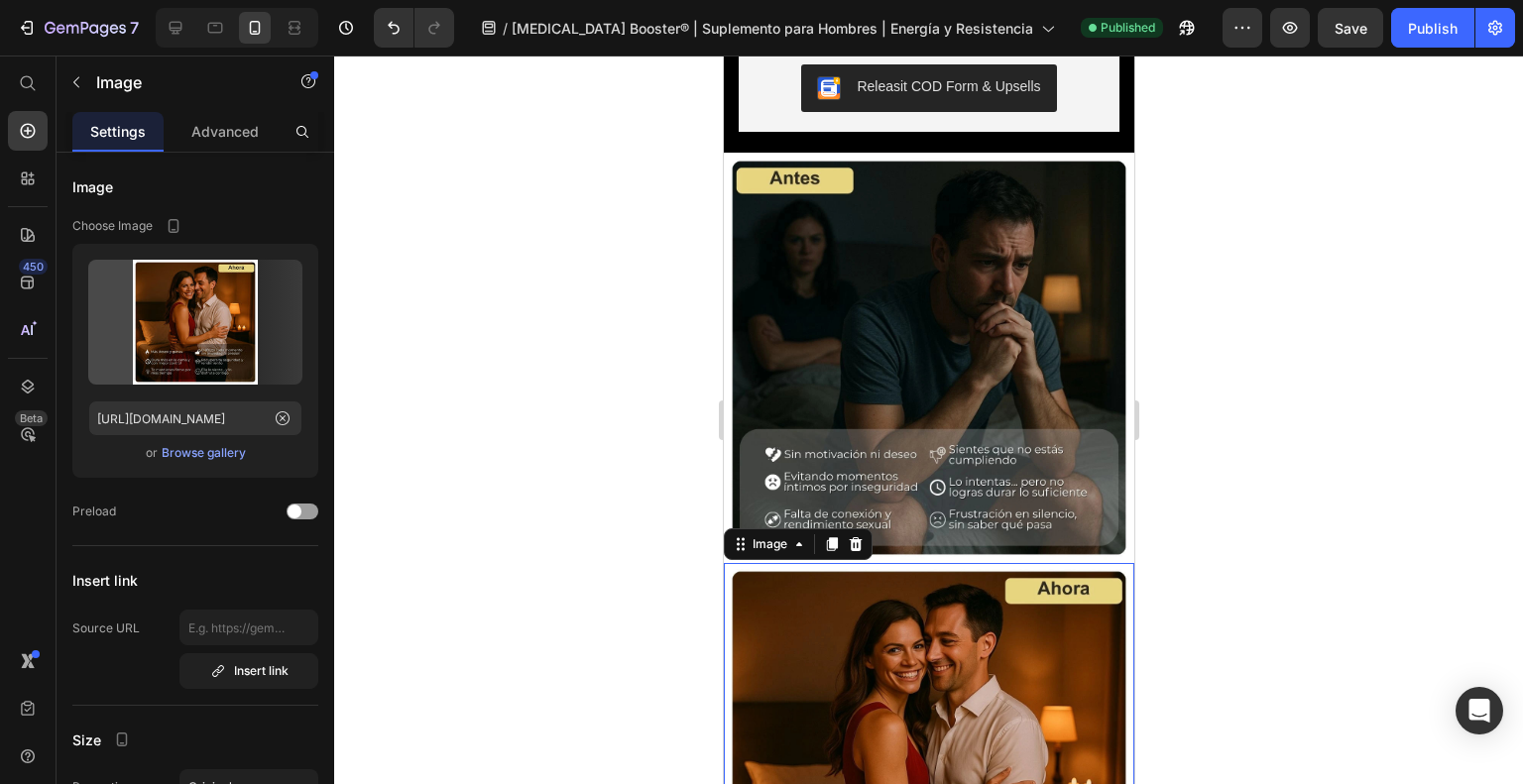 click at bounding box center (928, 768) 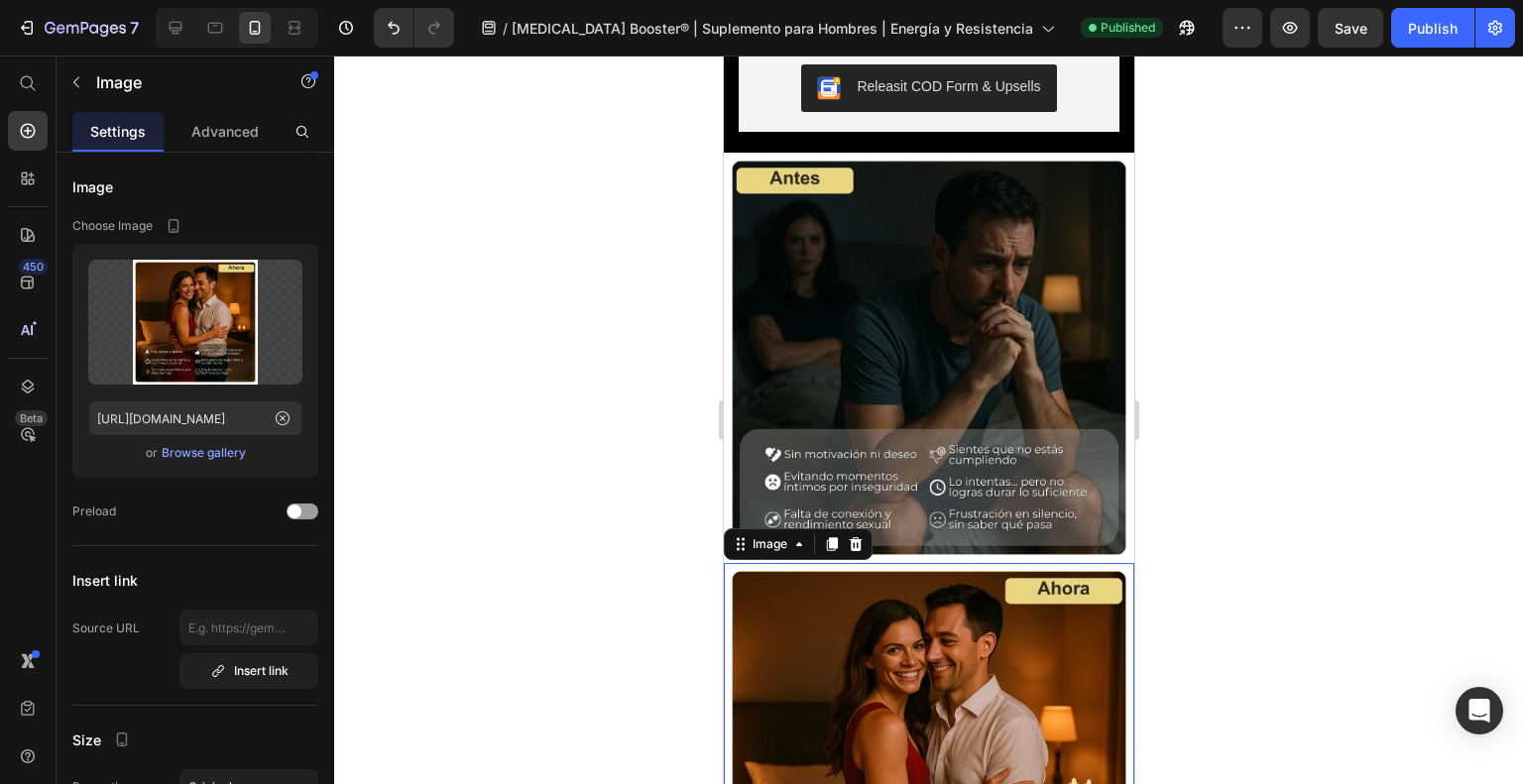 click 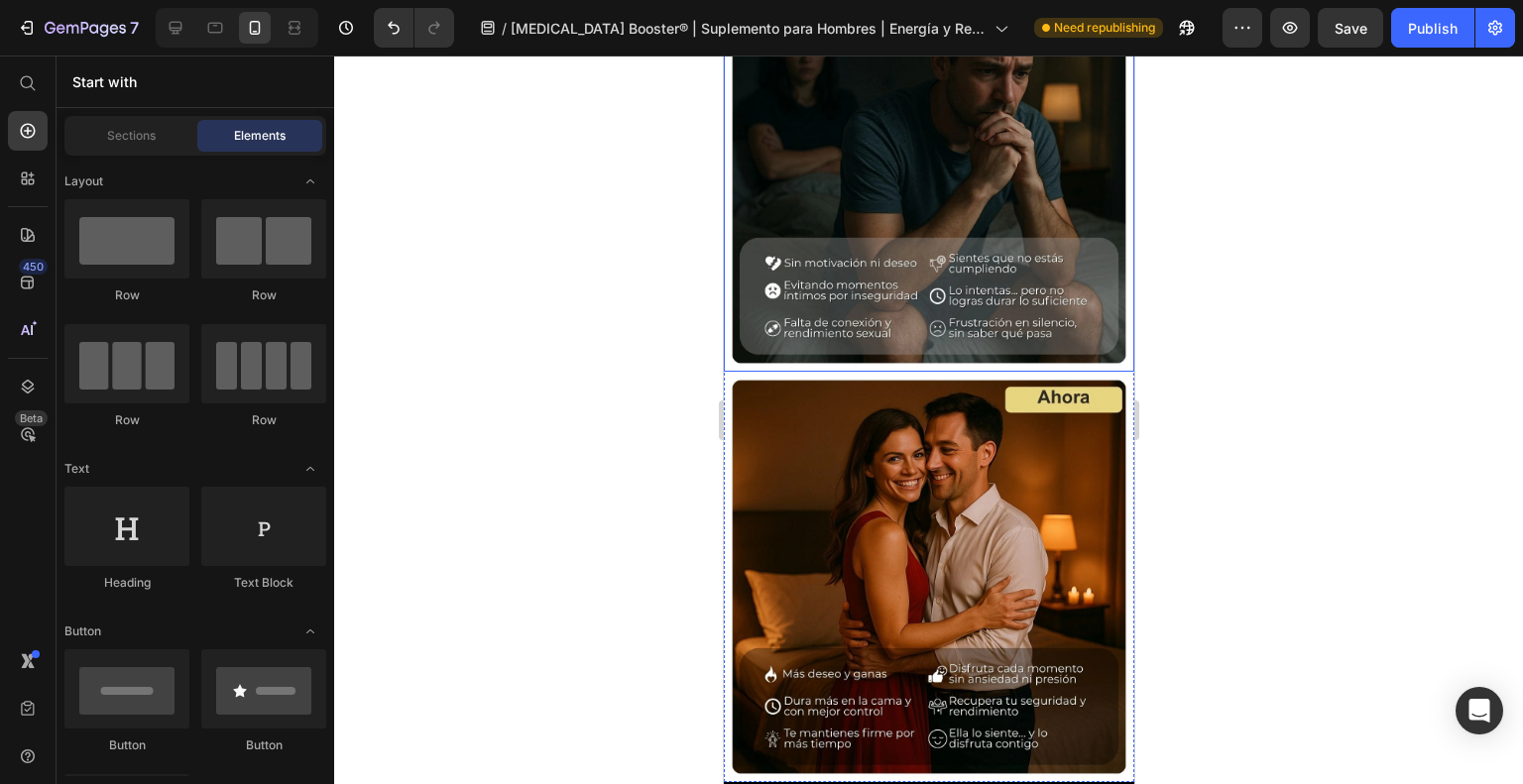 scroll, scrollTop: 2374, scrollLeft: 0, axis: vertical 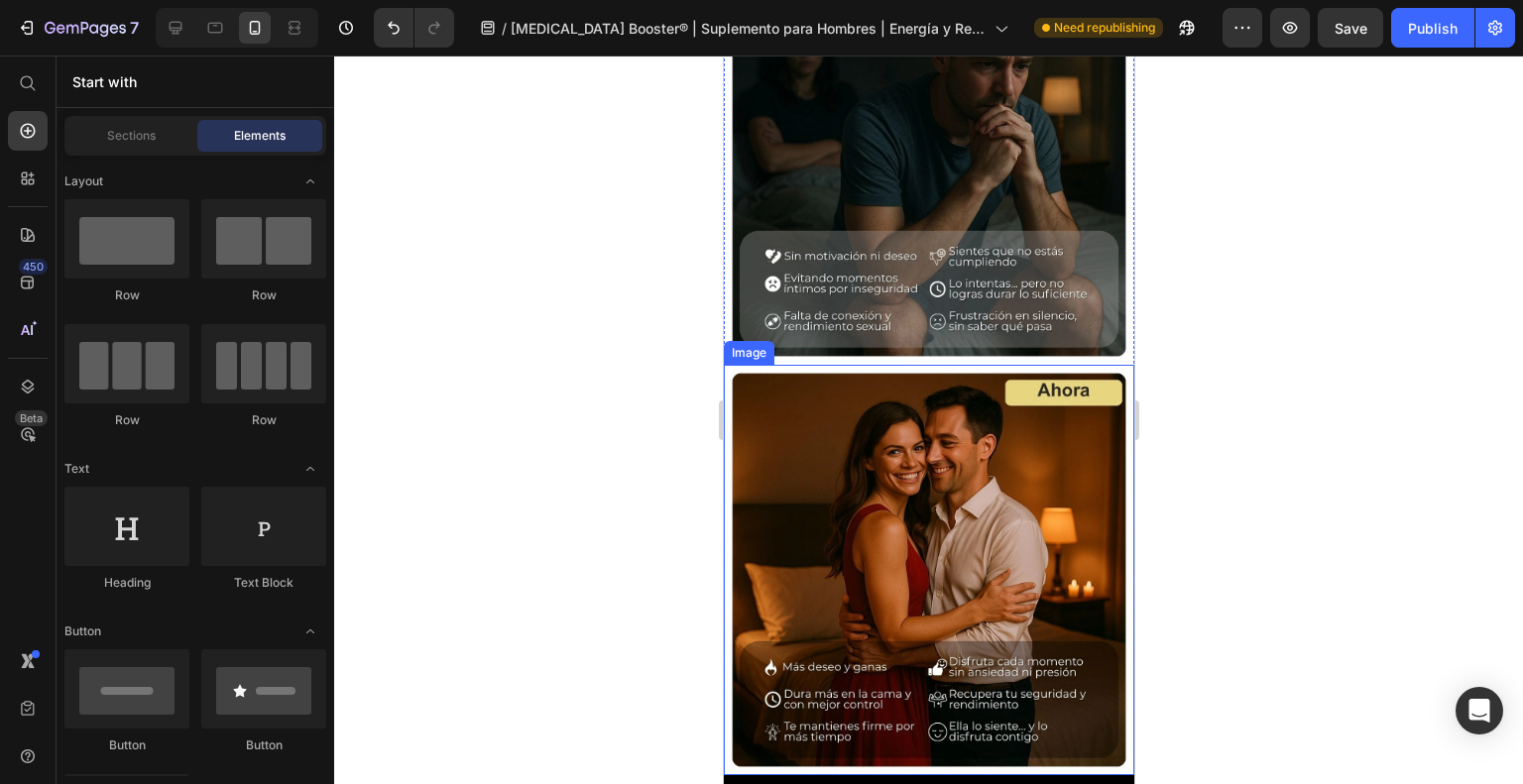 click on "Image" at bounding box center (748, 353) 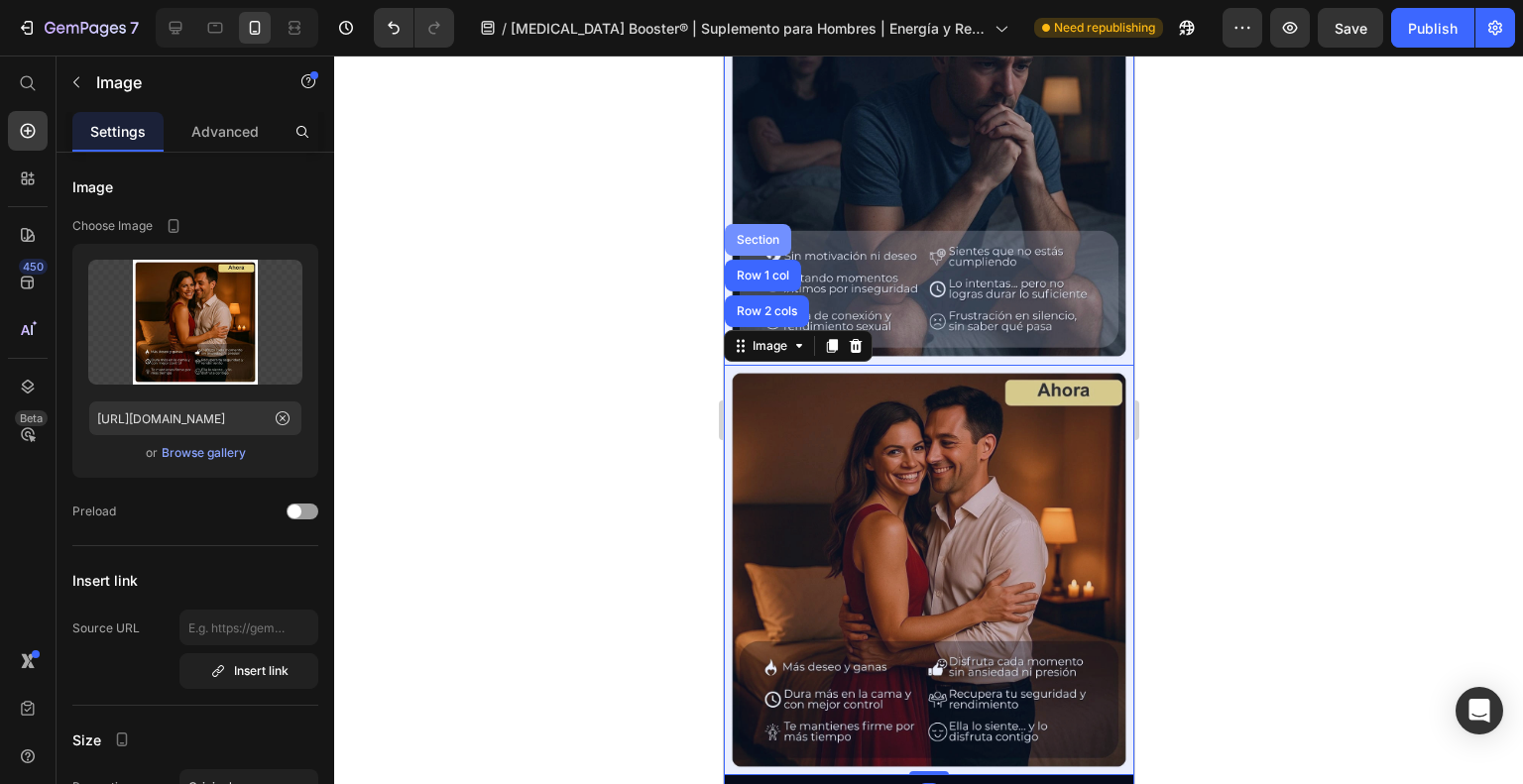 click on "Section" at bounding box center [757, 240] 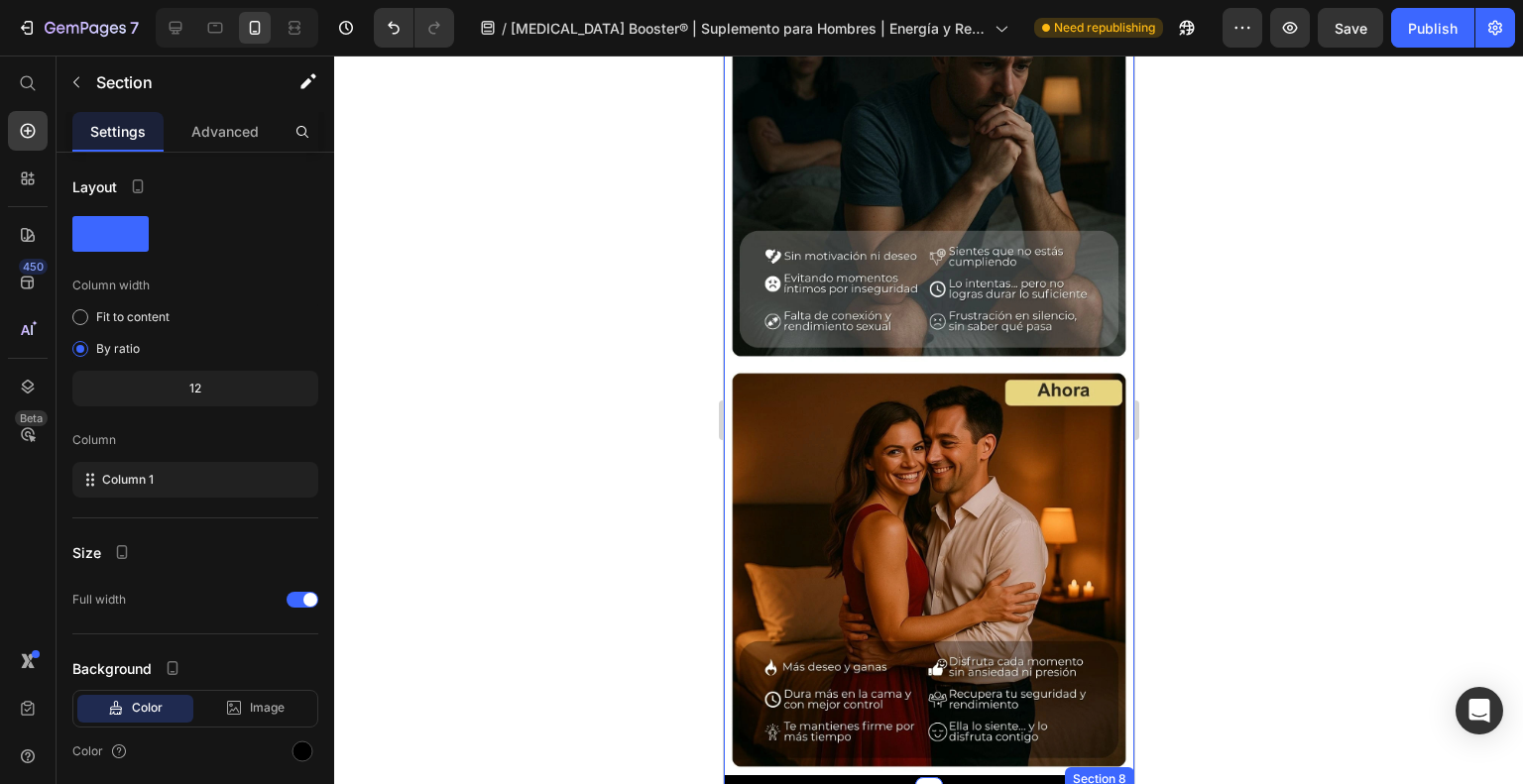 click on "Image Image Row Row" at bounding box center (928, 373) 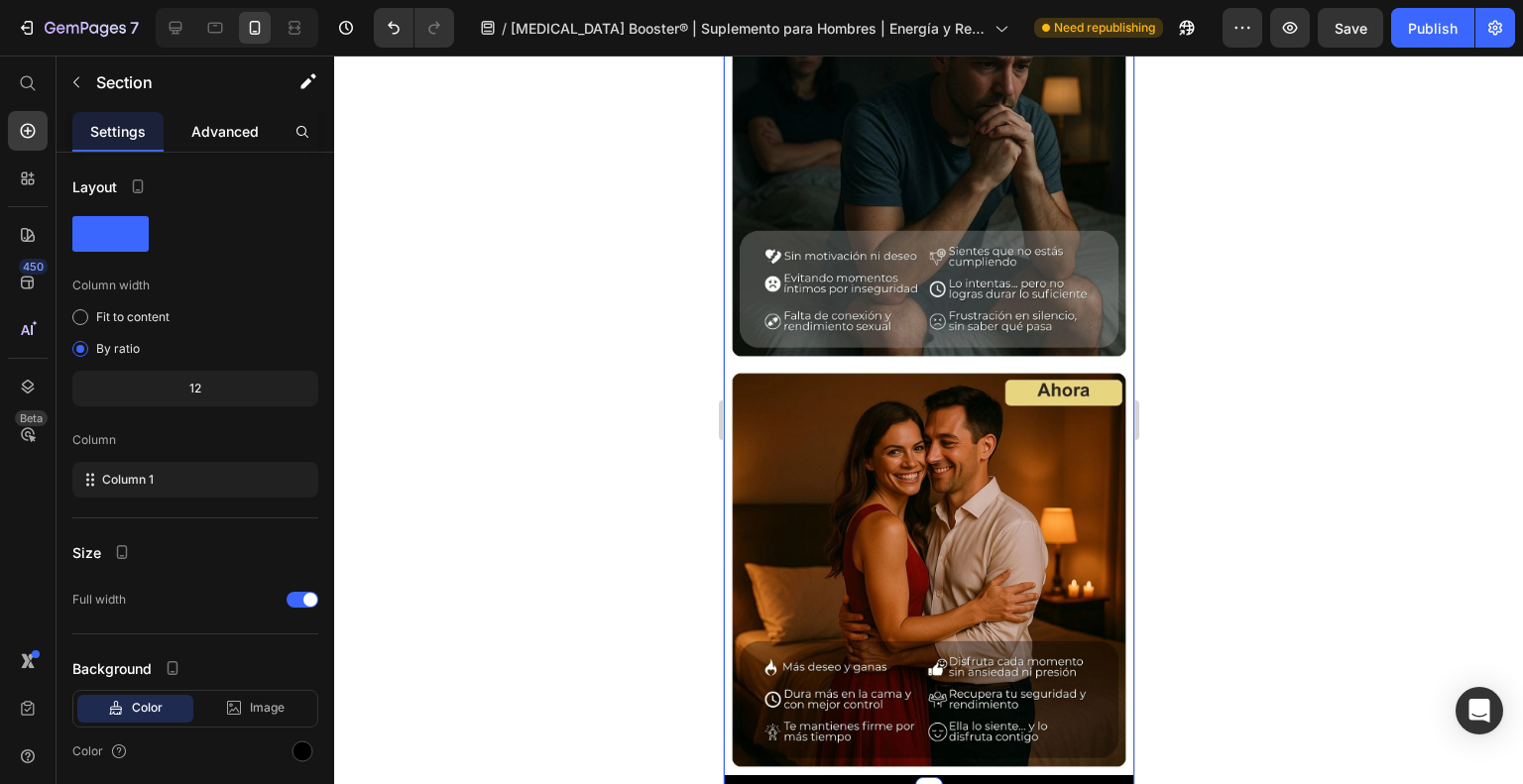 click on "Advanced" 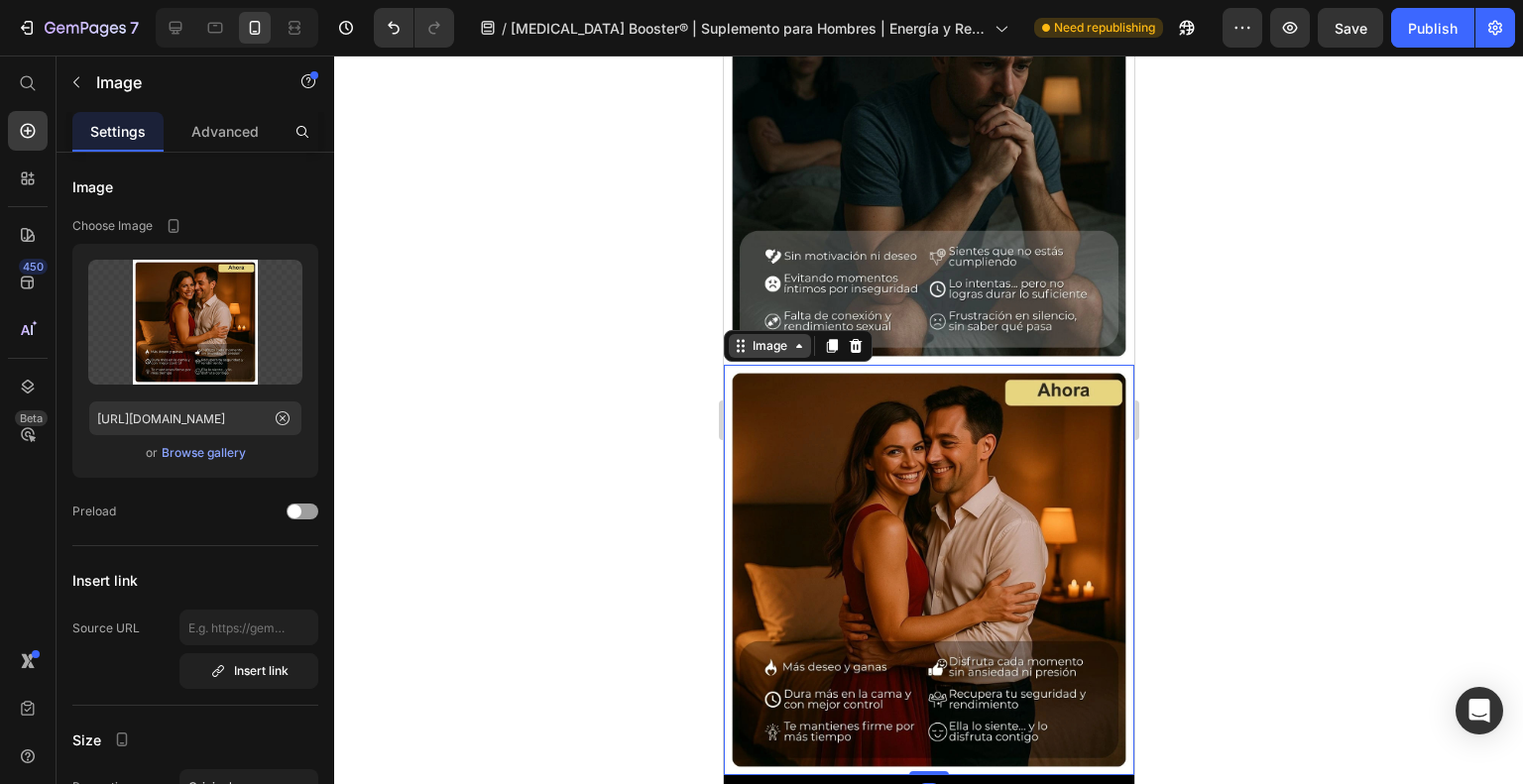click on "Image" at bounding box center (768, 346) 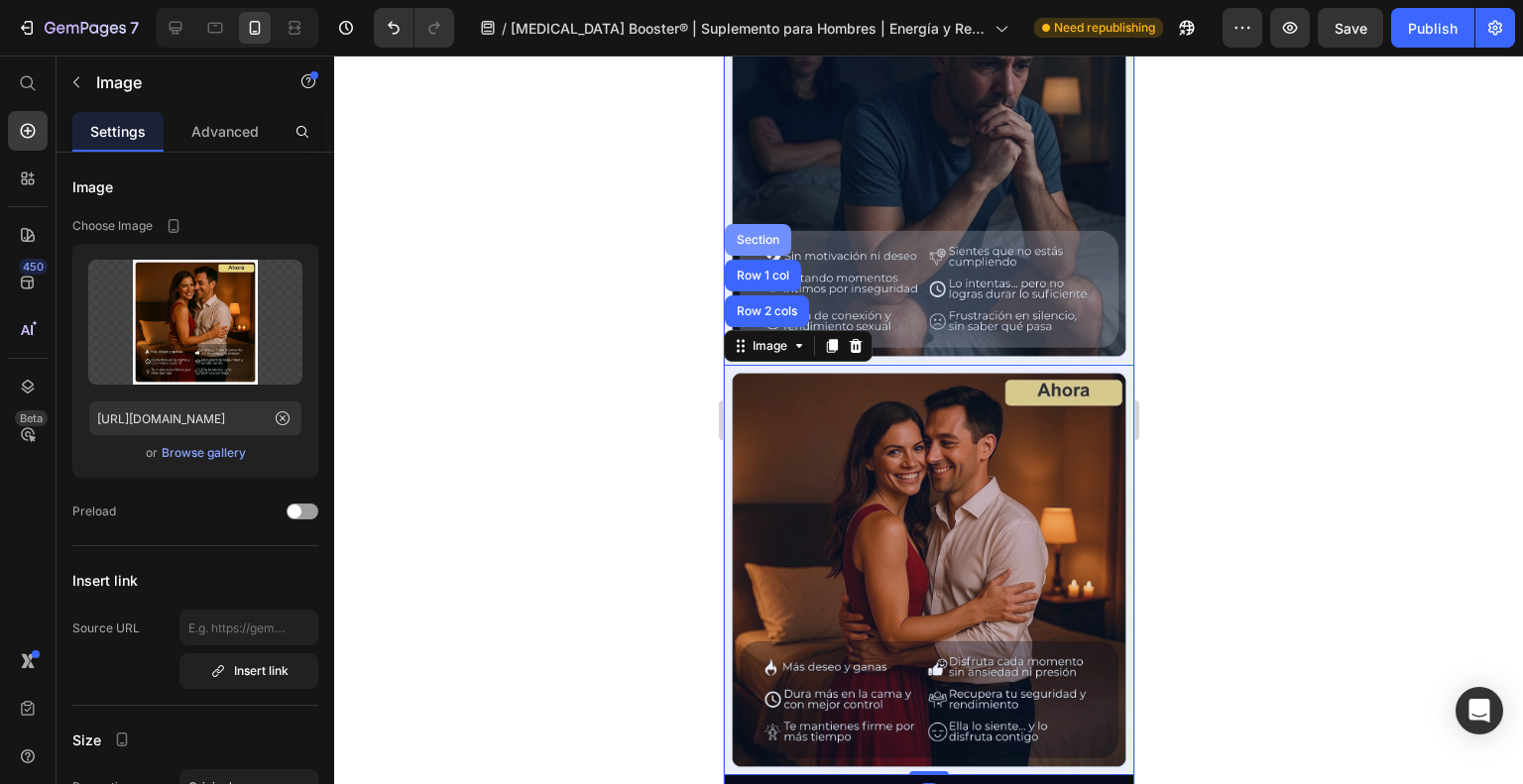 click on "Section" at bounding box center (757, 240) 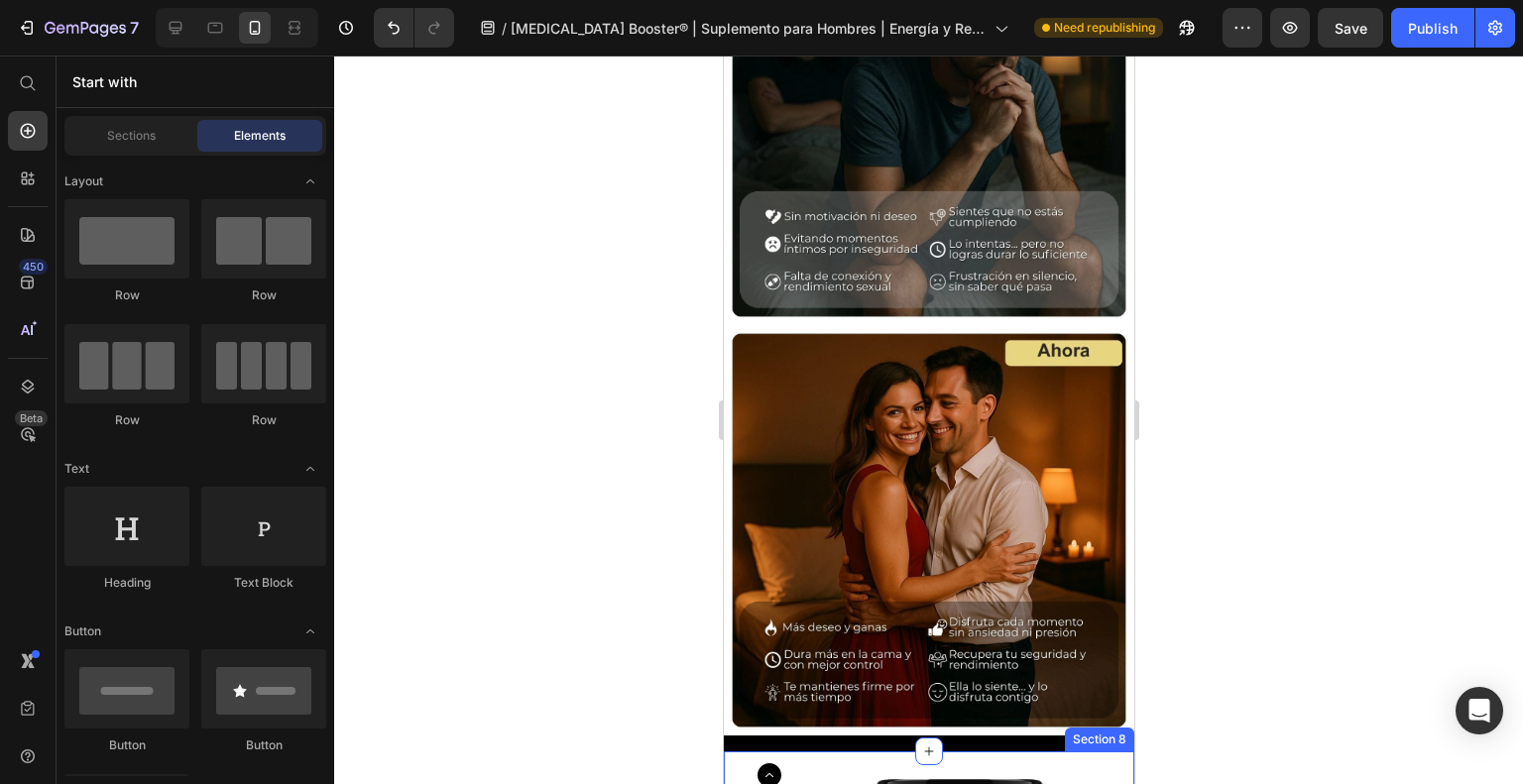 scroll, scrollTop: 3011, scrollLeft: 0, axis: vertical 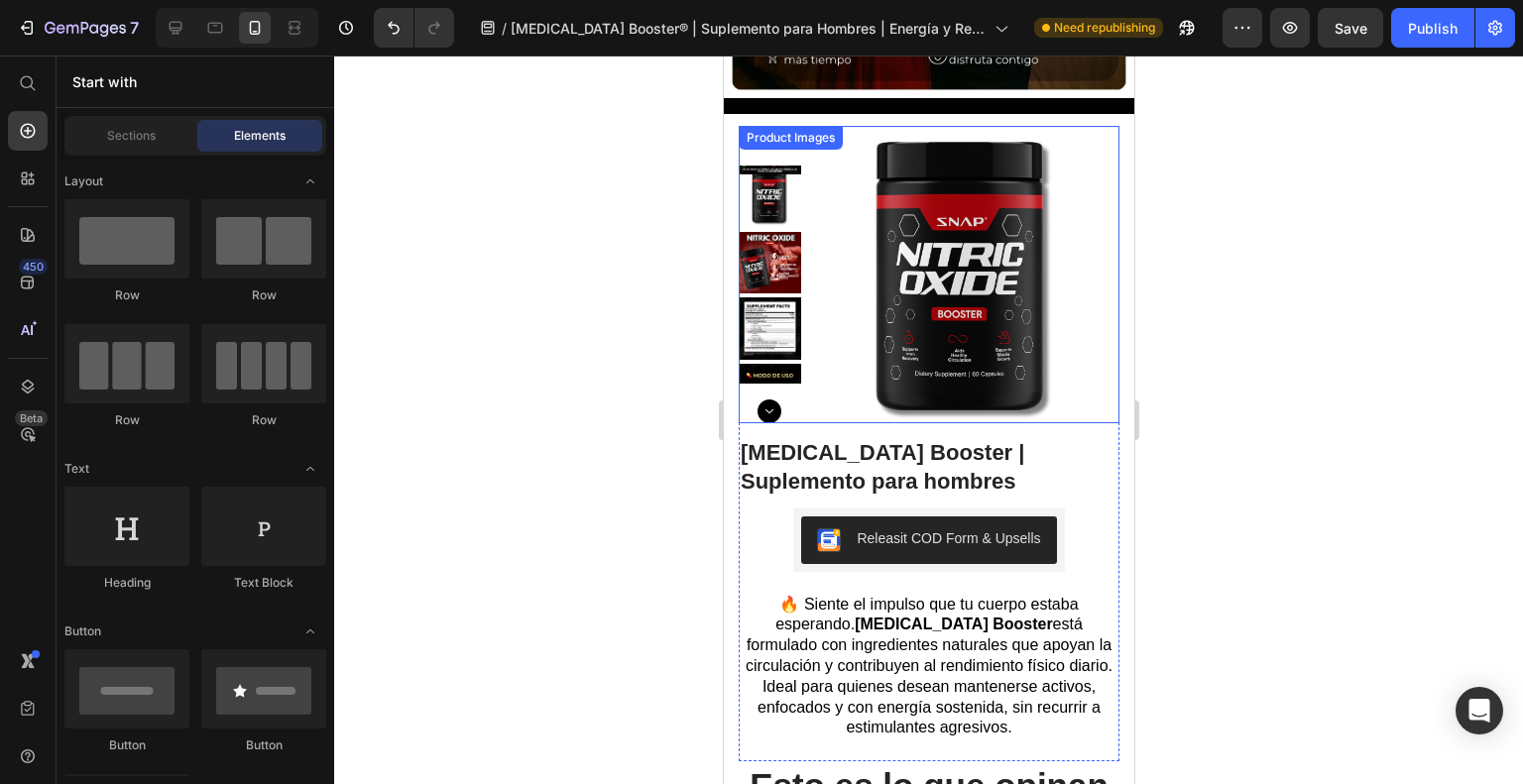 click at bounding box center [964, 280] 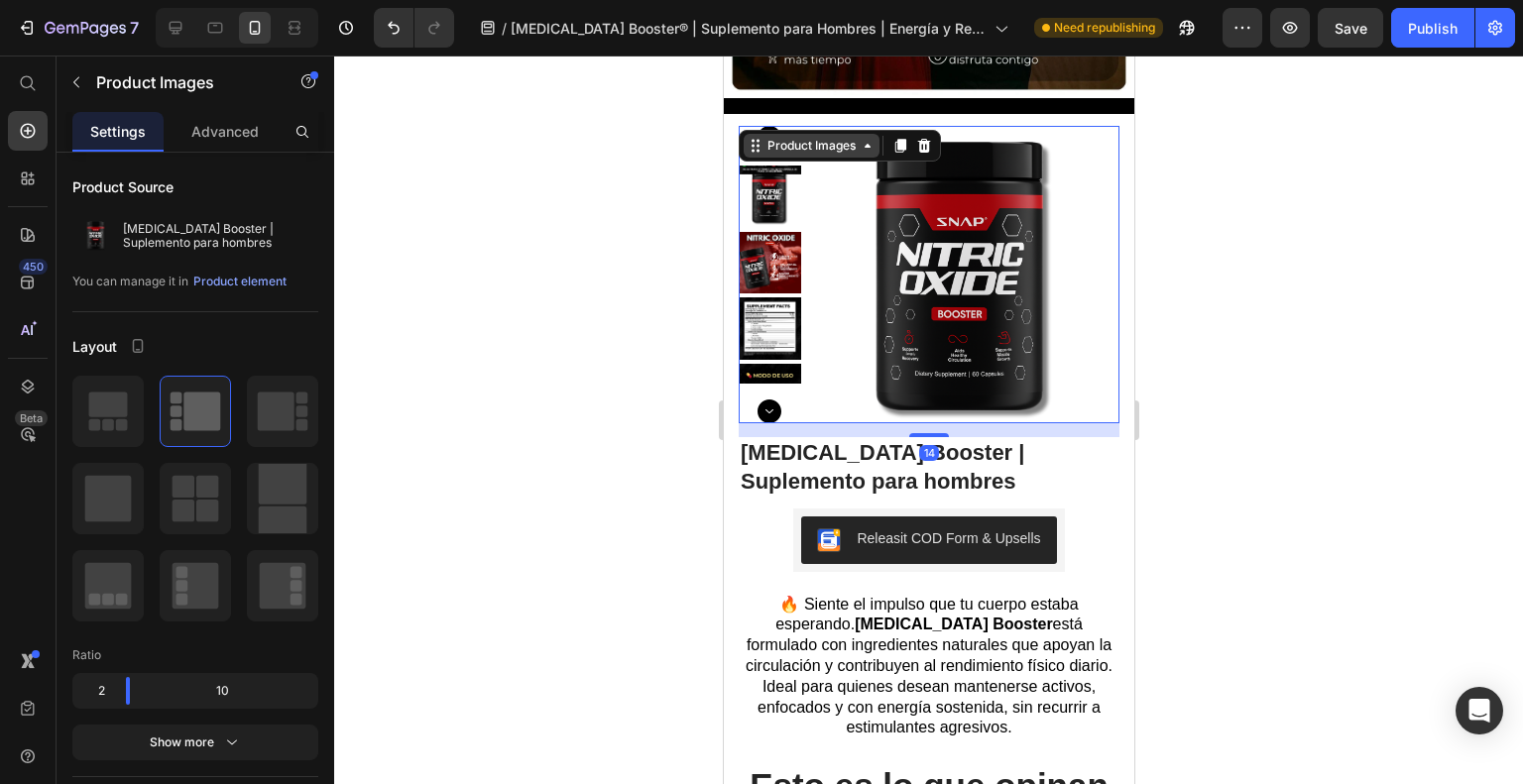 click on "Product Images" at bounding box center (810, 146) 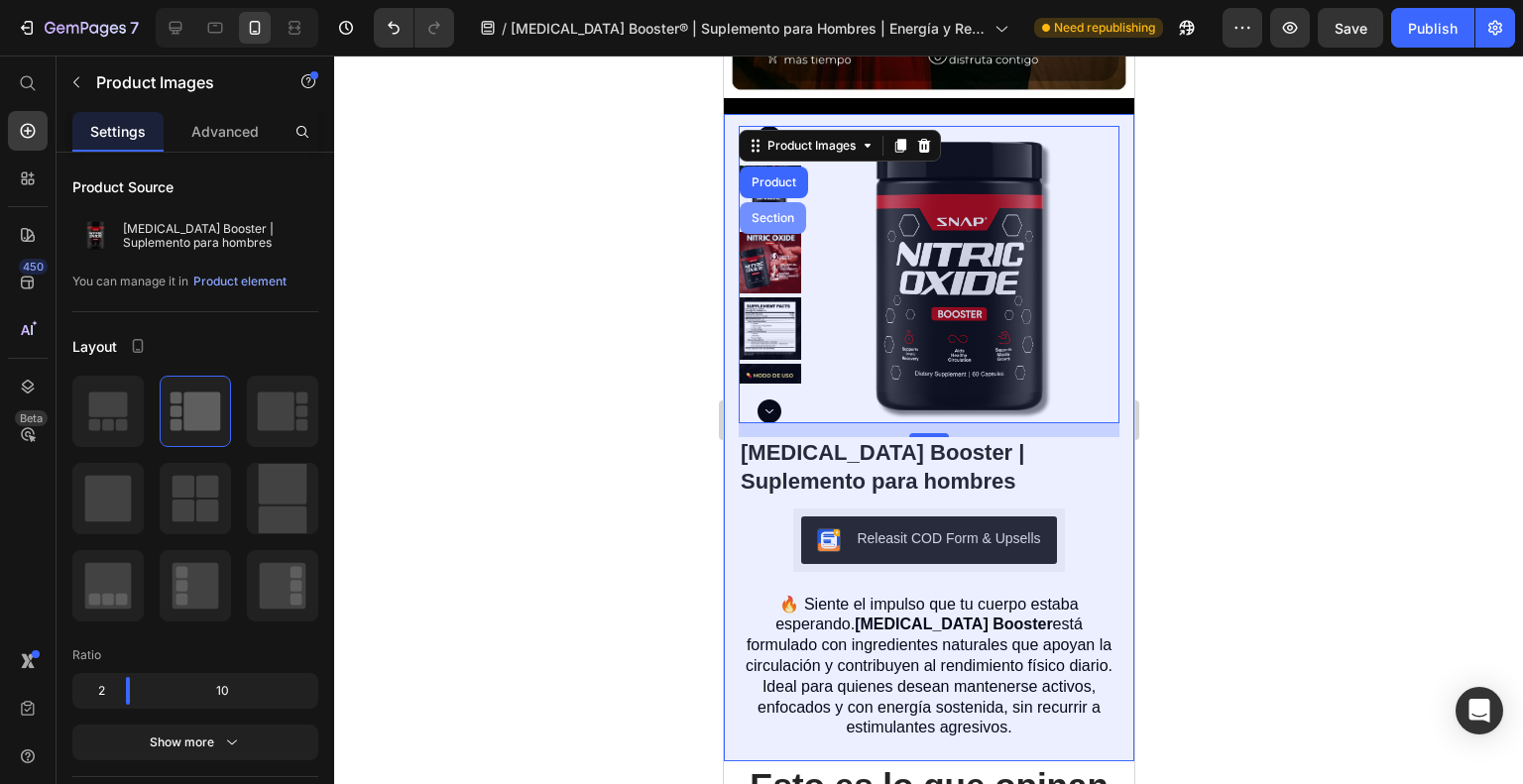 click on "Section" at bounding box center (771, 218) 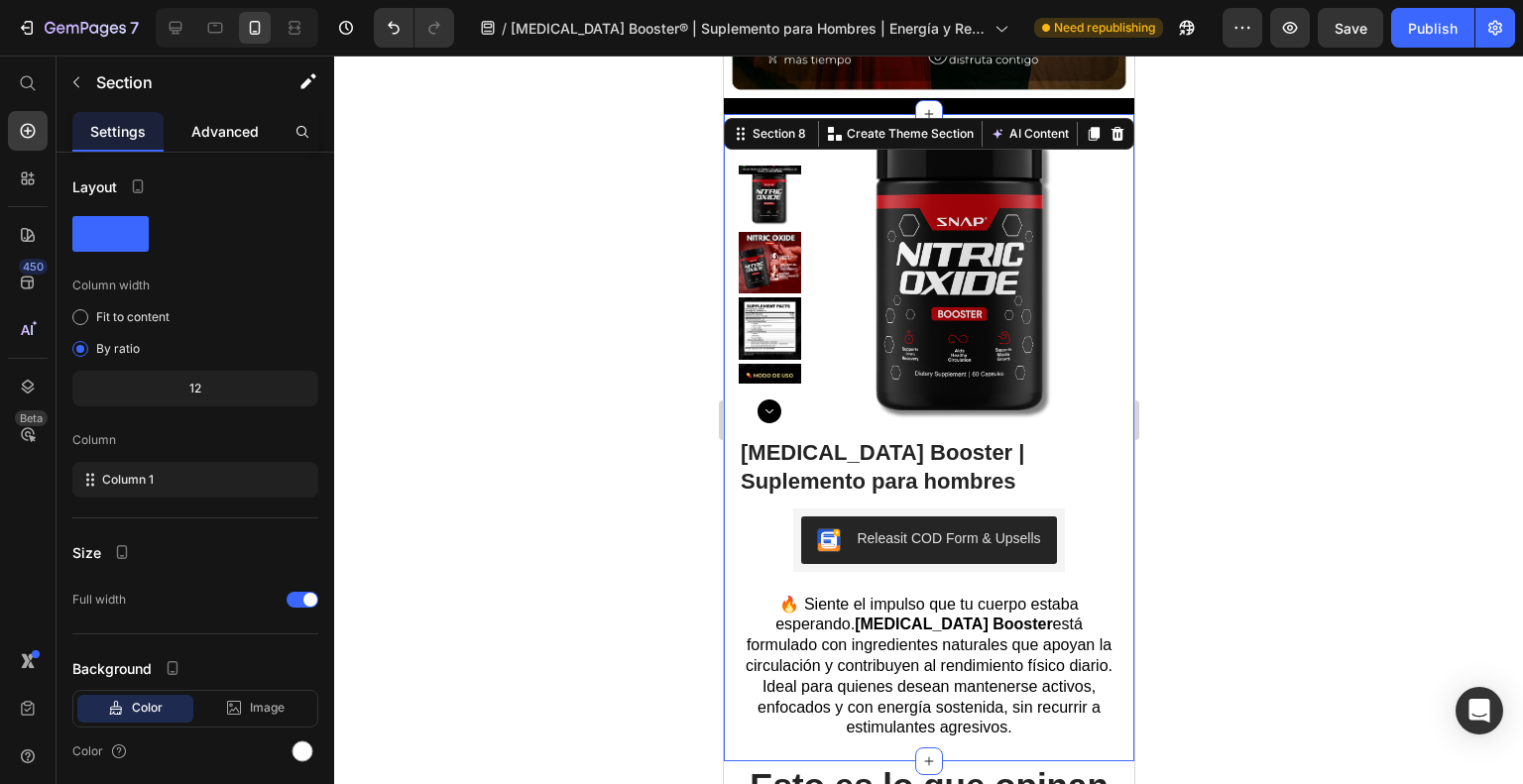 click on "Advanced" at bounding box center (225, 131) 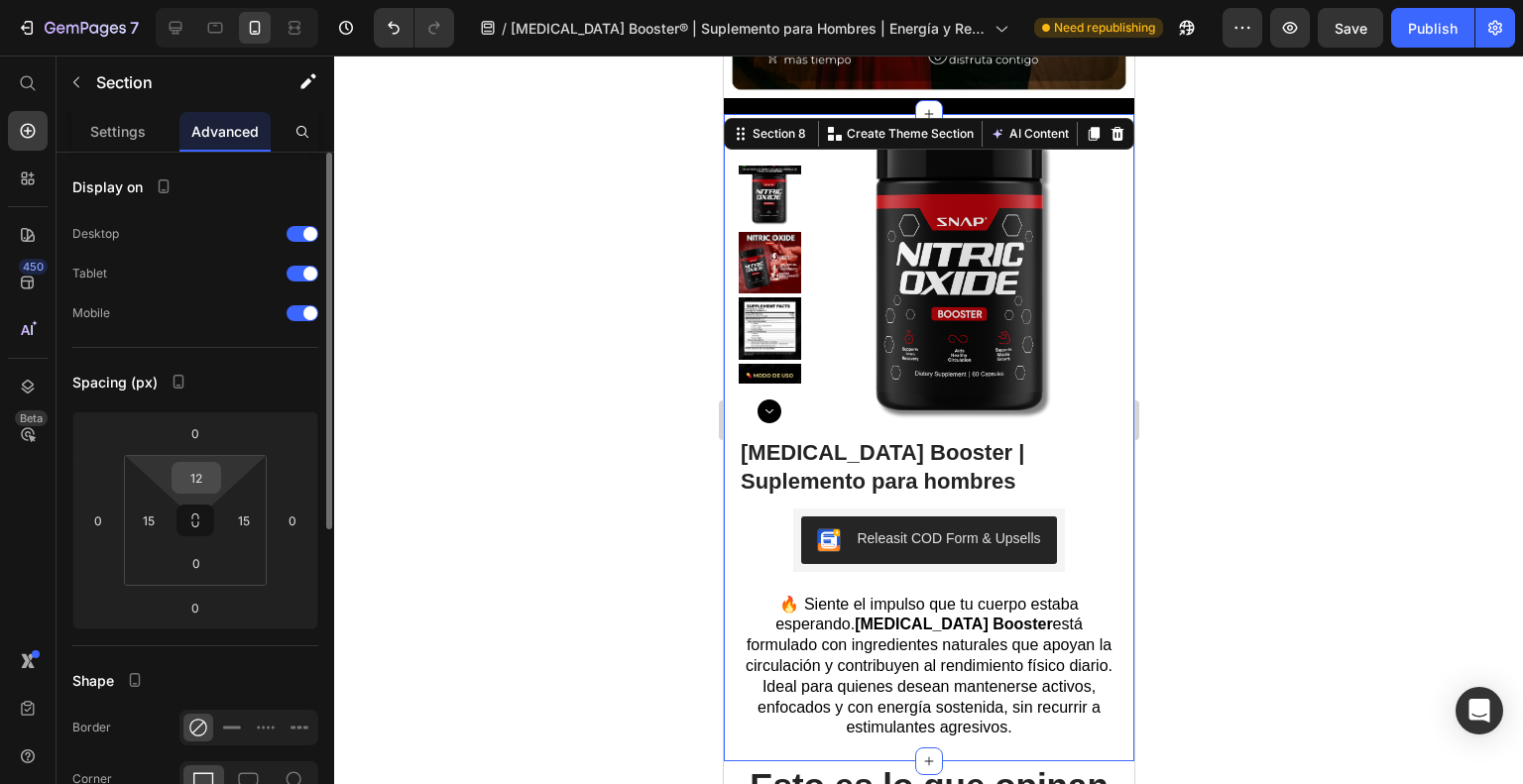 click on "12" at bounding box center (196, 478) 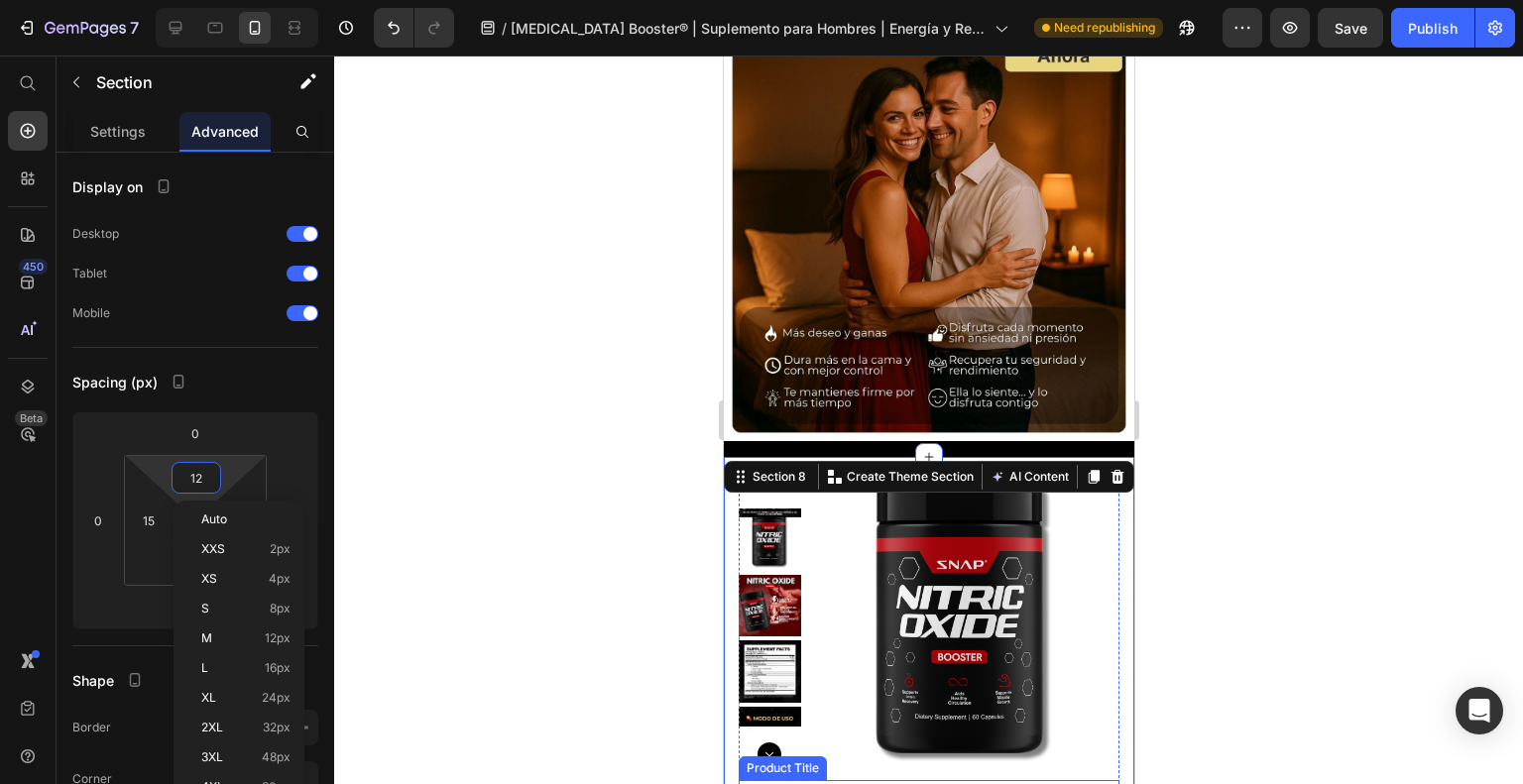 scroll, scrollTop: 2615, scrollLeft: 0, axis: vertical 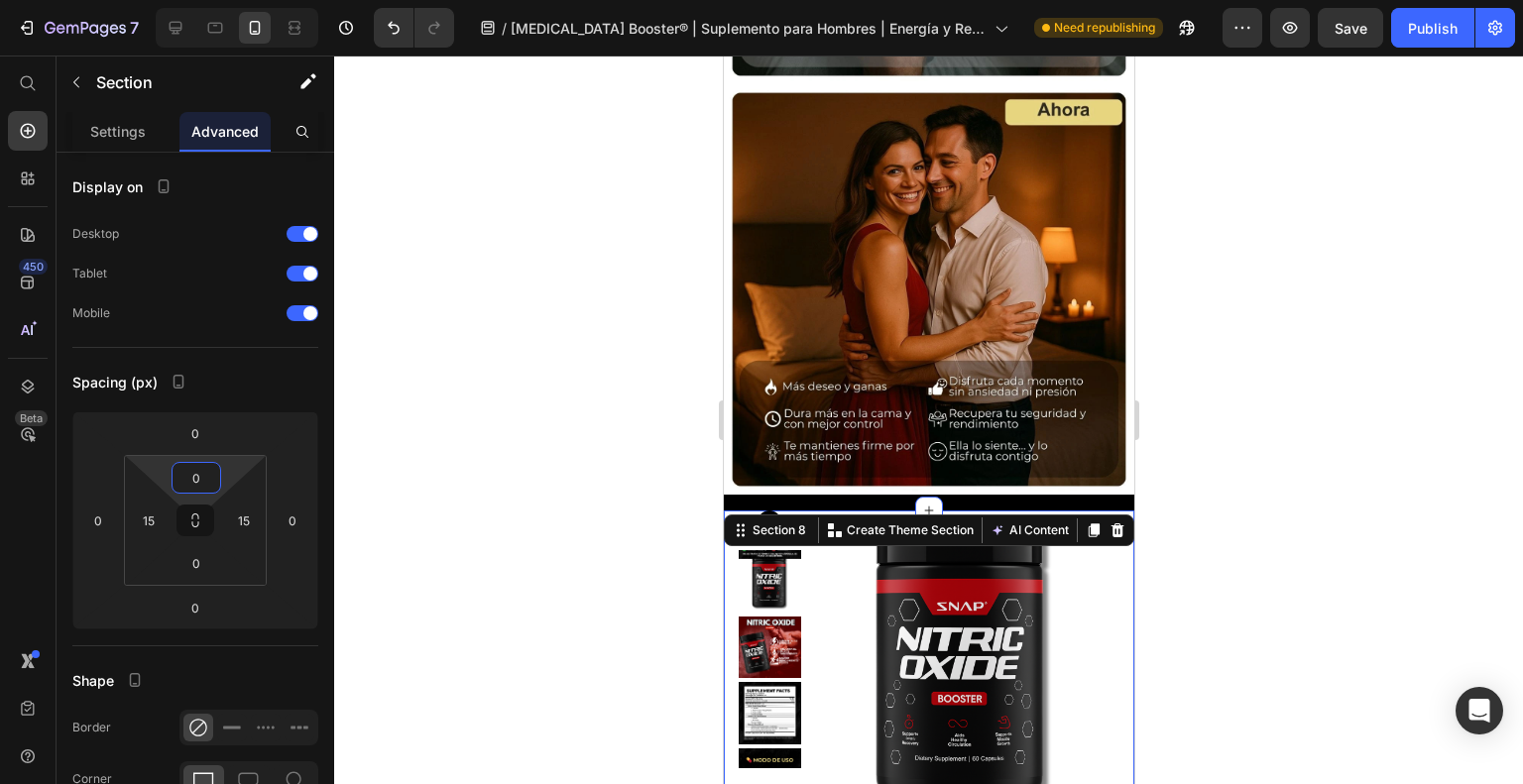 type on "0" 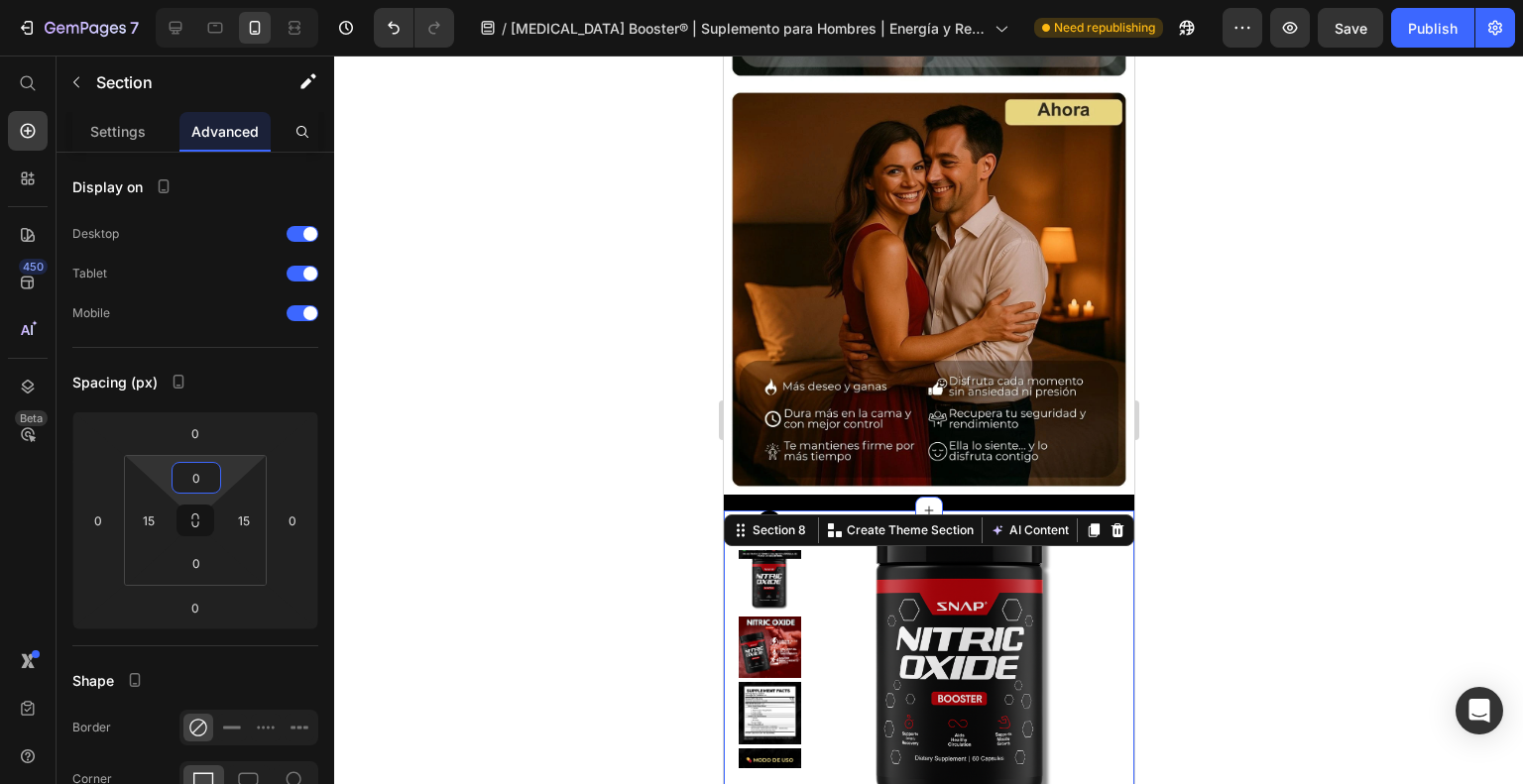 click 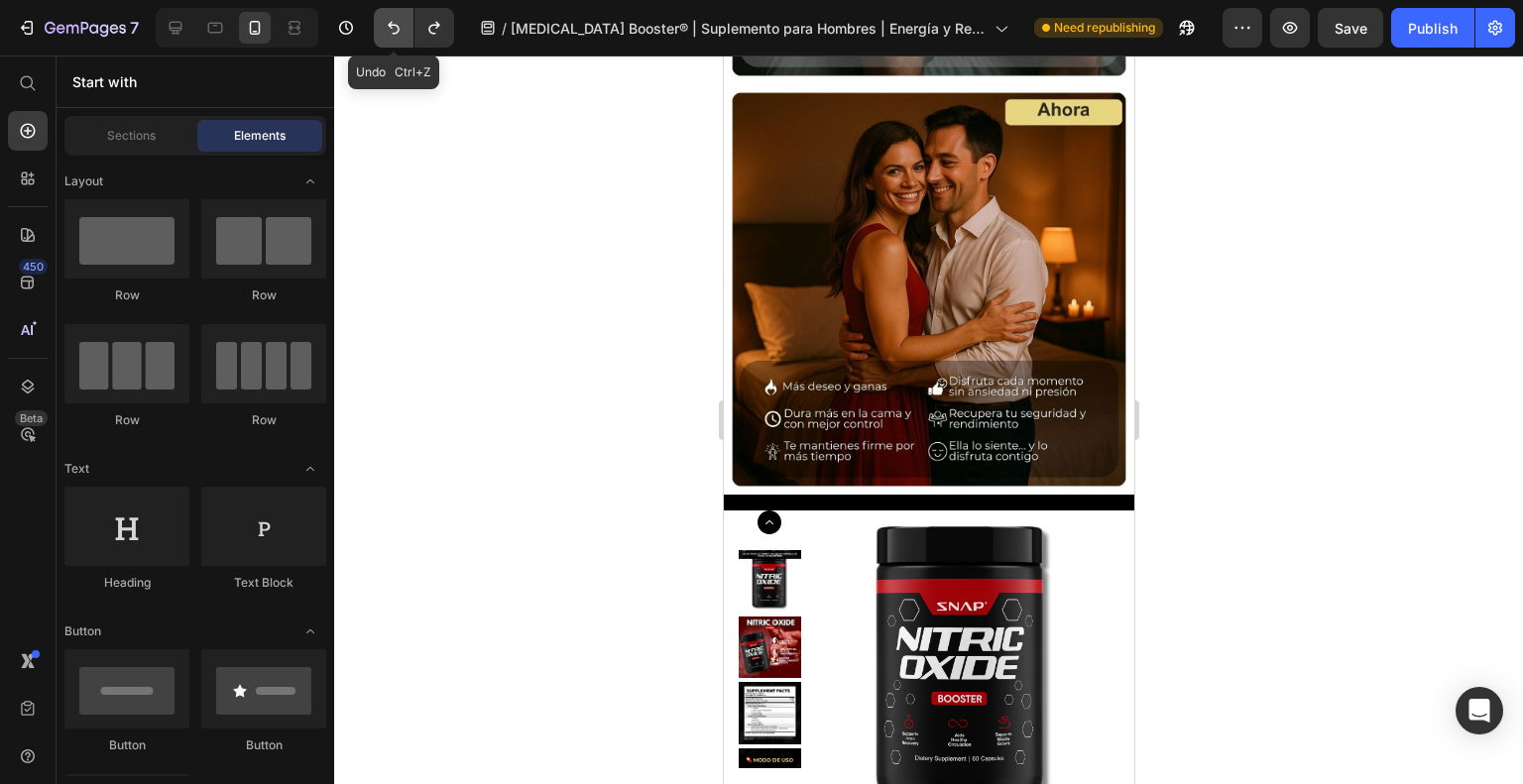 click 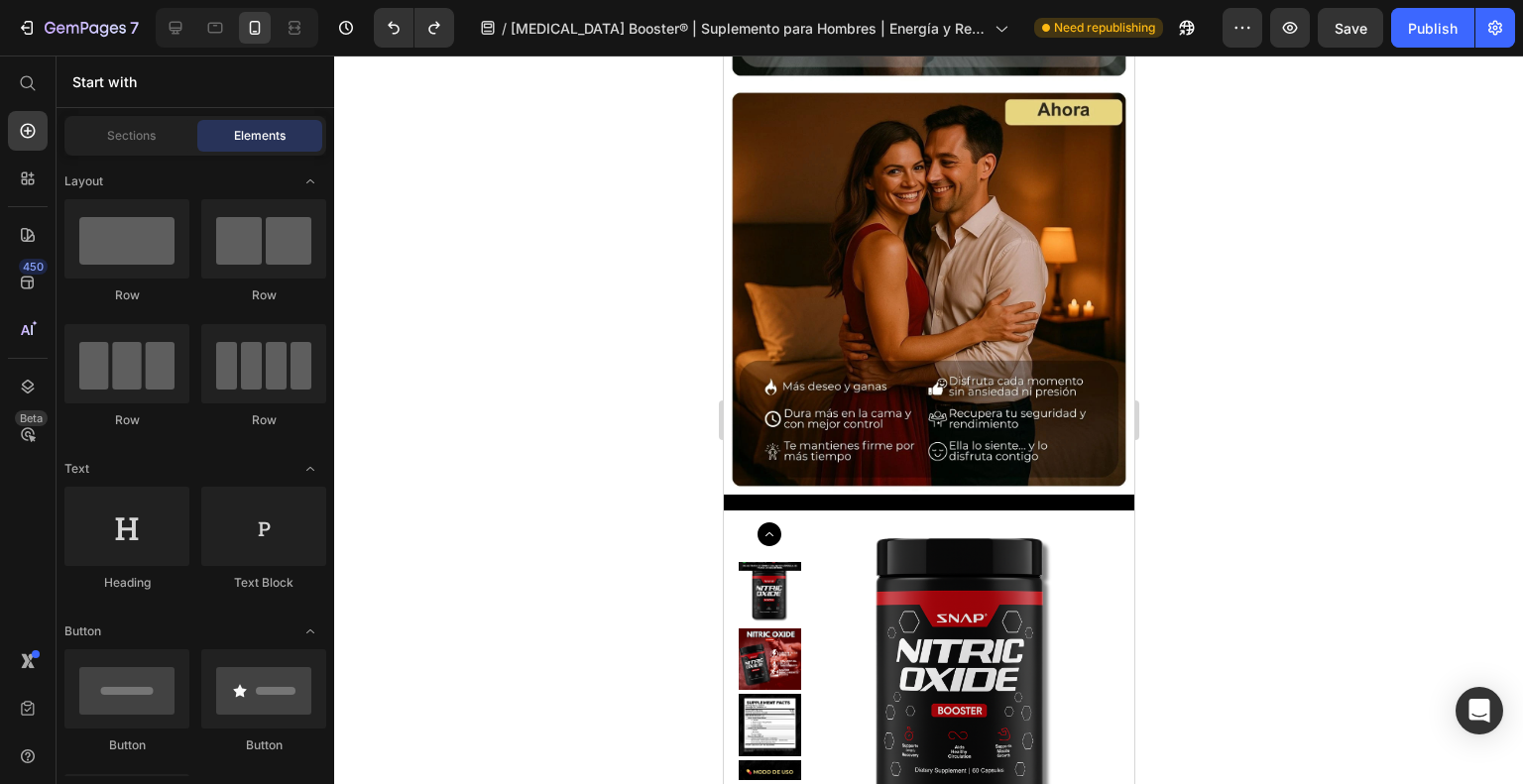 click 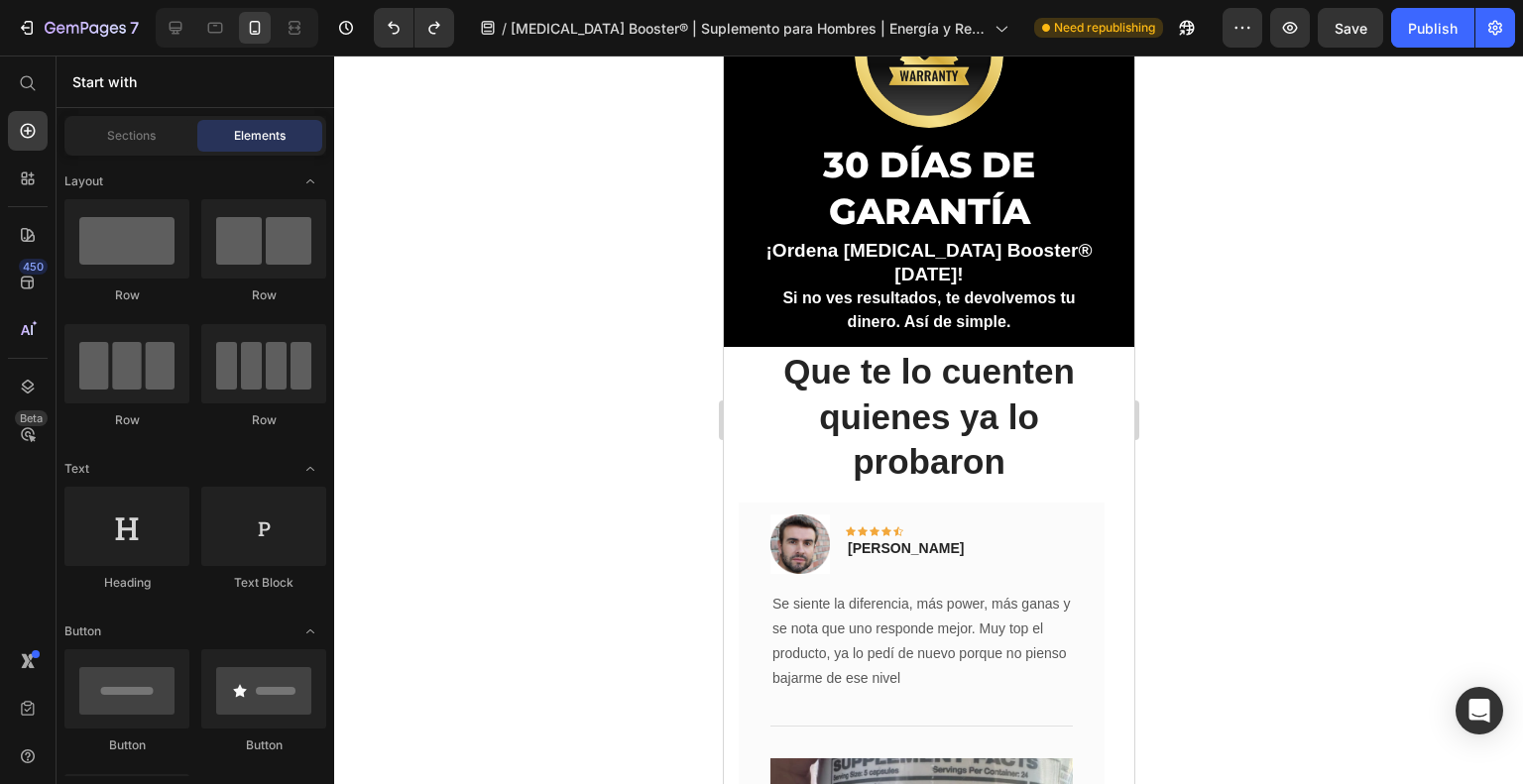 scroll, scrollTop: 6579, scrollLeft: 0, axis: vertical 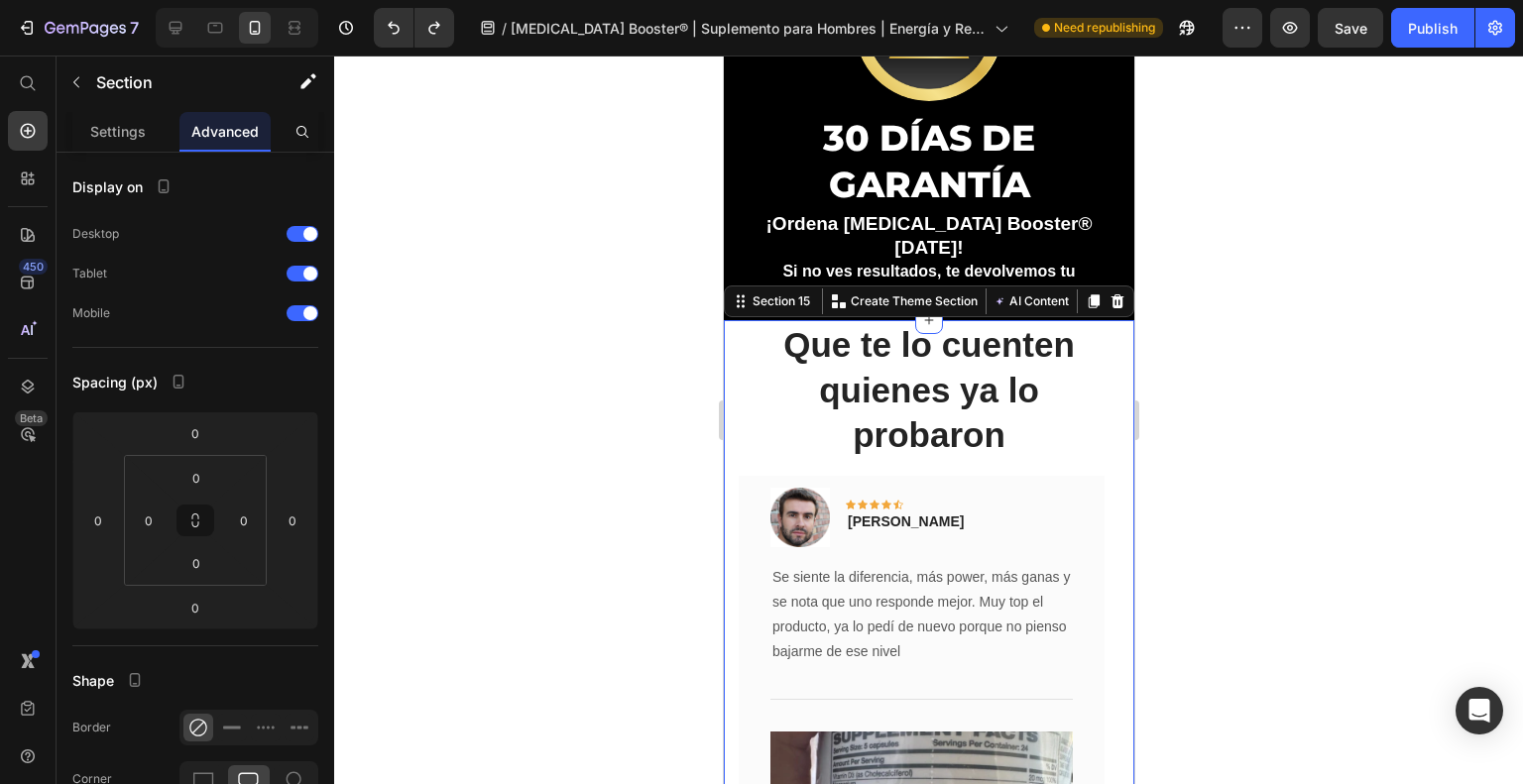 click on "Que te lo cuenten quienes ya lo probaron Heading Image
Icon
Icon
Icon
Icon
Icon Row [PERSON_NAME] Text block Row Se siente la diferencia, más power, más ganas y se nota que uno responde mejor. Muy top el producto, ya lo pedí de nuevo porque no pienso bajarme de ese nivel Text block                Title Line Image Row Row Image
Icon
Icon
Icon
Icon
Icon Row [PERSON_NAME] Text block Row Yo pensé que era solo para manes mayores, pero no. Desde la primera semana me sentí diferente. con más ganas. En serio uno siente que aguanta más. Me gustó y lo volvería a pedir Text block                Title Line Image Row Image
Icon
Icon
Icon
Icon
Icon Row [PERSON_NAME] Text block Row Text block                Title Line Image Row Image
Icon
Icon Icon Icon" at bounding box center (928, 670) 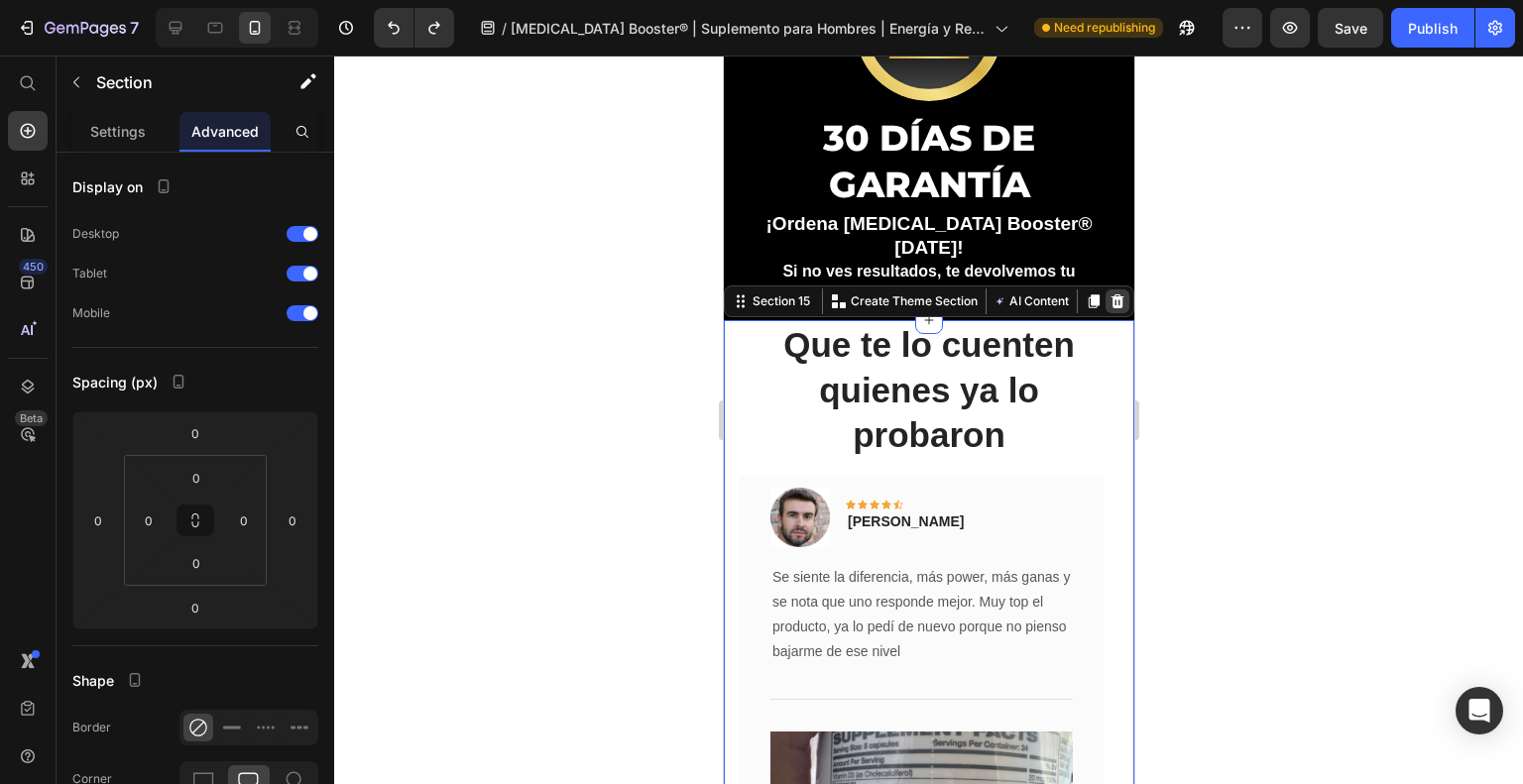 click 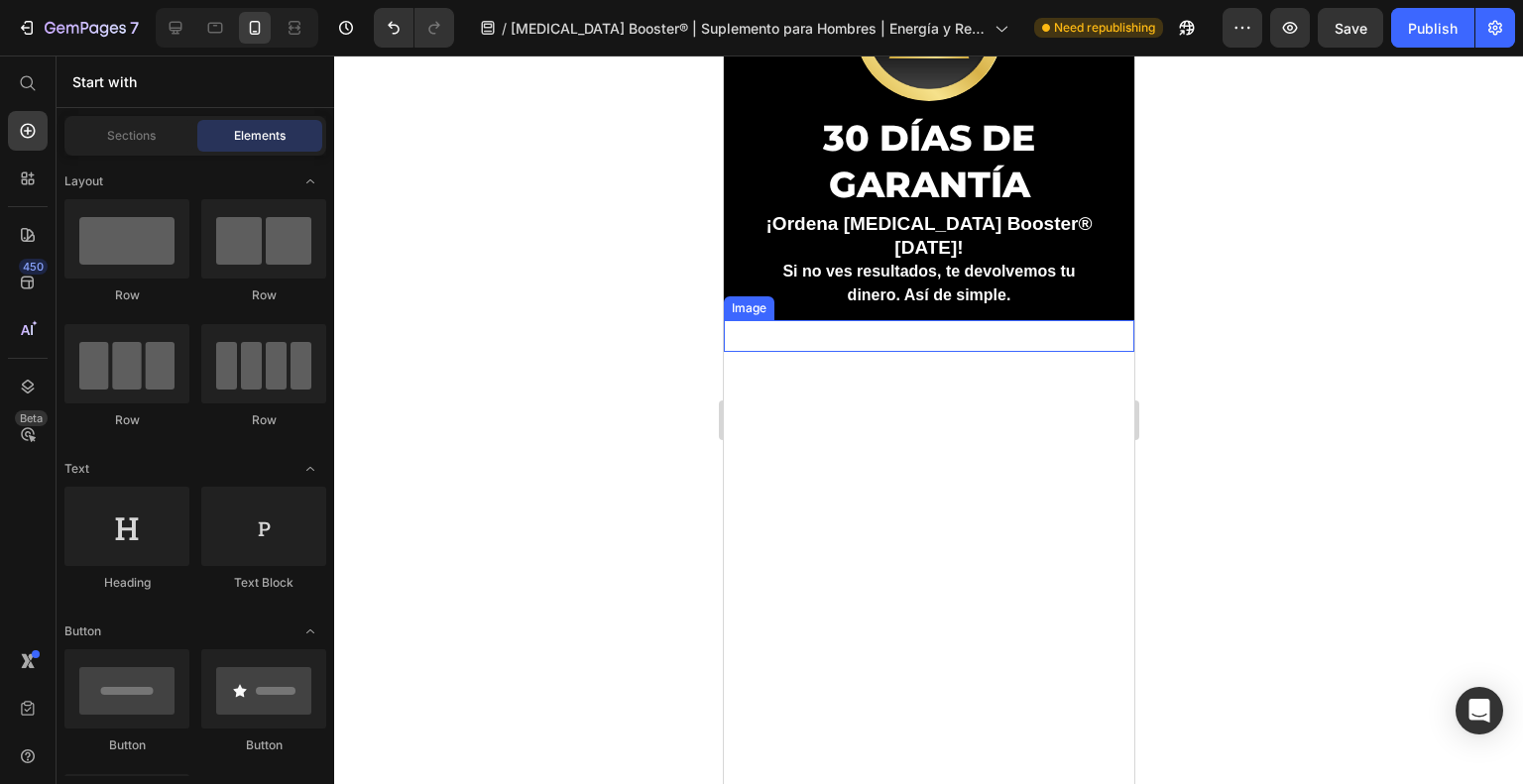 click at bounding box center (928, 610) 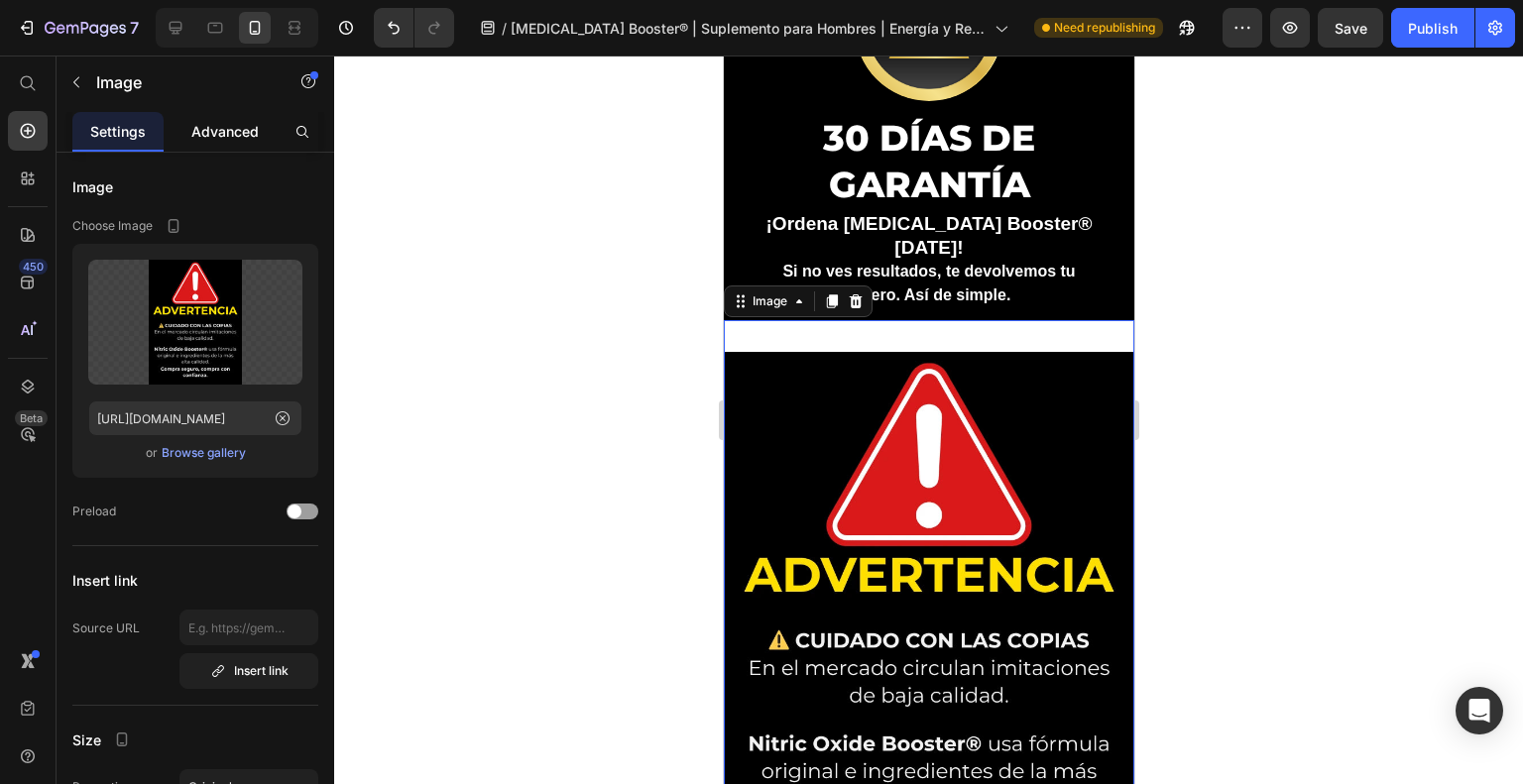 click on "Advanced" at bounding box center [225, 131] 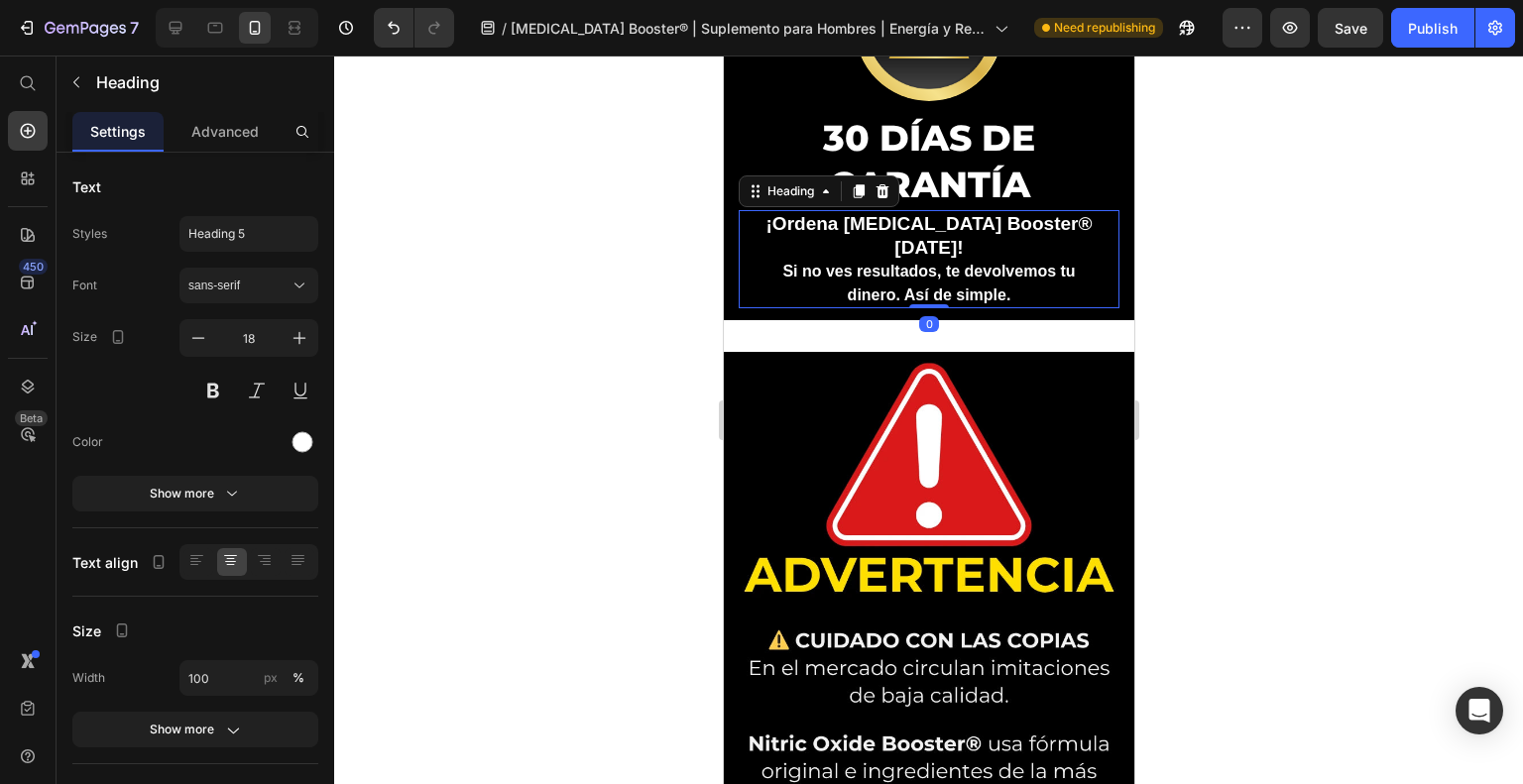 click on "Si no ves resultados, te devolvemos tu dinero. Así de simple." at bounding box center [927, 282] 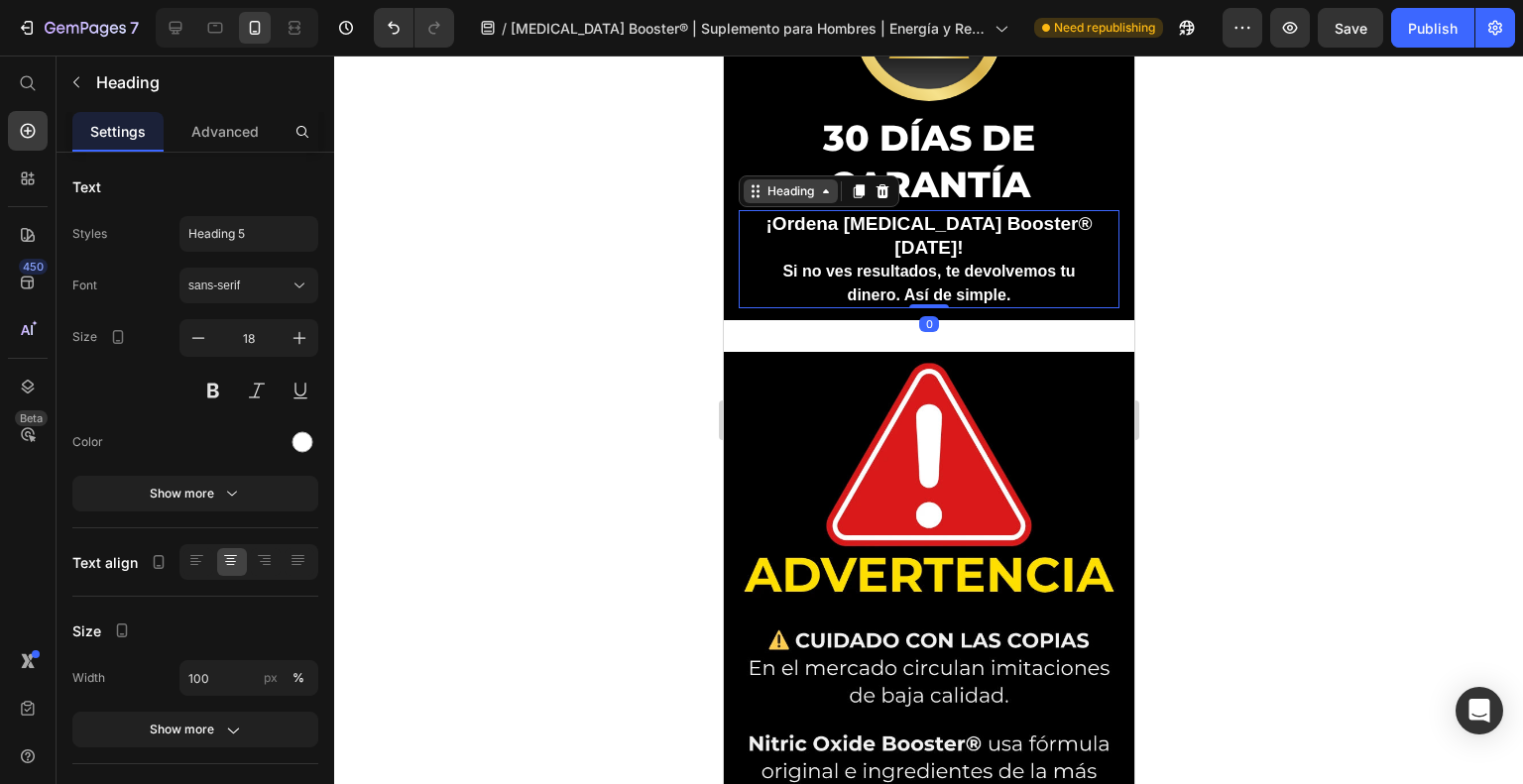 click on "Heading" at bounding box center (789, 191) 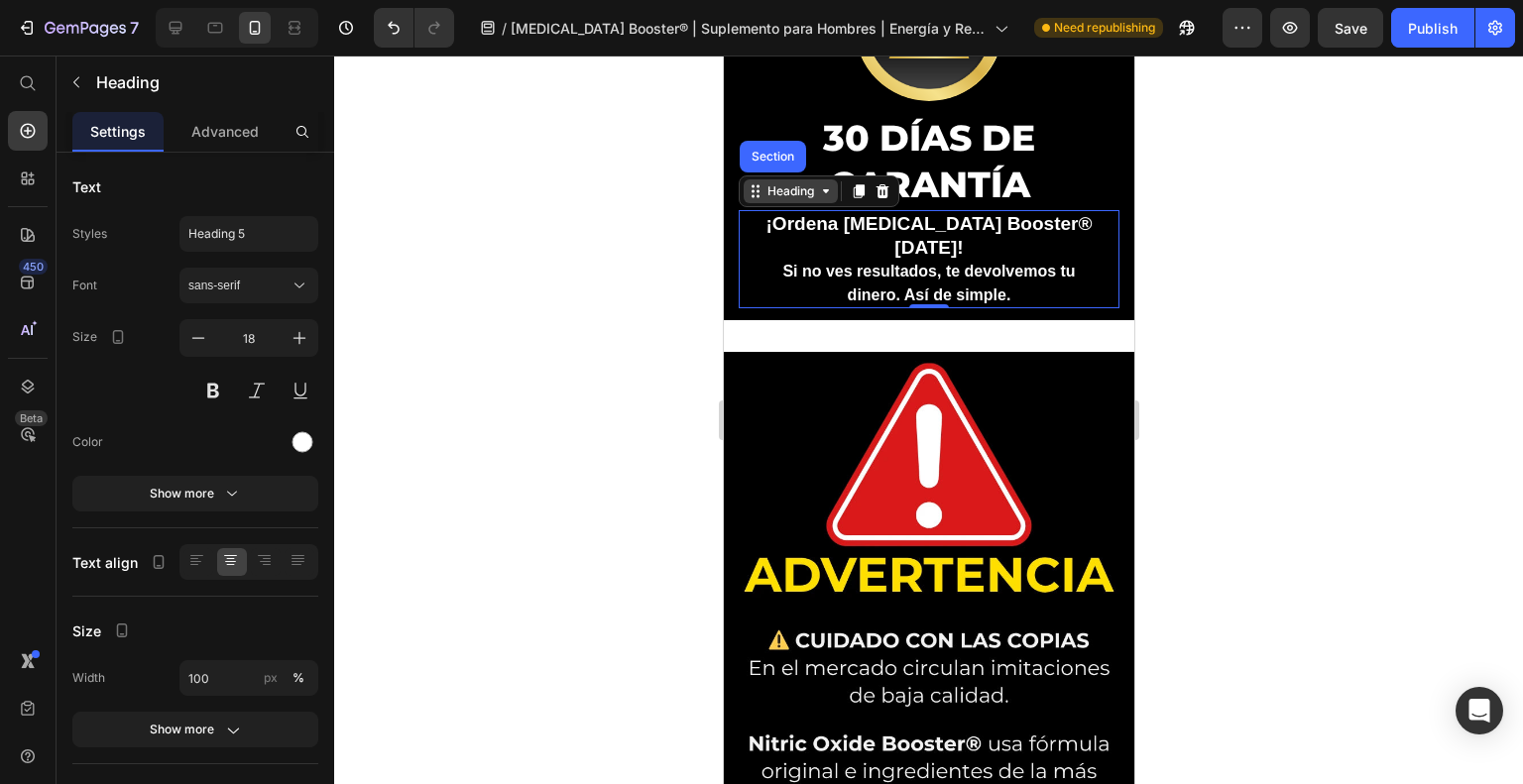 click 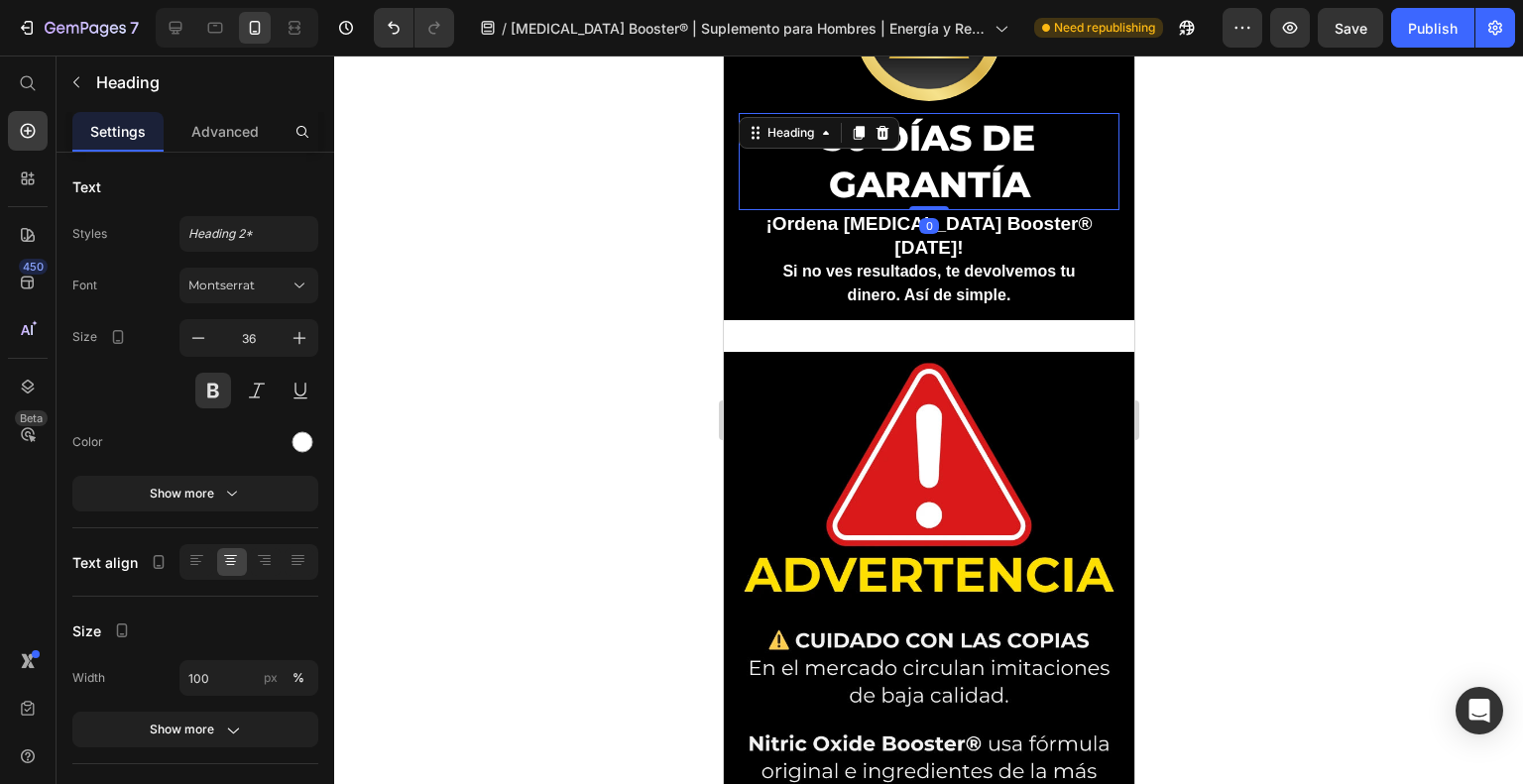 click on "30 DÍAS DE GARANTÍA" at bounding box center [928, 162] 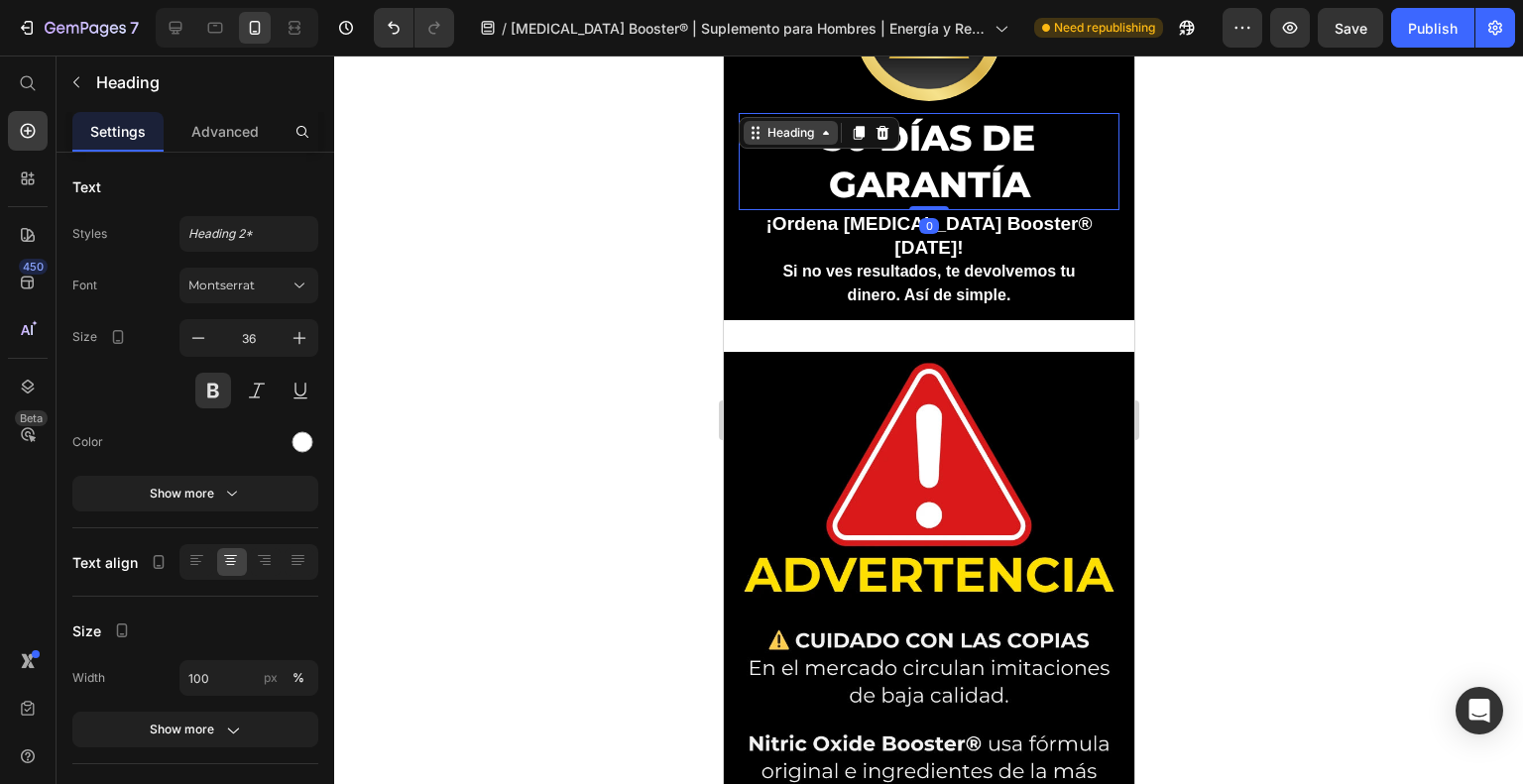 click on "Heading" at bounding box center [789, 133] 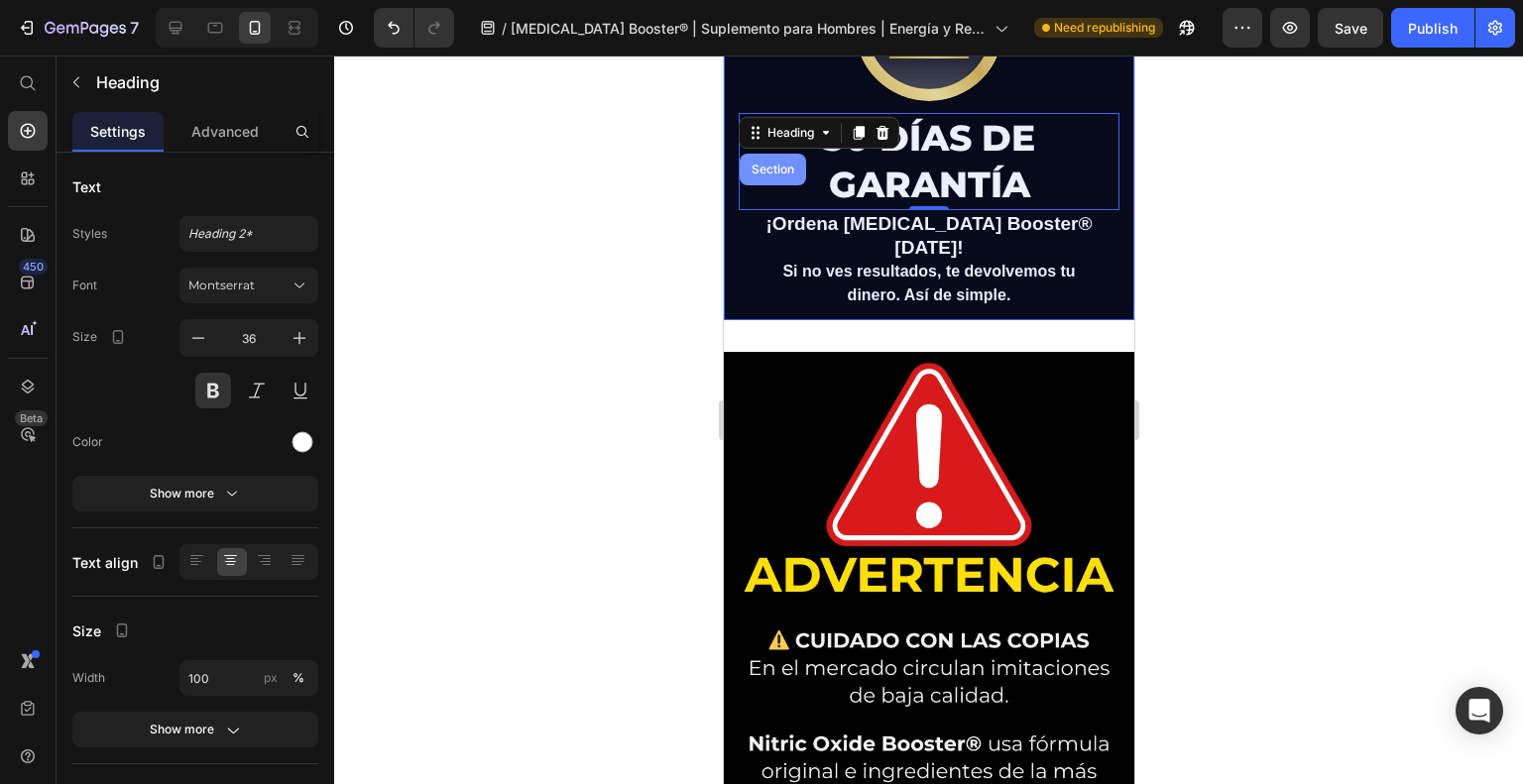 click on "Section" at bounding box center [771, 169] 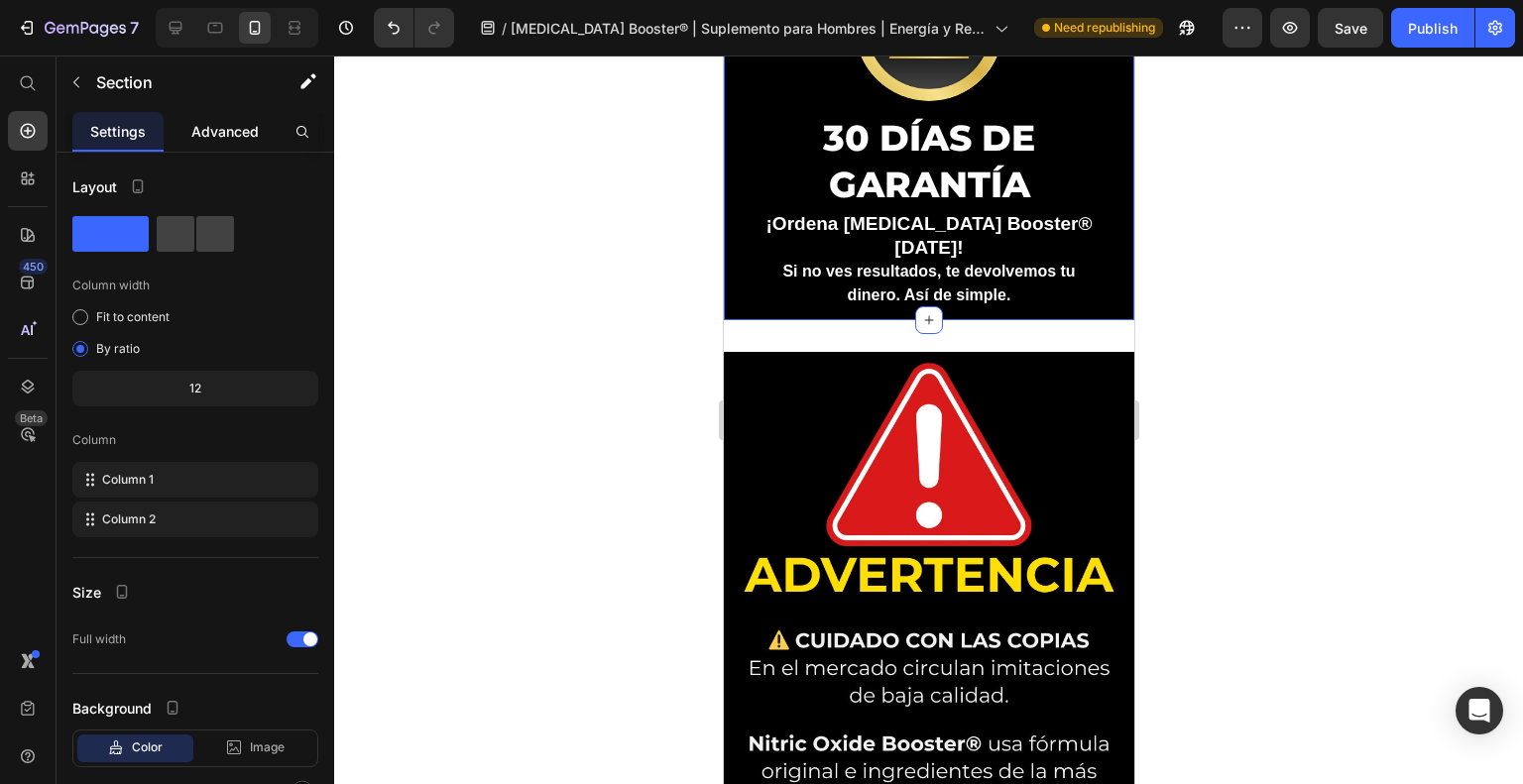 click on "Advanced" at bounding box center [225, 131] 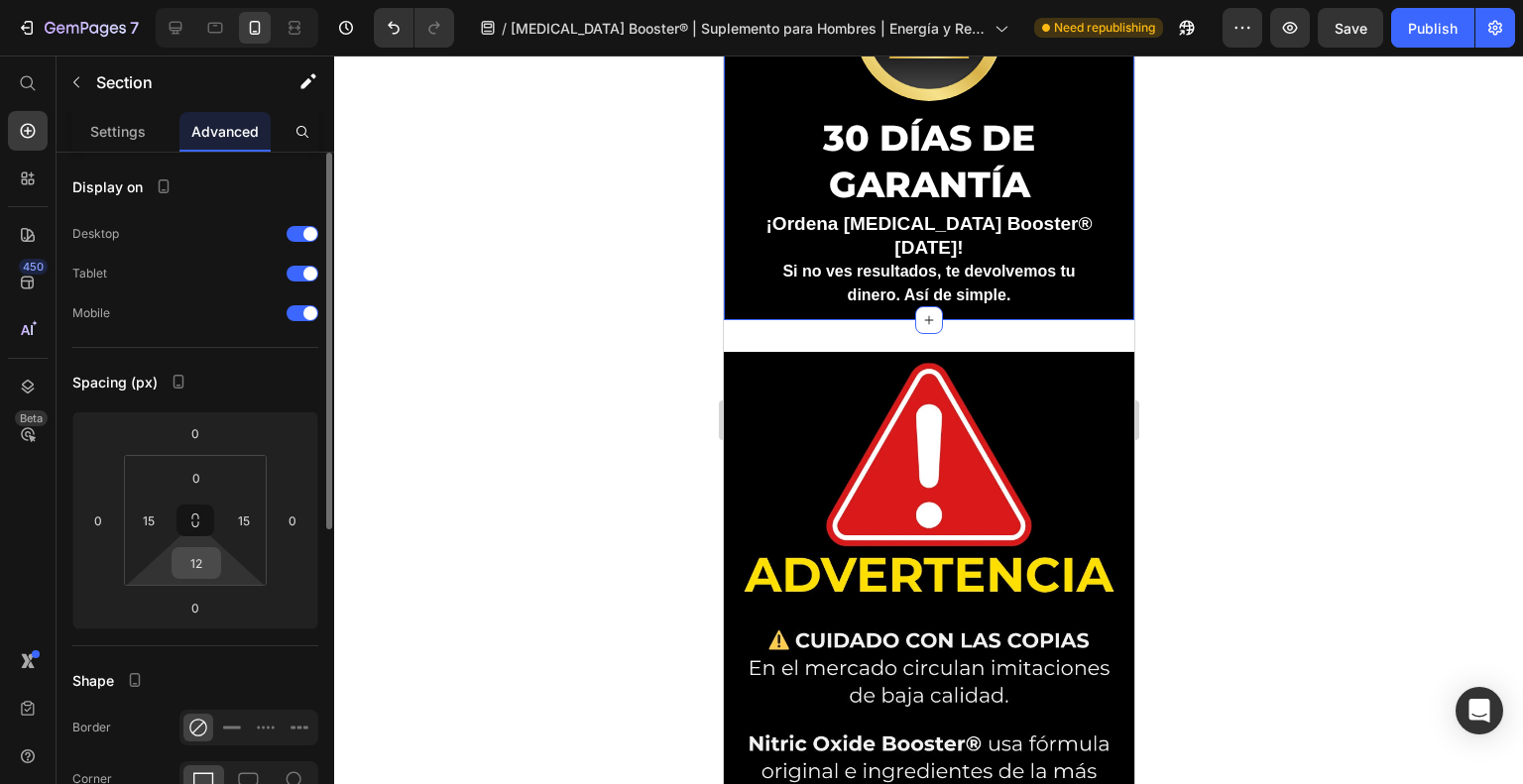 click on "12" at bounding box center [196, 563] 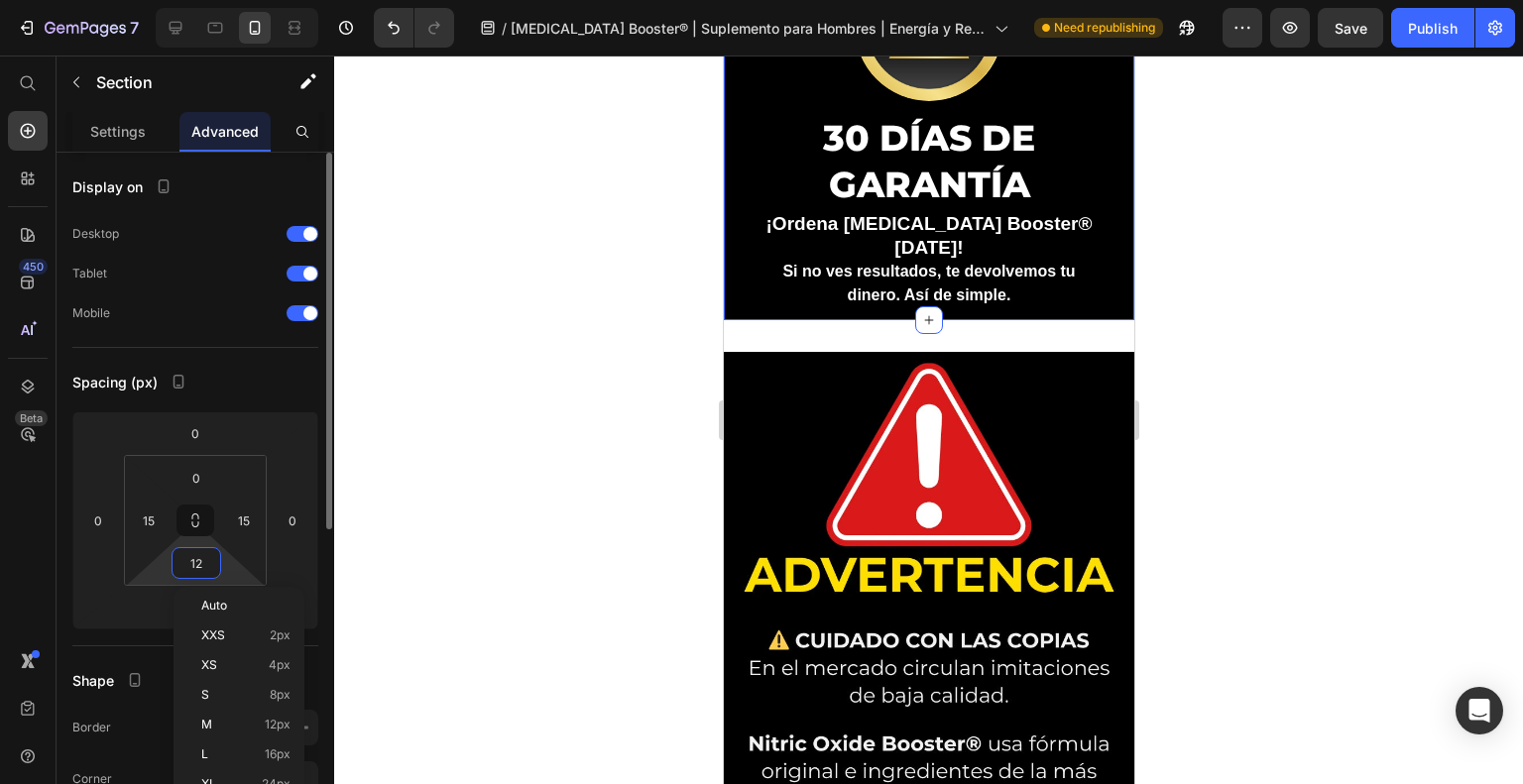 type on "0" 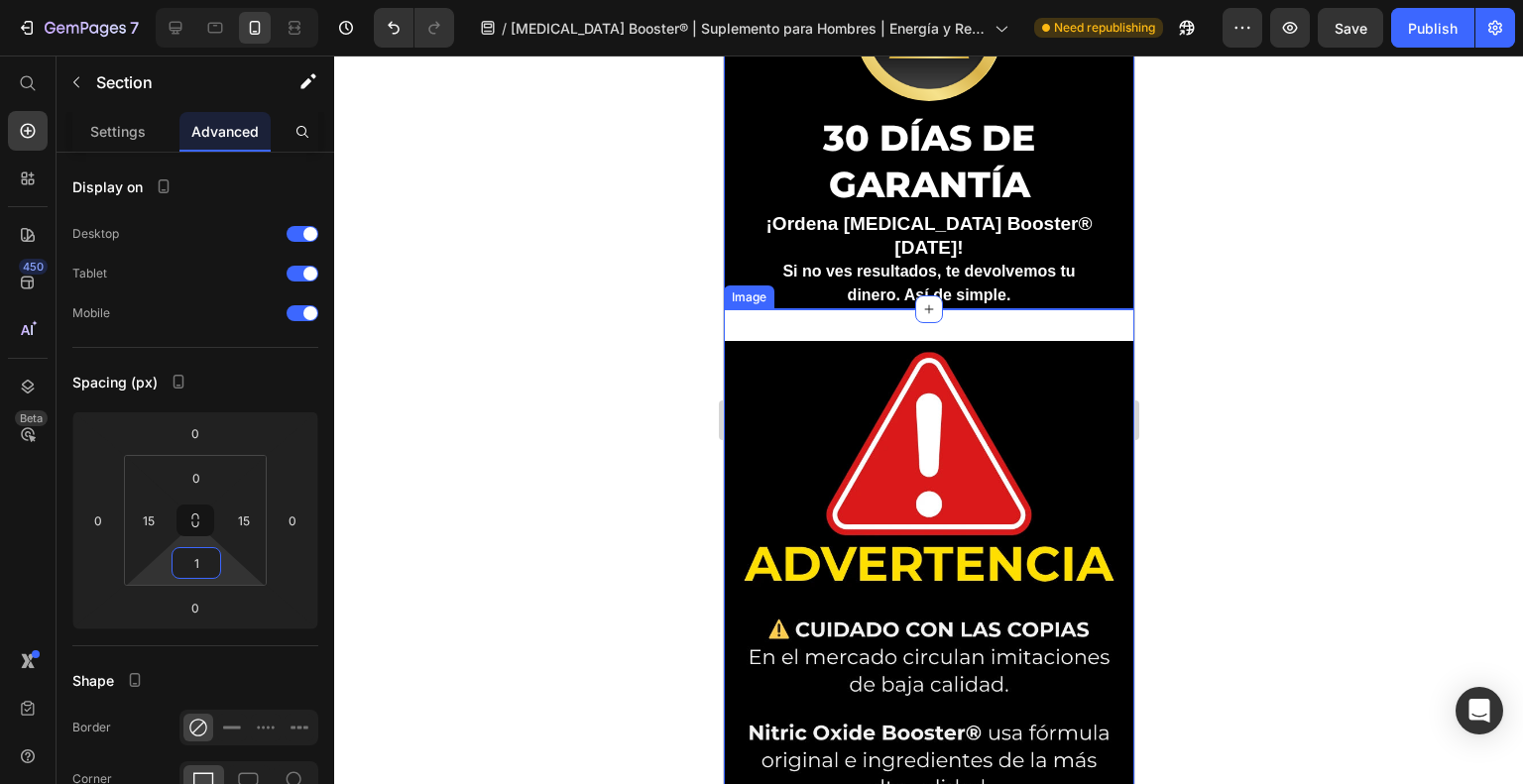 type on "12" 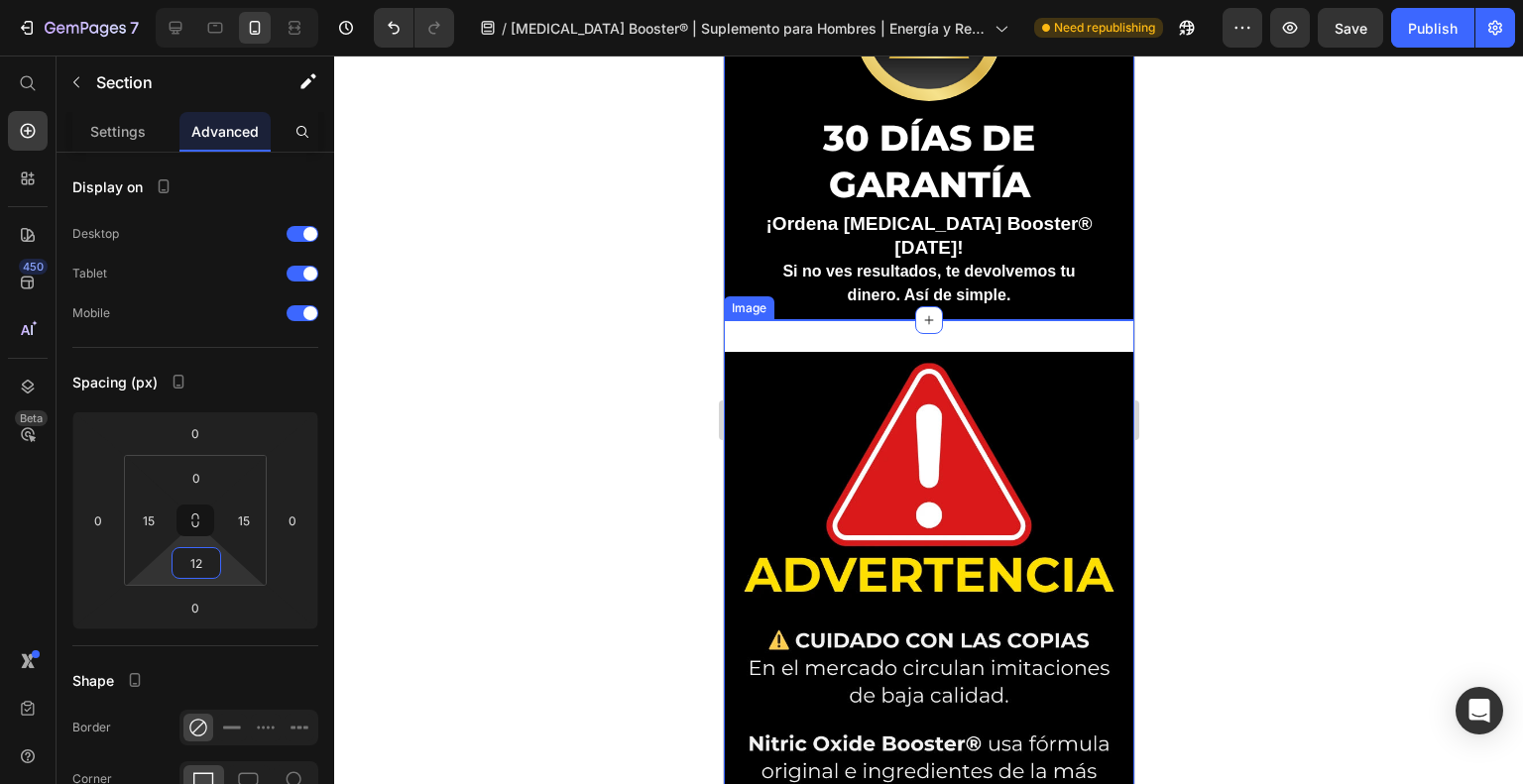 click at bounding box center [928, 610] 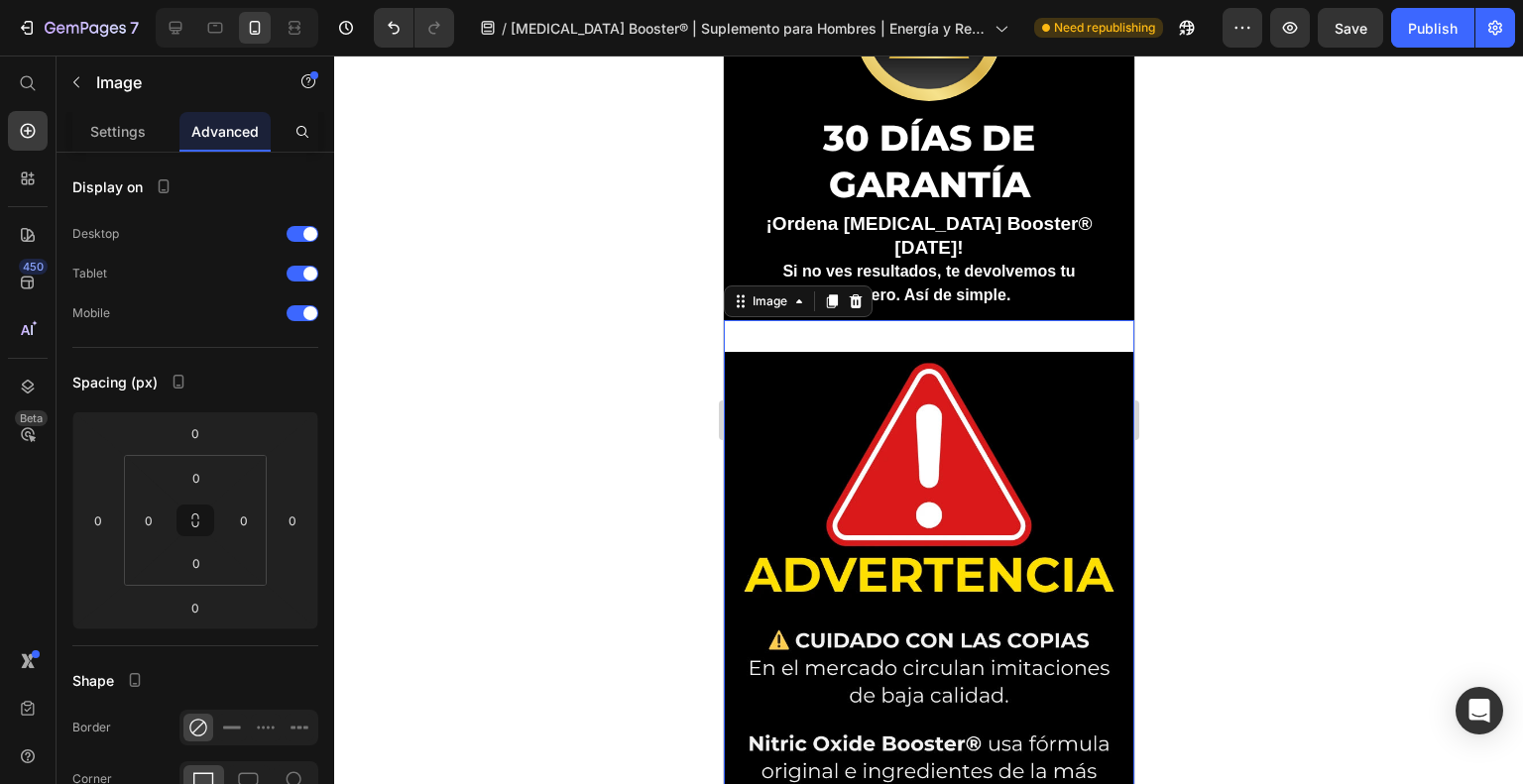 click at bounding box center [928, 610] 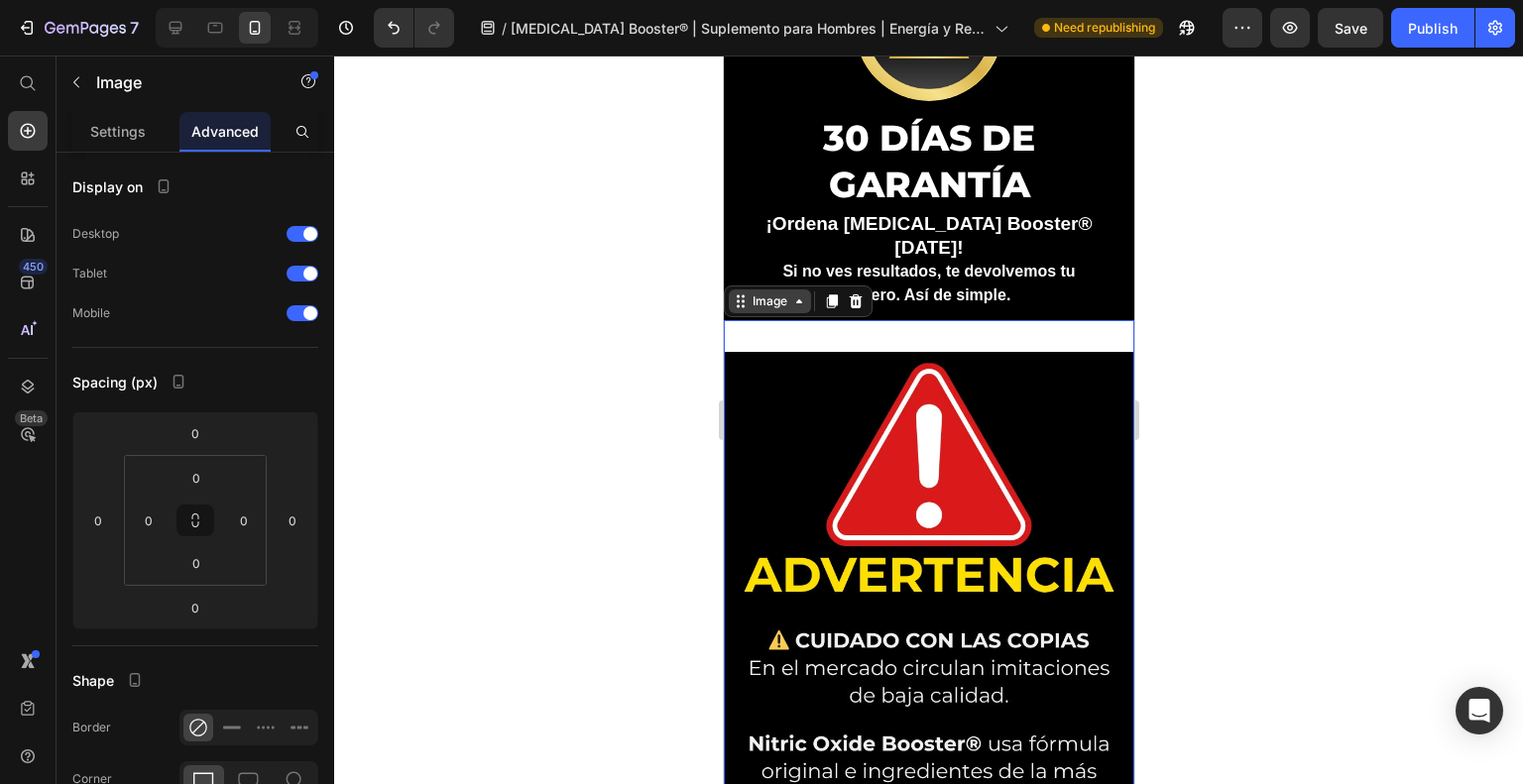click 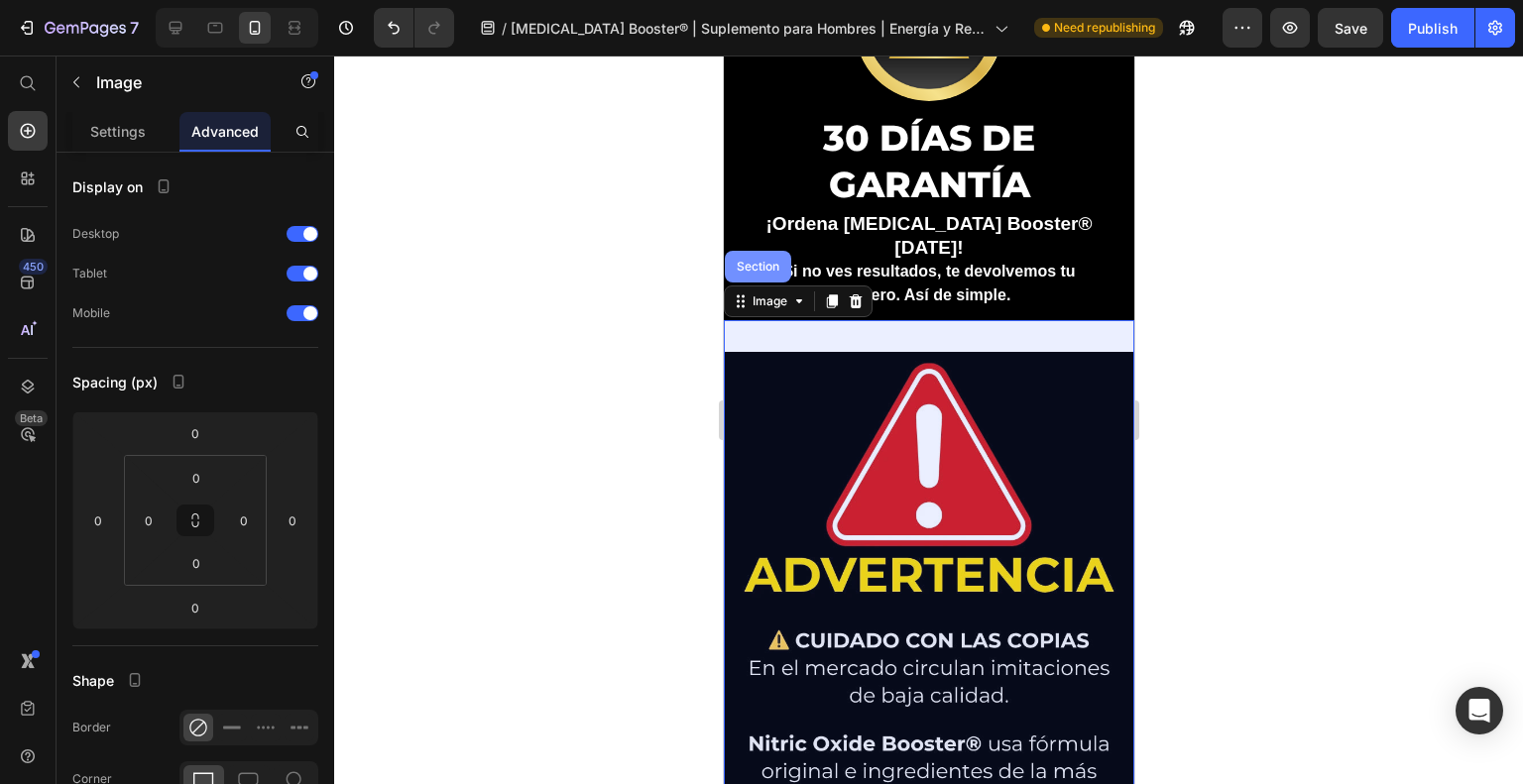 click on "Section" at bounding box center [757, 267] 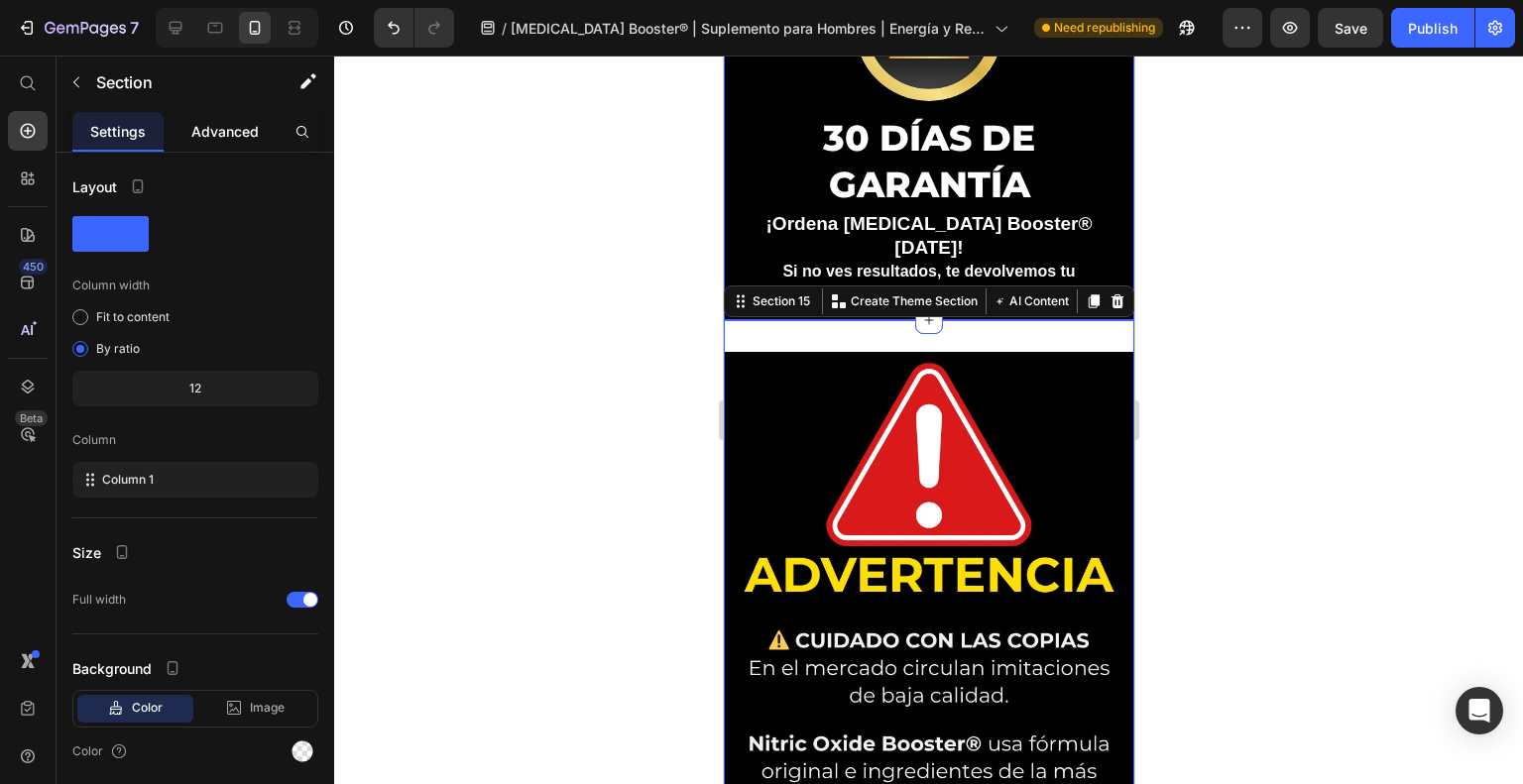 click on "Advanced" at bounding box center [225, 131] 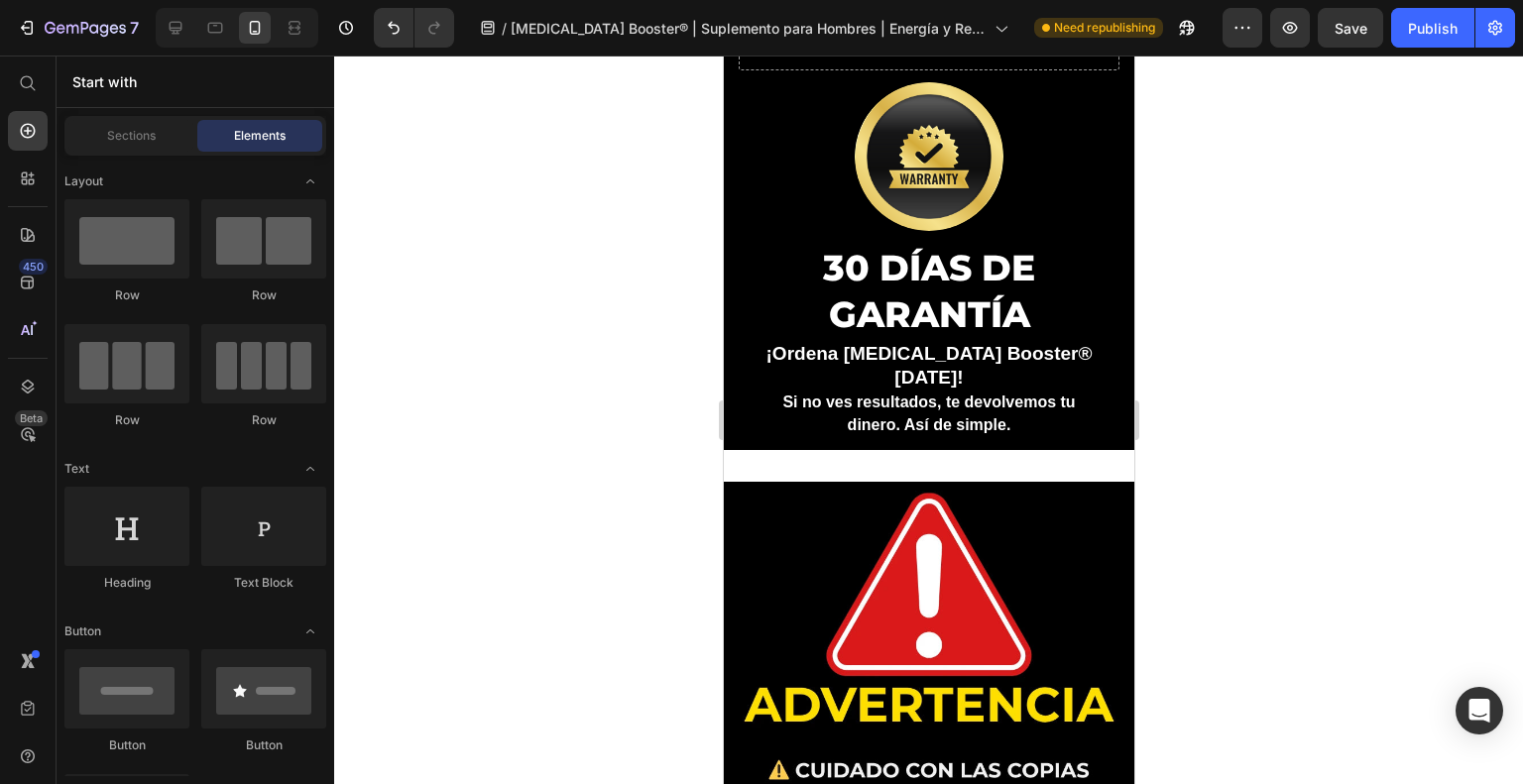 scroll, scrollTop: 6107, scrollLeft: 0, axis: vertical 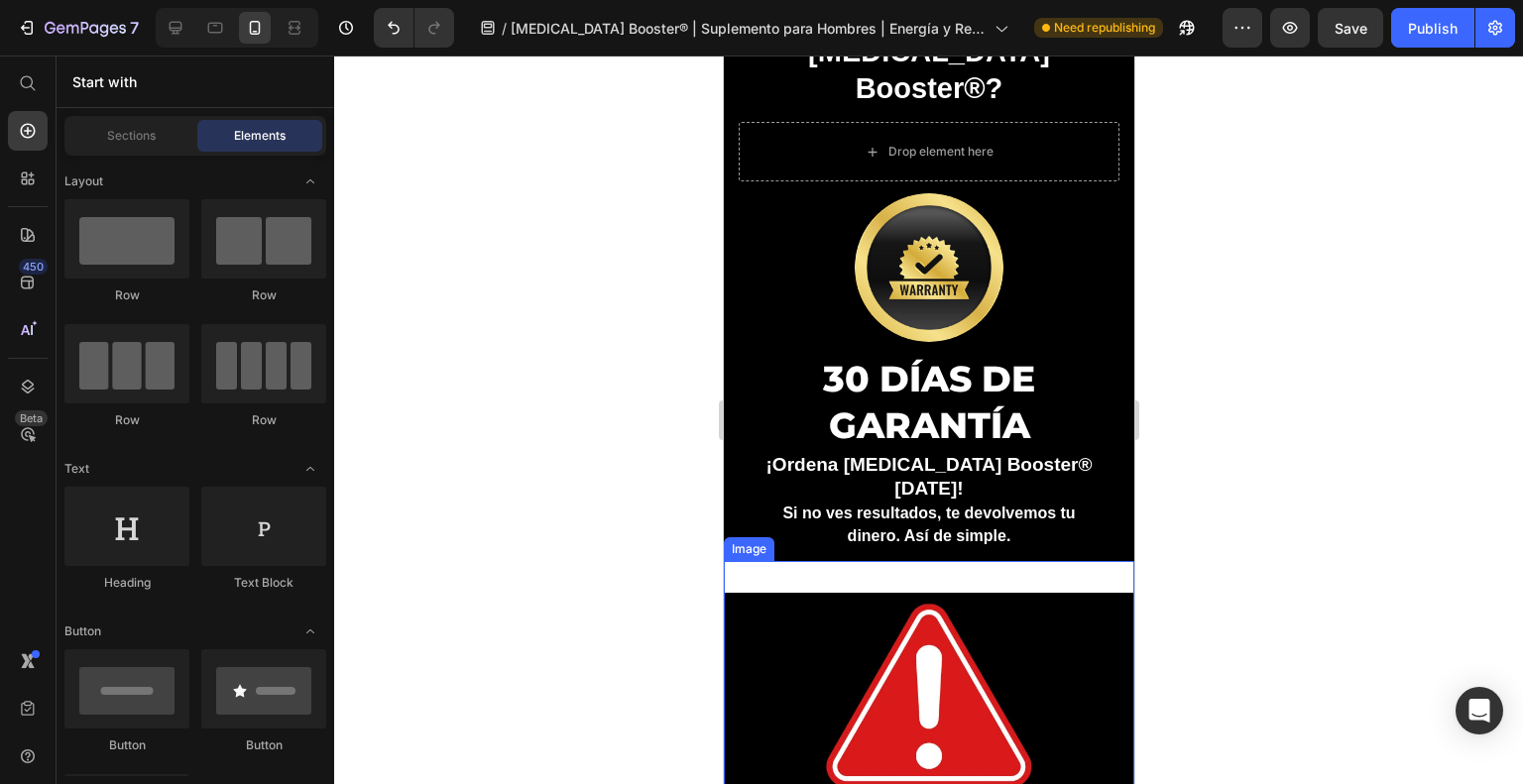 click at bounding box center [928, 850] 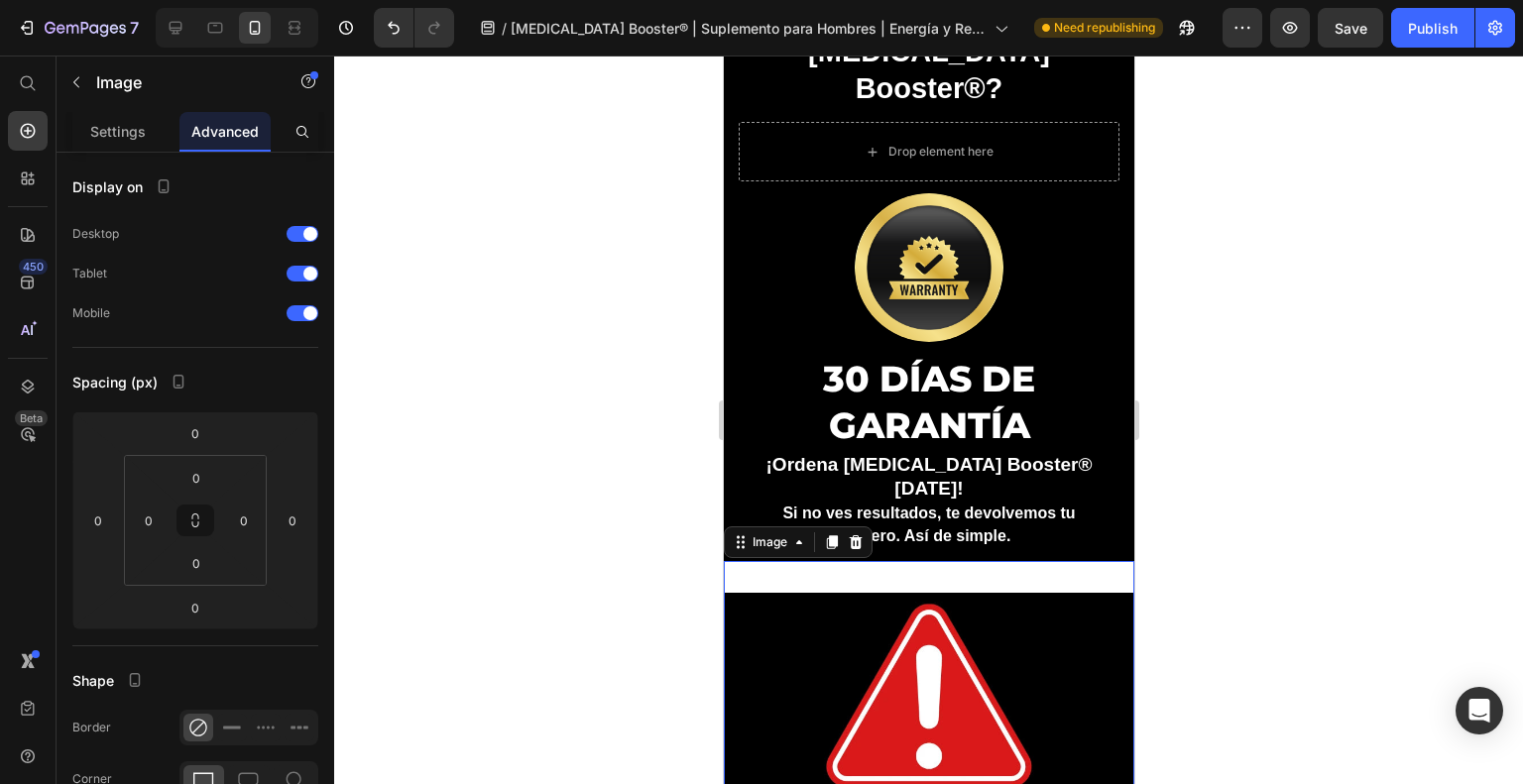 click at bounding box center (928, 850) 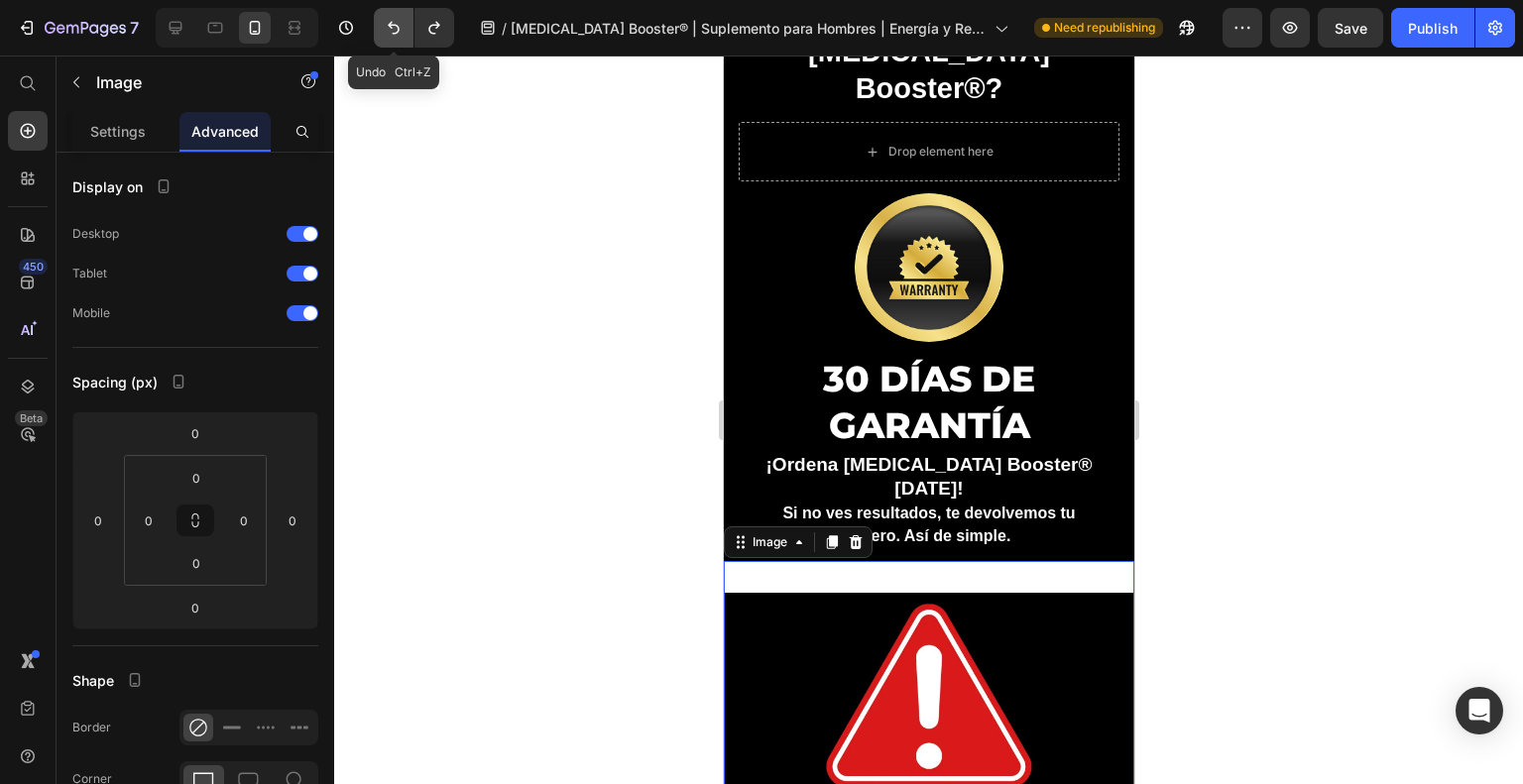 click 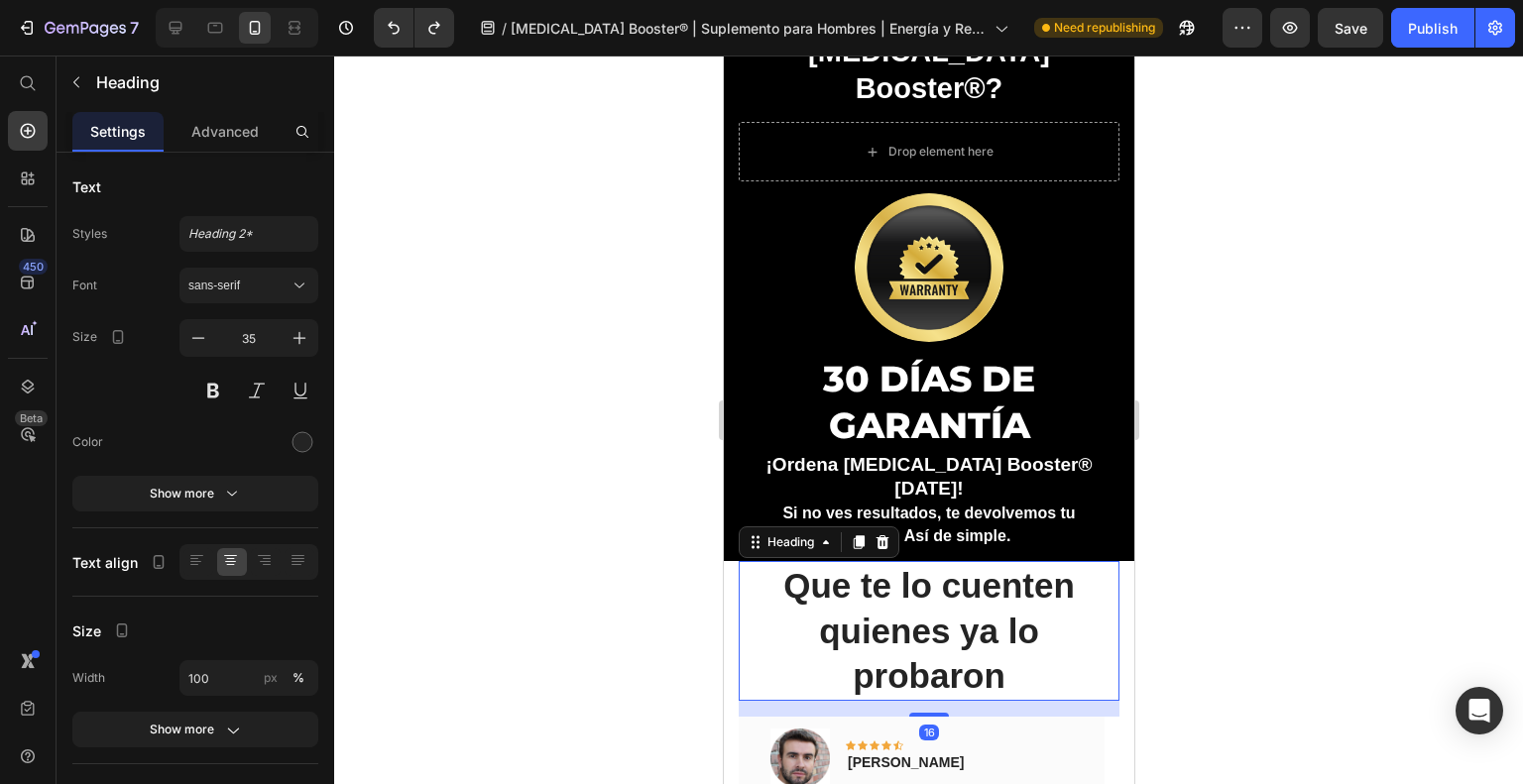 click on "Que te lo cuenten quienes ya lo probaron" at bounding box center (928, 630) 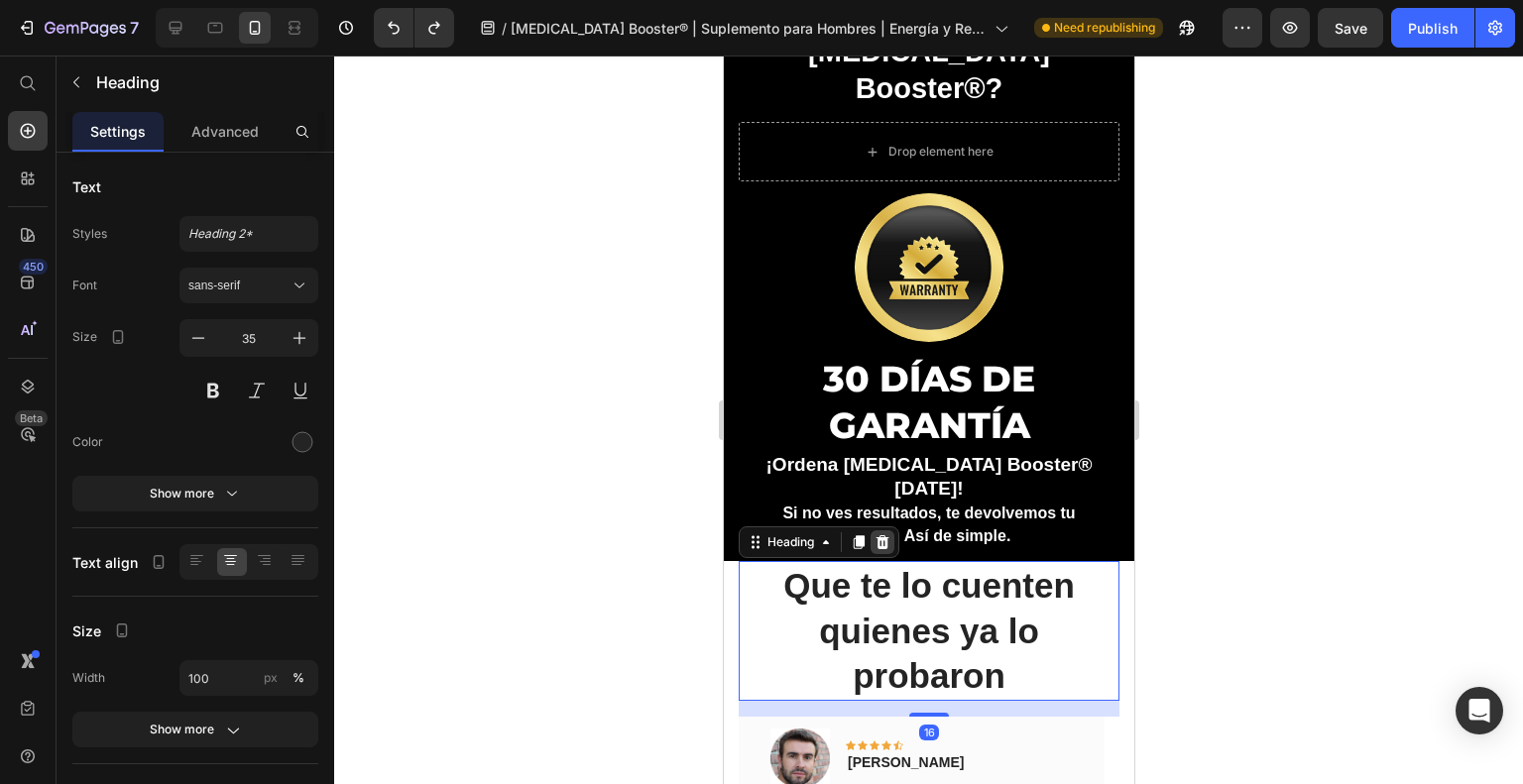 click 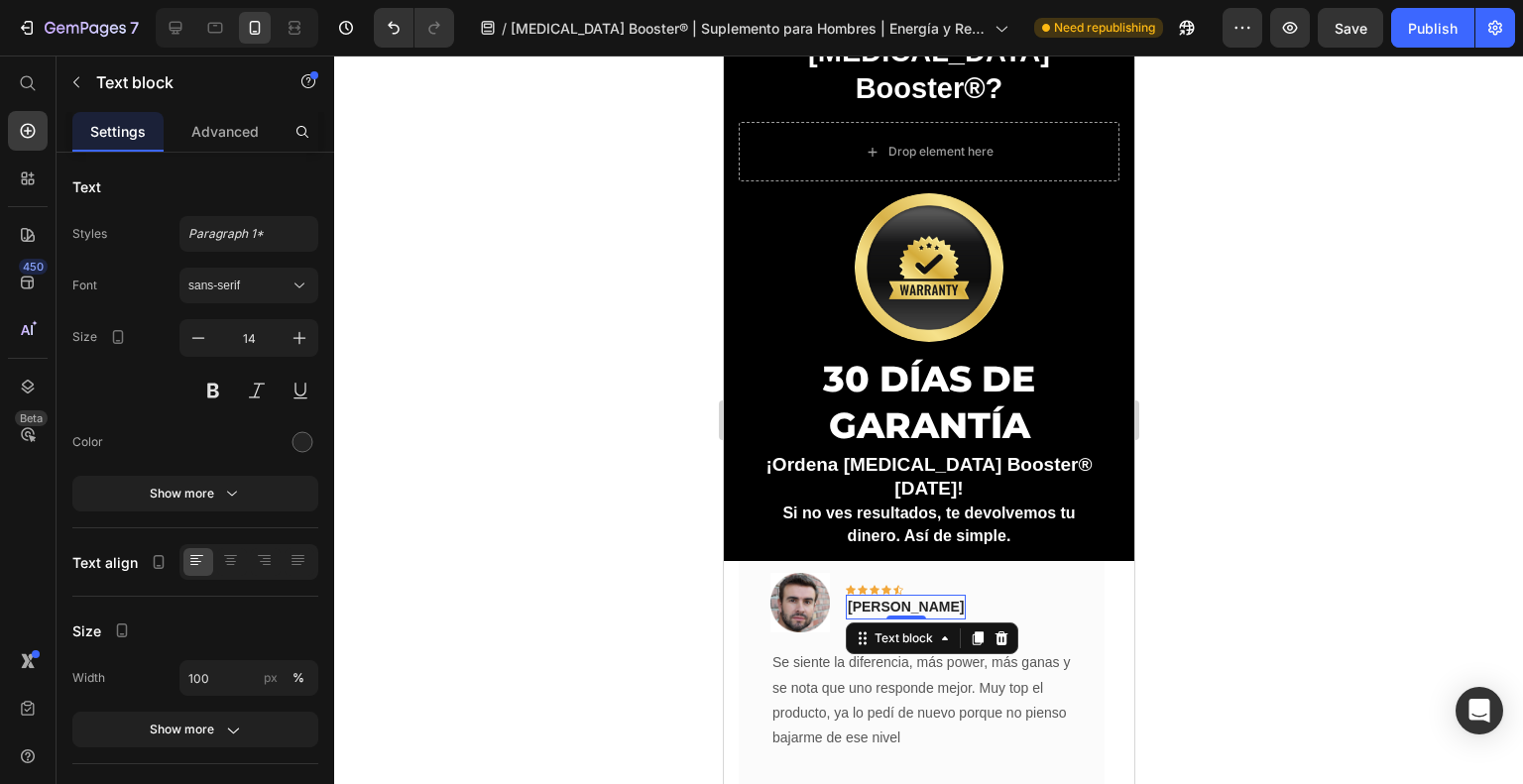 click on "Icon
Icon
Icon
Icon
Icon Row [PERSON_NAME] Text block   0" at bounding box center (904, 603) 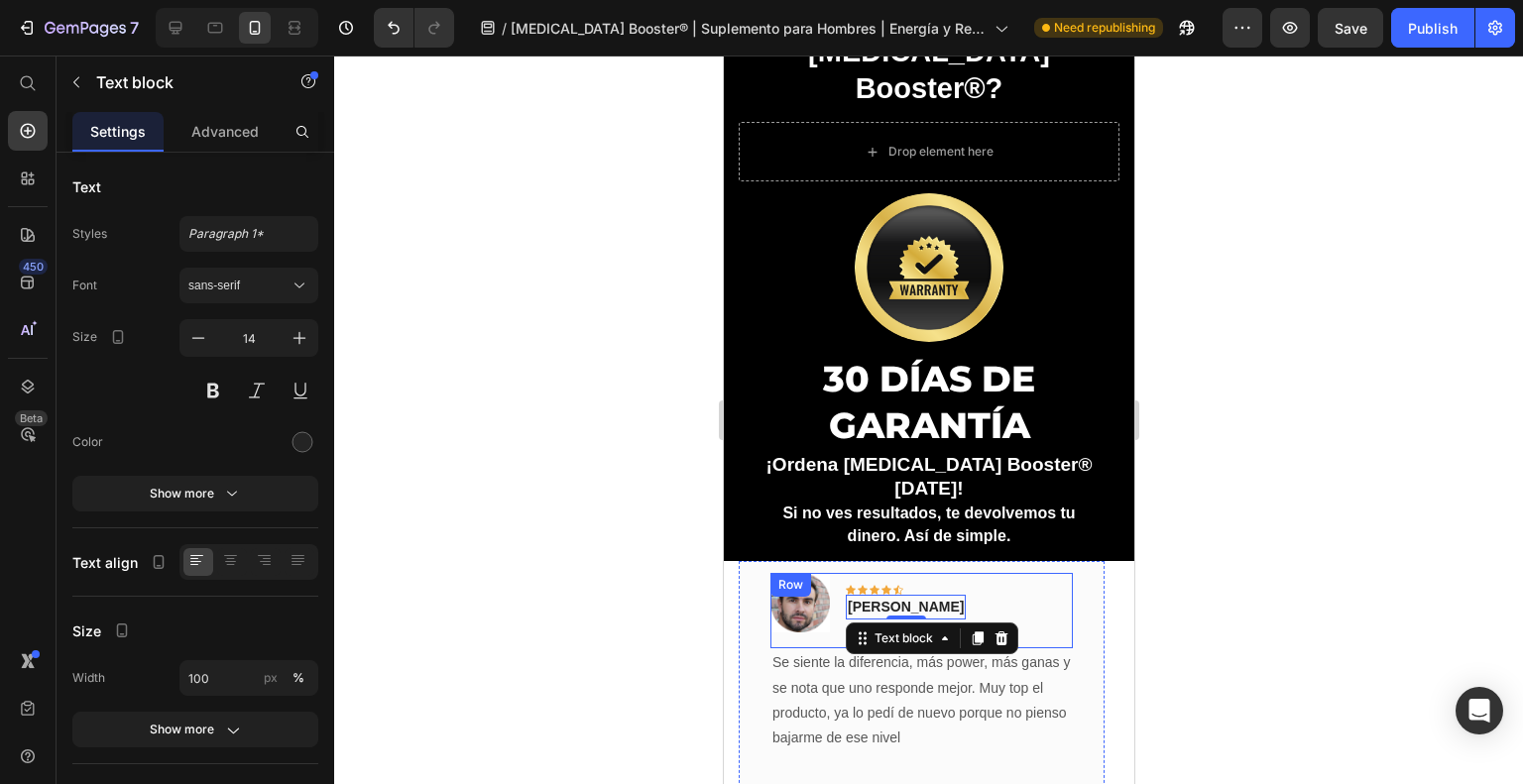click on "Image
Icon
Icon
Icon
Icon
Icon Row [PERSON_NAME] Text block   0 Row" at bounding box center (920, 611) 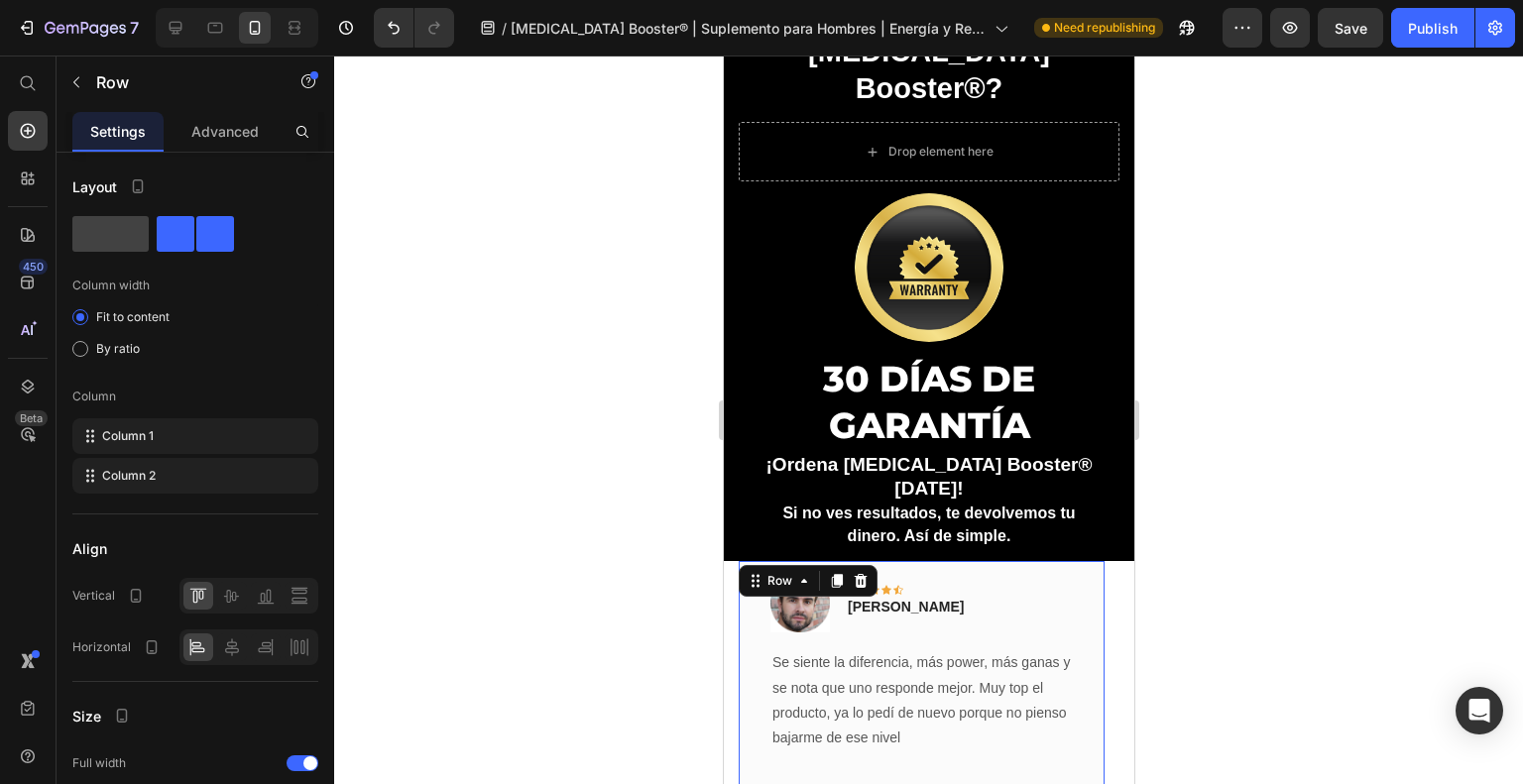 click on "Image
Icon
Icon
Icon
Icon
Icon Row [PERSON_NAME] Text block Row Se siente la diferencia, más power, más ganas y se nota que uno responde mejor. Muy top el producto, ya lo pedí de nuevo porque no pienso bajarme de ese nivel Text block                Title Line Image Row Row   0" at bounding box center (920, 794) 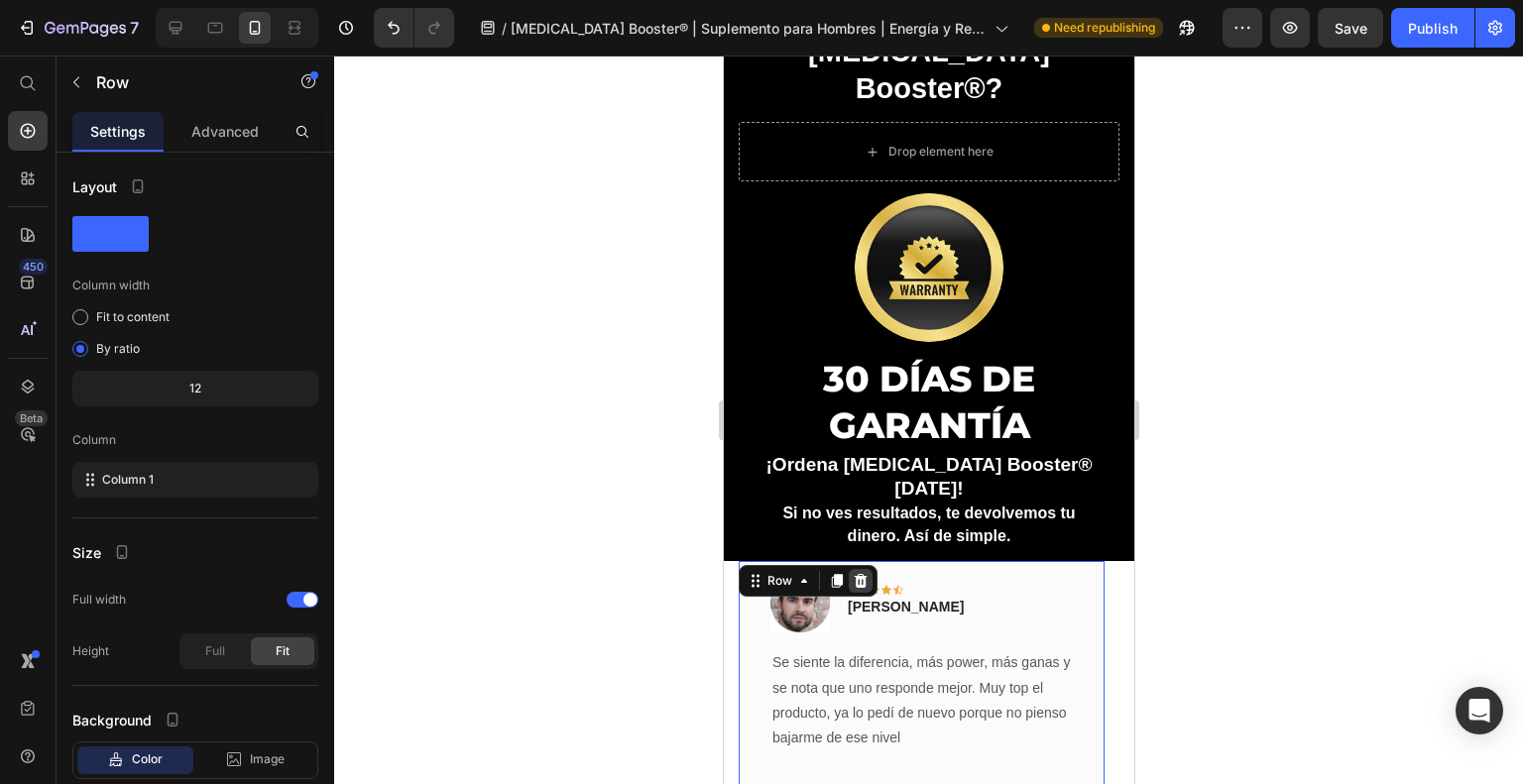 click 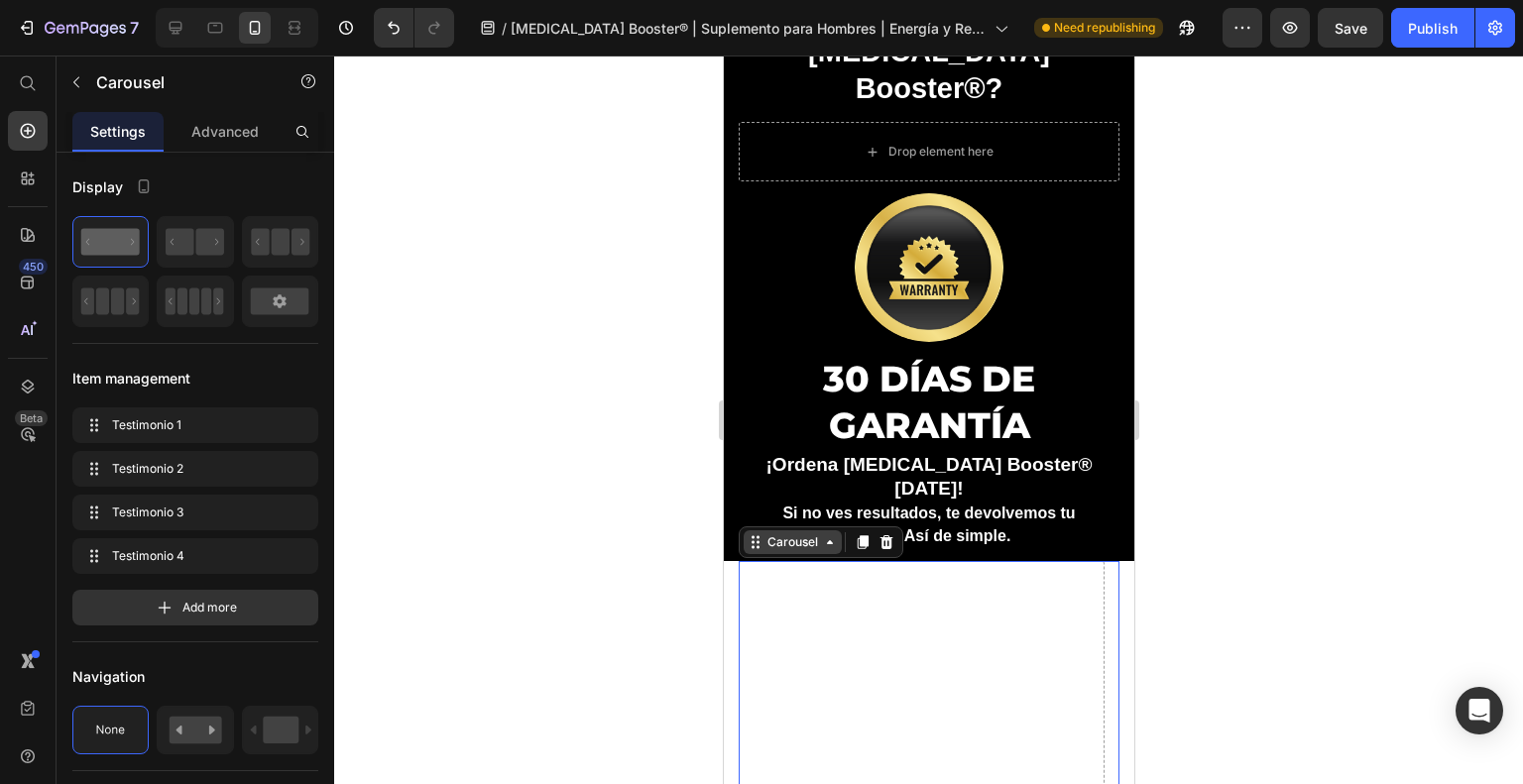 click on "Carousel" at bounding box center (791, 542) 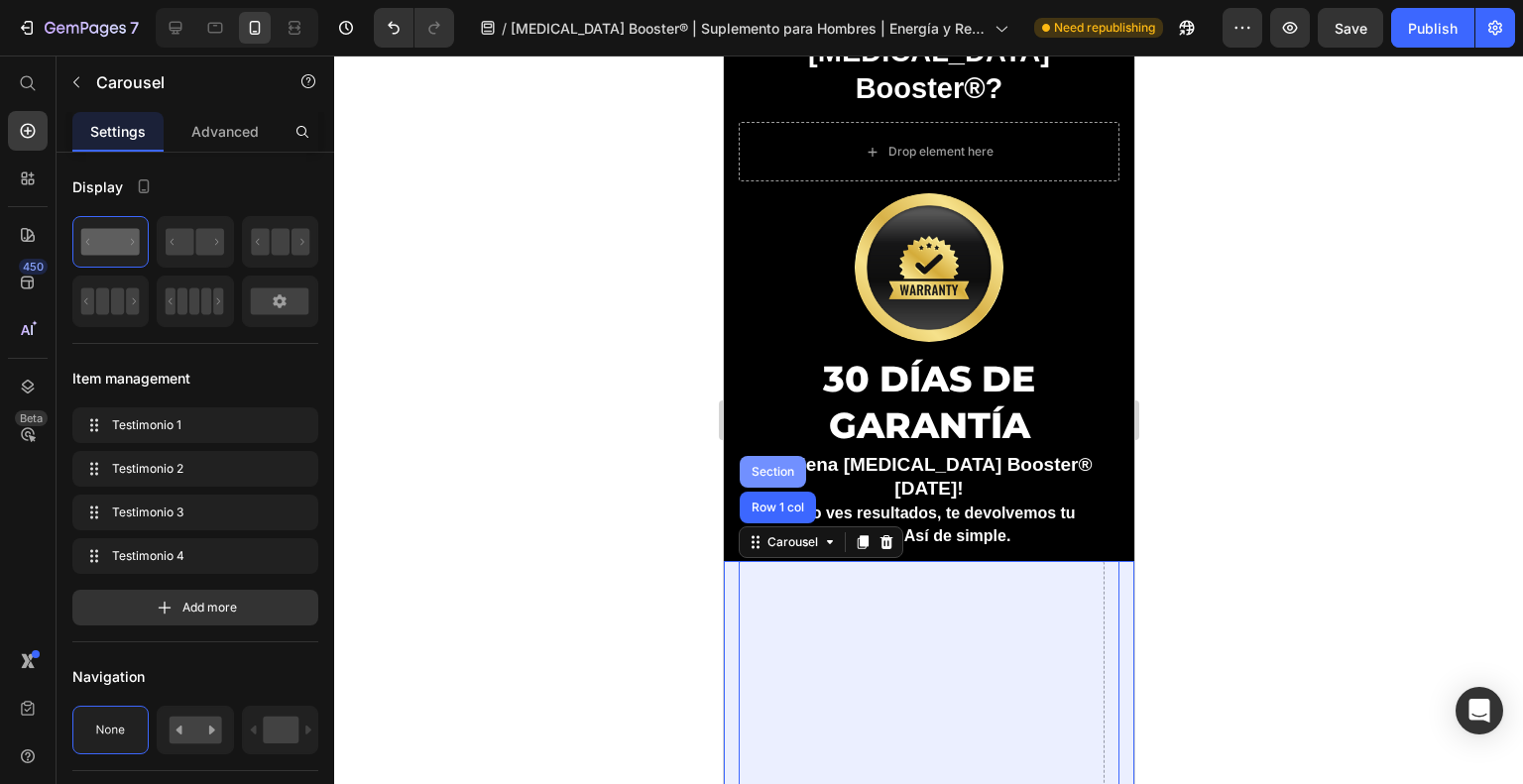 click on "Section" at bounding box center [771, 472] 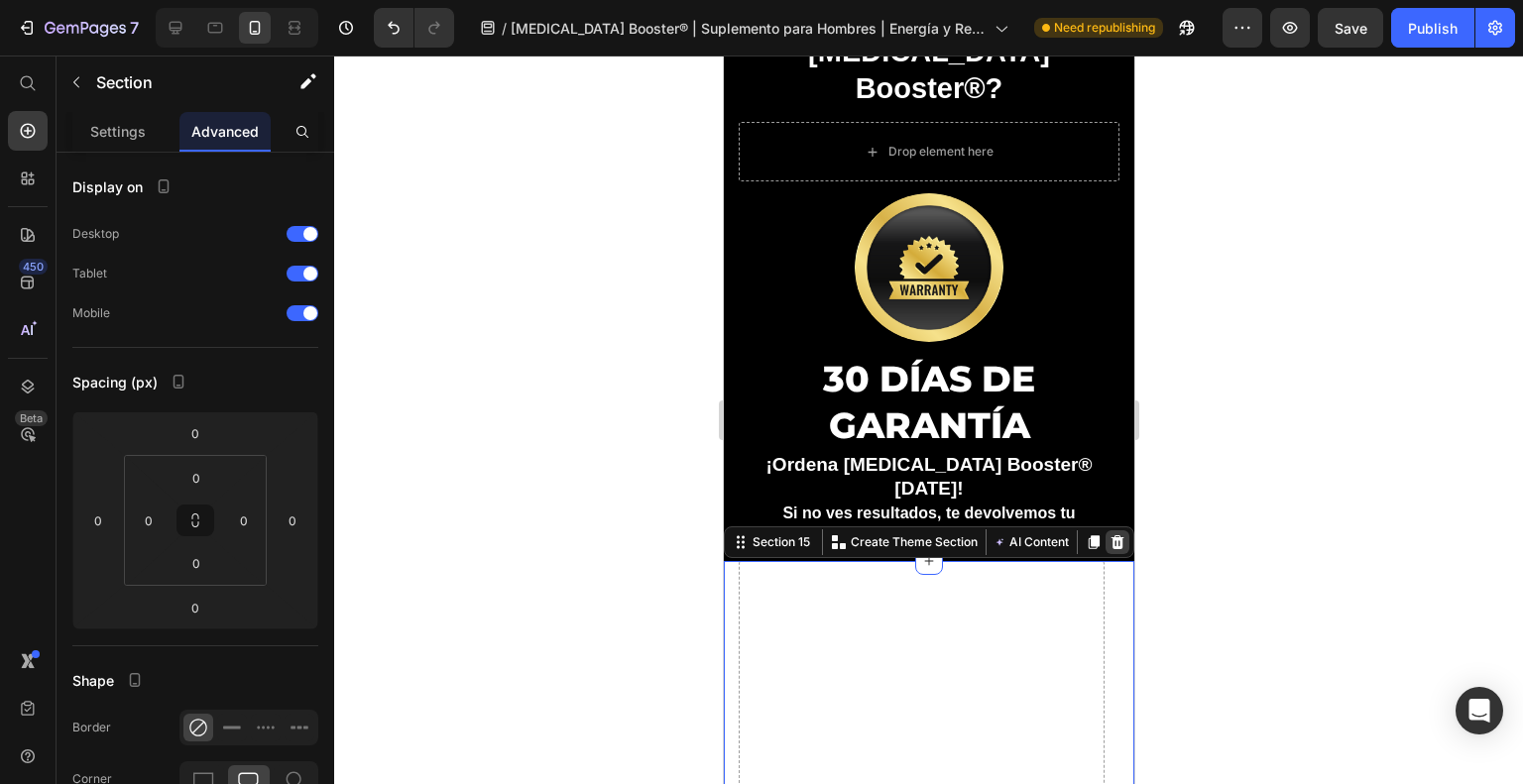 click 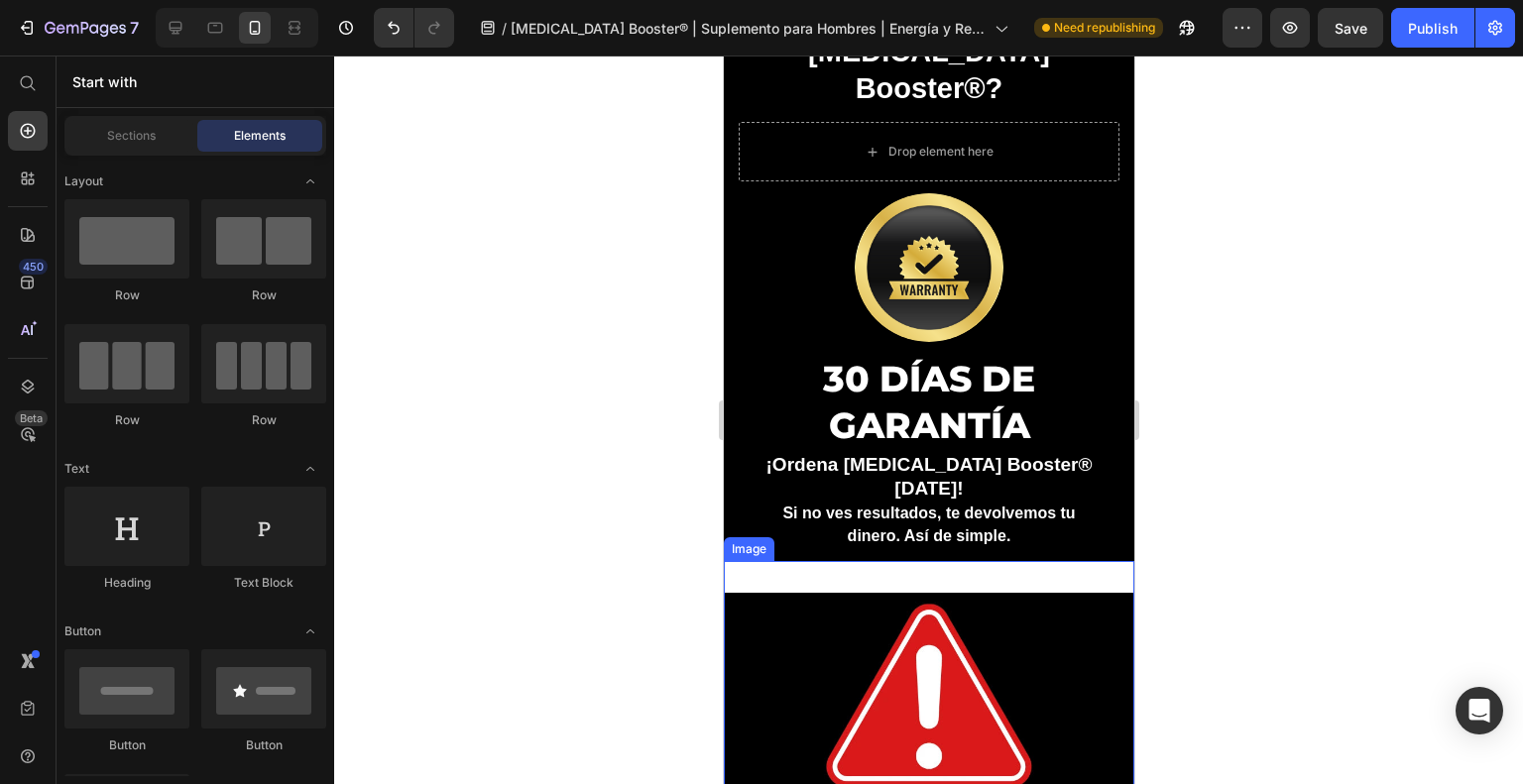 click at bounding box center [928, 850] 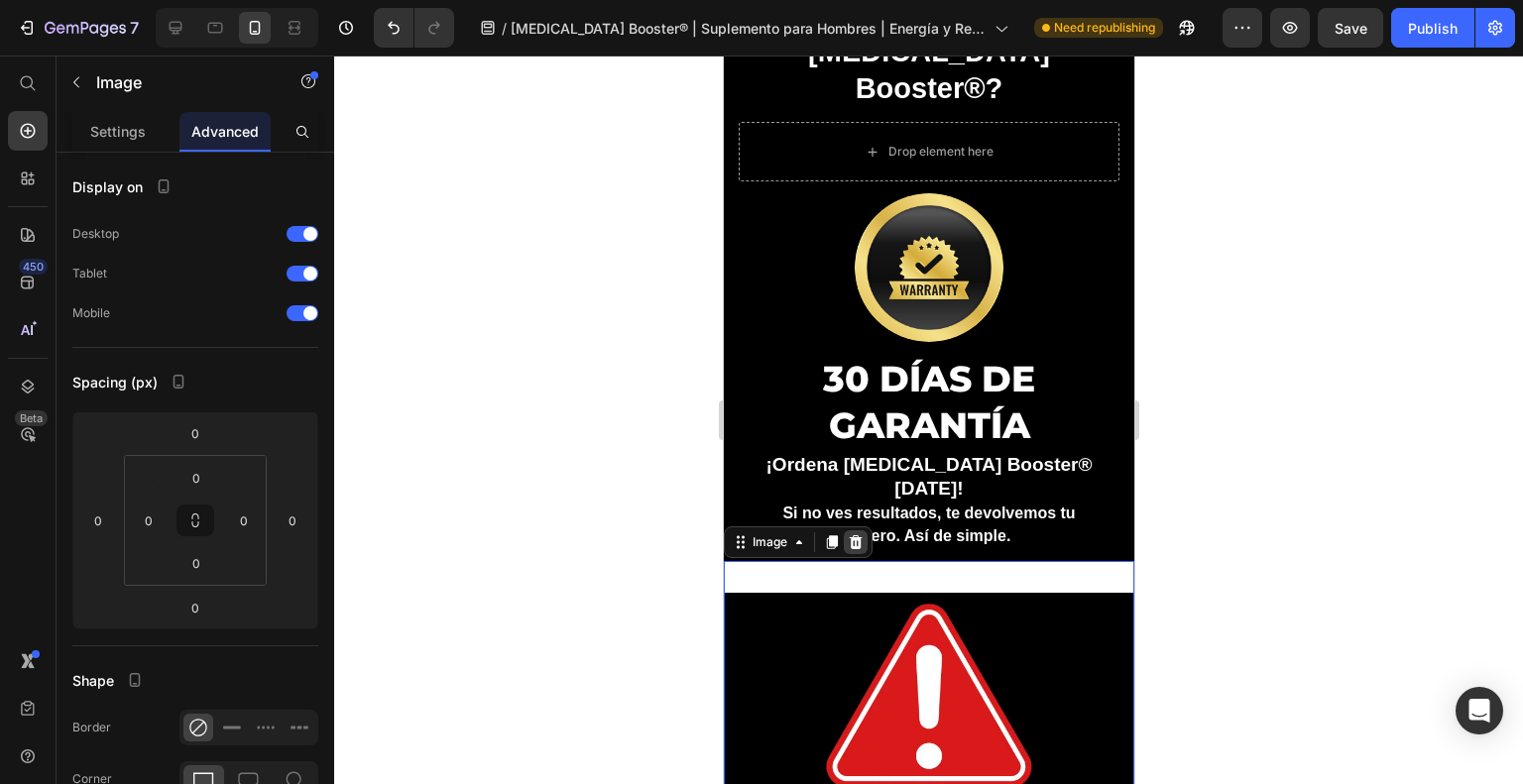 click 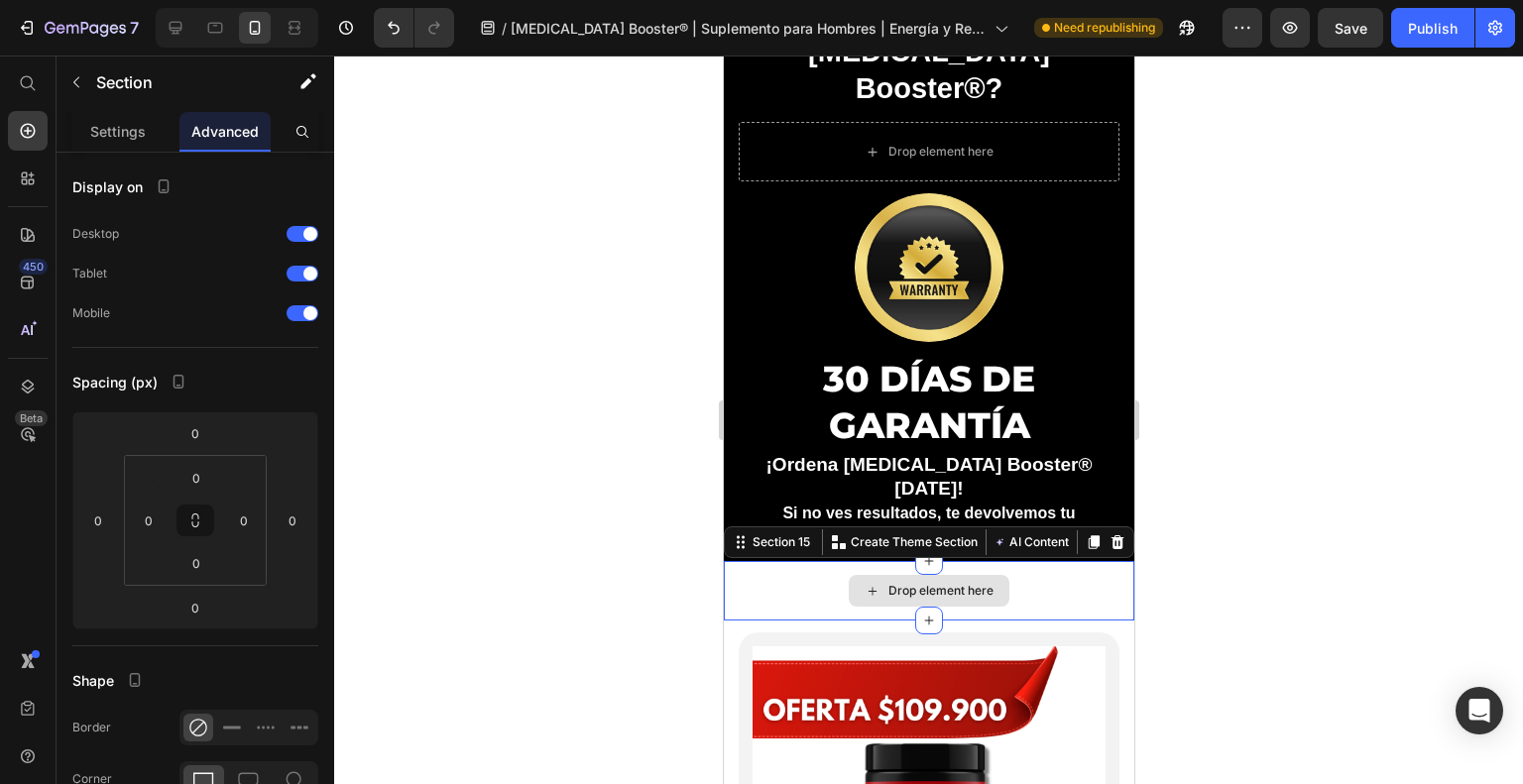 click on "Drop element here" at bounding box center (928, 591) 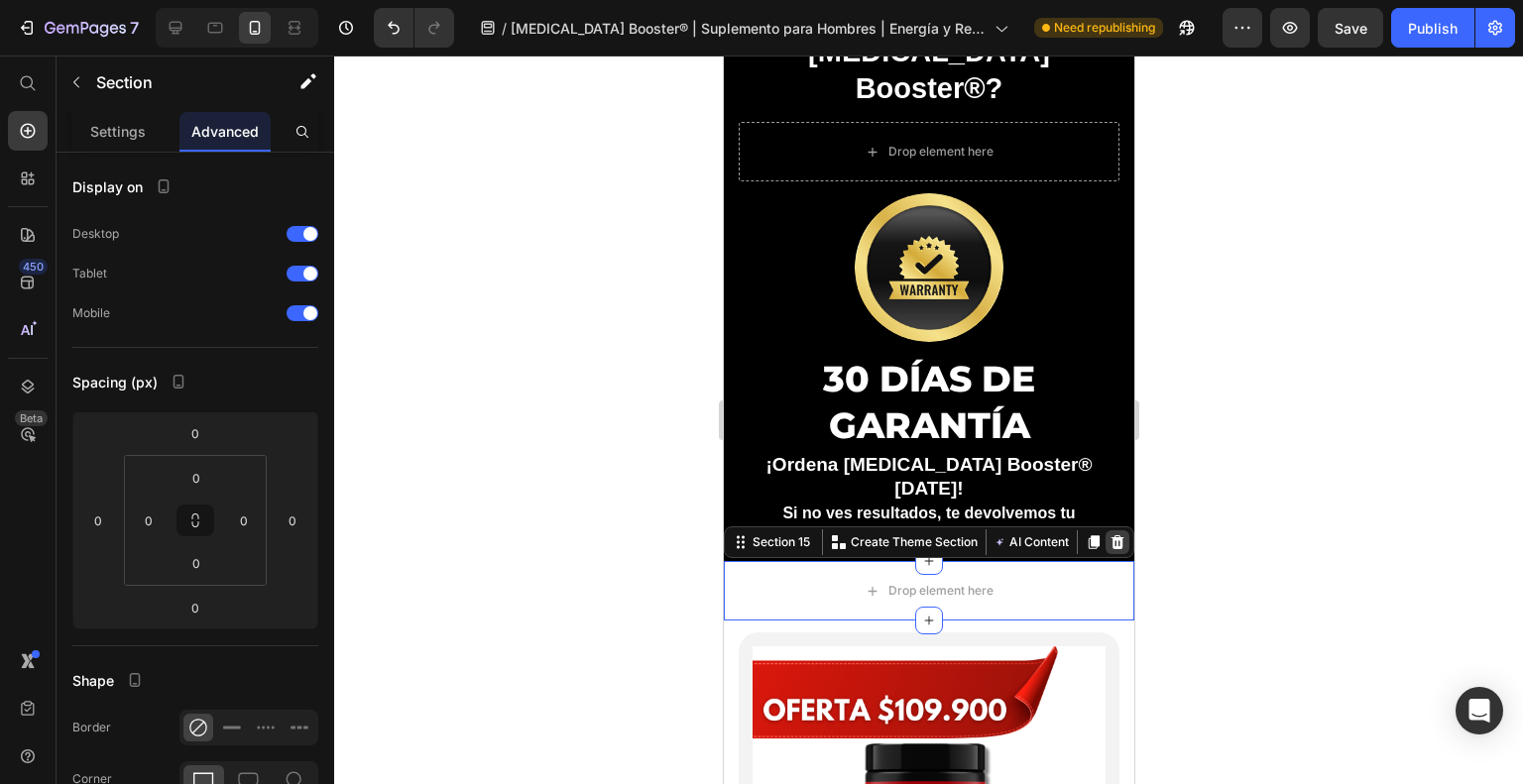 click 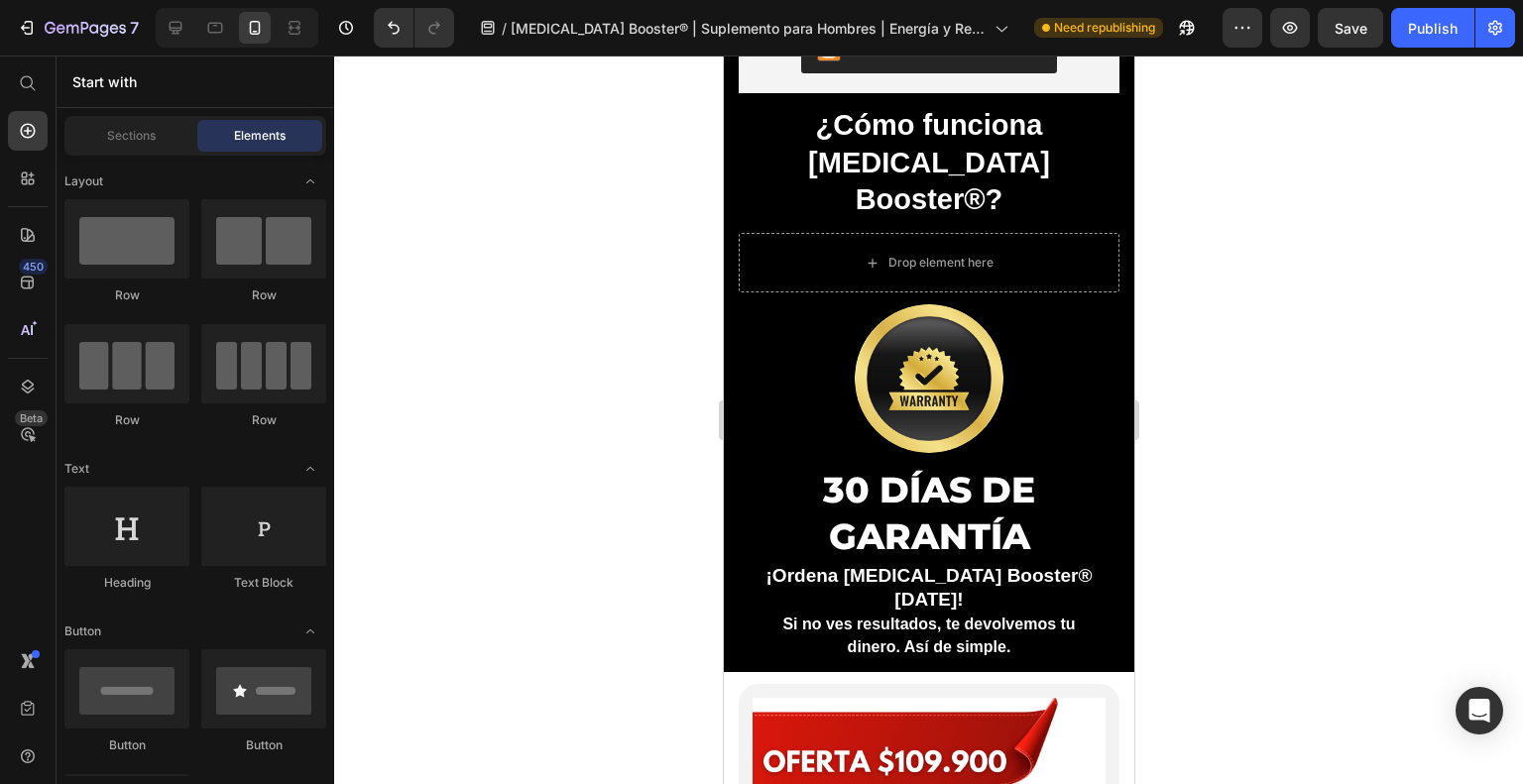 scroll, scrollTop: 6008, scrollLeft: 0, axis: vertical 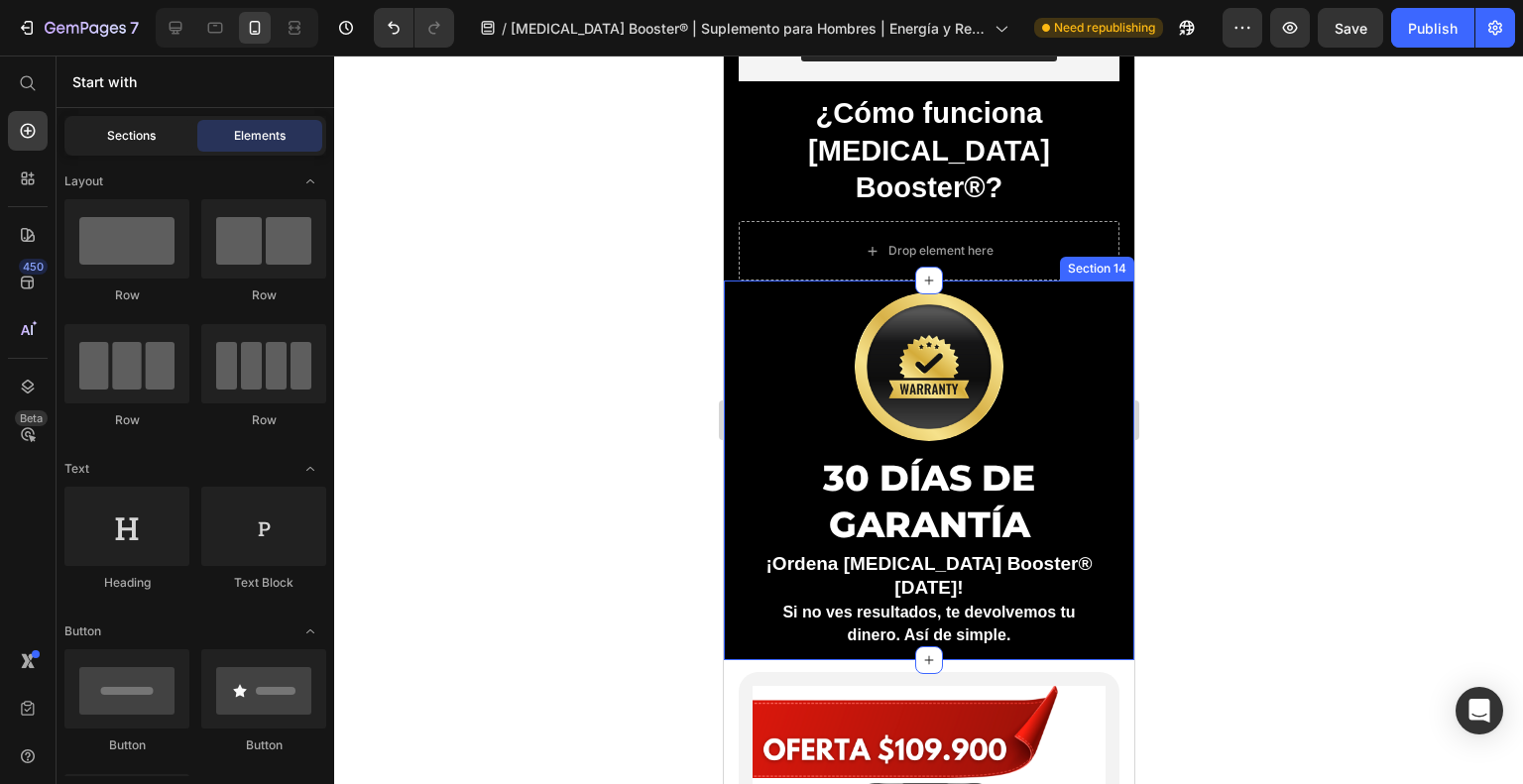 click on "Sections" at bounding box center [131, 136] 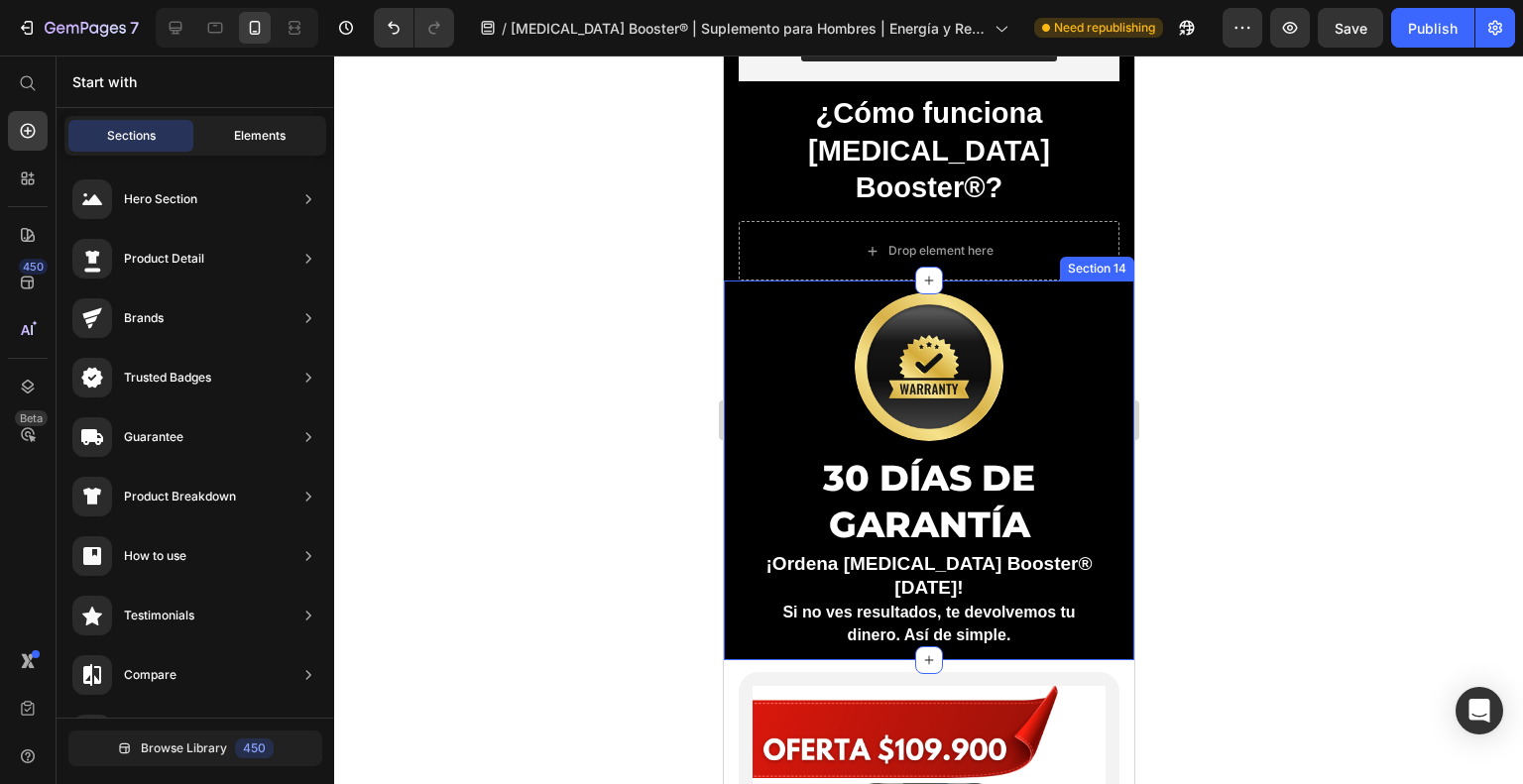click on "Elements" at bounding box center [260, 136] 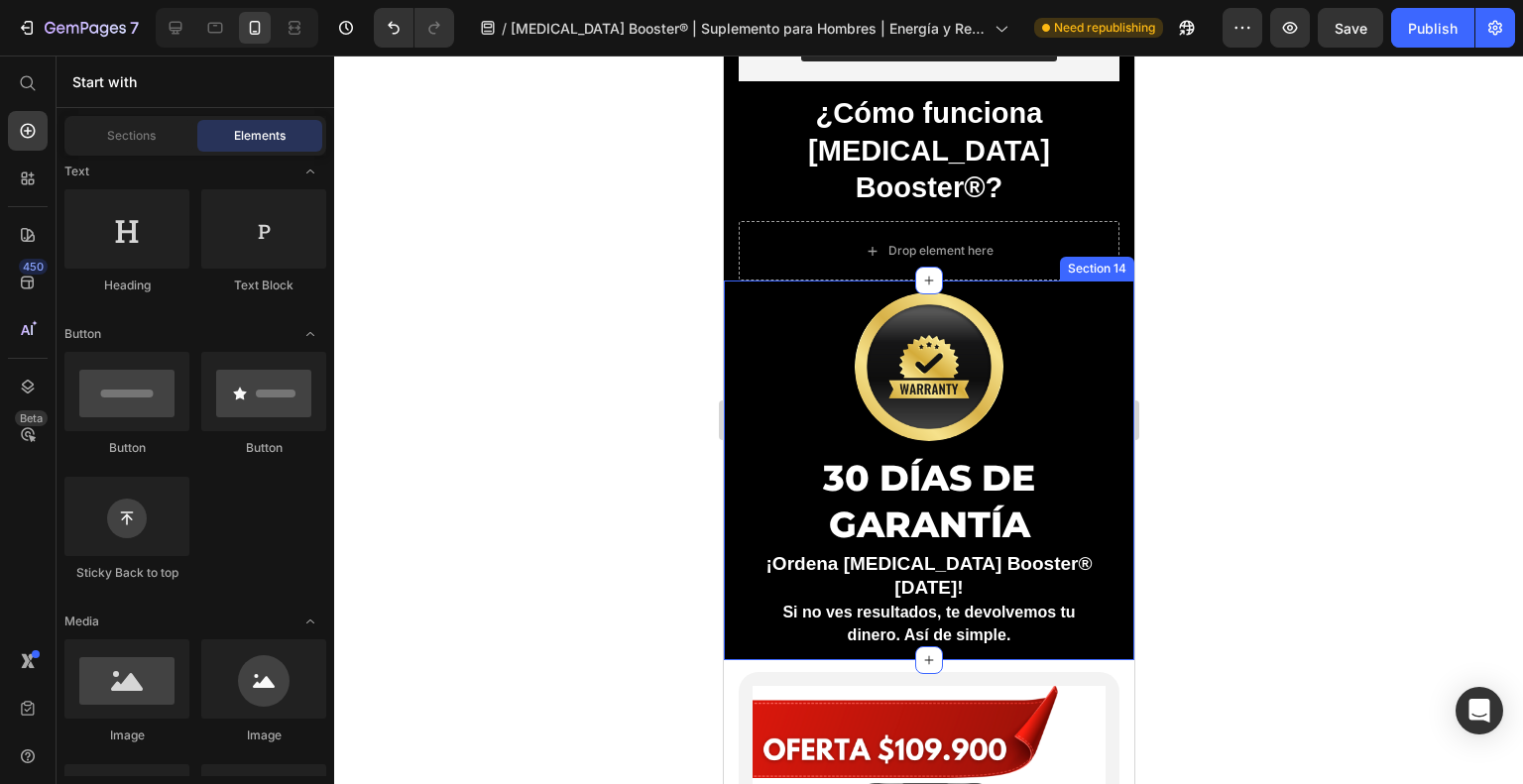 scroll, scrollTop: 198, scrollLeft: 0, axis: vertical 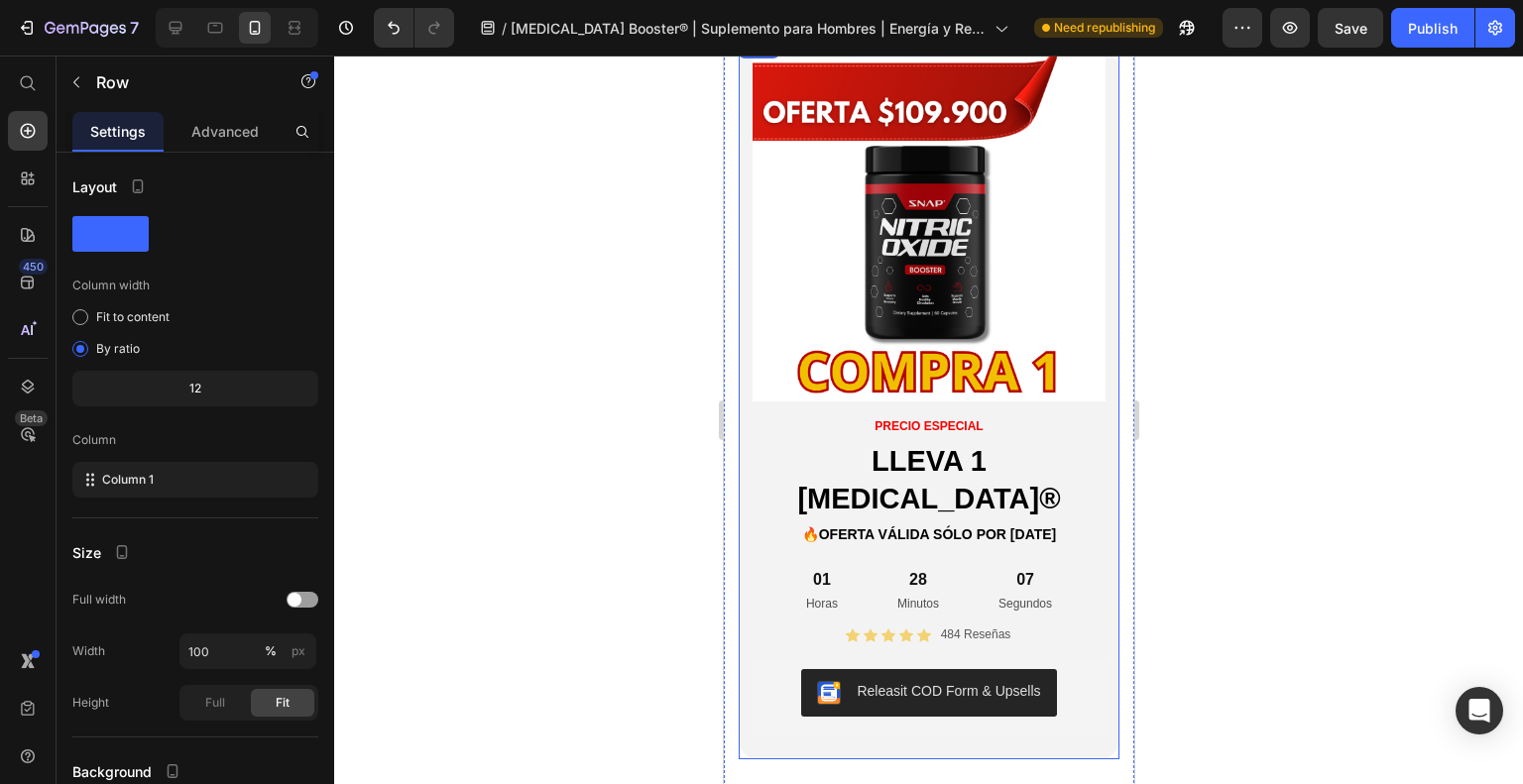 click on "Image Row PRECIO ESPECIAL Text Block LLEVA 1 [MEDICAL_DATA] ® Heading 🔥OFERTA VÁLIDA SÓLO POR [DATE] Text Block 01 Horas 28 Minutos 07 Segundos Countdown Timer Icon Icon Icon Icon Icon Icon List 484 Reseñas Text Block Row Releasit COD Form & Upsells Releasit COD Form & Upsells Product Row" at bounding box center [928, 396] 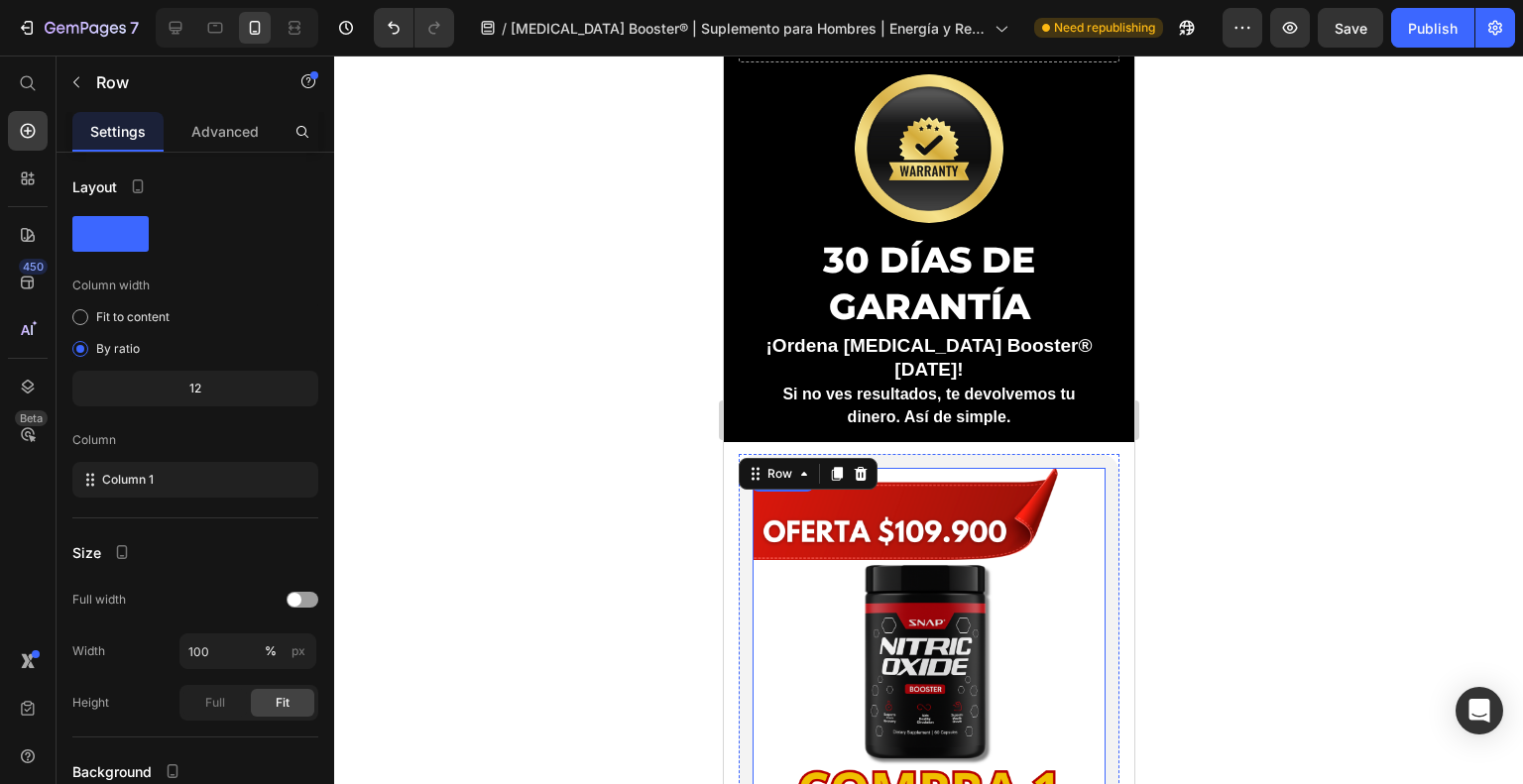 scroll, scrollTop: 5952, scrollLeft: 0, axis: vertical 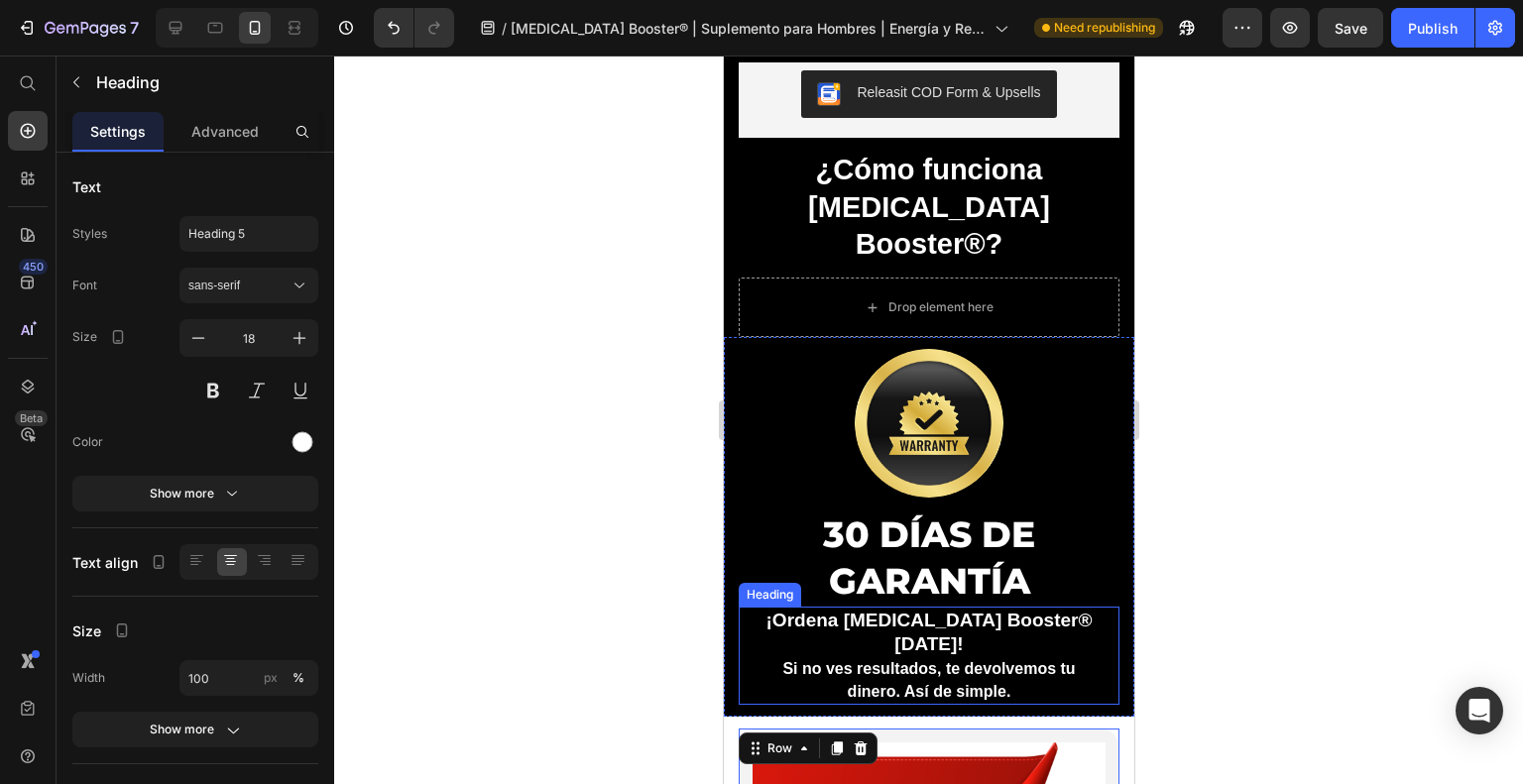 click on "Si no ves resultados, te devolvemos tu dinero. Así de simple." at bounding box center (927, 680) 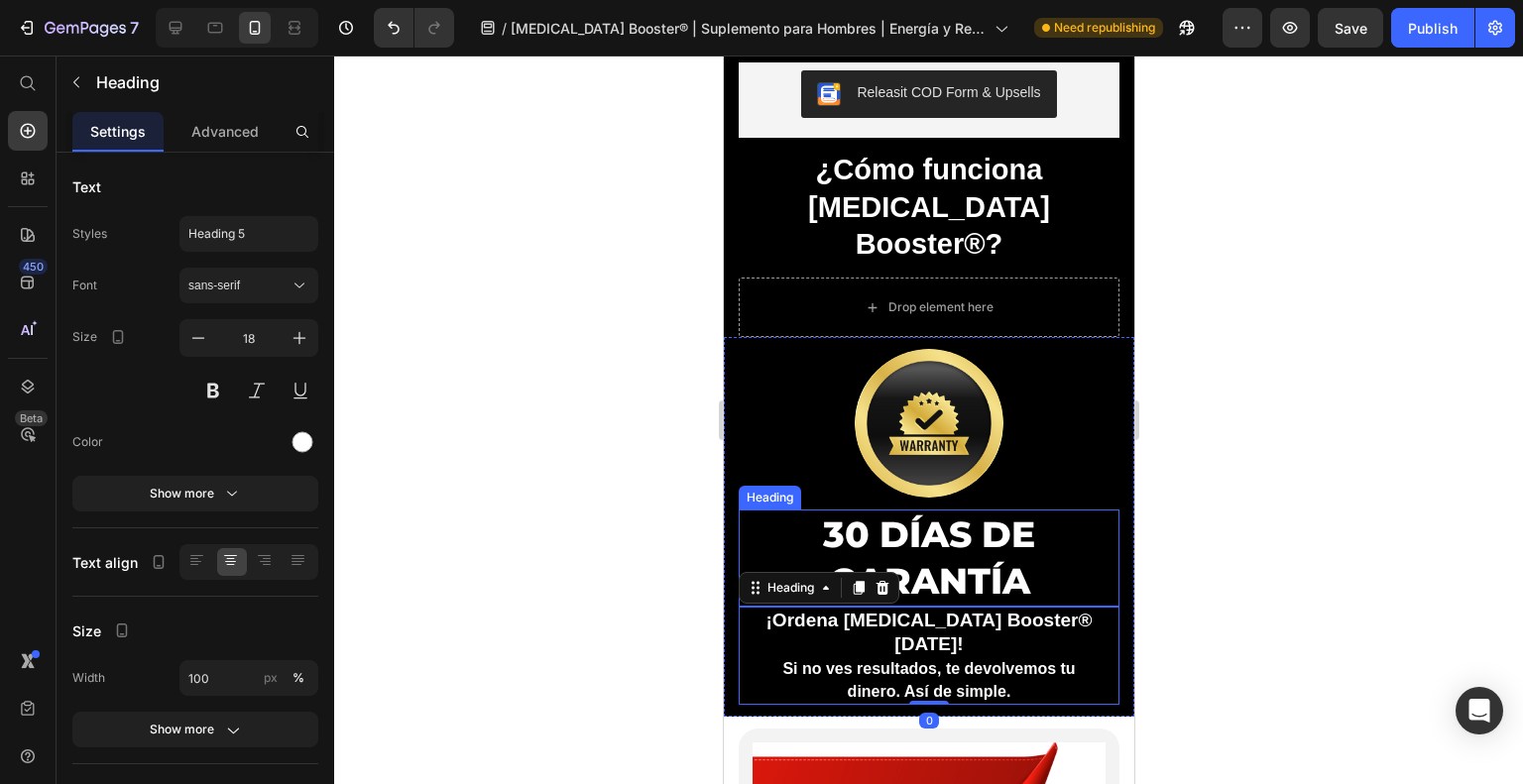 click on "30 DÍAS DE GARANTÍA" at bounding box center (928, 558) 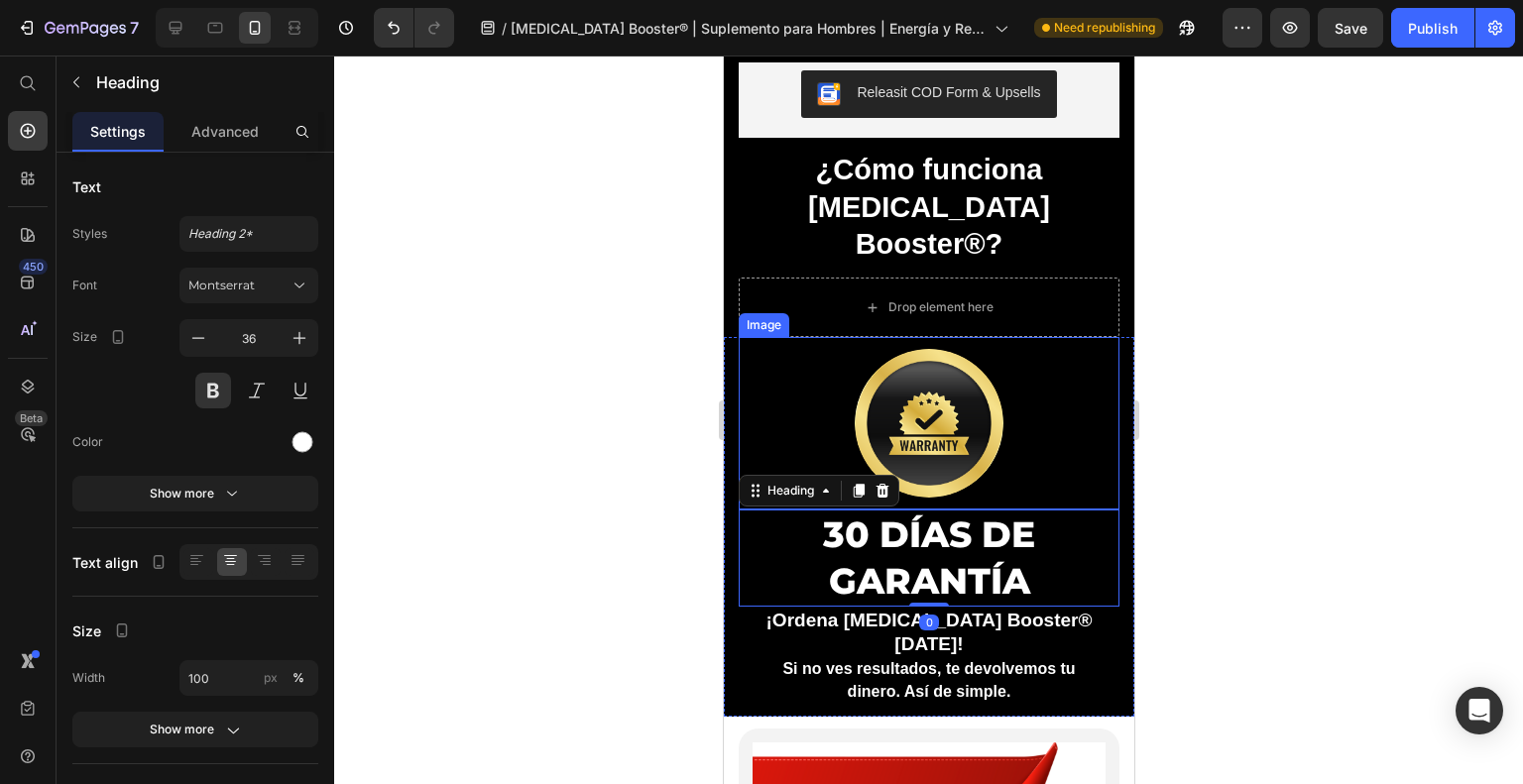 click at bounding box center (928, 423) 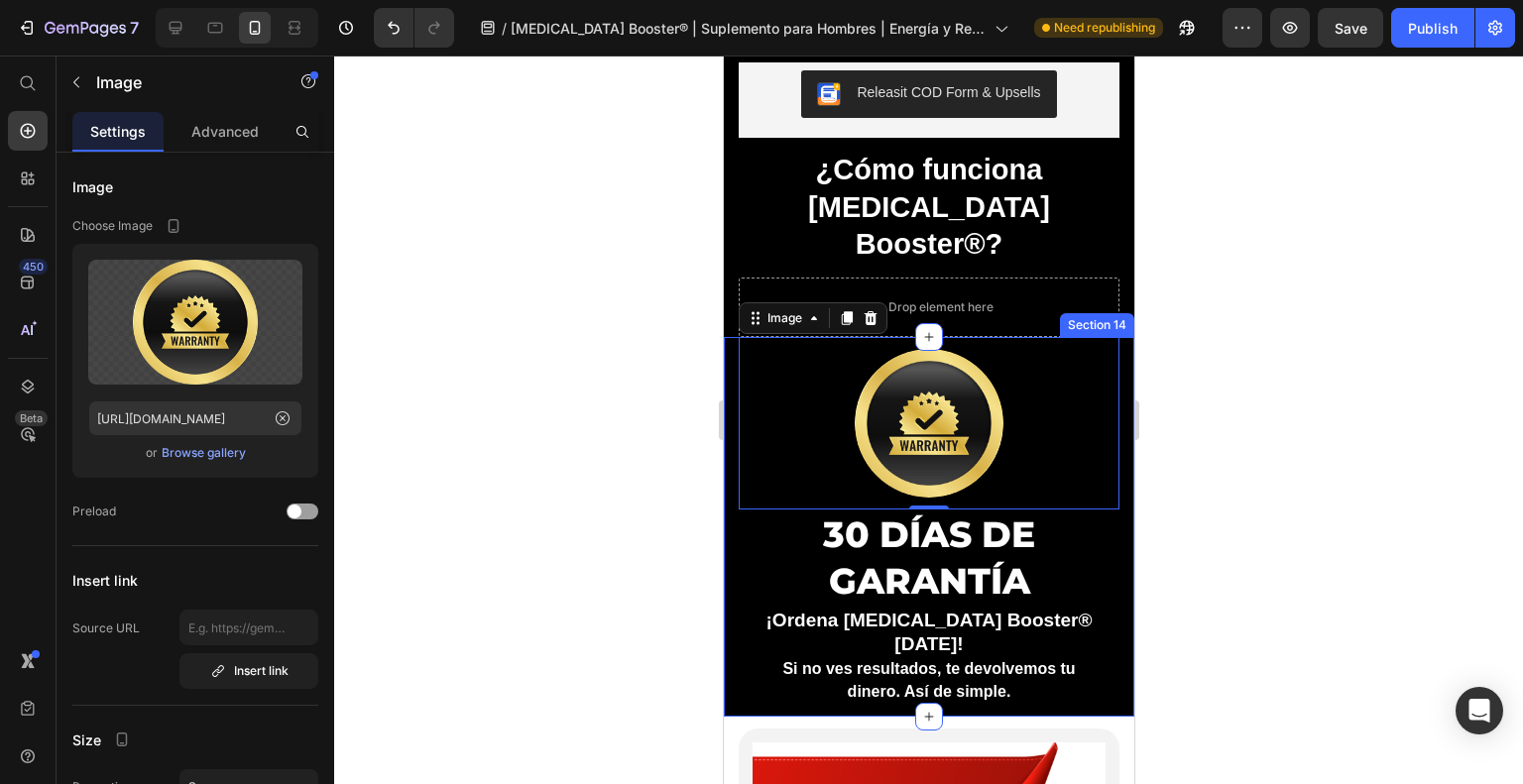 click on "Image   0 30 DÍAS DE GARANTÍA Heading ¡Ordena [MEDICAL_DATA] Booster® [DATE]! Si no ves resultados, te devolvemos tu dinero. Así de simple. Heading Section 14" at bounding box center [928, 526] 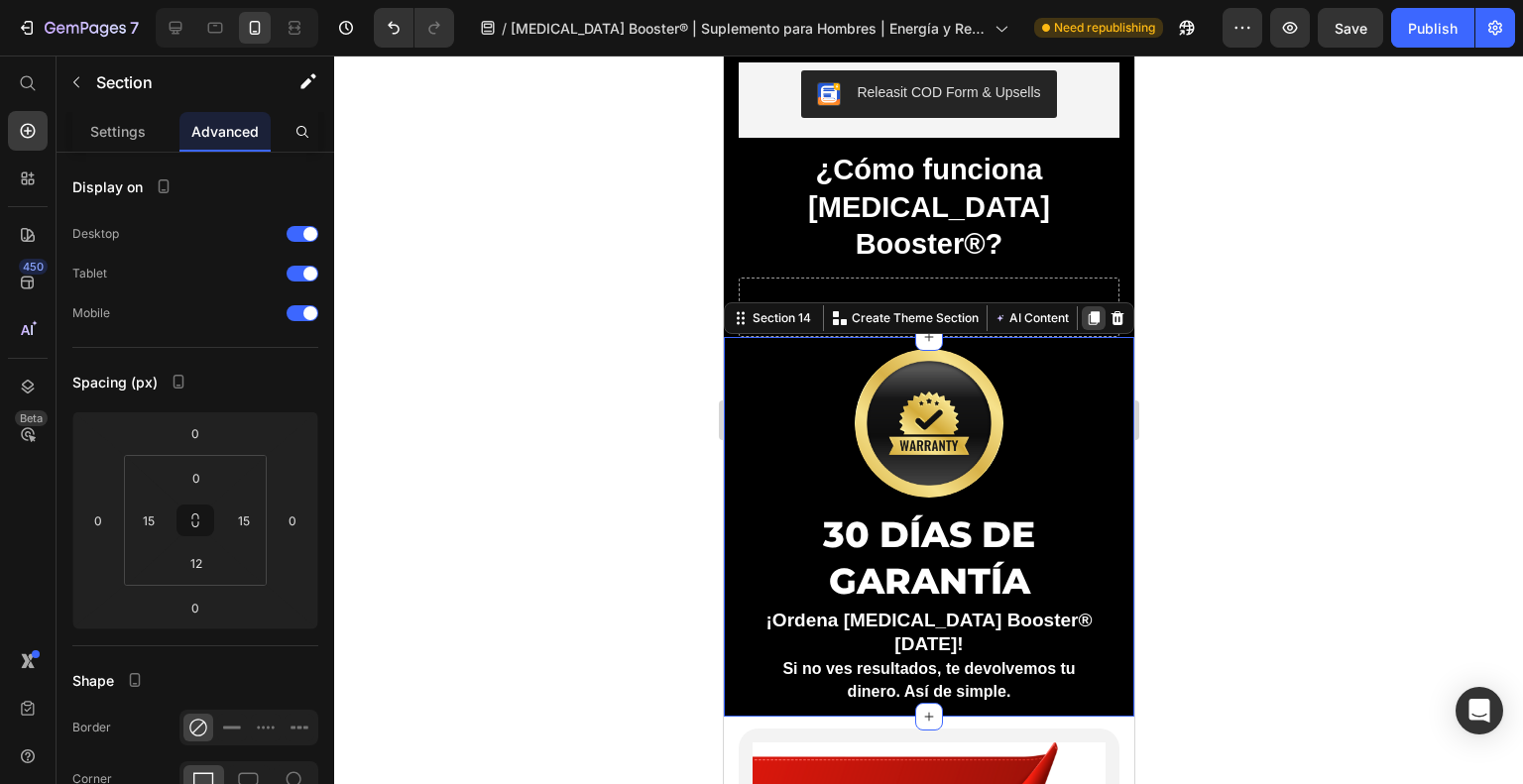 click at bounding box center (1093, 318) 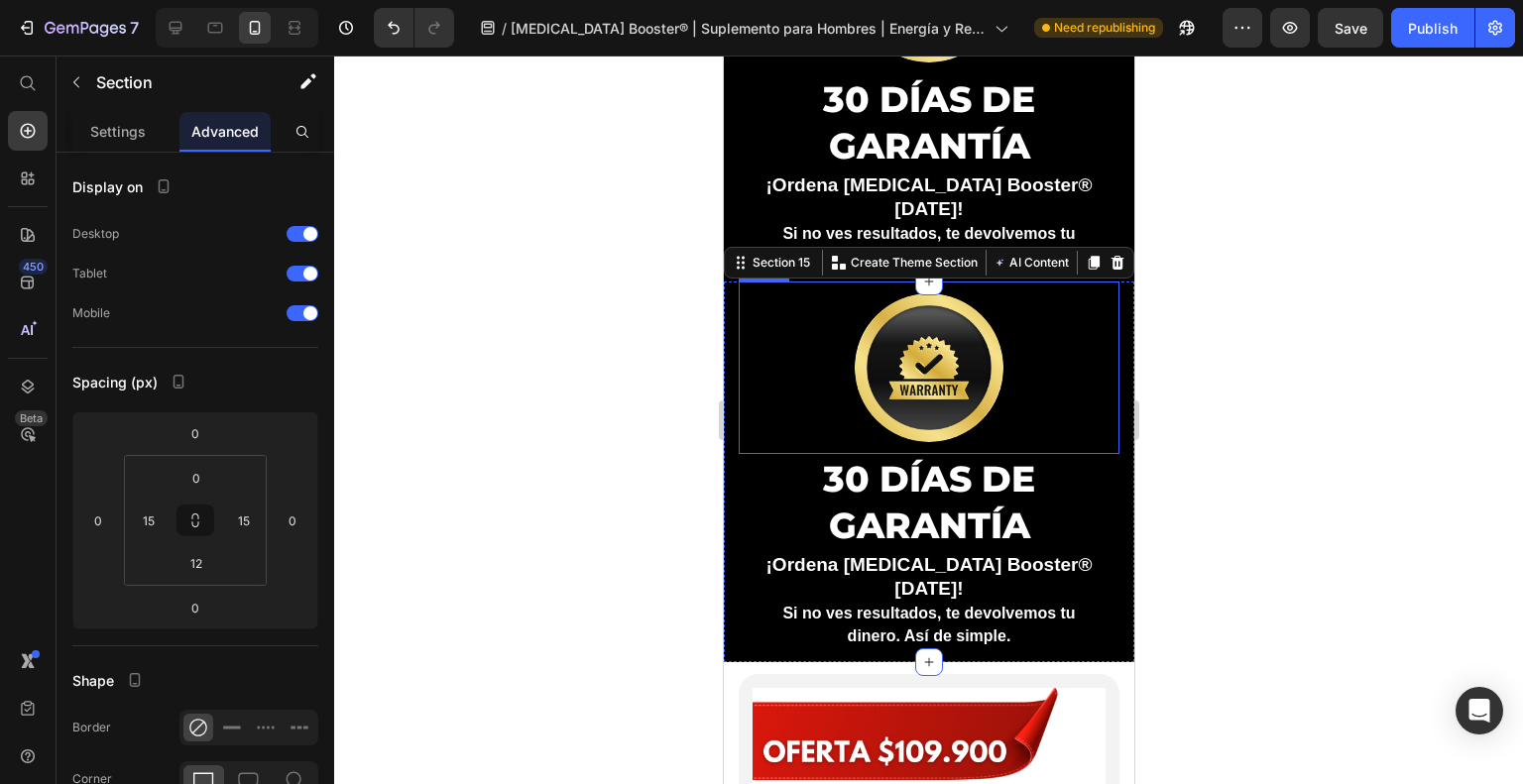 scroll, scrollTop: 6463, scrollLeft: 0, axis: vertical 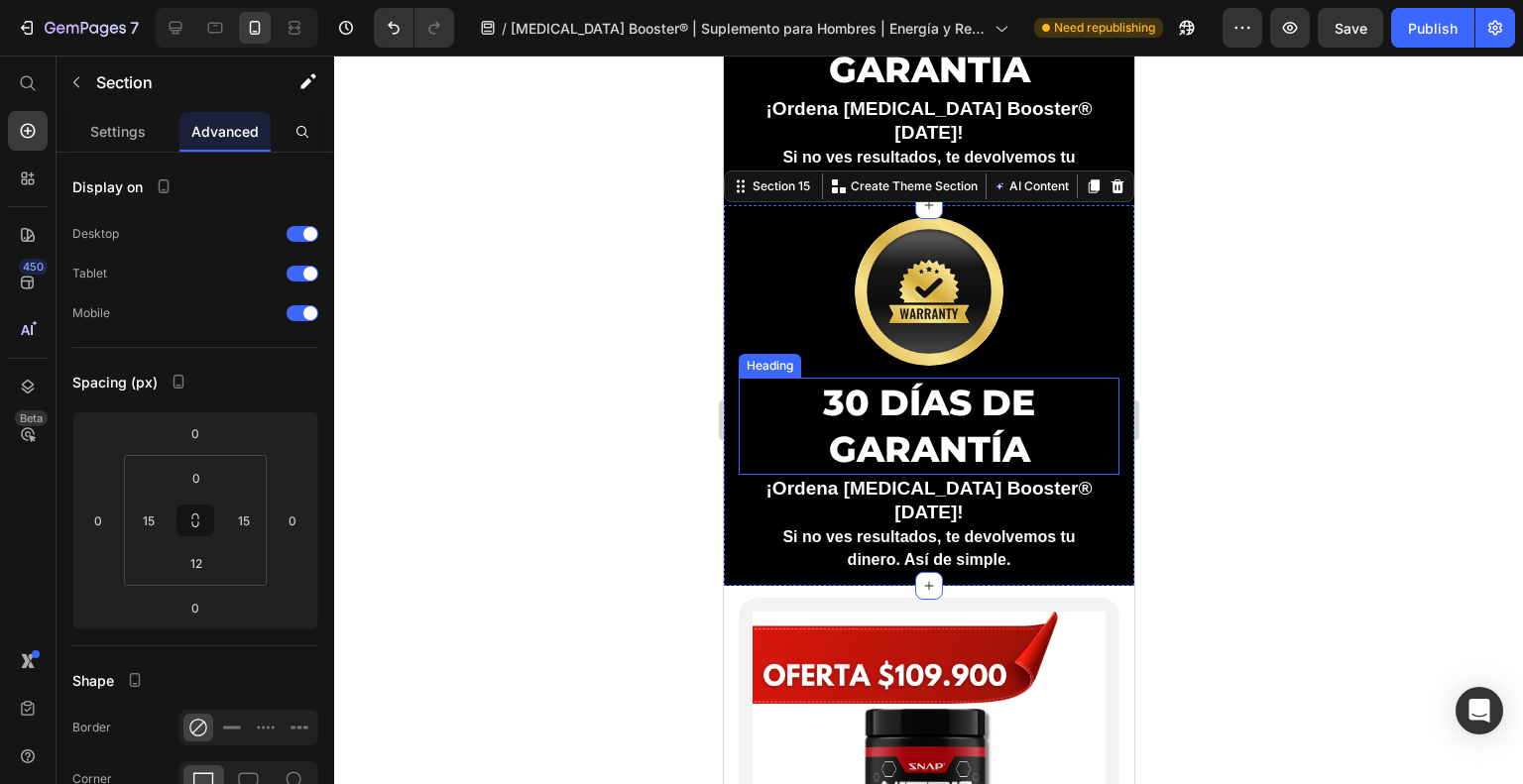 click on "30 DÍAS DE GARANTÍA" at bounding box center (928, 426) 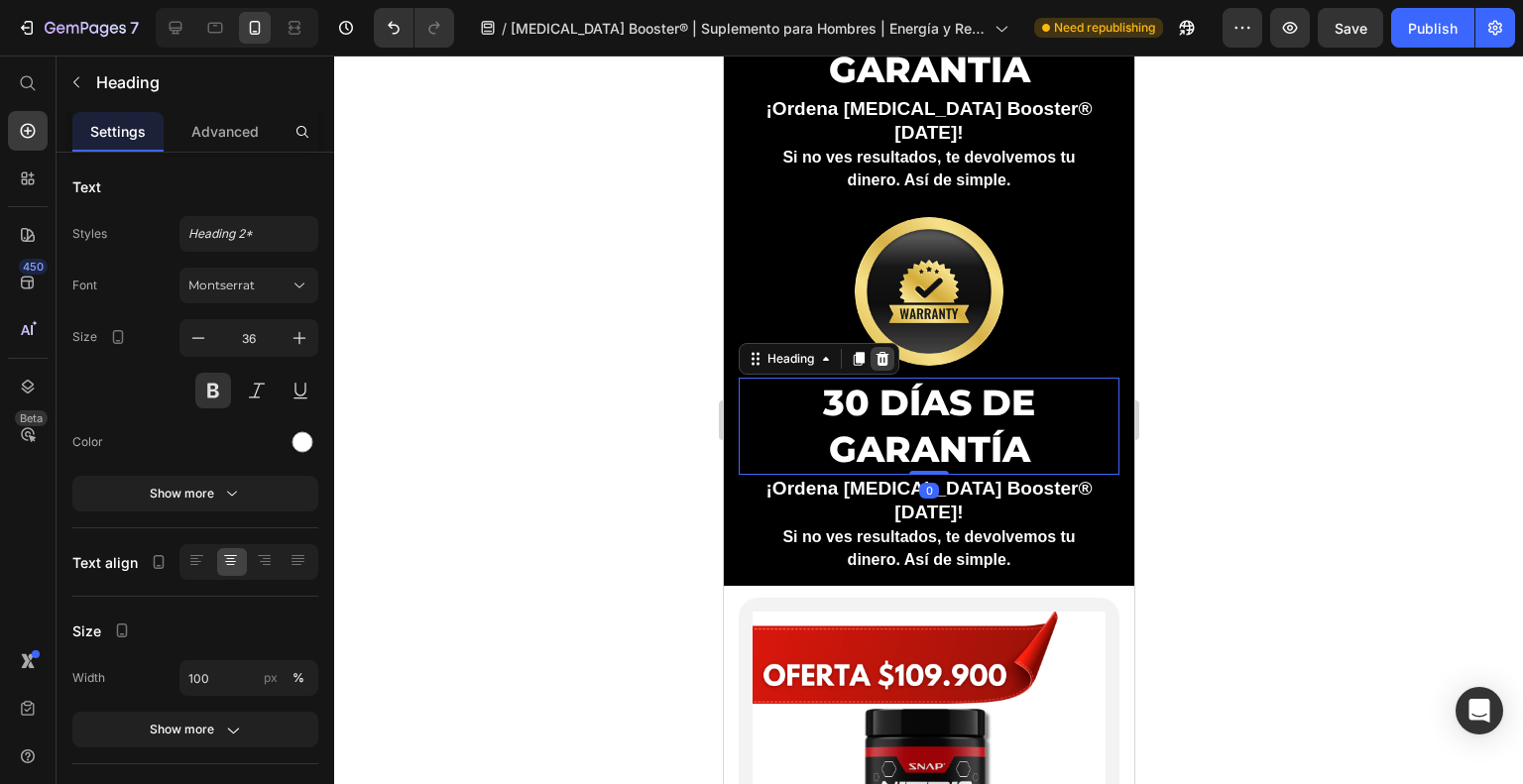 click 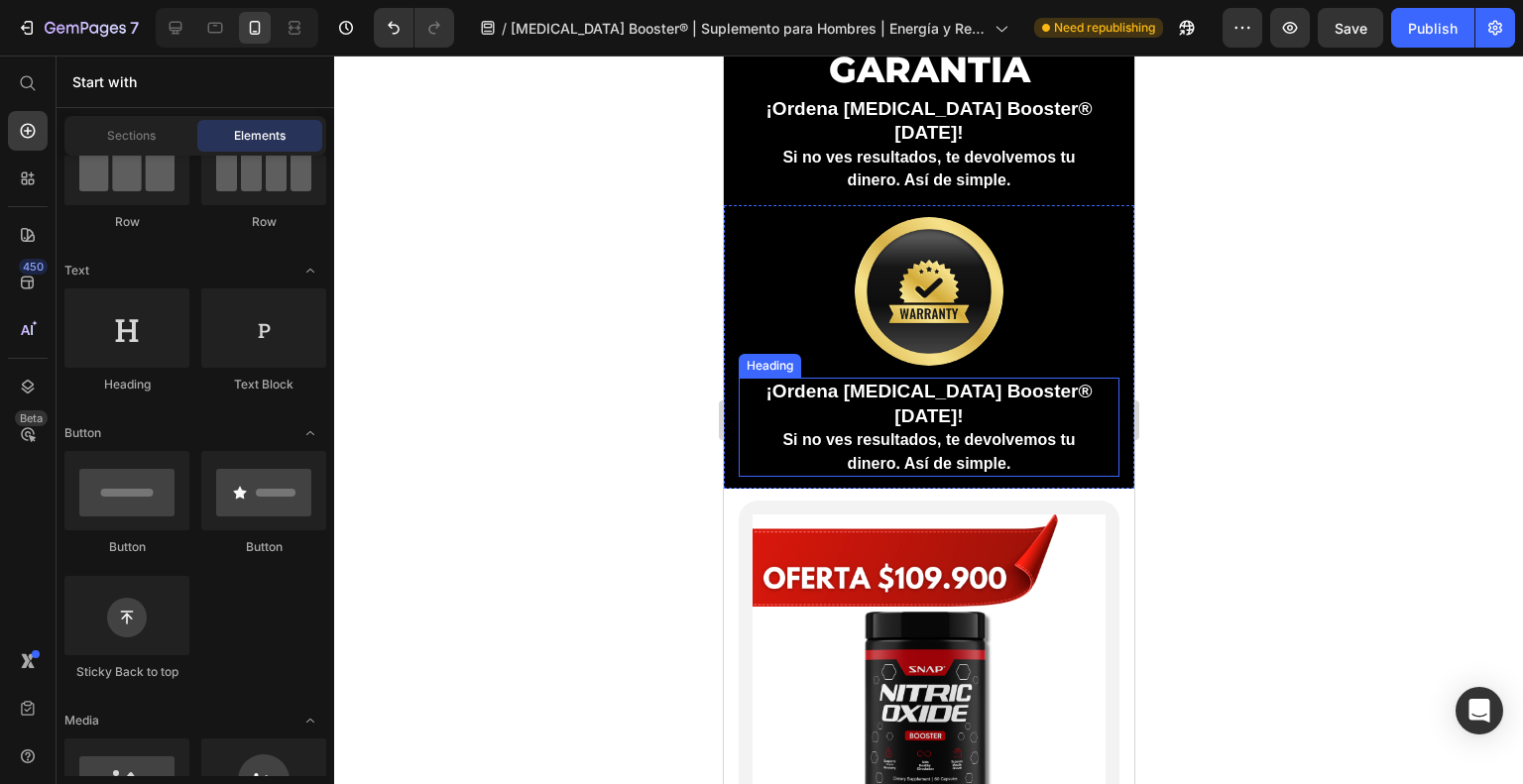 click on "Si no ves resultados, te devolvemos tu dinero. Así de simple." at bounding box center (927, 451) 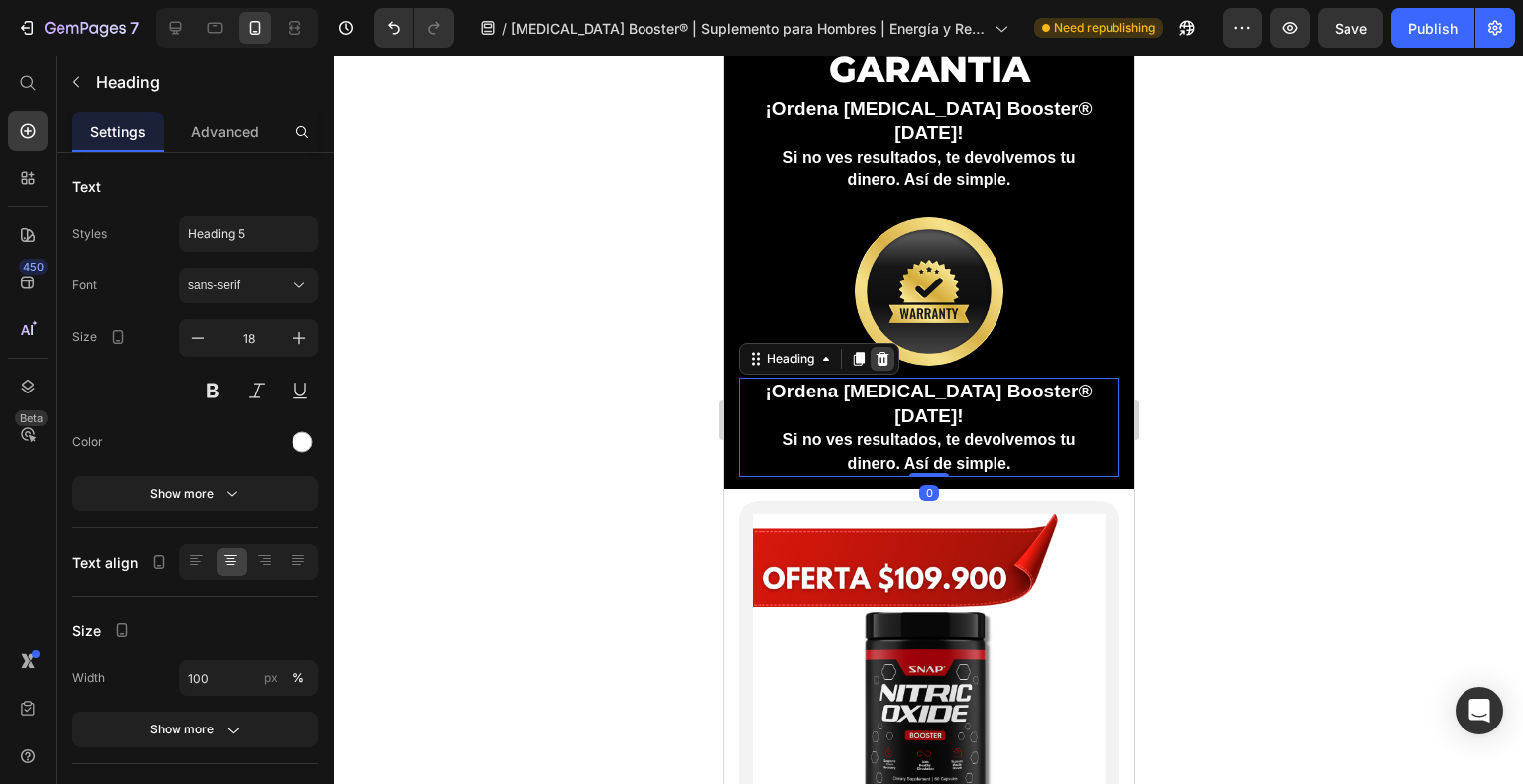 click 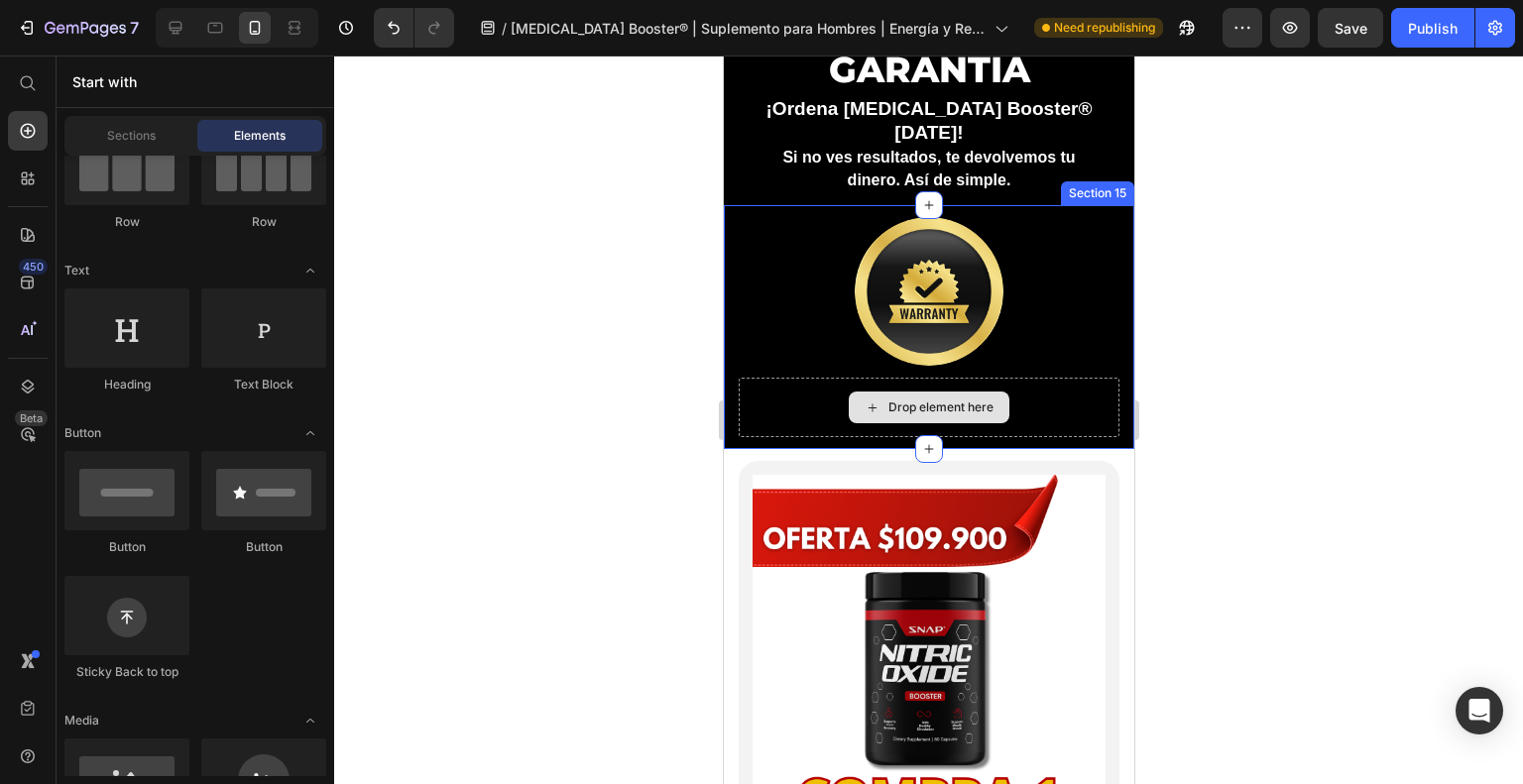 click on "Drop element here" at bounding box center [928, 407] 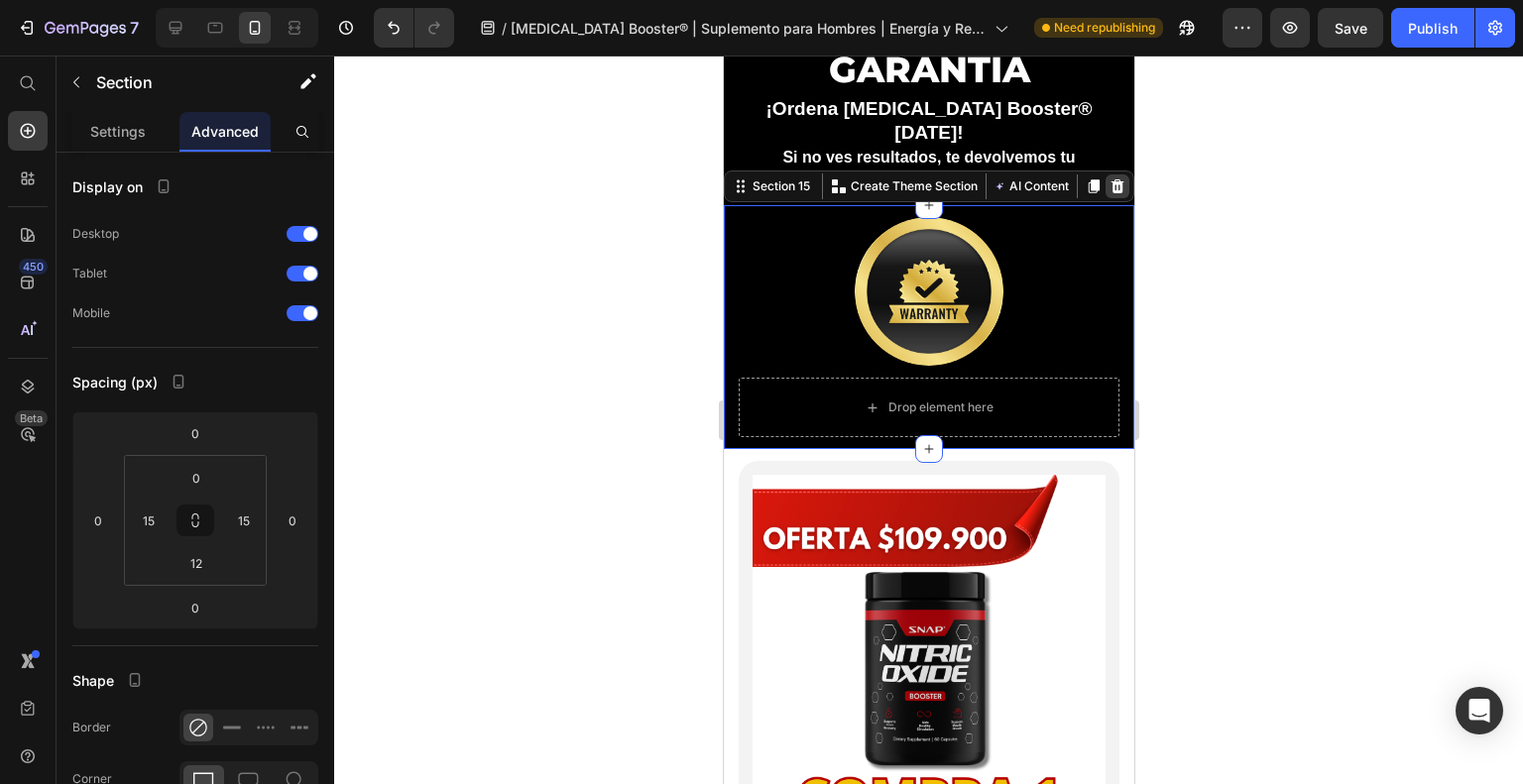 click 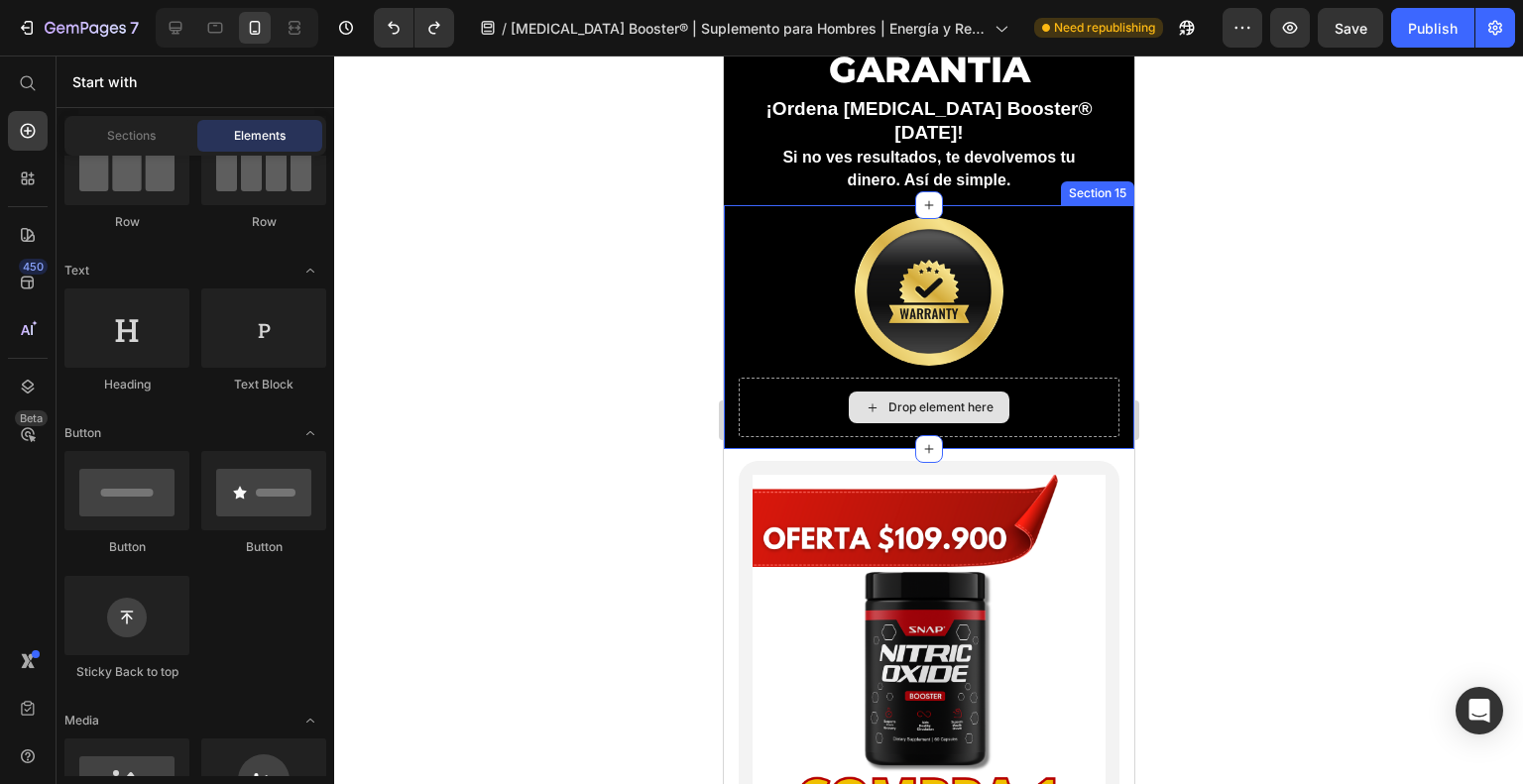 click on "Drop element here" at bounding box center (928, 407) 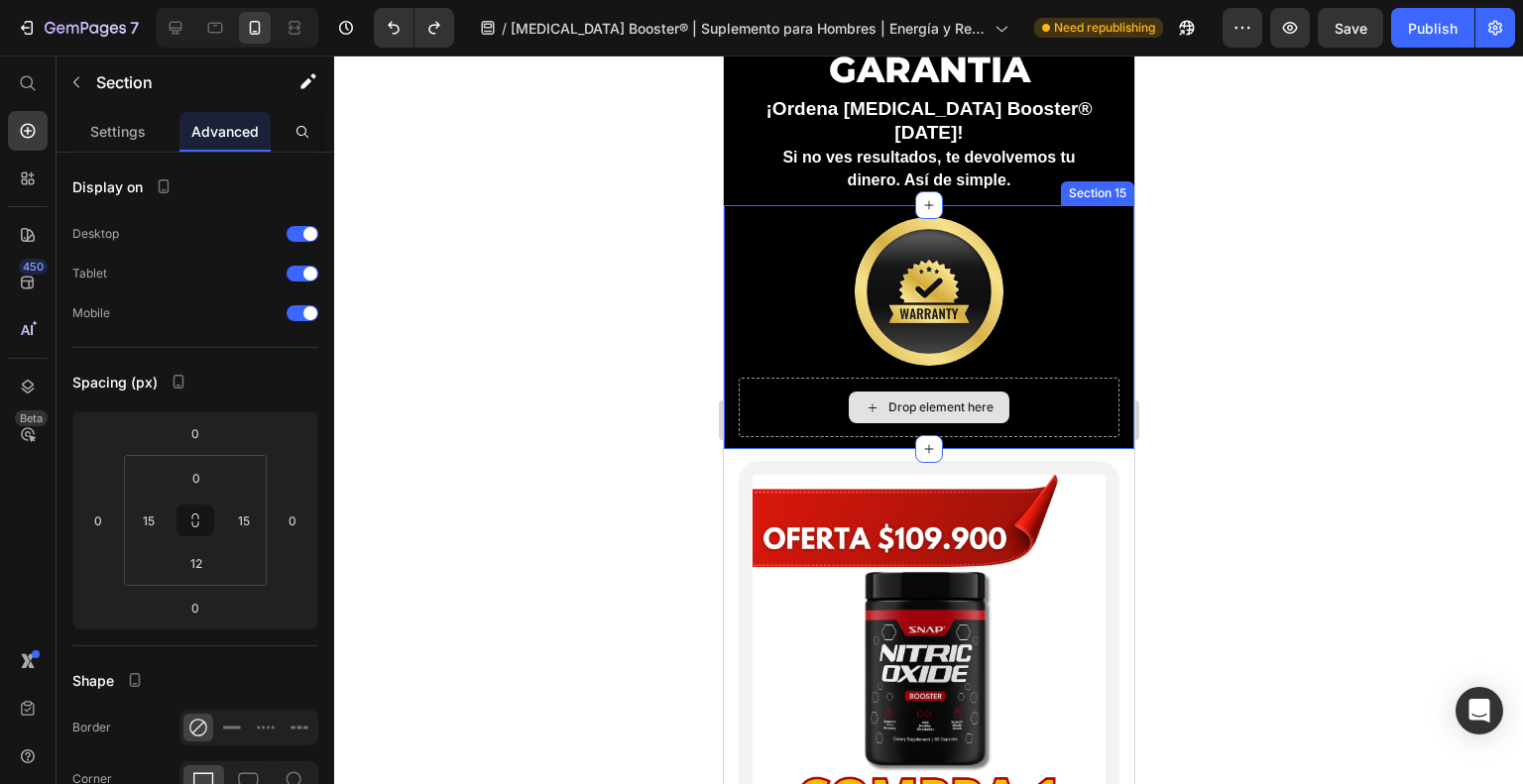 click on "Drop element here" at bounding box center [928, 407] 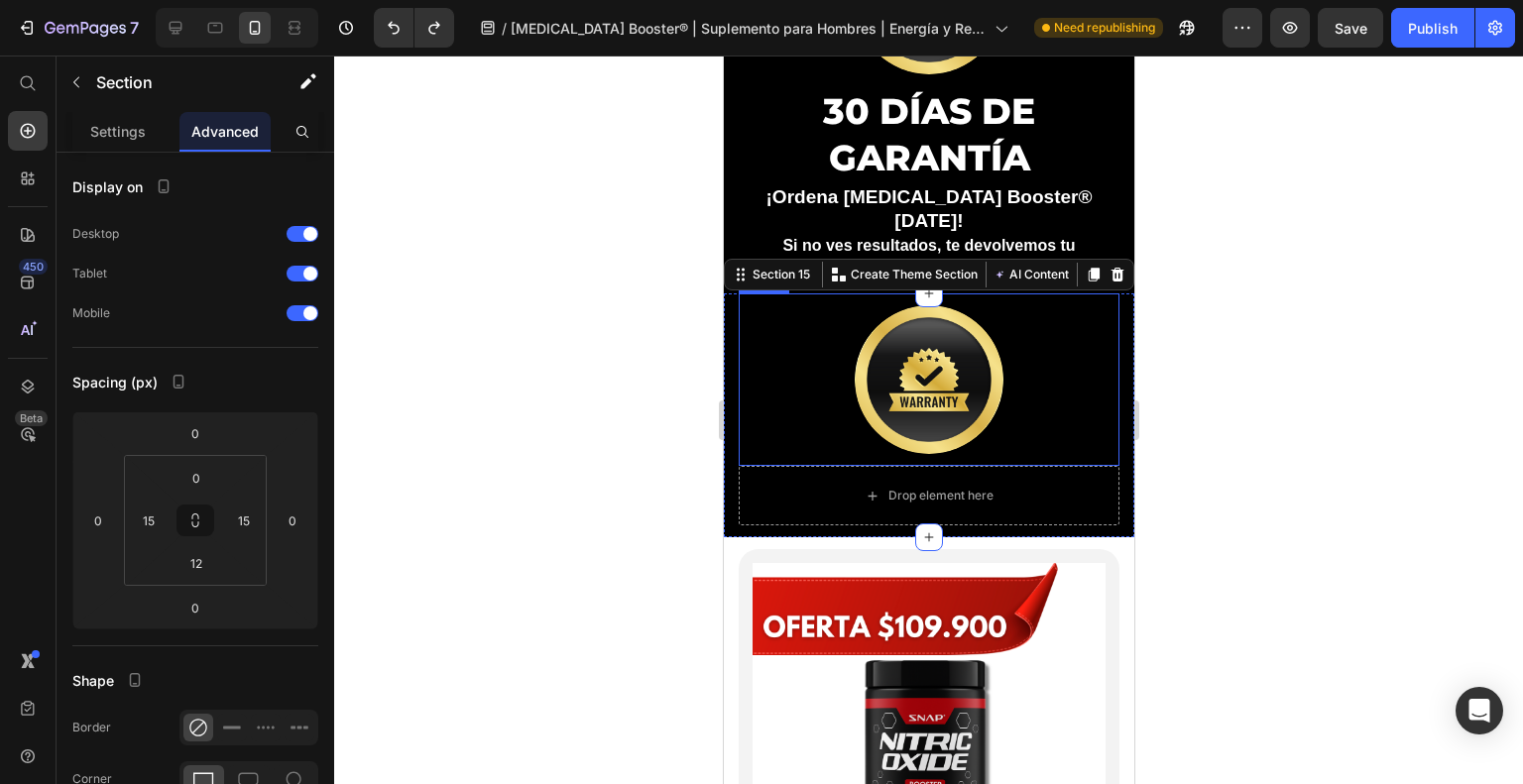 scroll, scrollTop: 6364, scrollLeft: 0, axis: vertical 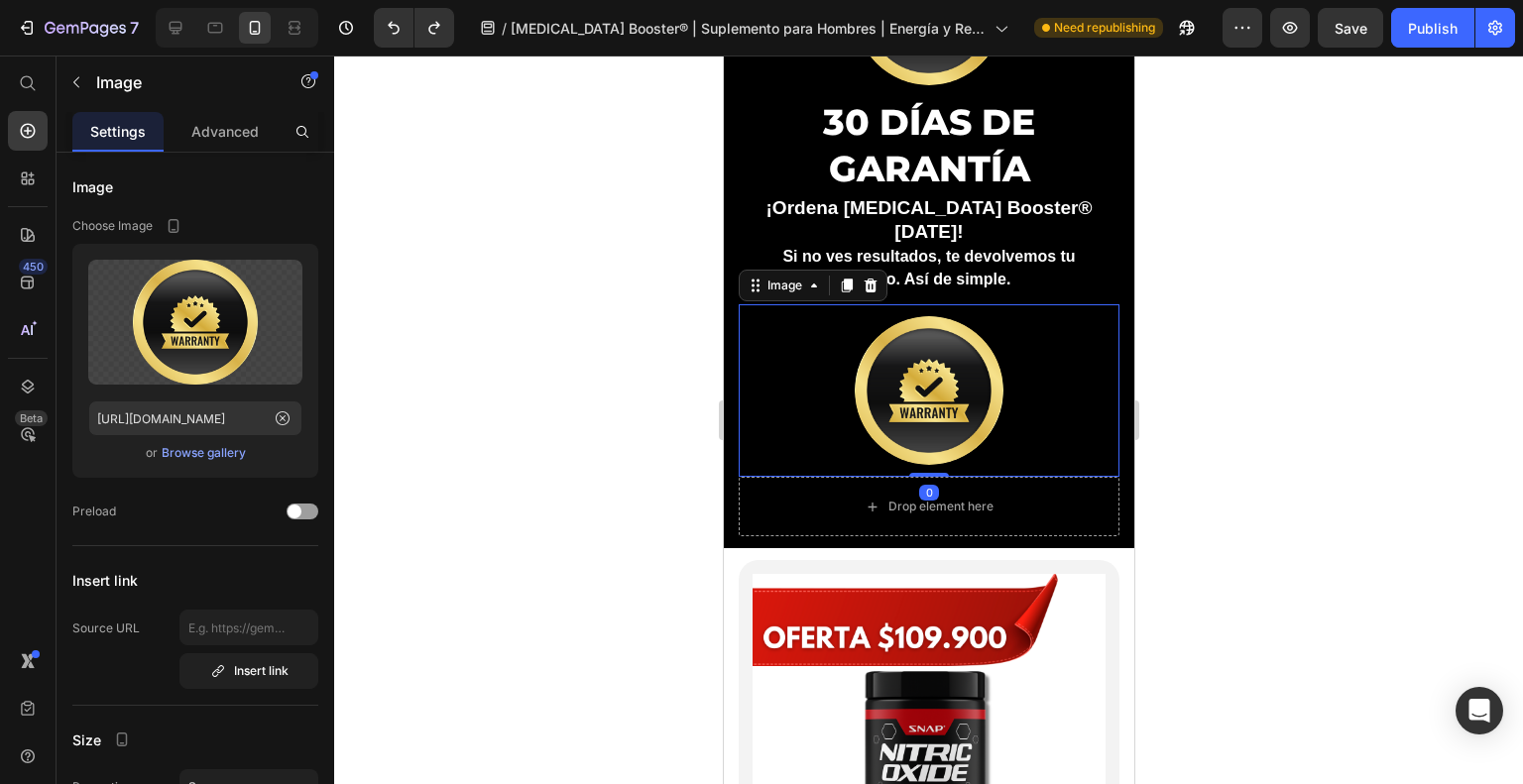 click at bounding box center [928, 391] 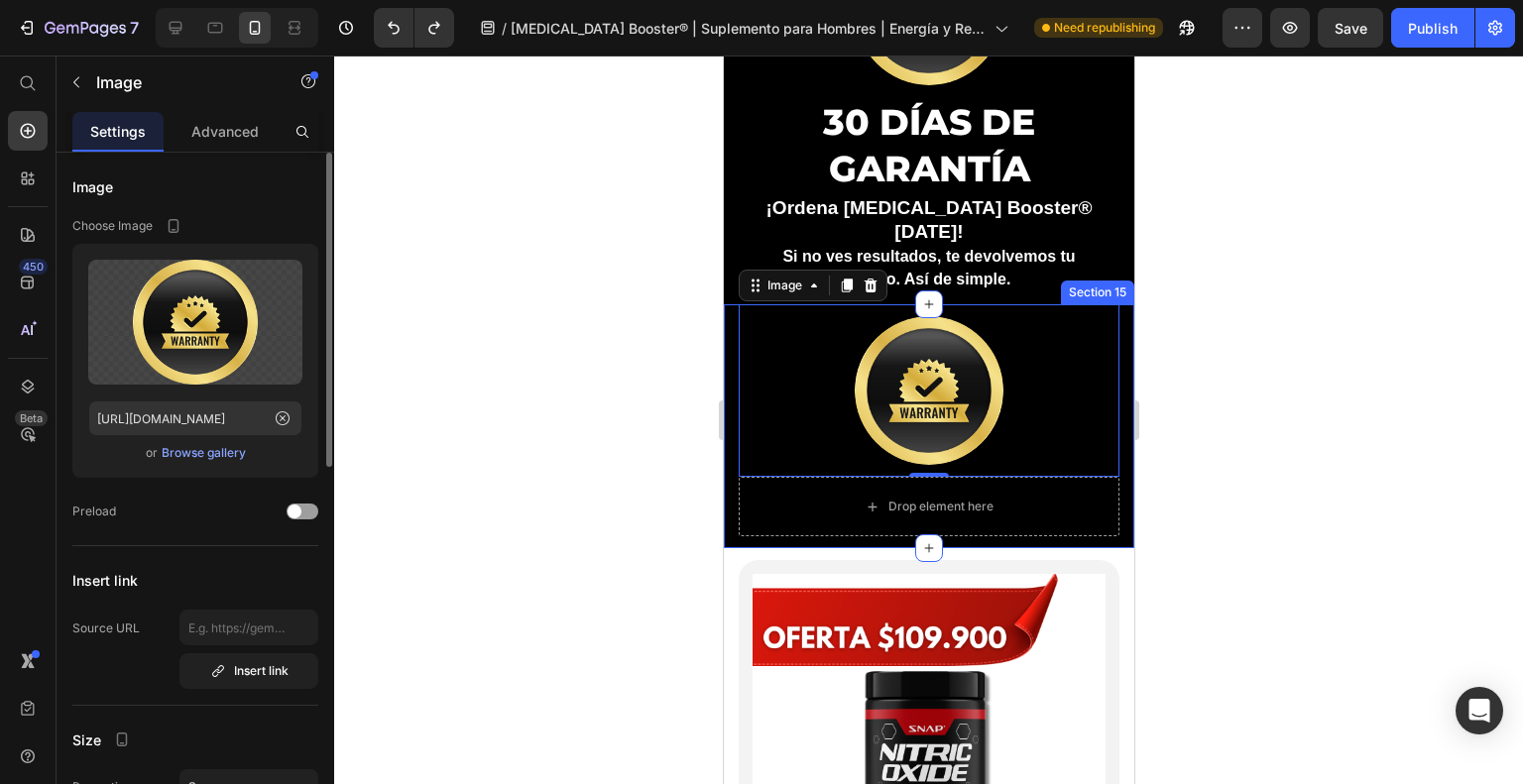 click on "Browse gallery" at bounding box center [203, 453] 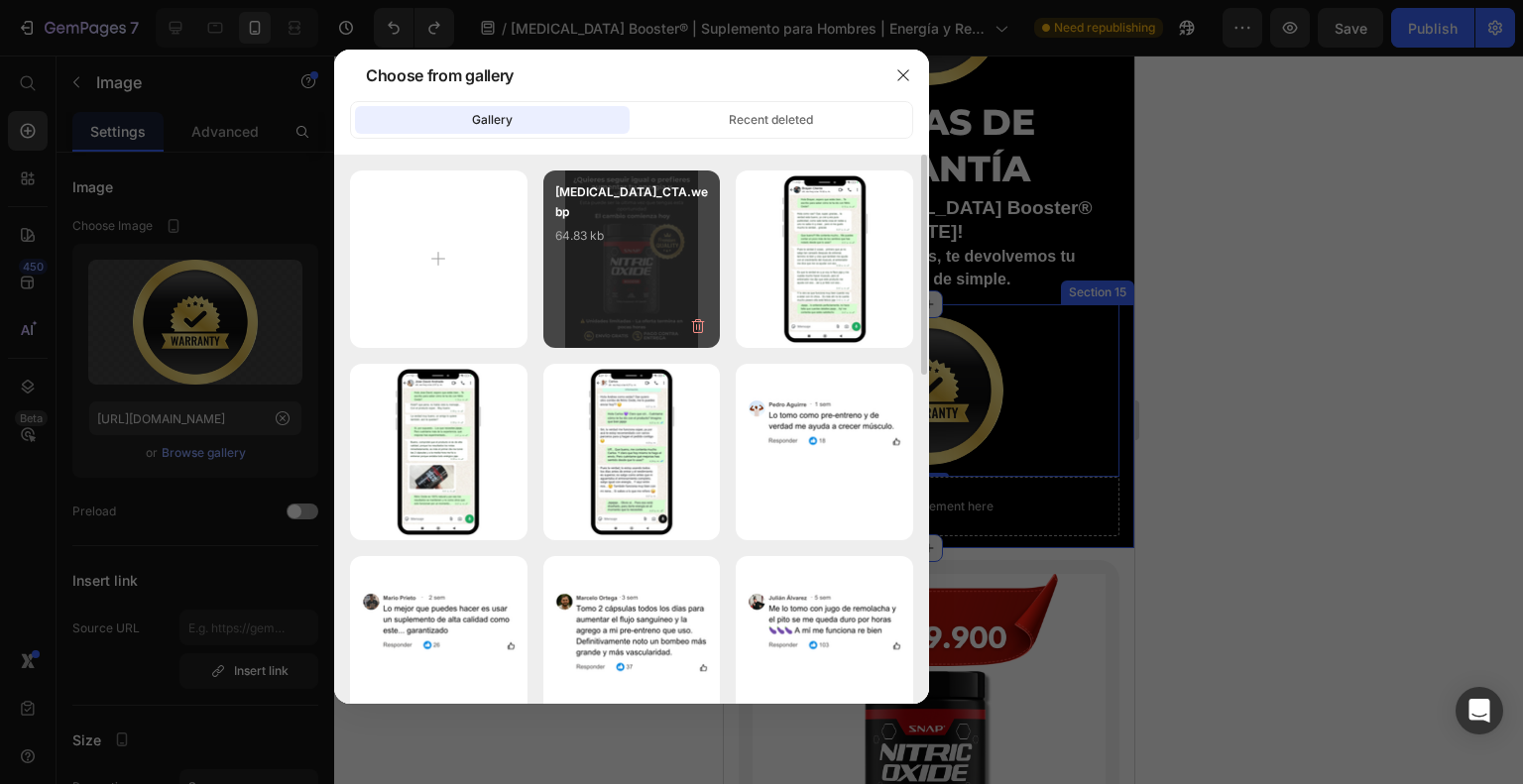 click on "[MEDICAL_DATA]_CTA.webp 64.83 kb" at bounding box center [632, 259] 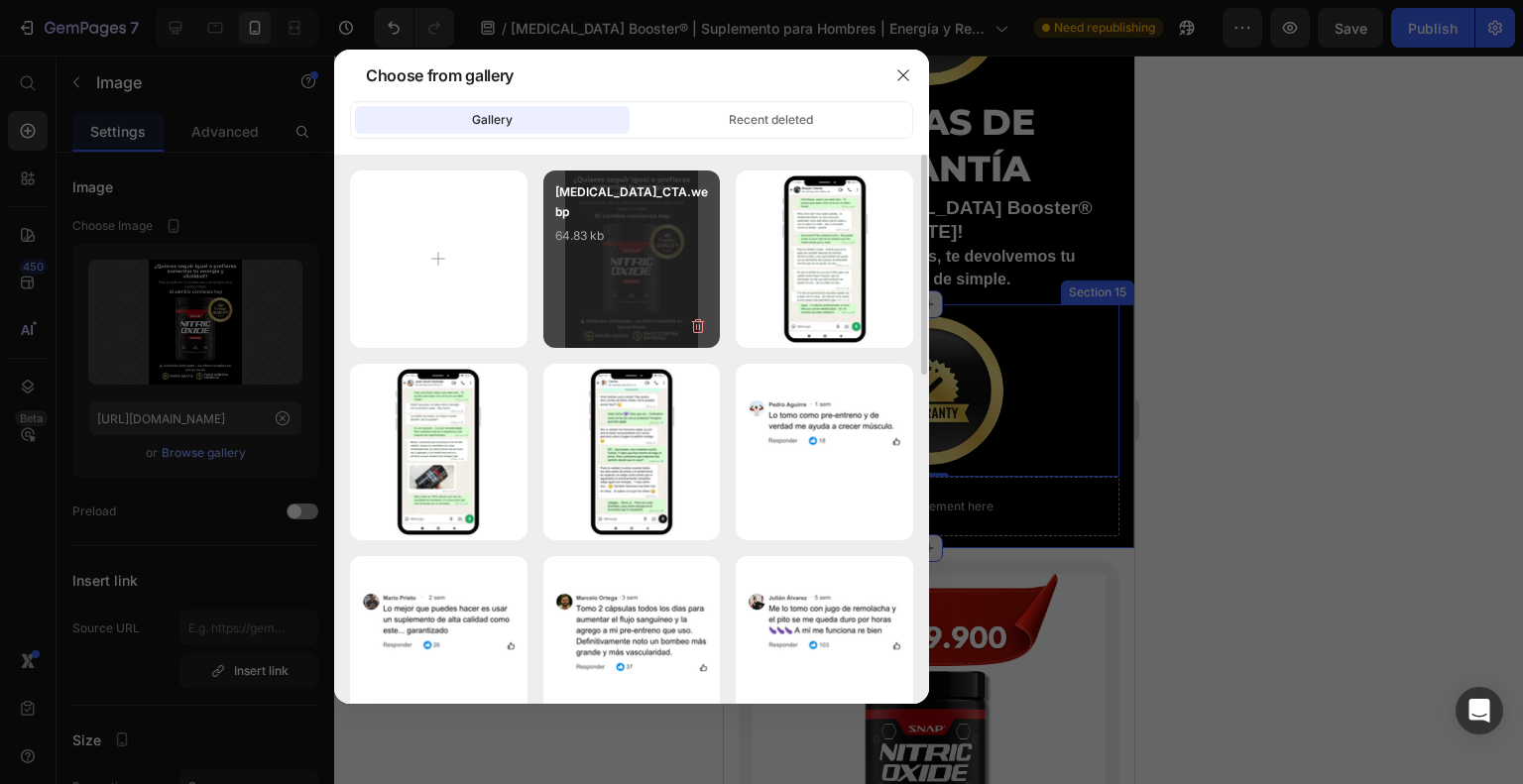 type on "[URL][DOMAIN_NAME]" 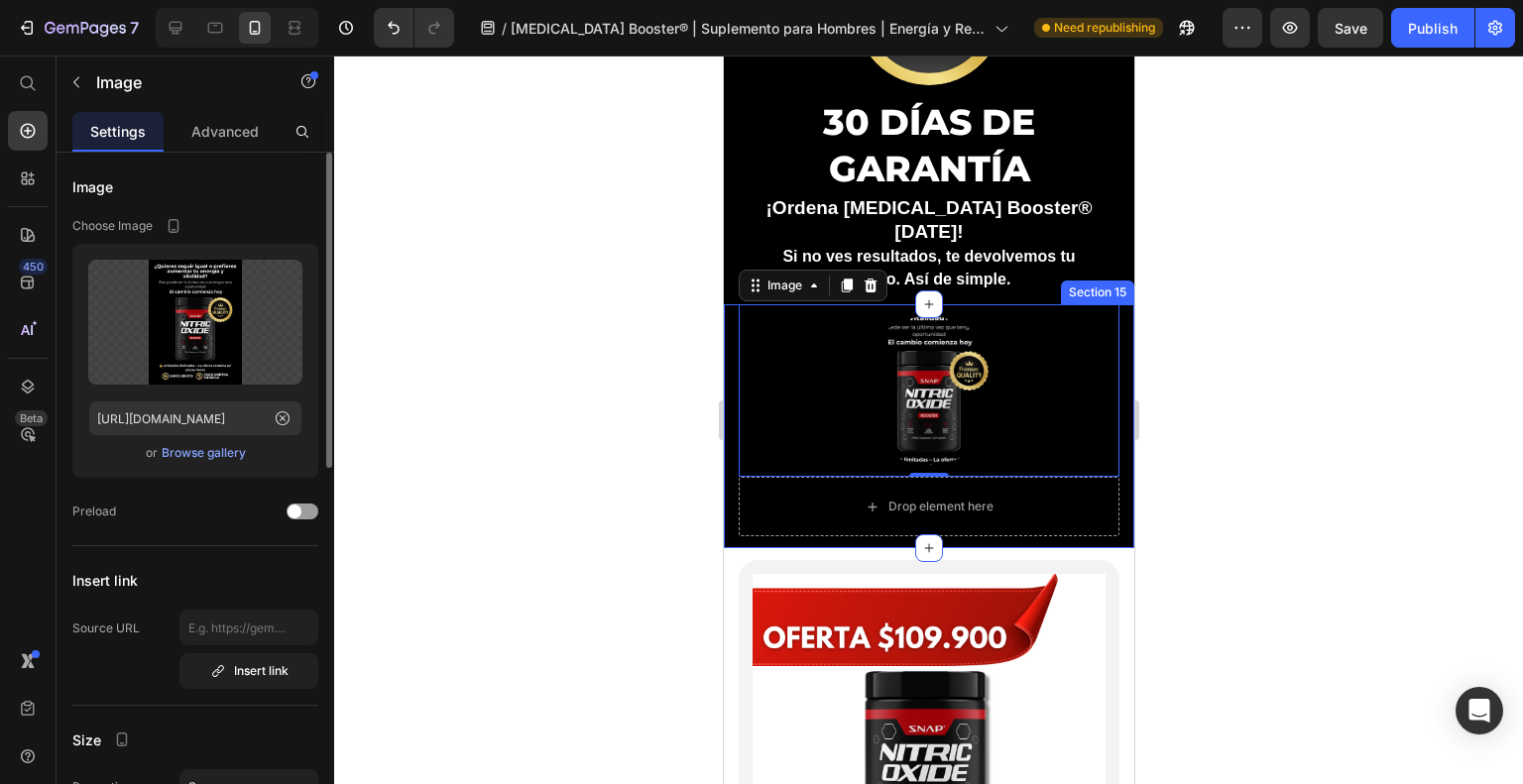 click on "Browse gallery" at bounding box center (203, 453) 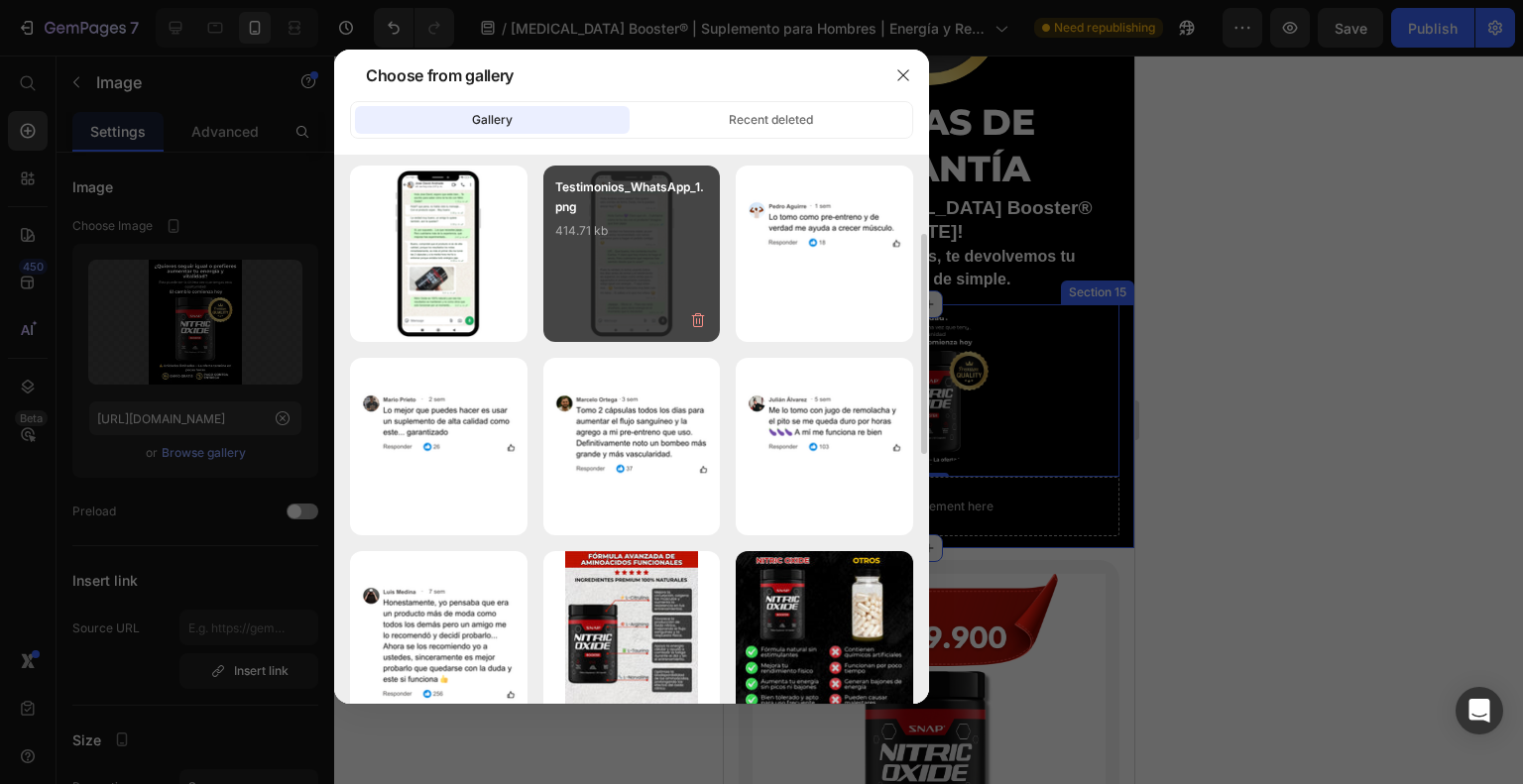 scroll, scrollTop: 0, scrollLeft: 0, axis: both 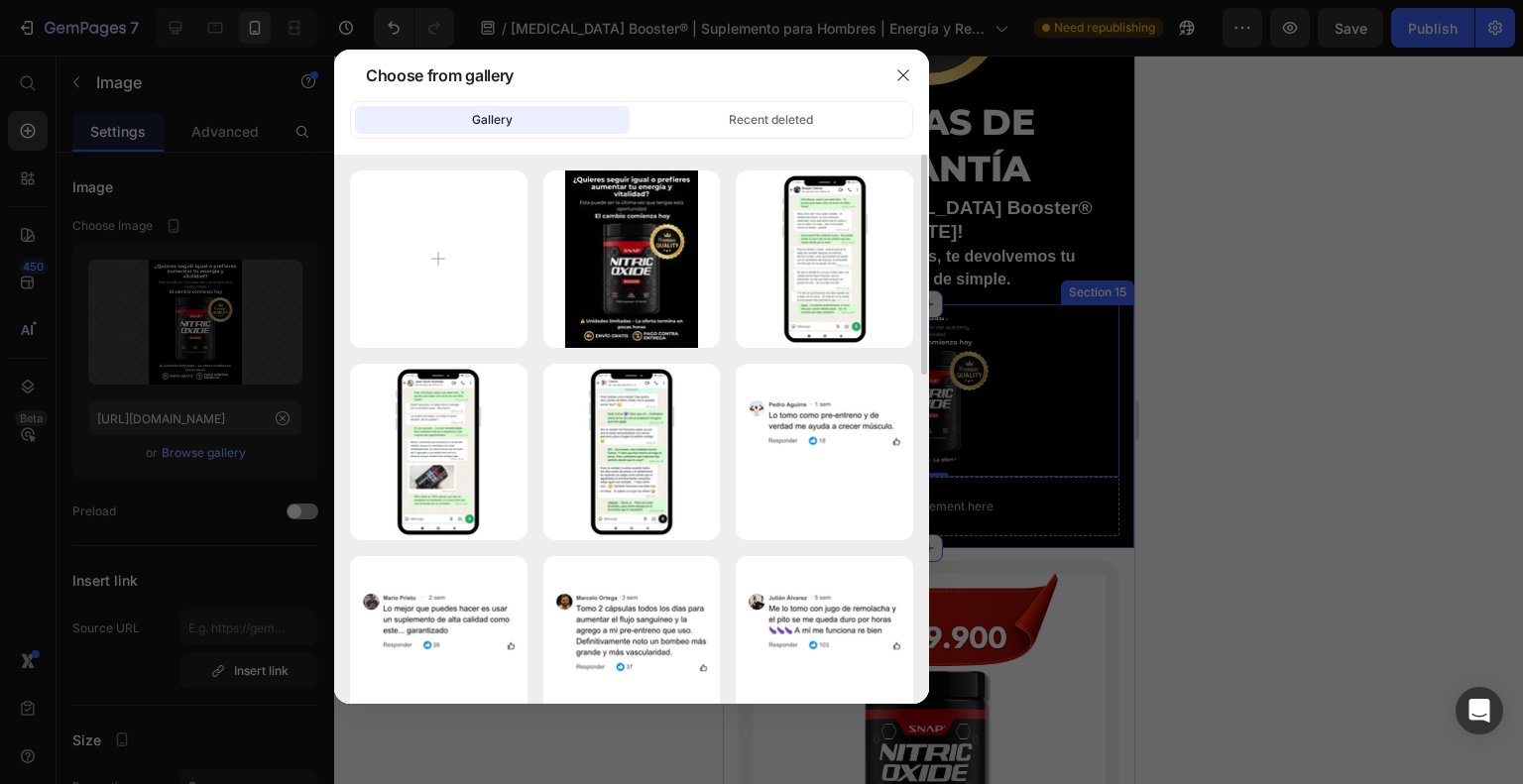click at bounding box center (762, 392) 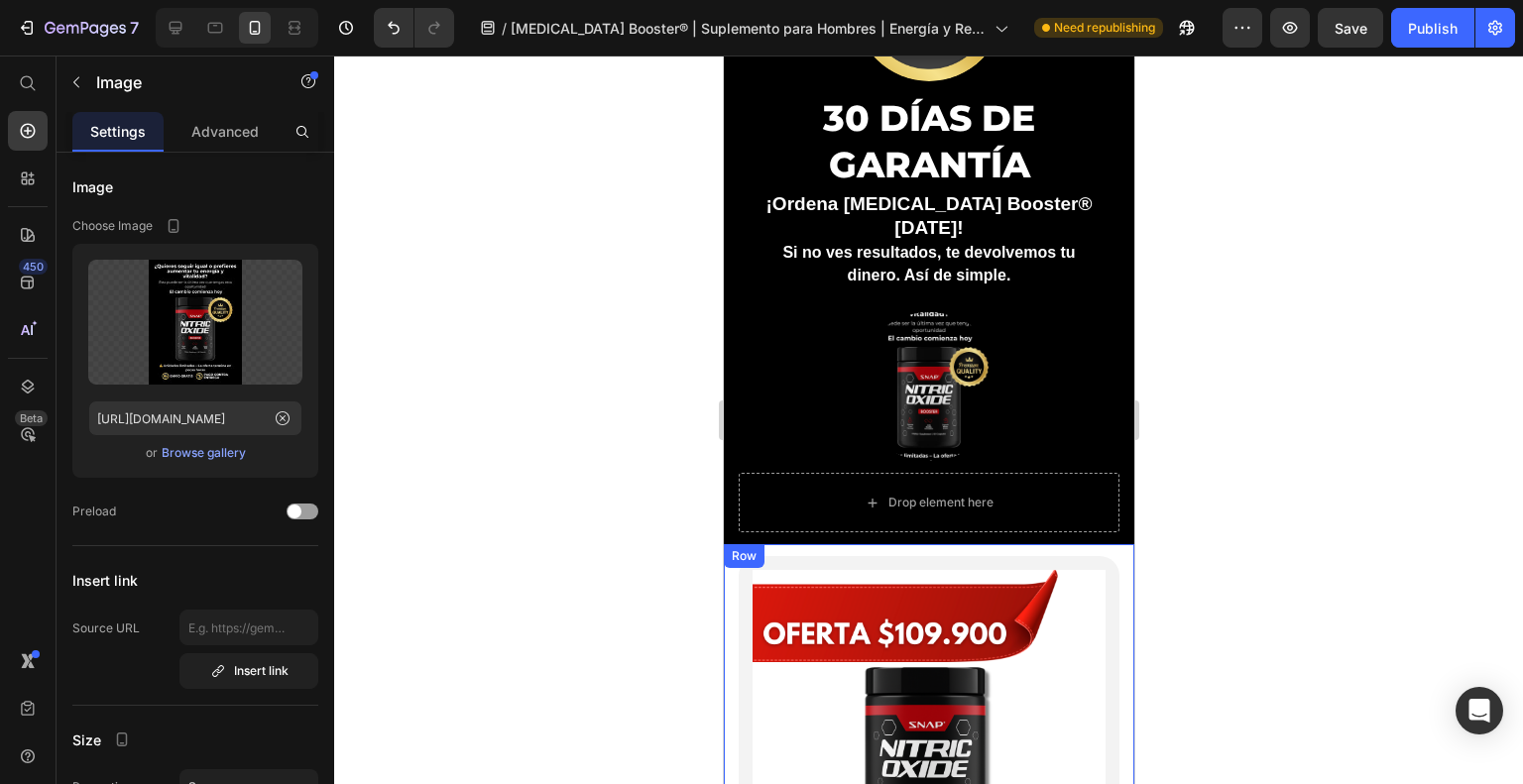 scroll, scrollTop: 6364, scrollLeft: 0, axis: vertical 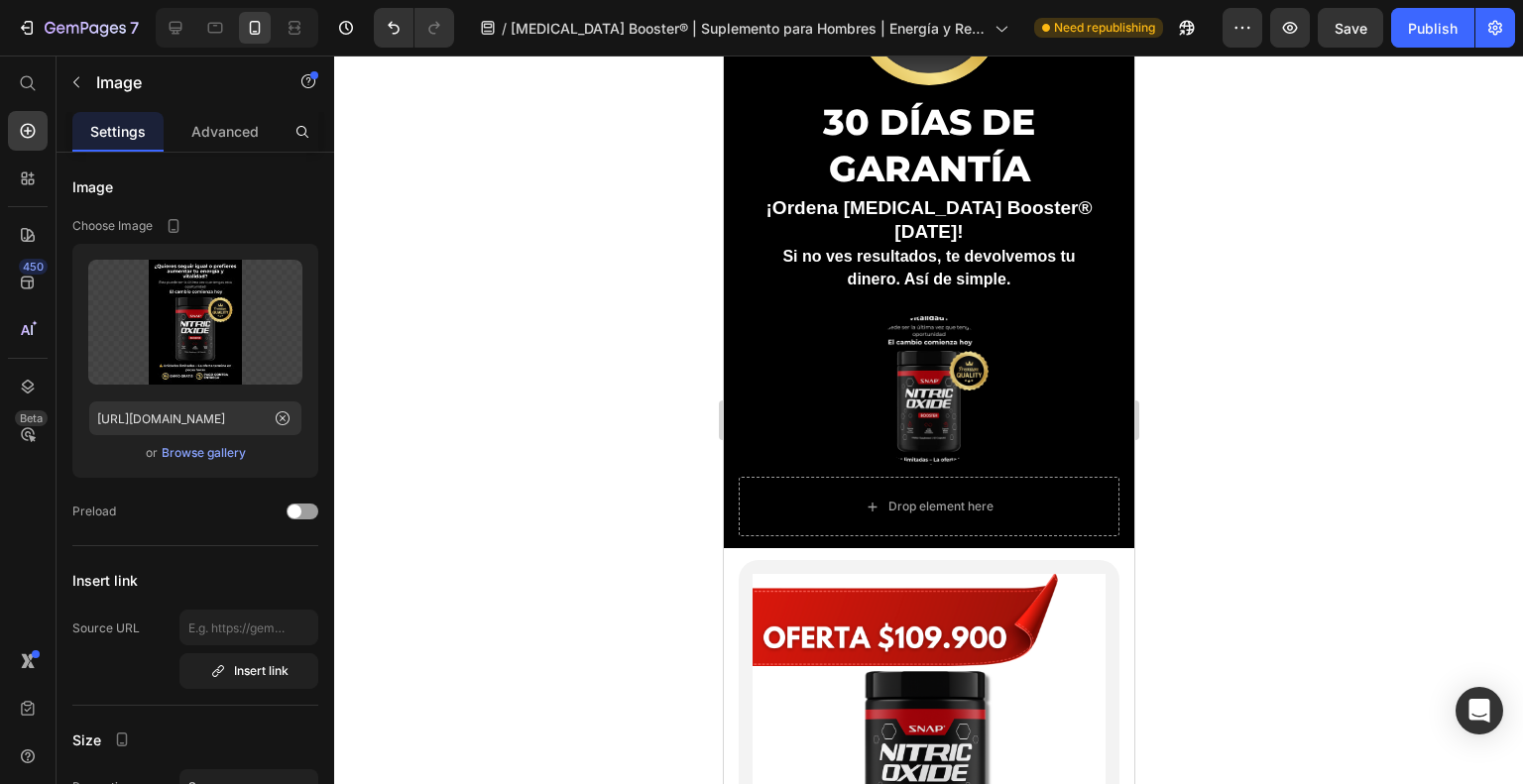 click at bounding box center (928, 391) 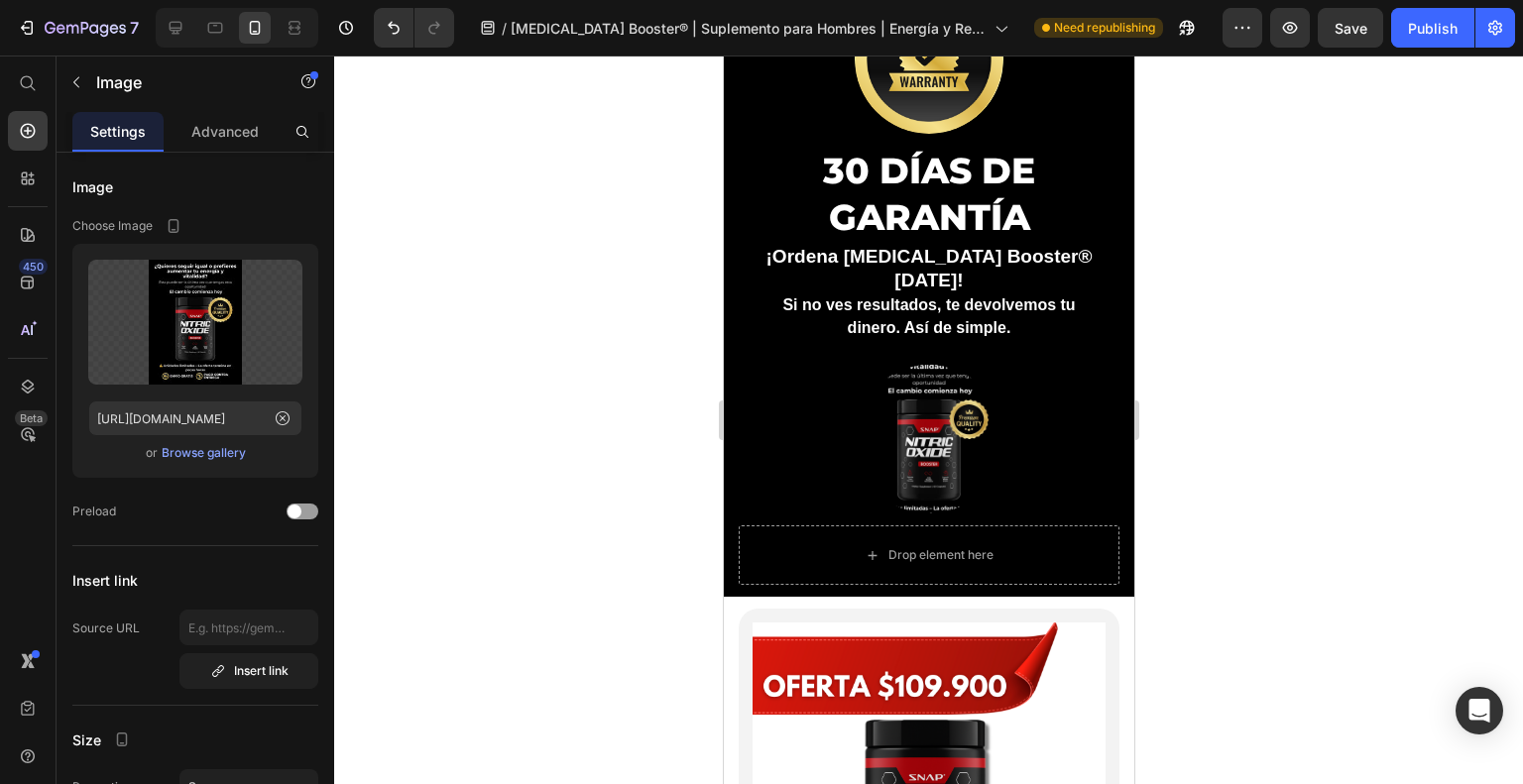 scroll, scrollTop: 6067, scrollLeft: 0, axis: vertical 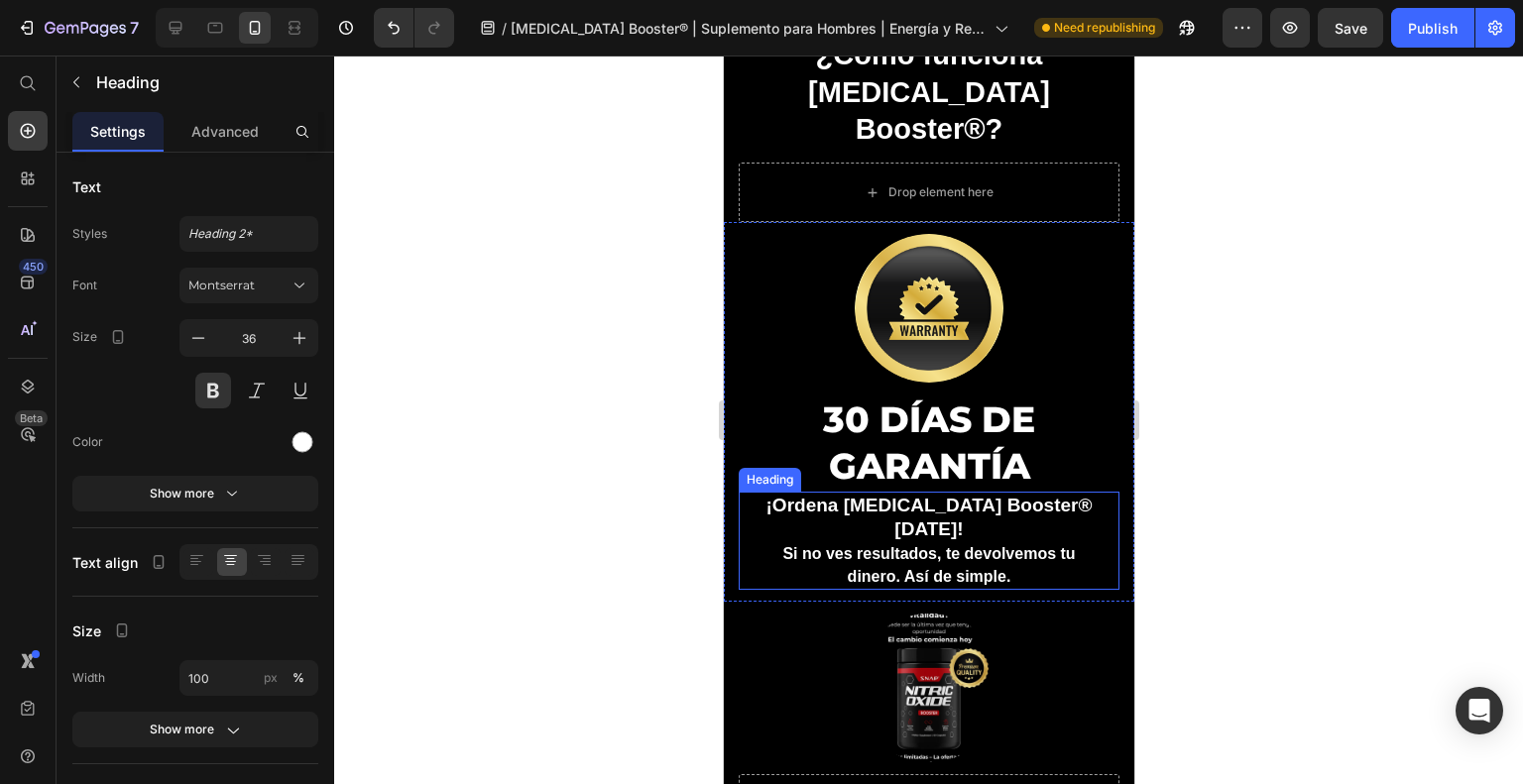 click on "30 DÍAS DE GARANTÍA" at bounding box center (928, 443) 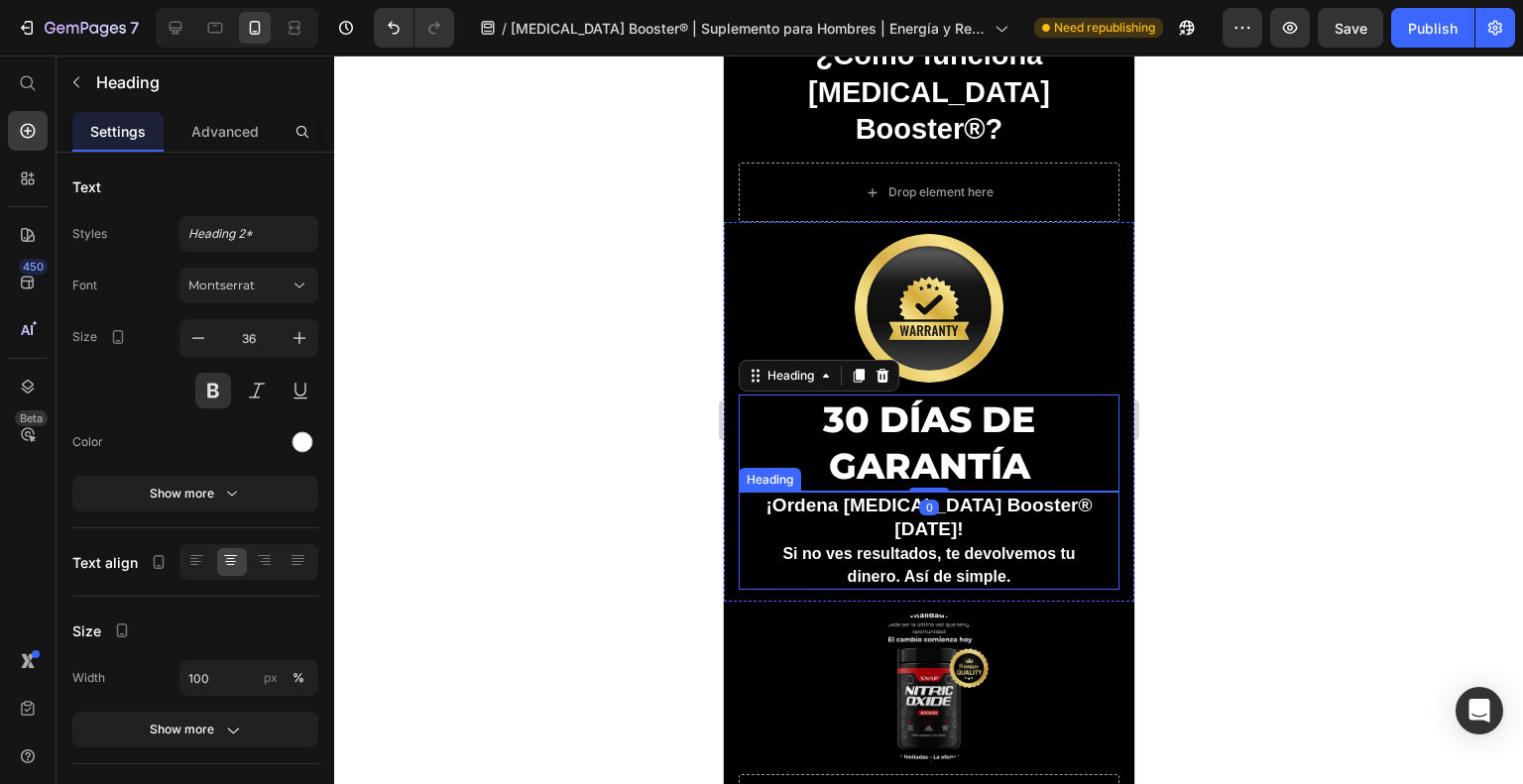 click on "¡Ordena [MEDICAL_DATA] Booster® [DATE]! Si no ves resultados, te devolvemos tu dinero. Así de simple." at bounding box center (928, 541) 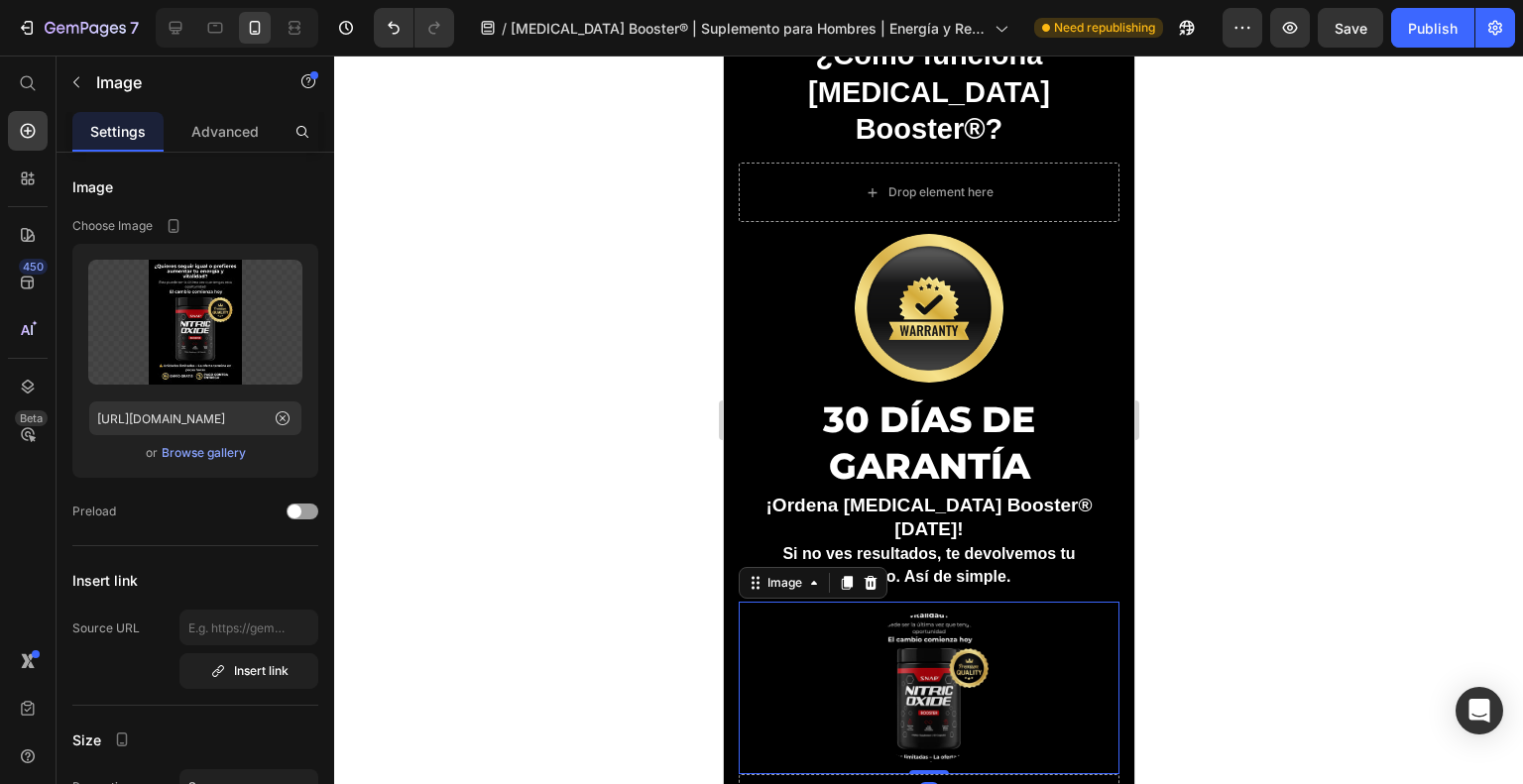 click at bounding box center [928, 688] 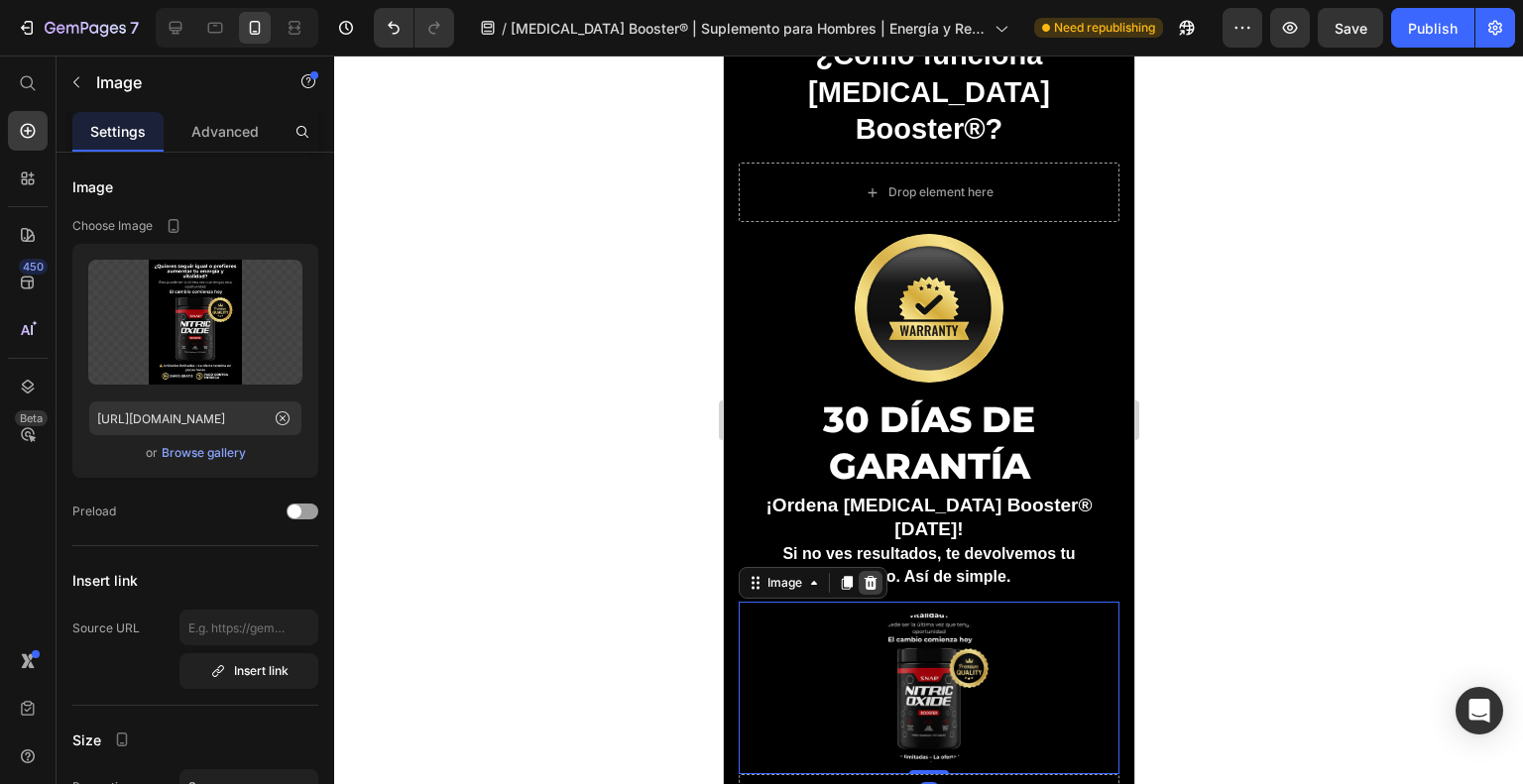 click 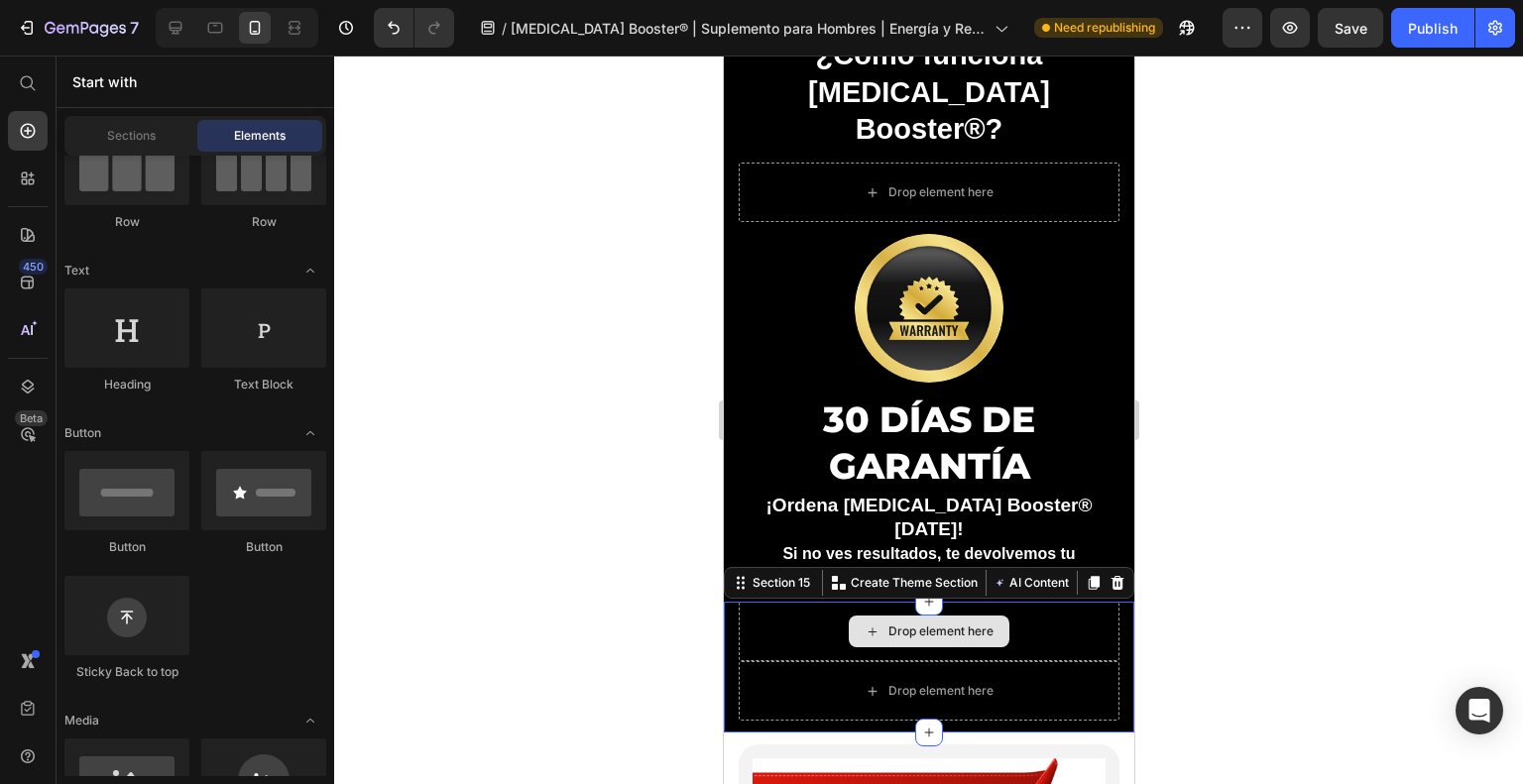 click on "Drop element here" at bounding box center (928, 631) 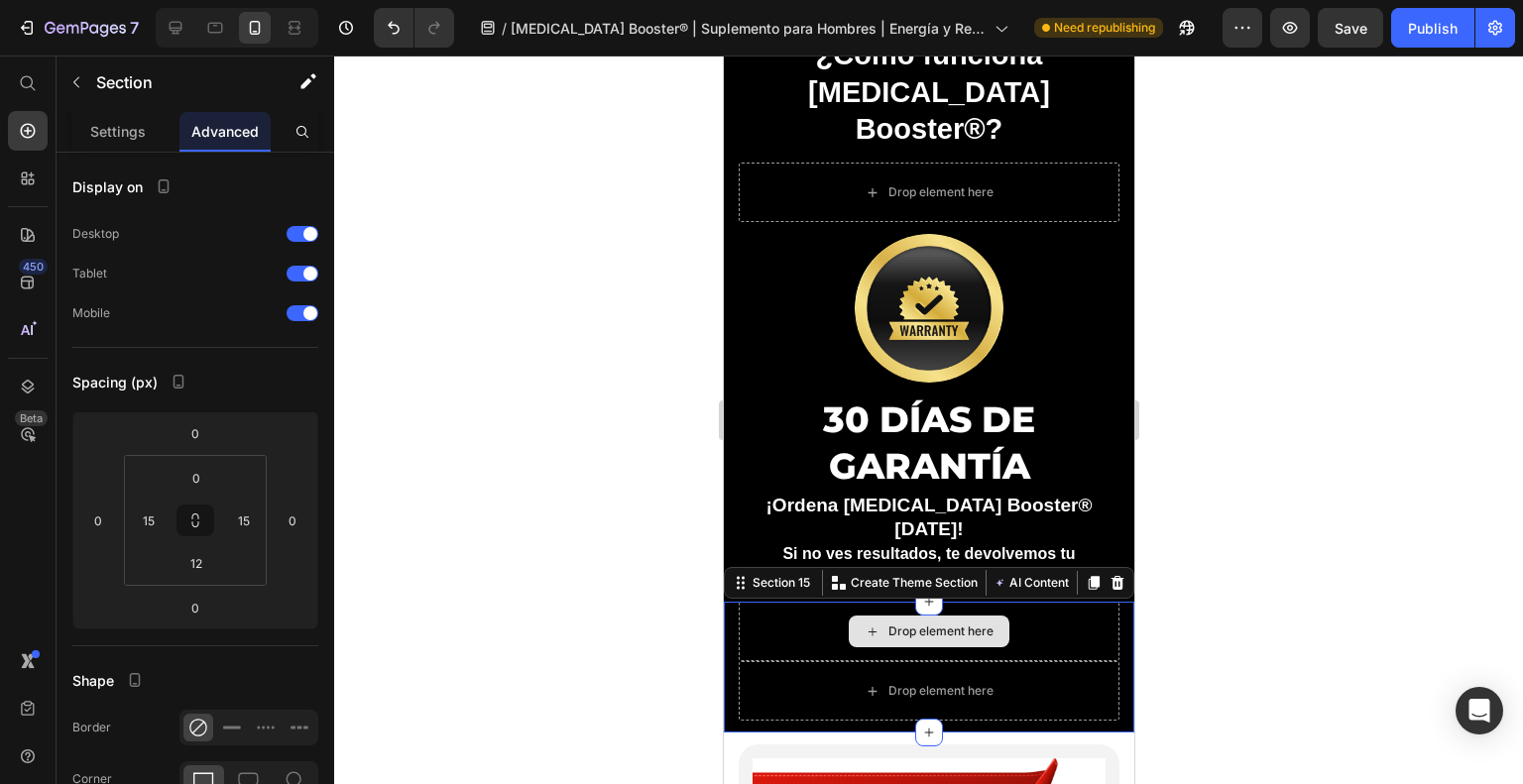 click on "Drop element here" at bounding box center (928, 631) 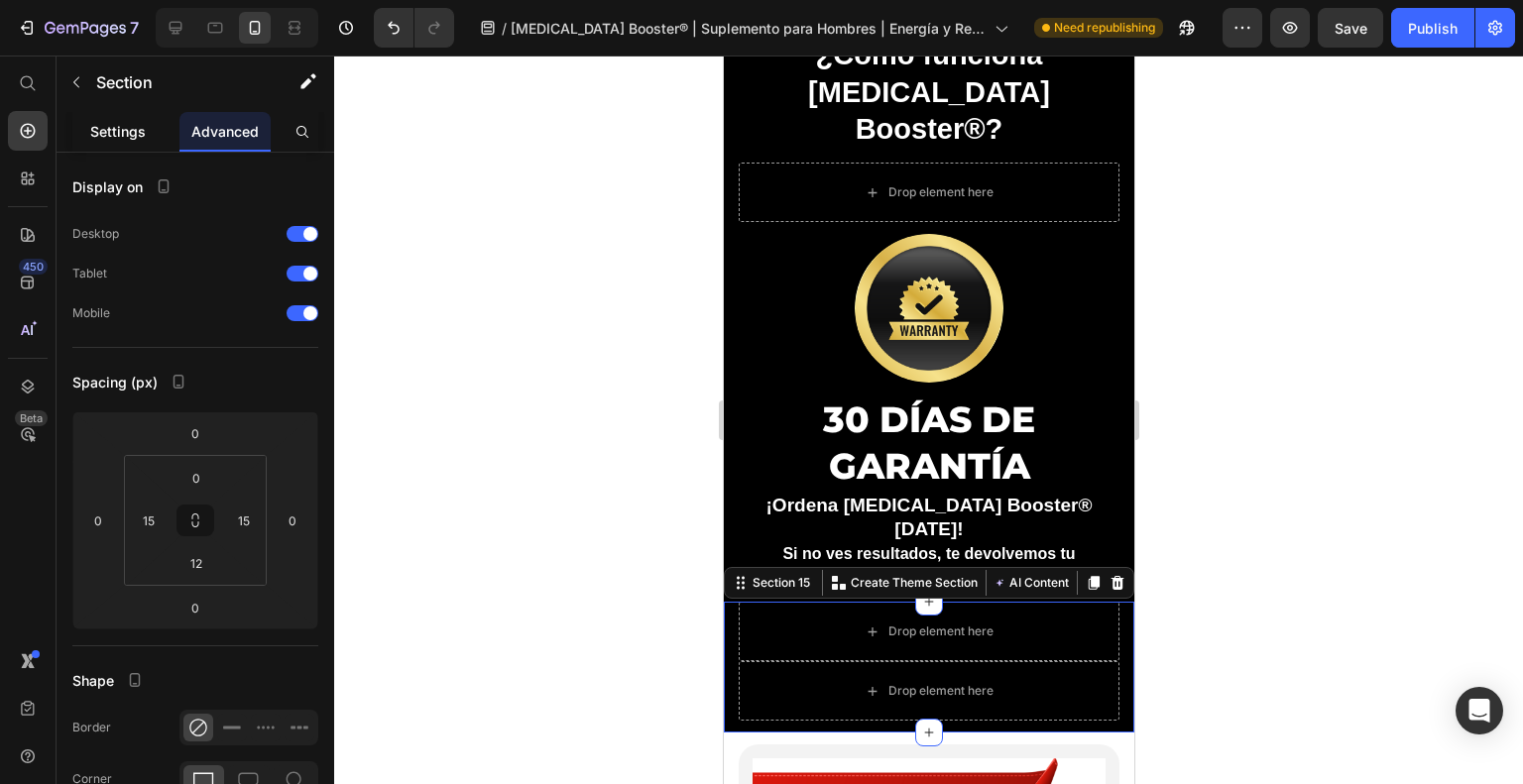 click on "Settings" at bounding box center (118, 131) 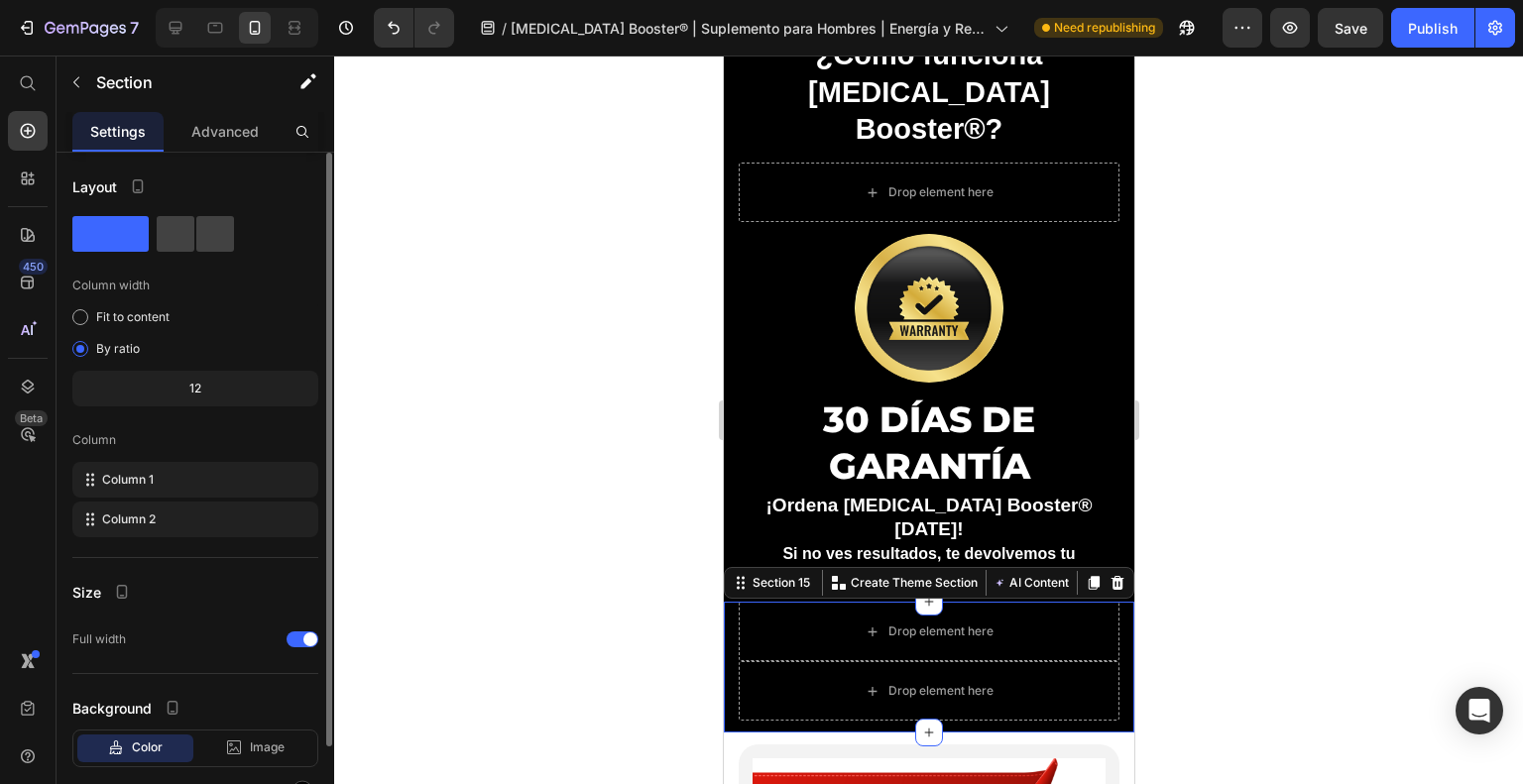 click 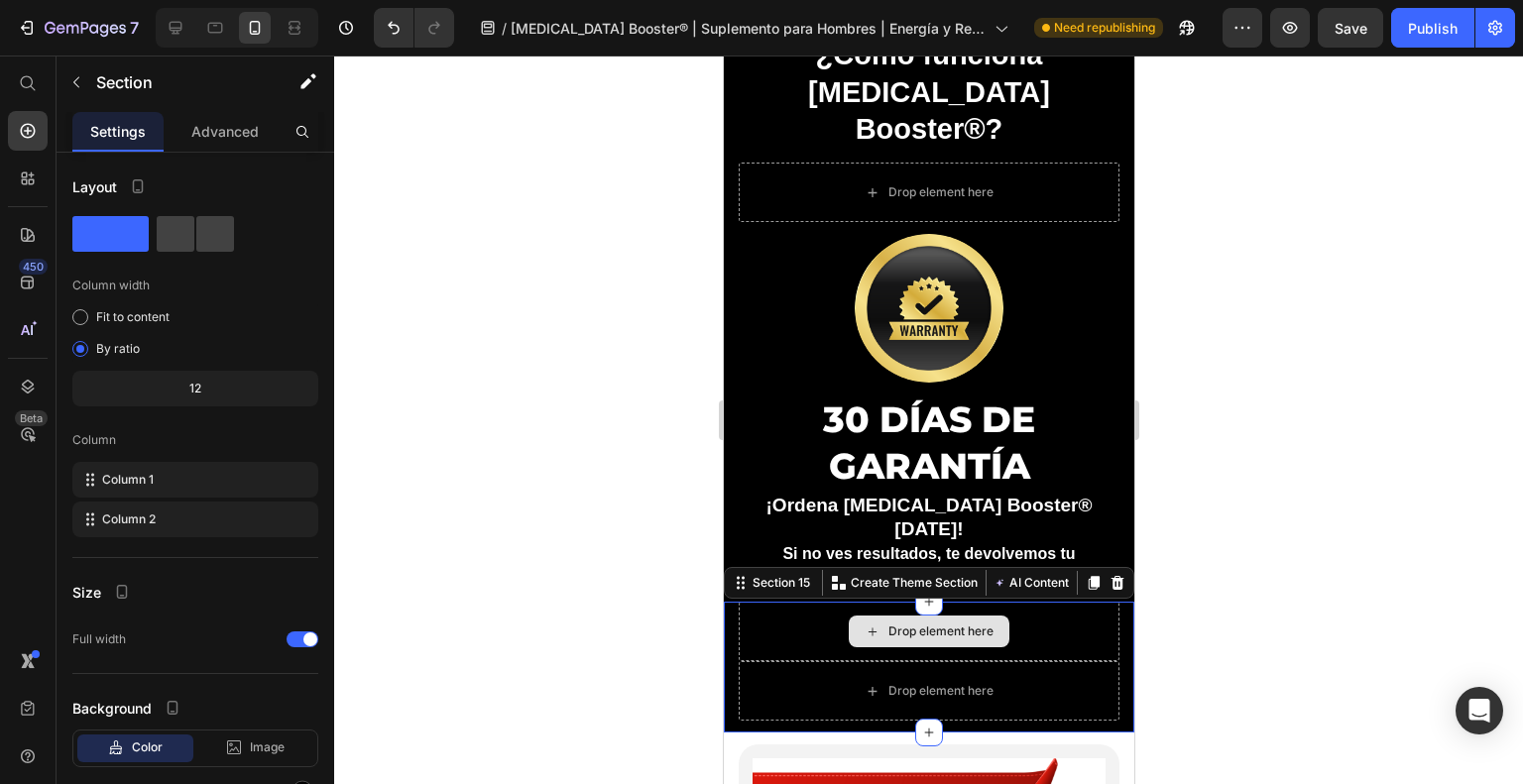 click on "Drop element here" at bounding box center (928, 631) 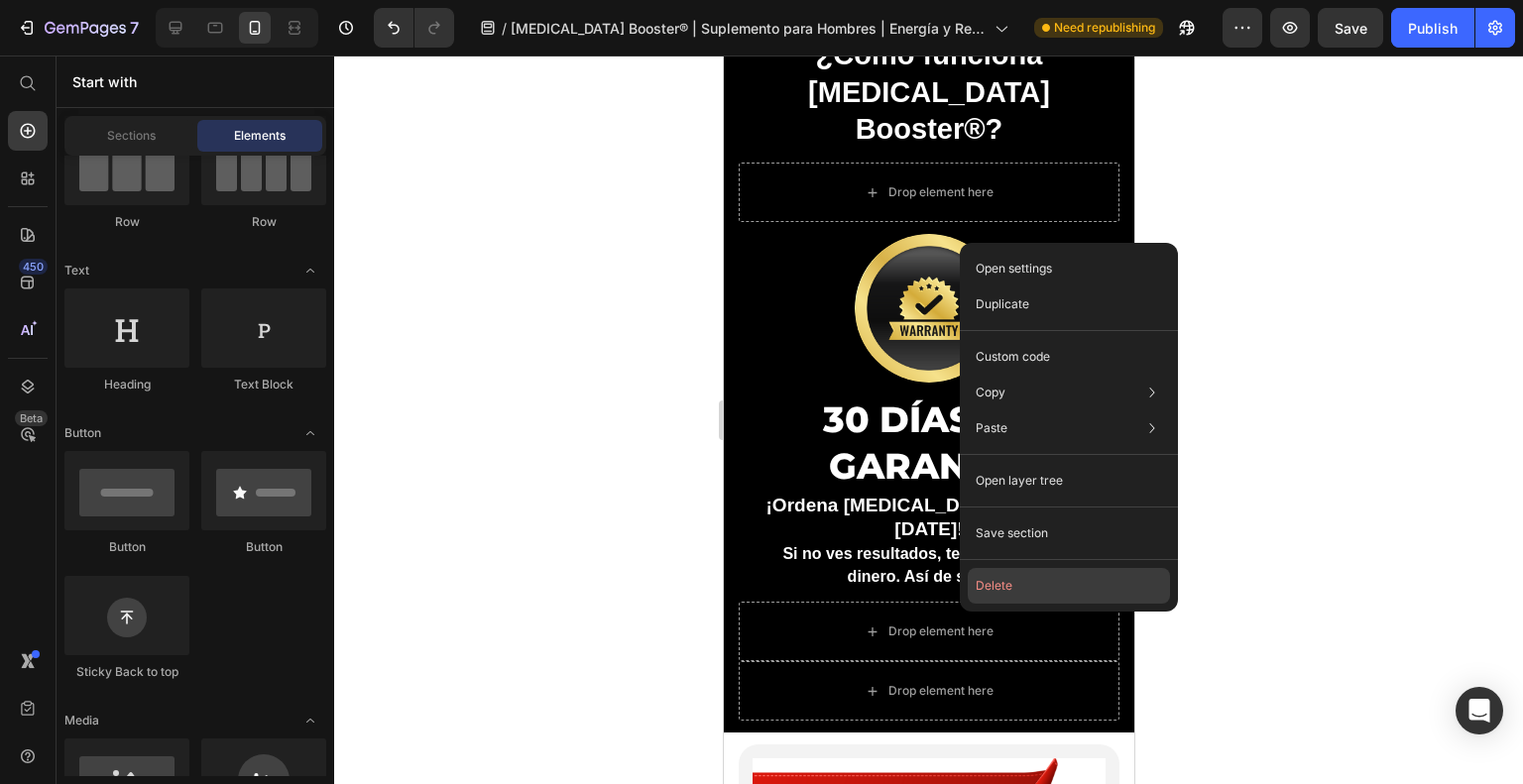 click on "Delete" 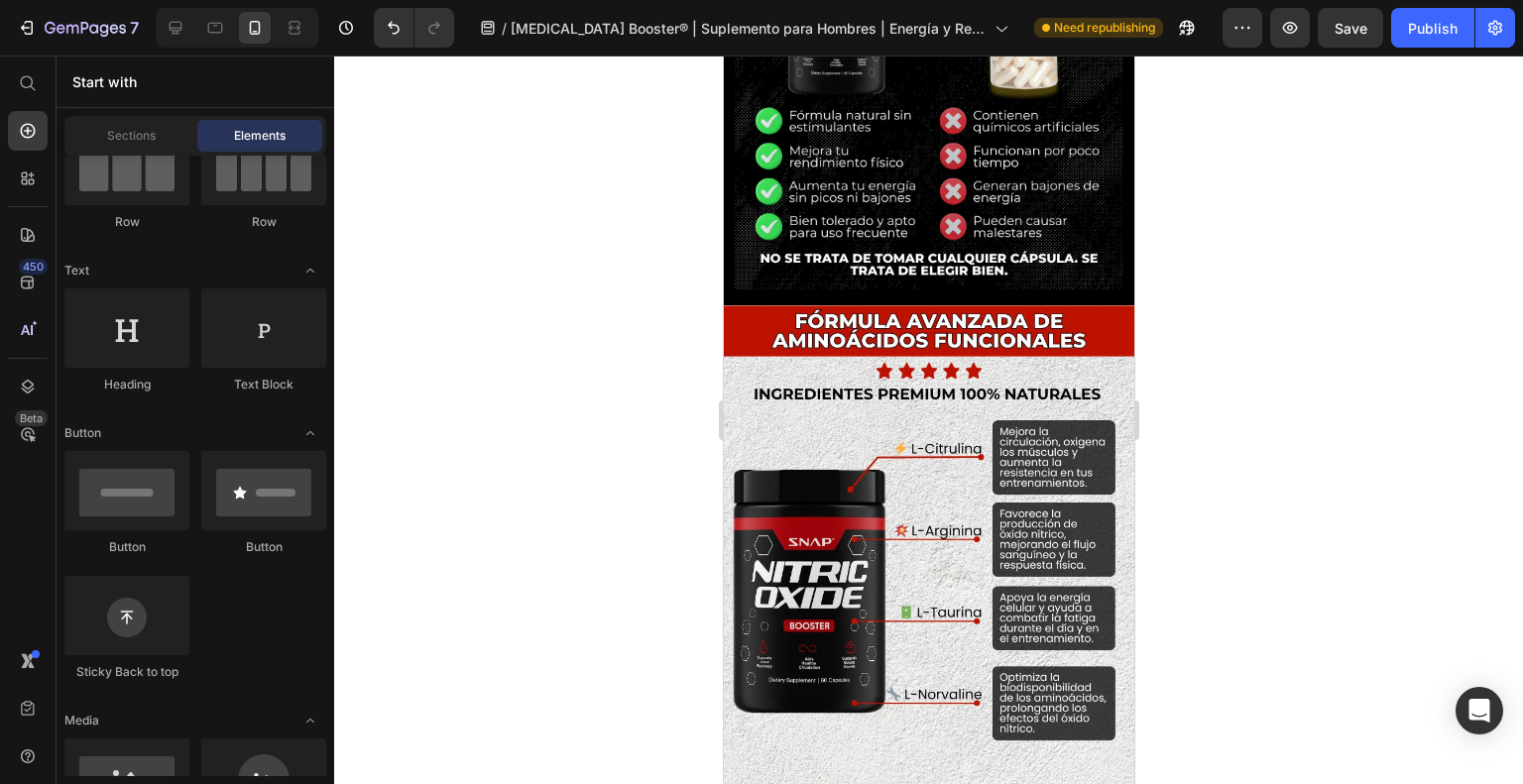 scroll, scrollTop: 5175, scrollLeft: 0, axis: vertical 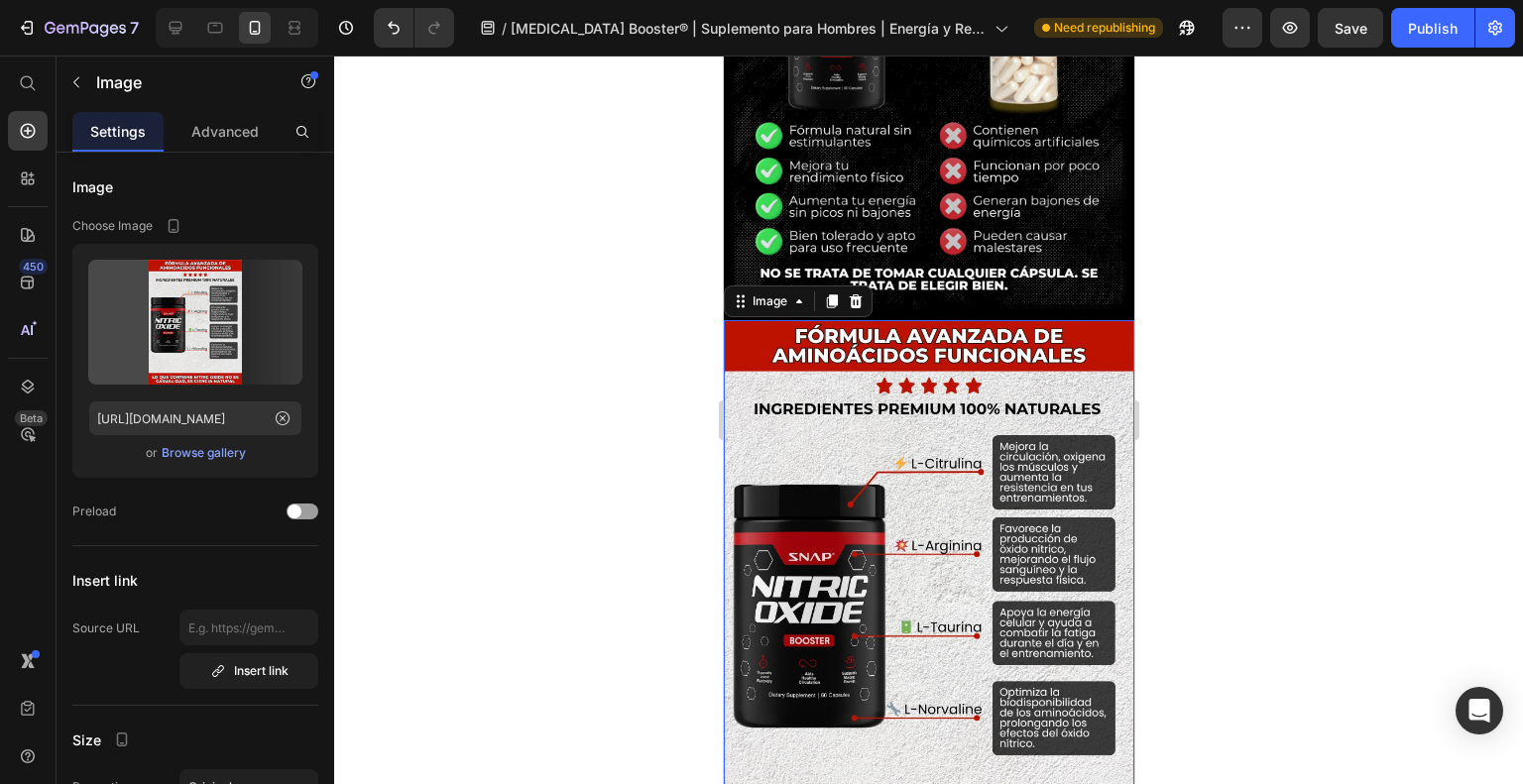 click at bounding box center [928, 594] 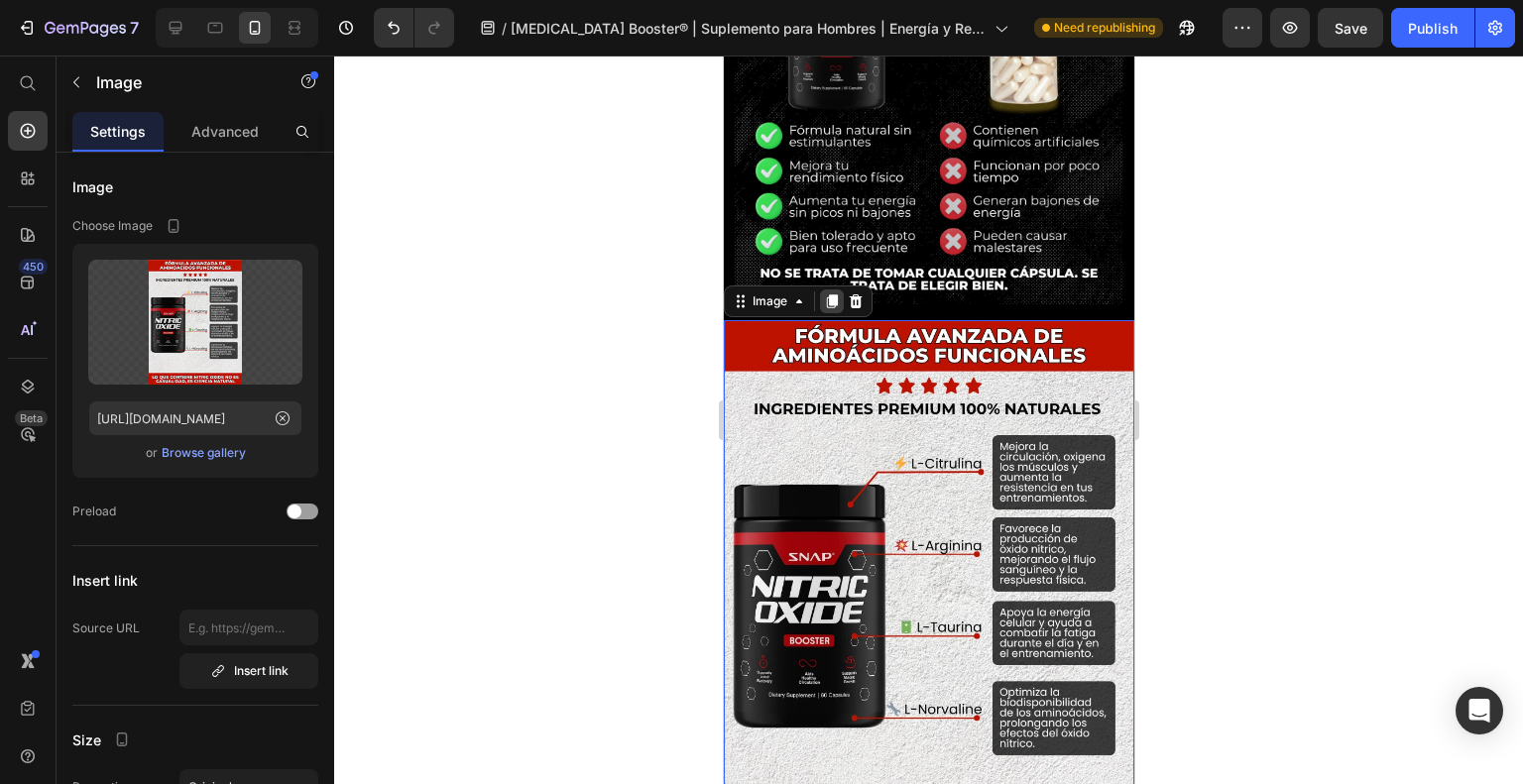 click 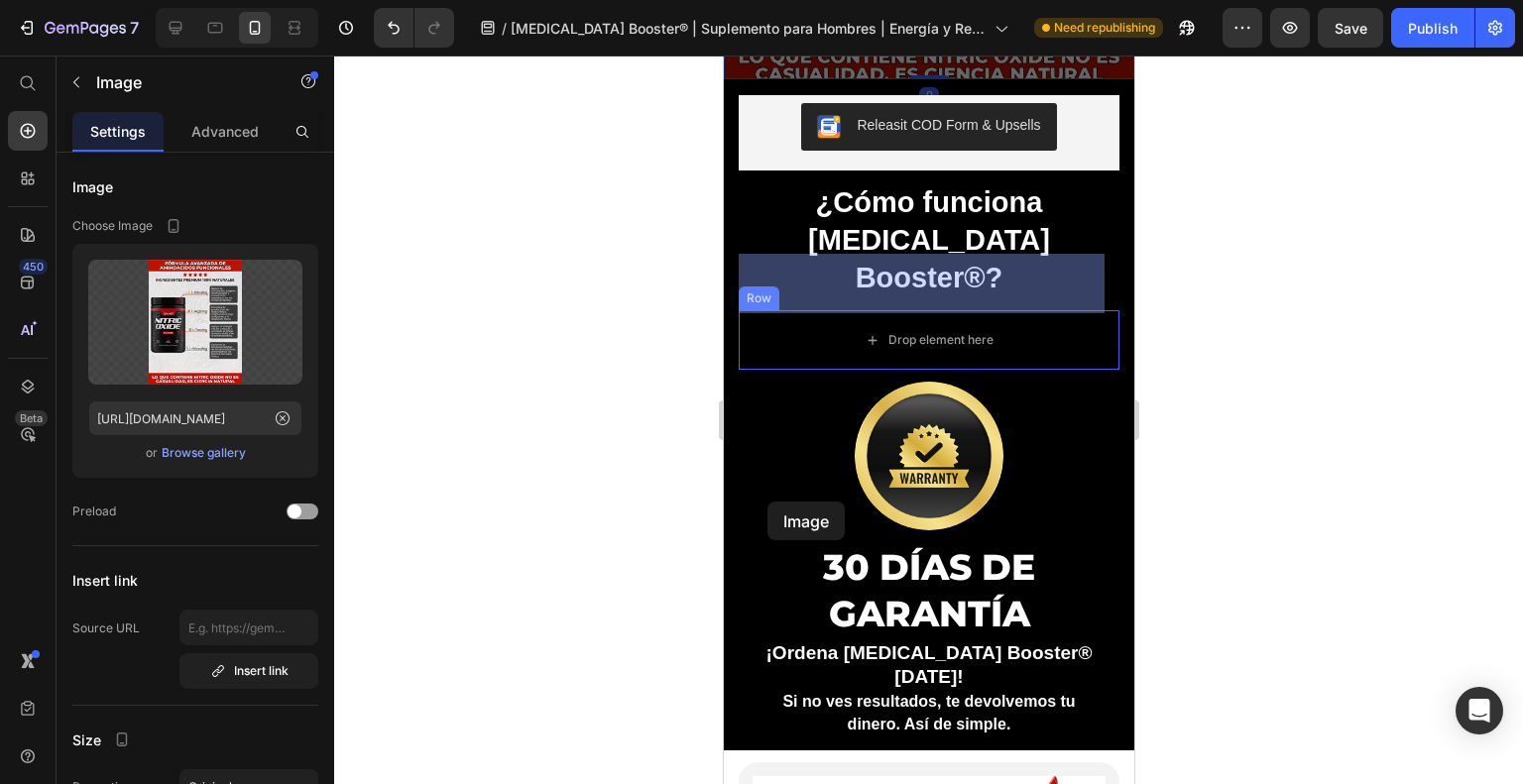 scroll, scrollTop: 6548, scrollLeft: 0, axis: vertical 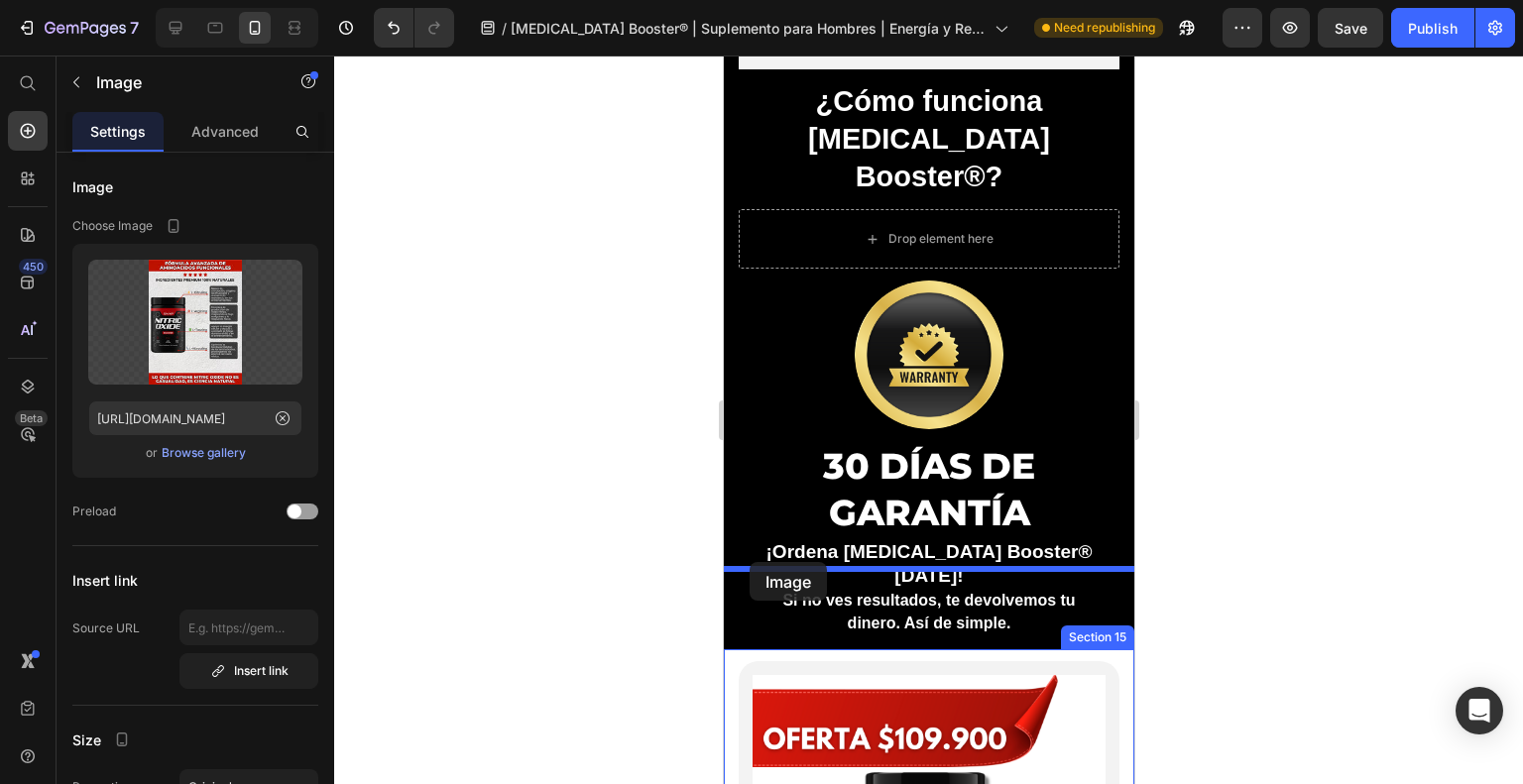 drag, startPoint x: 742, startPoint y: 112, endPoint x: 749, endPoint y: 562, distance: 450.05444 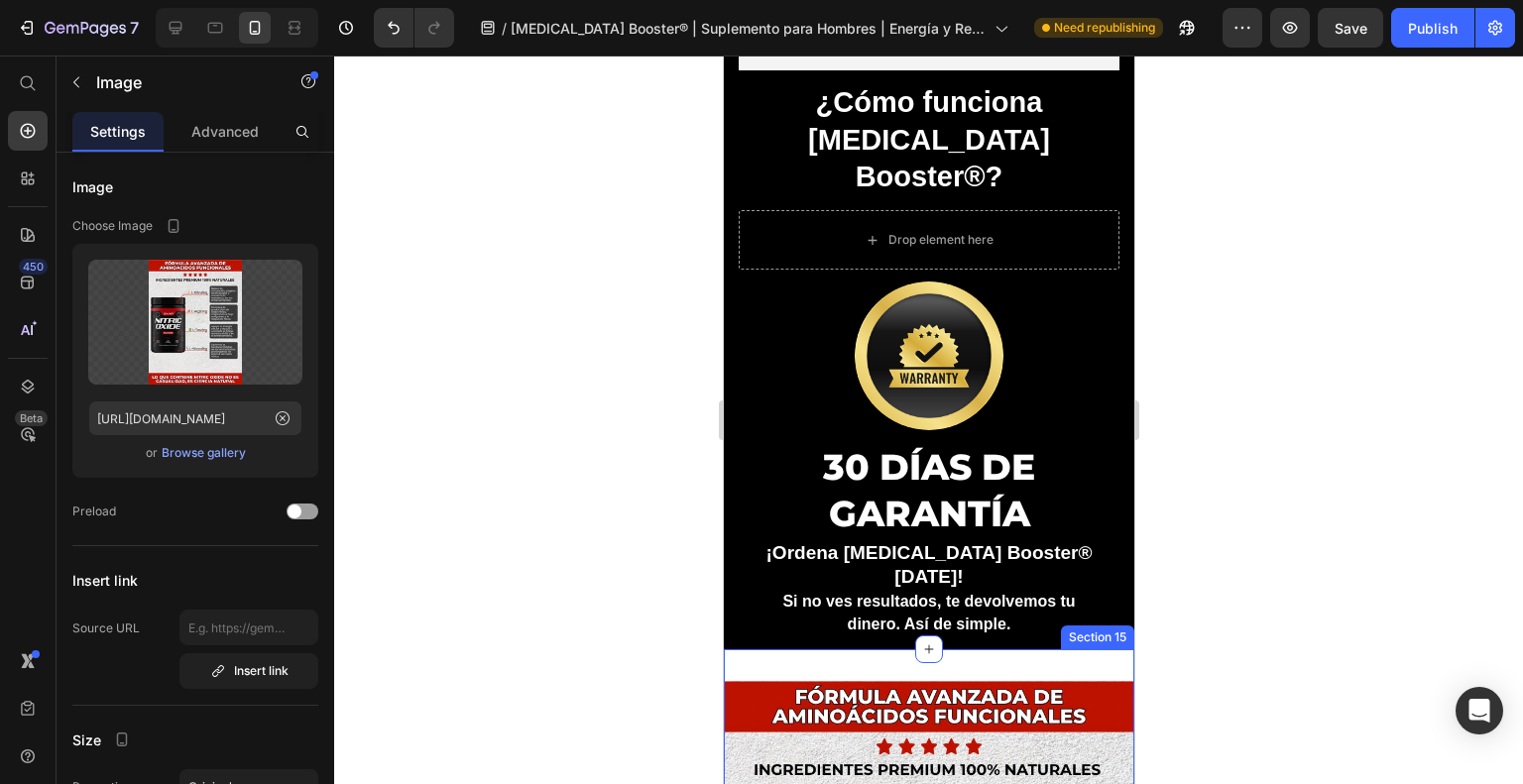 click on "Image   0 Section 15" at bounding box center (928, 954) 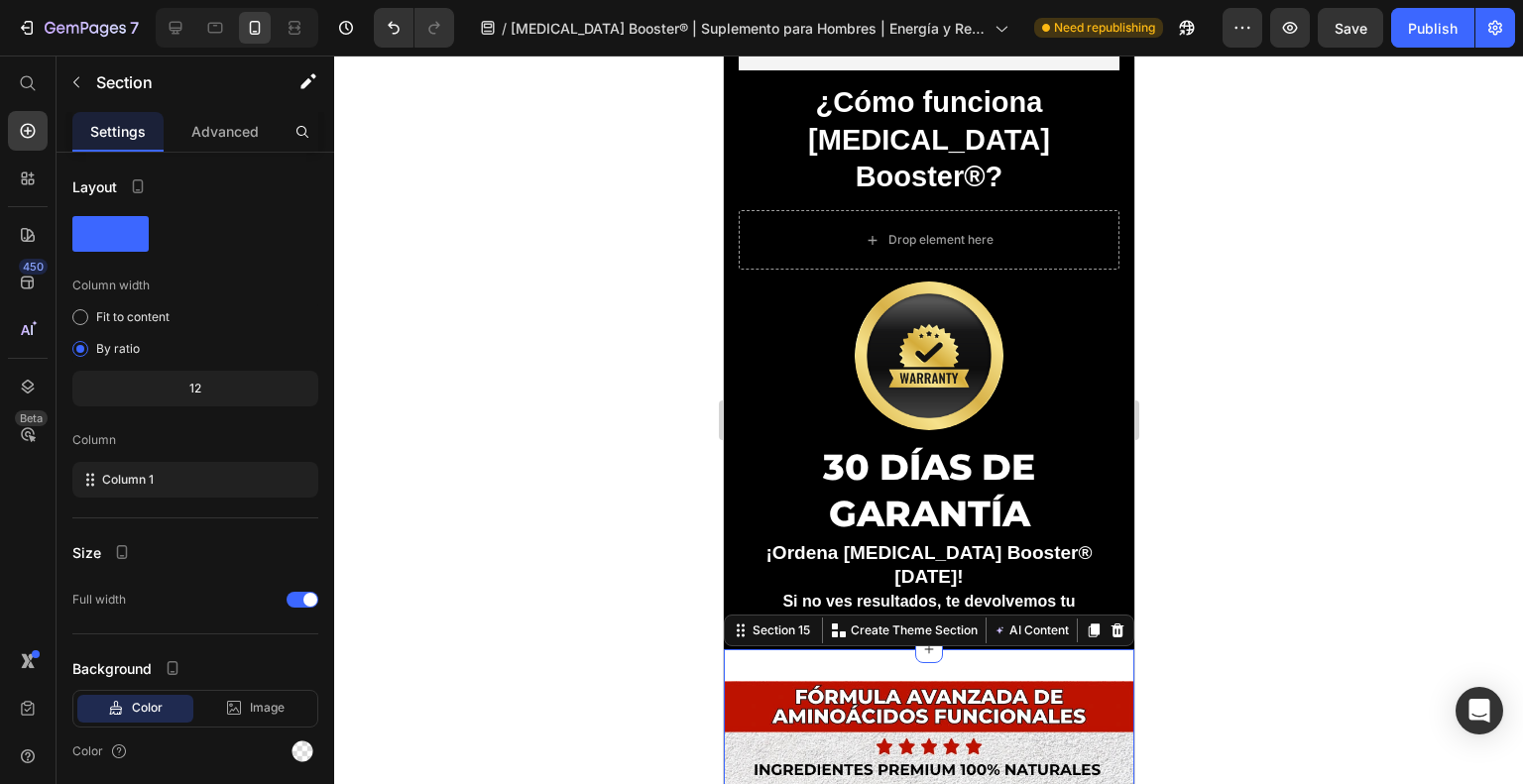 click 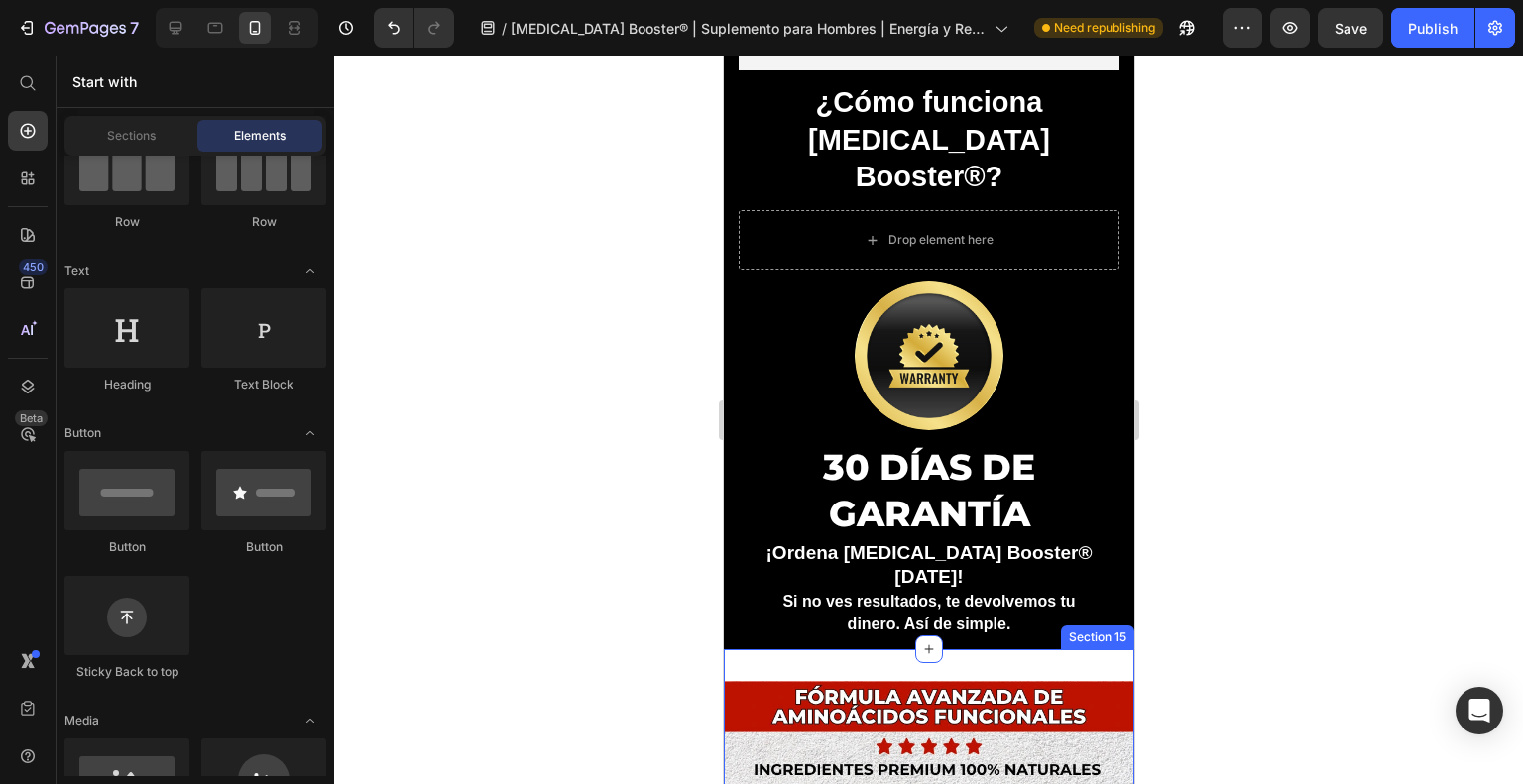 click on "Image Section 15" at bounding box center (928, 954) 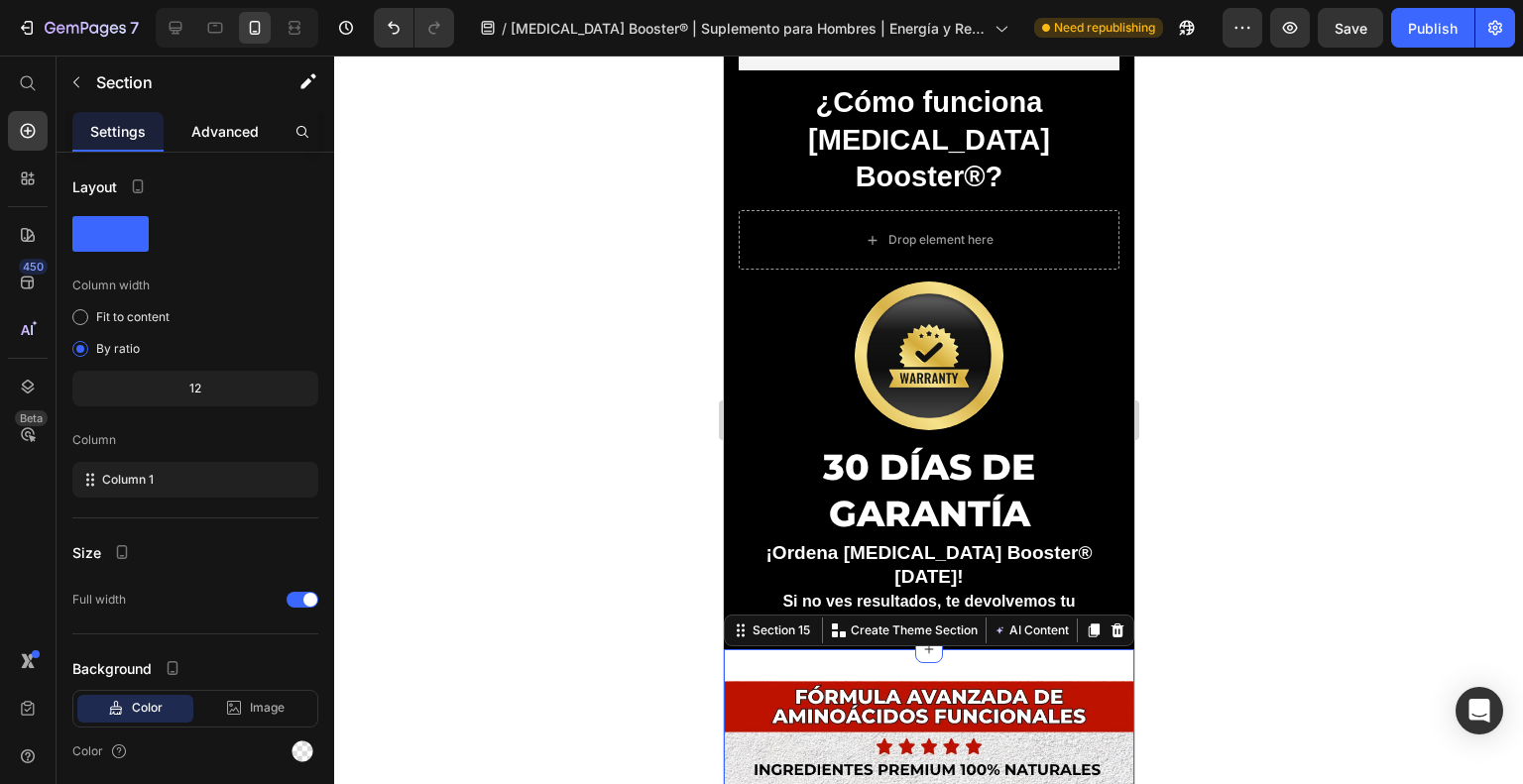 click on "Advanced" at bounding box center [225, 131] 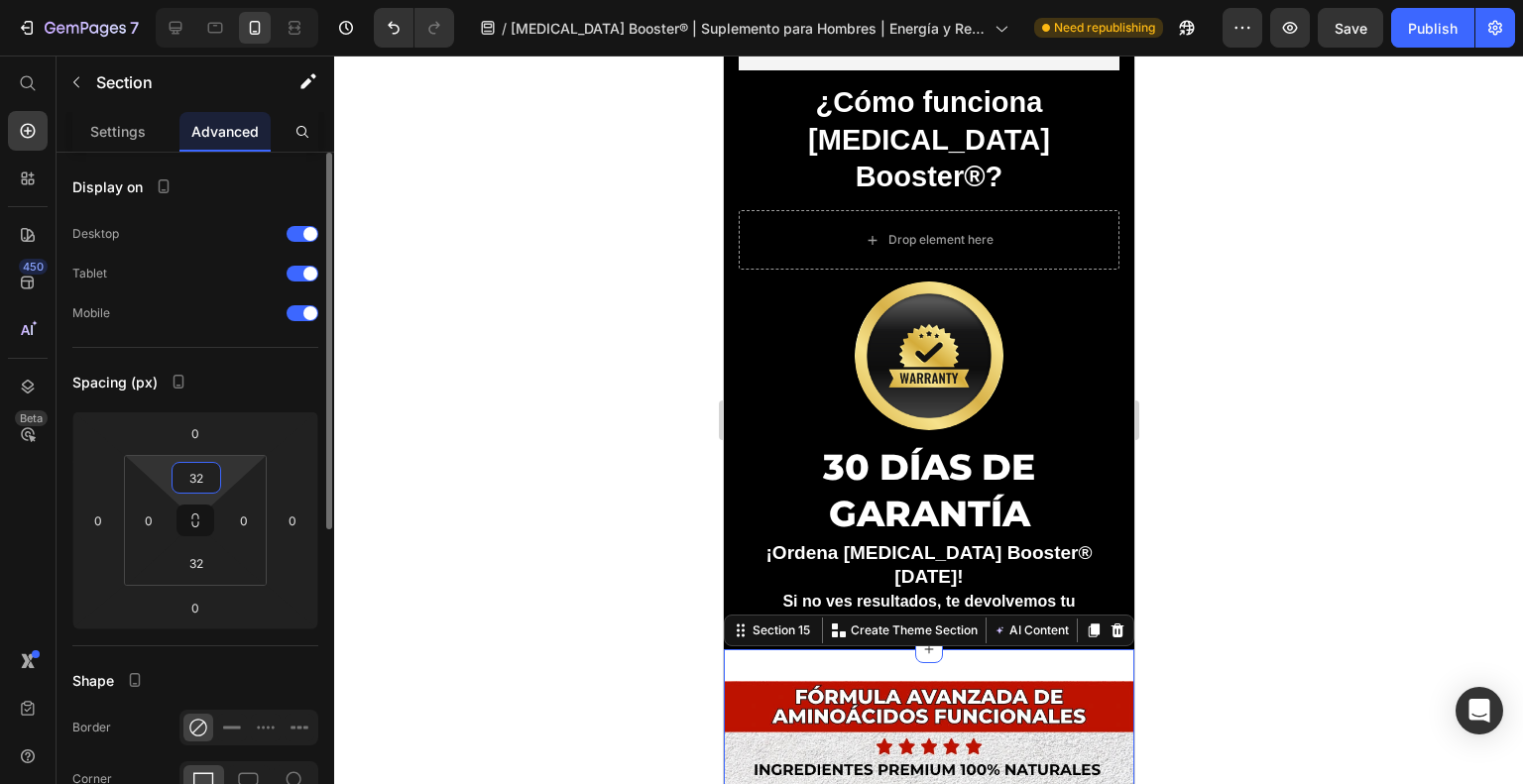 click on "32" at bounding box center [196, 478] 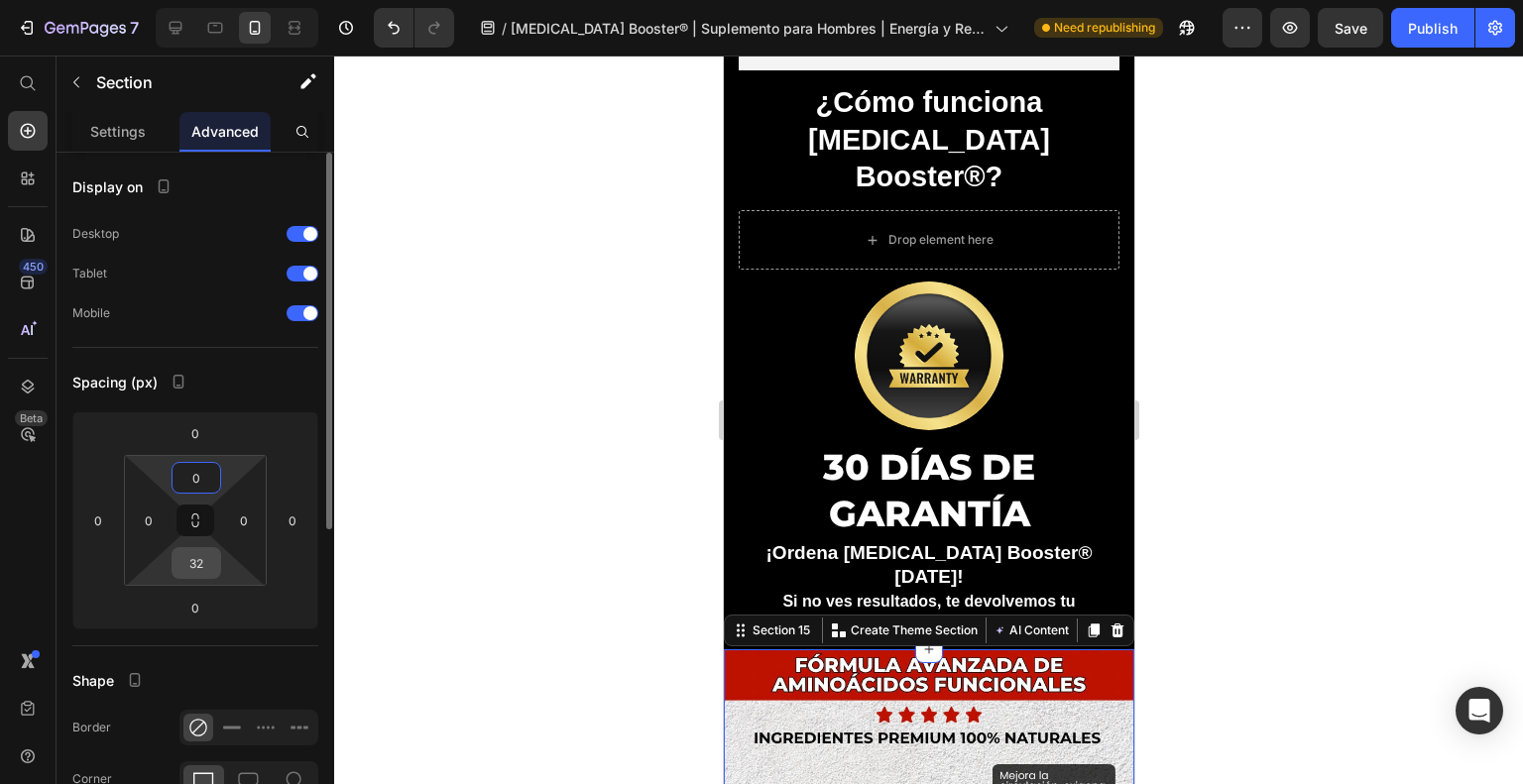 type on "0" 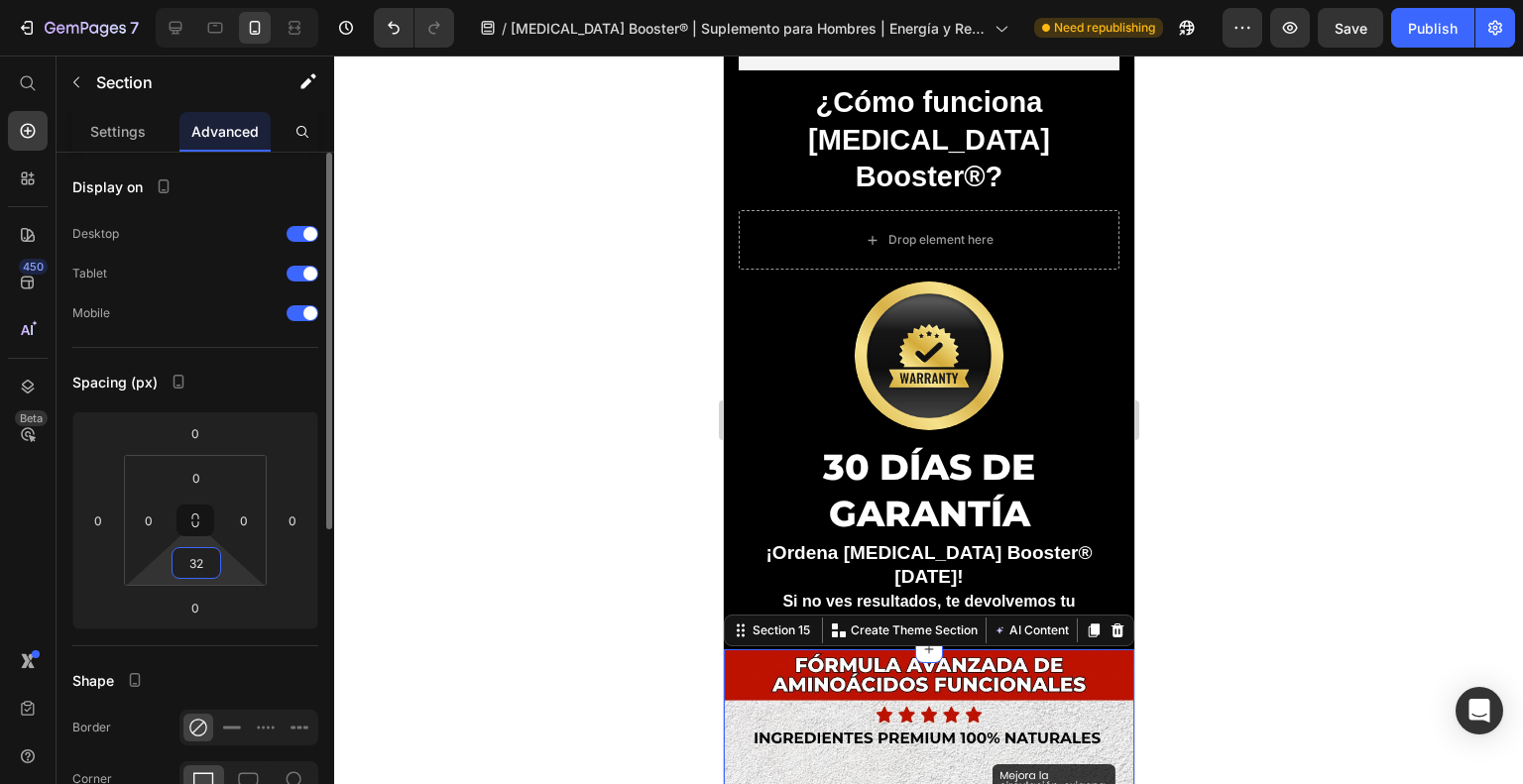 click on "32" at bounding box center (196, 563) 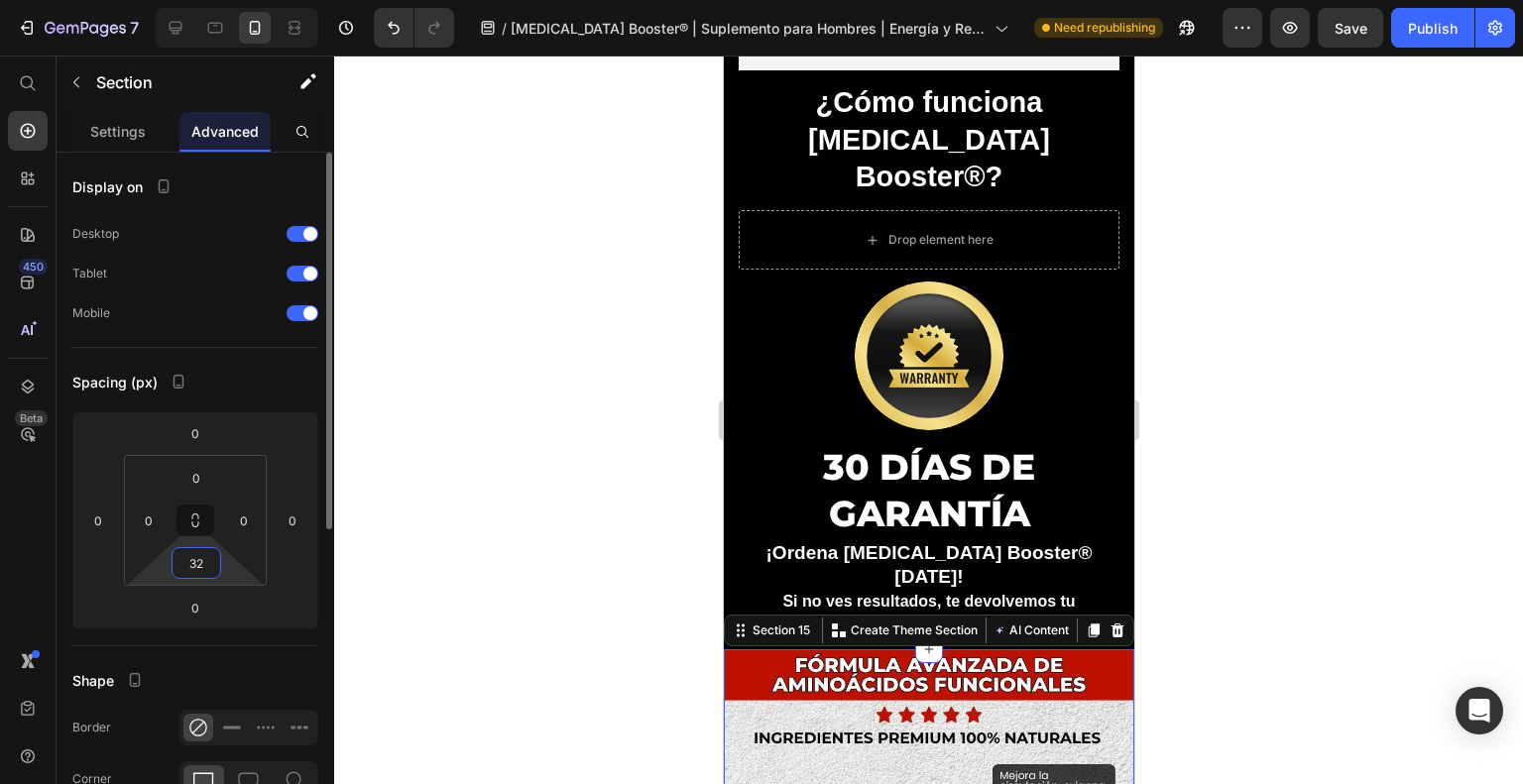 type on "0" 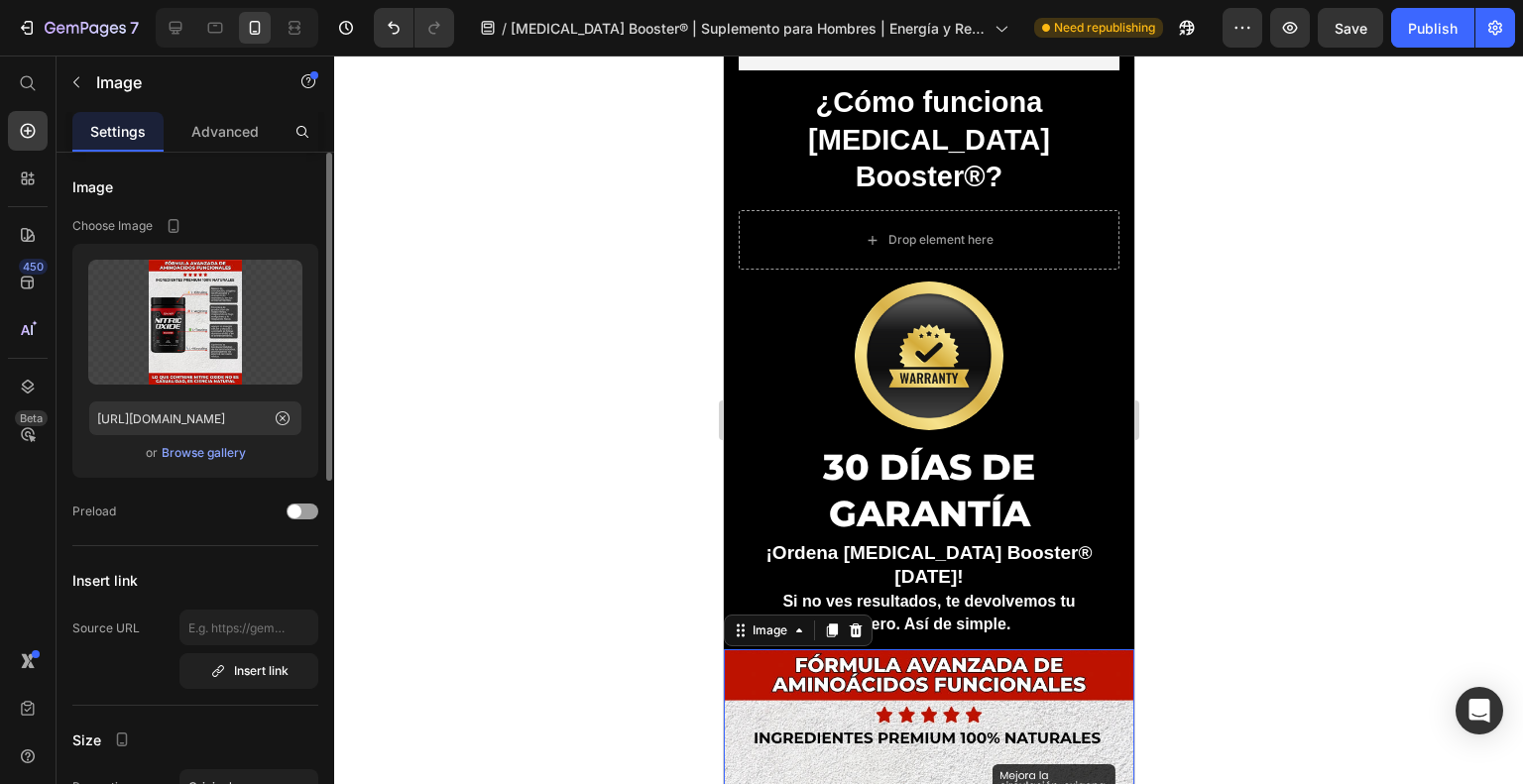 click at bounding box center (928, 923) 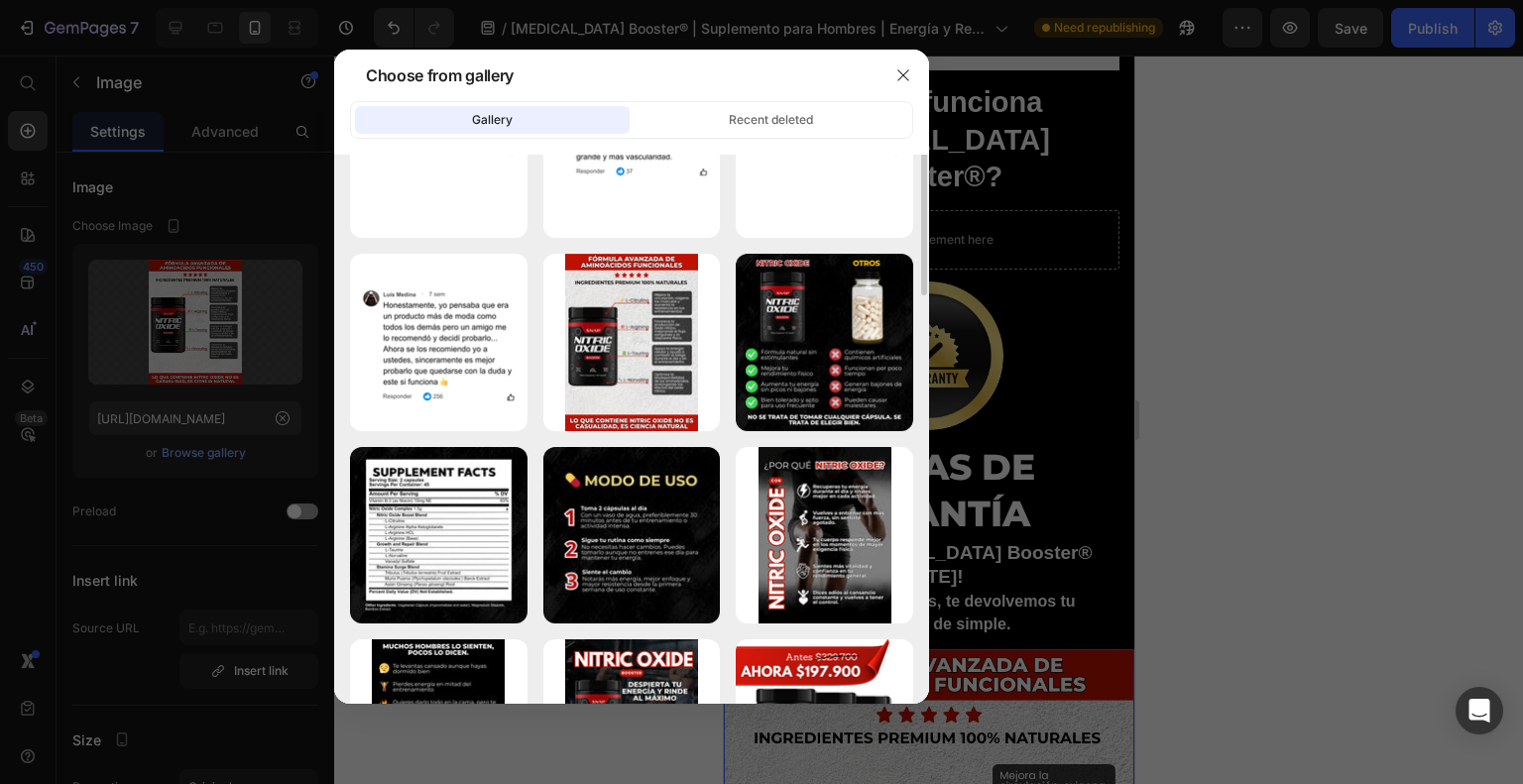 scroll, scrollTop: 0, scrollLeft: 0, axis: both 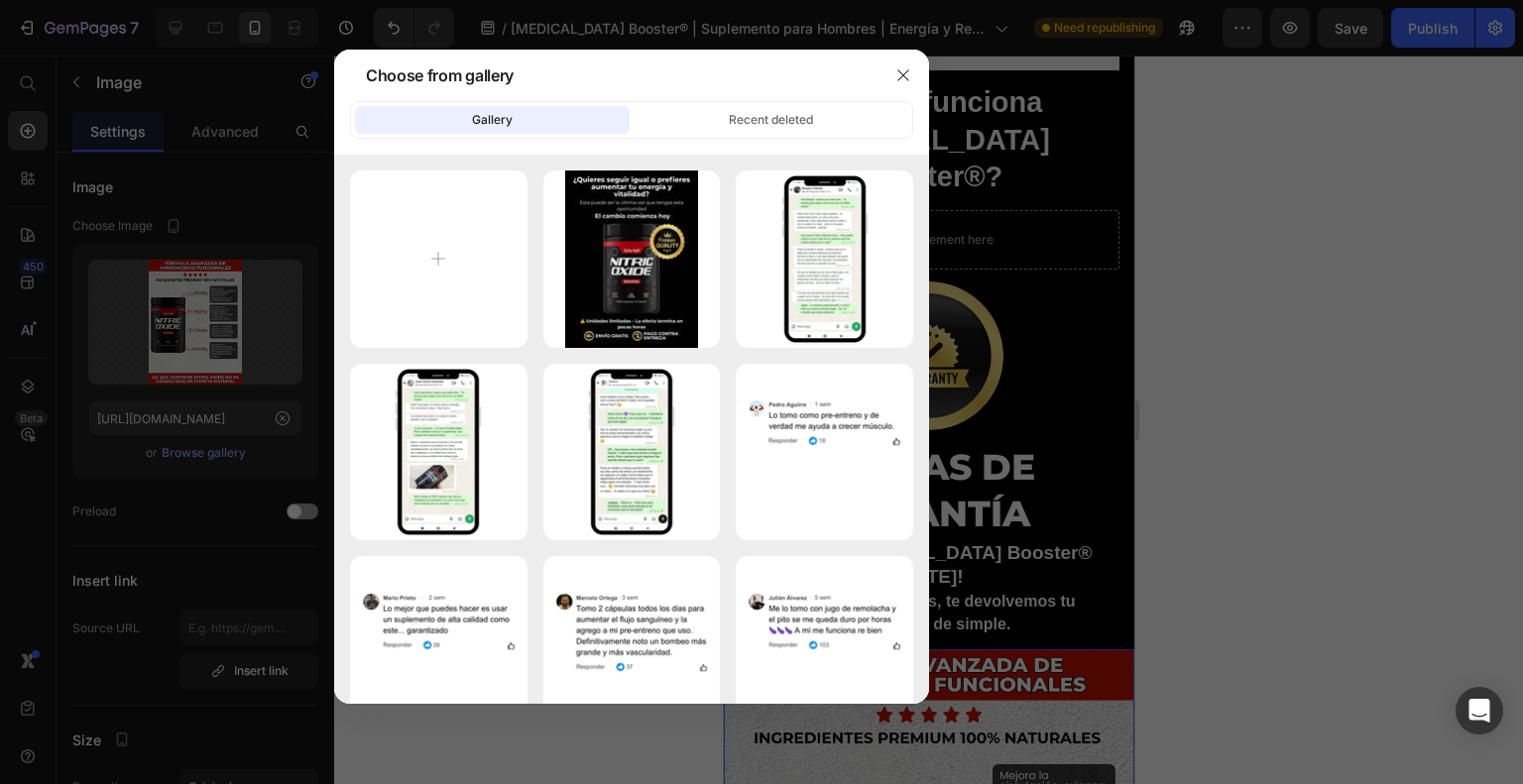 click at bounding box center (762, 392) 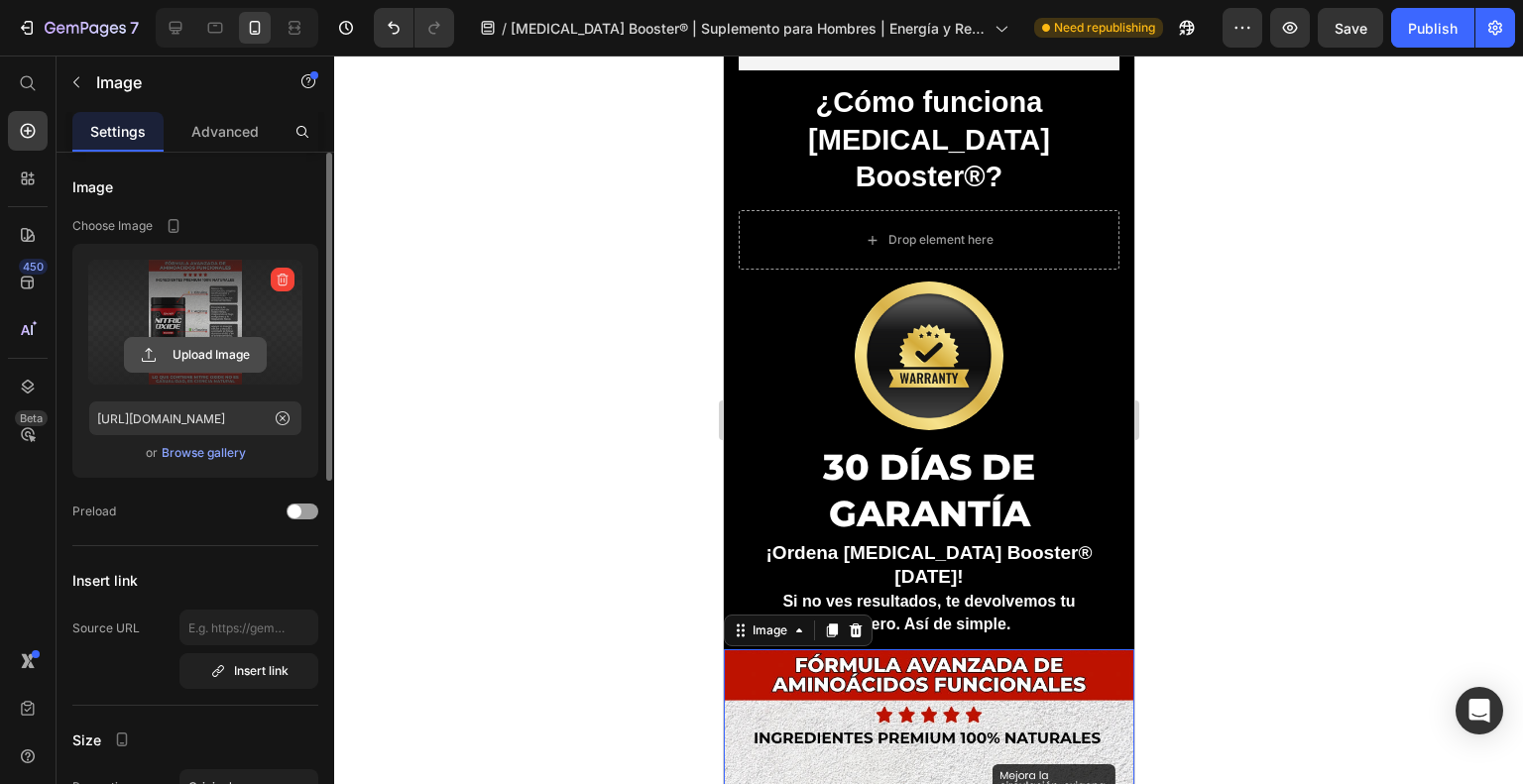 click 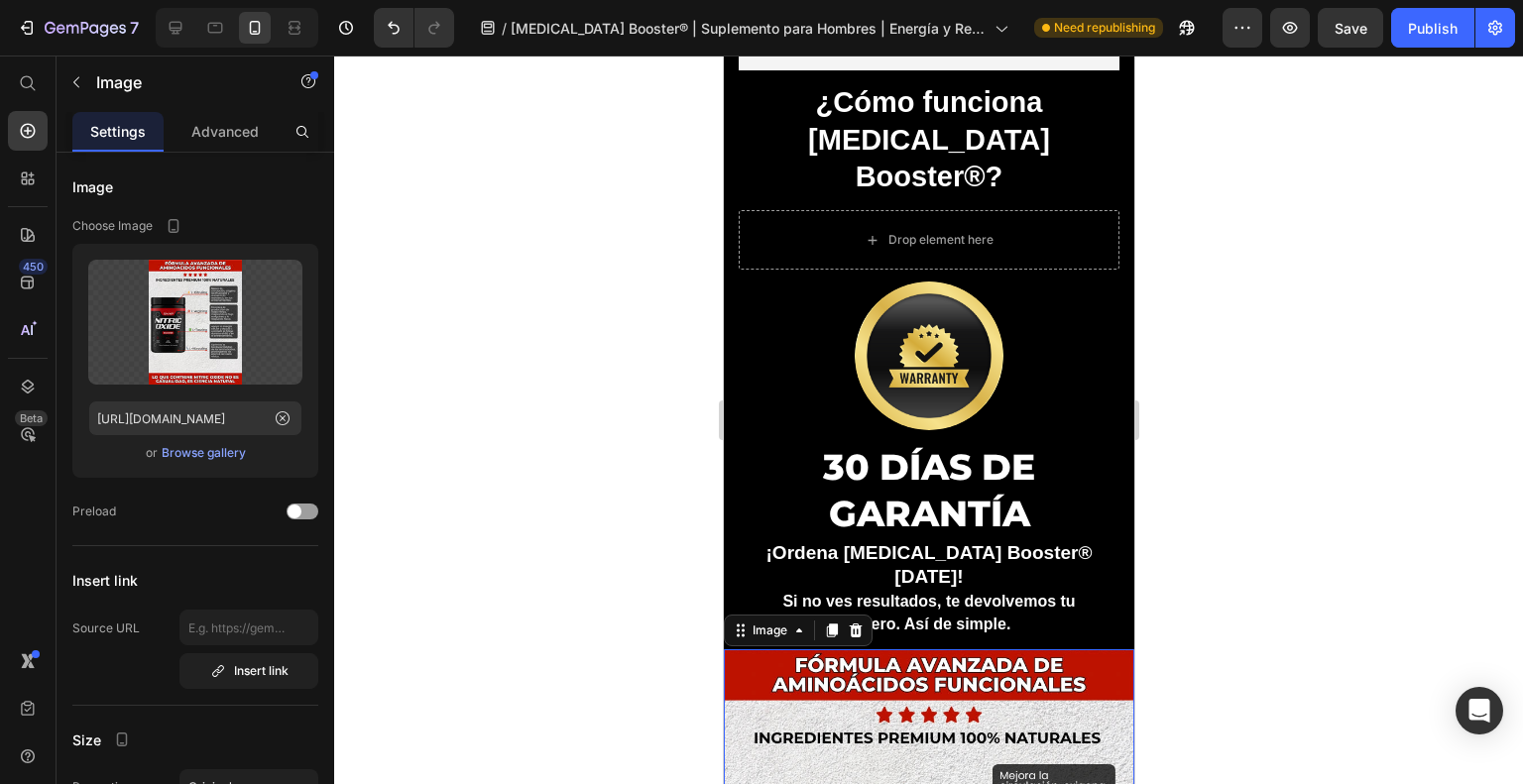 type on "[URL][DOMAIN_NAME]" 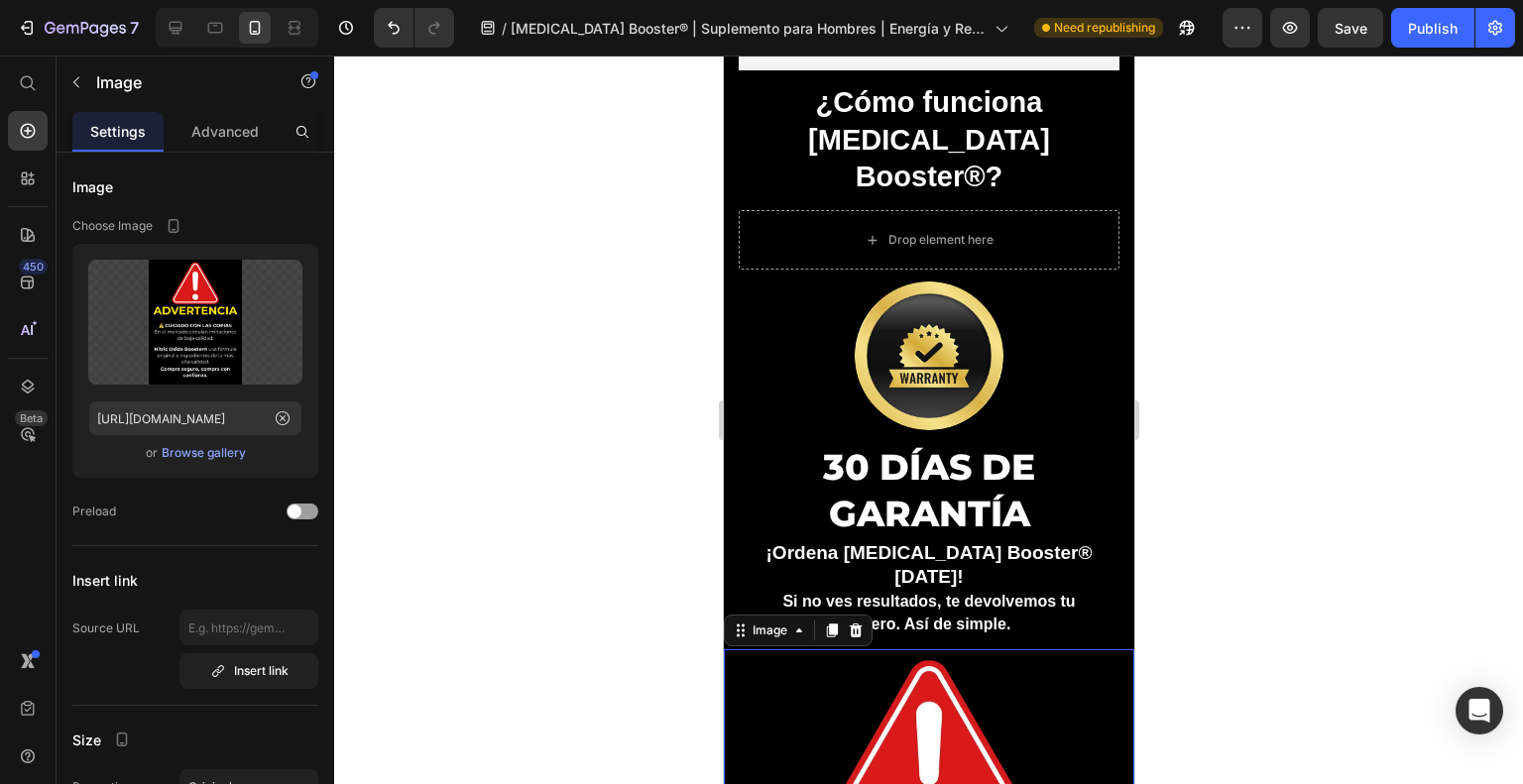 click 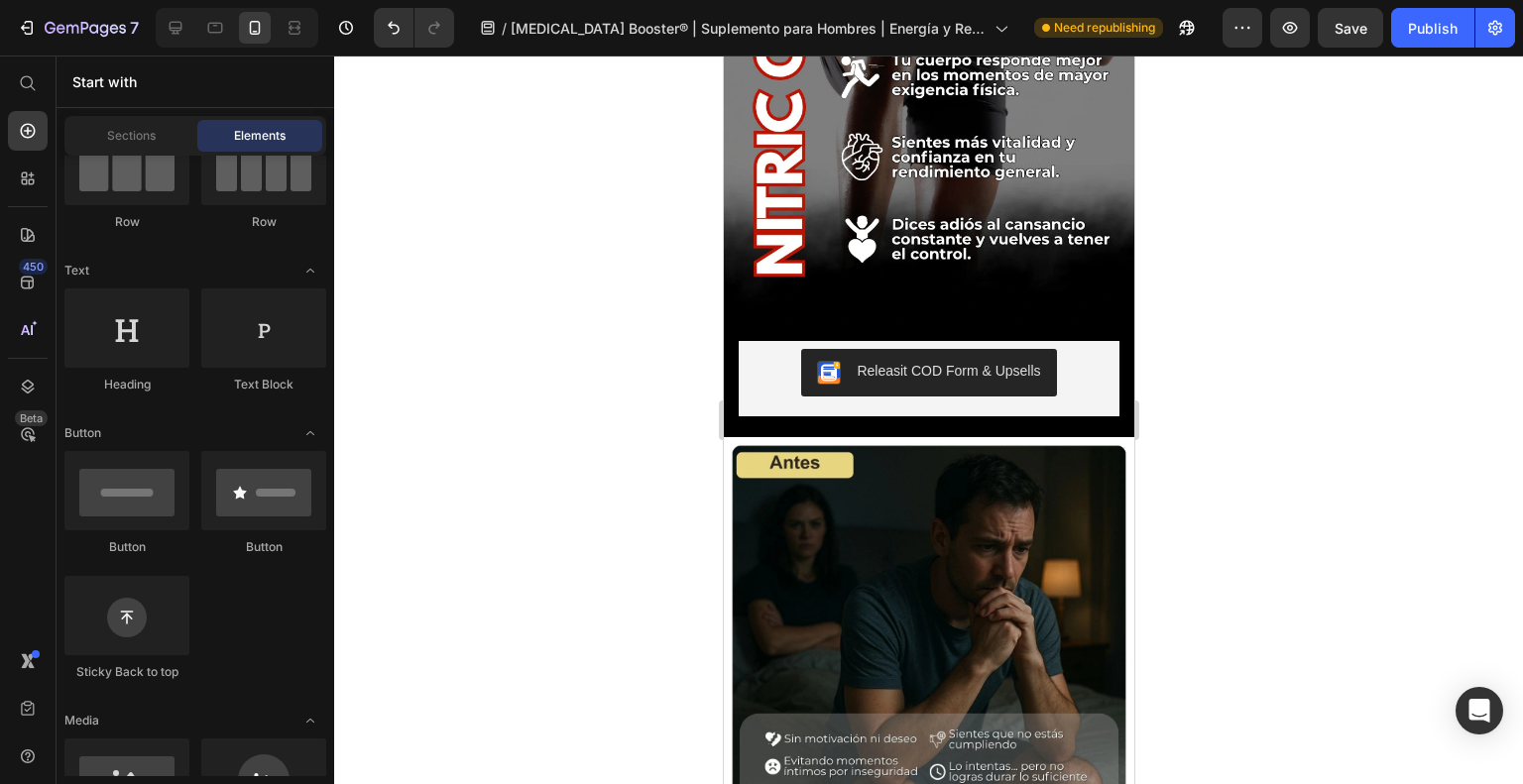 scroll, scrollTop: 1889, scrollLeft: 0, axis: vertical 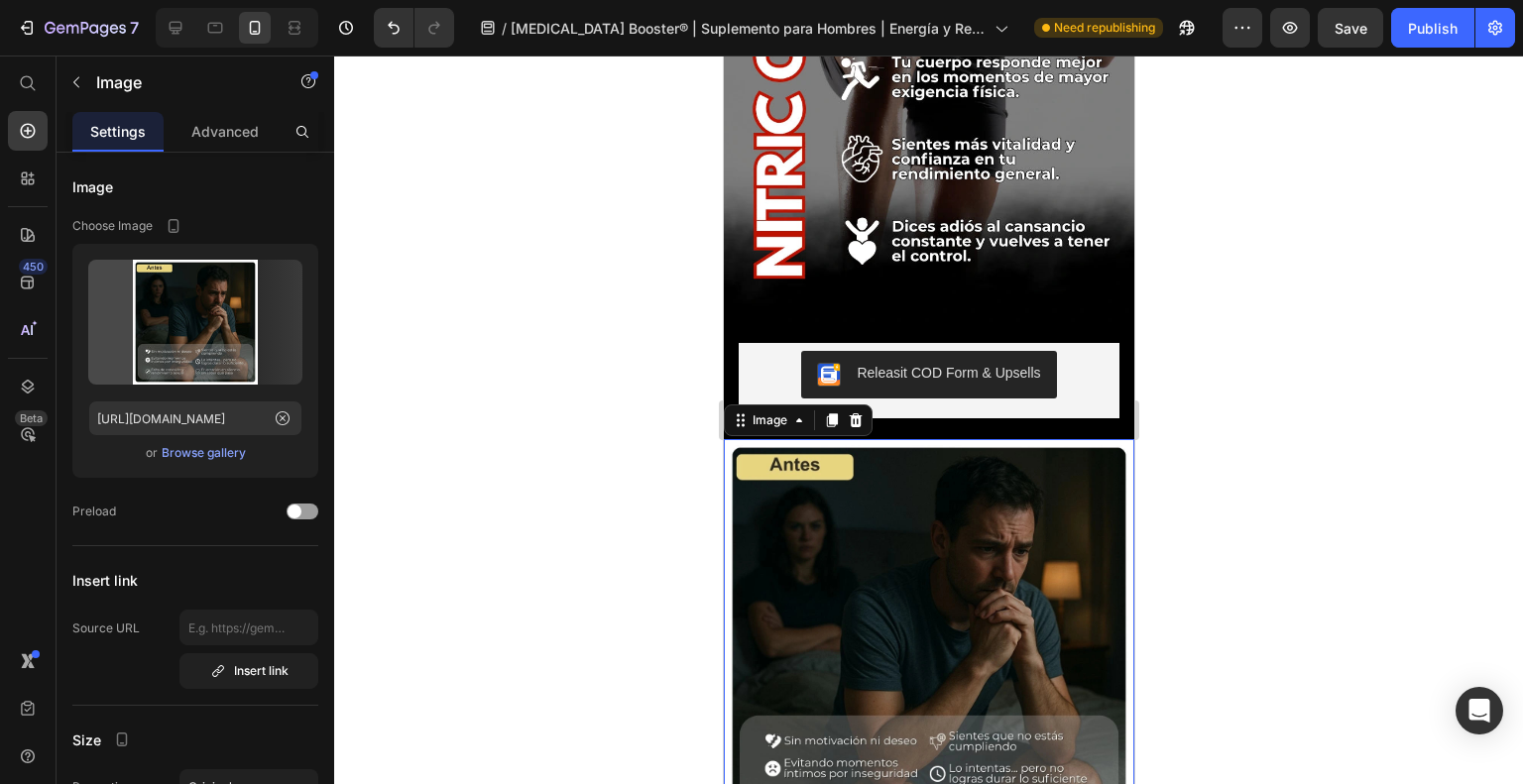 click at bounding box center [928, 644] 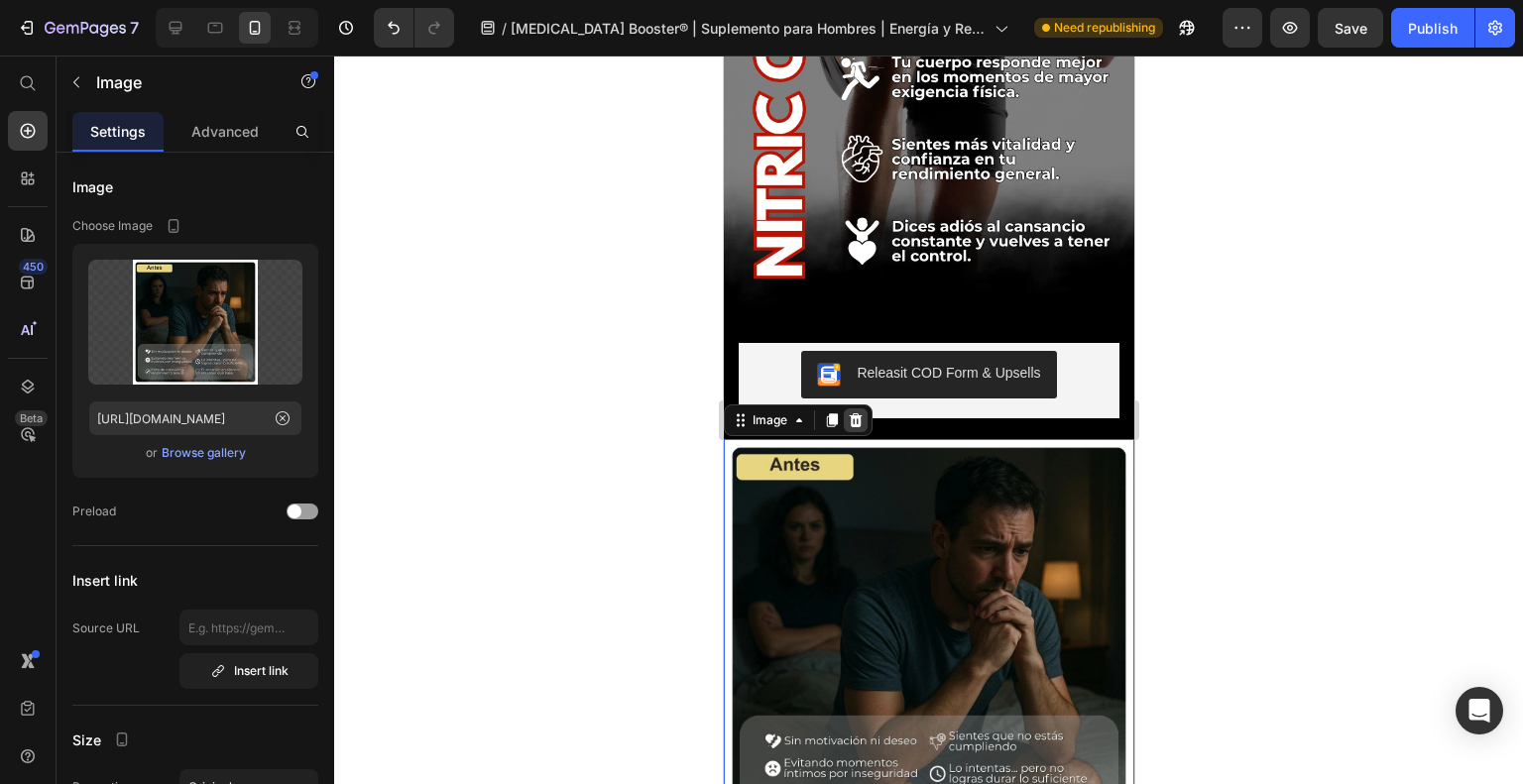 click 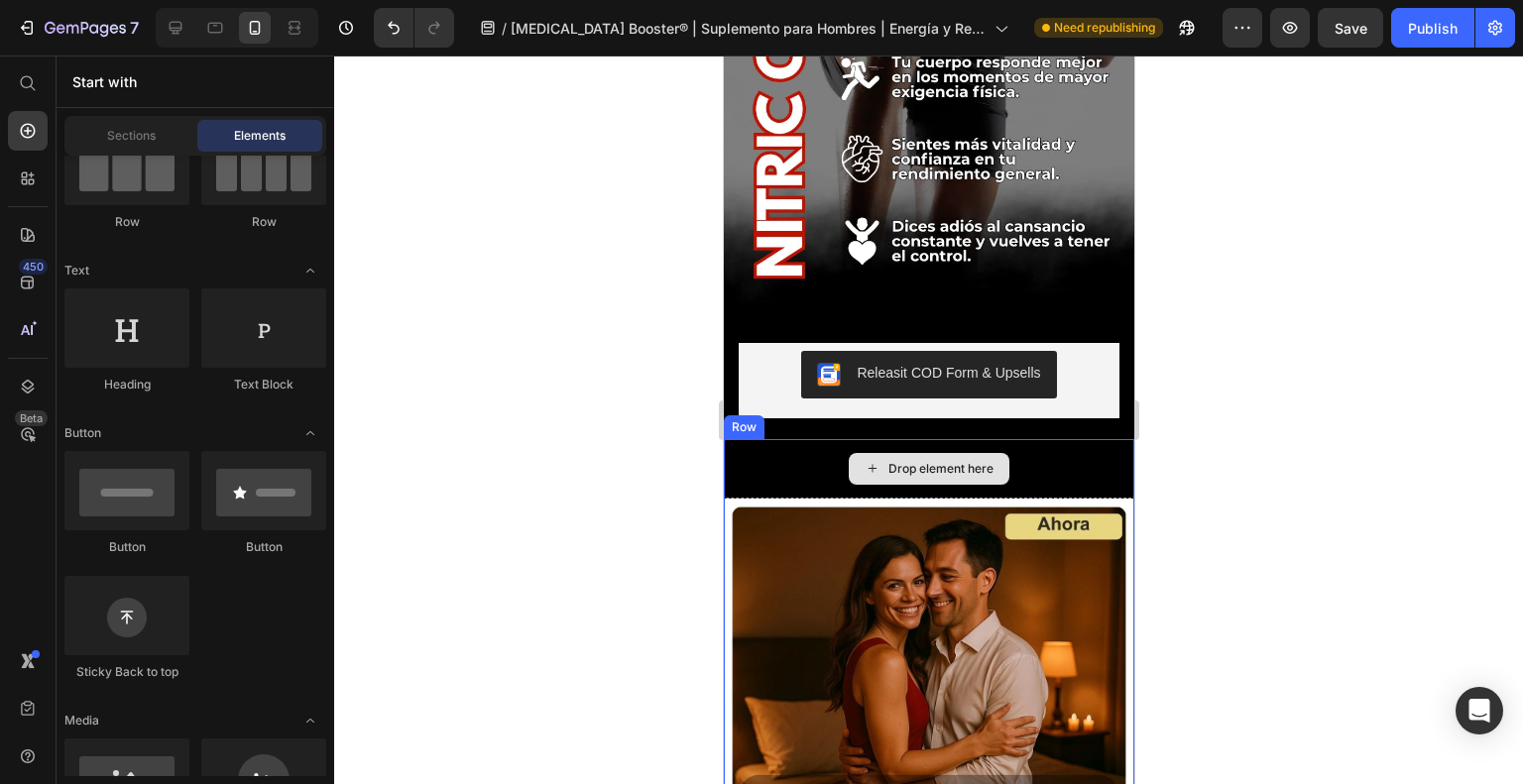 click on "Drop element here" at bounding box center (928, 469) 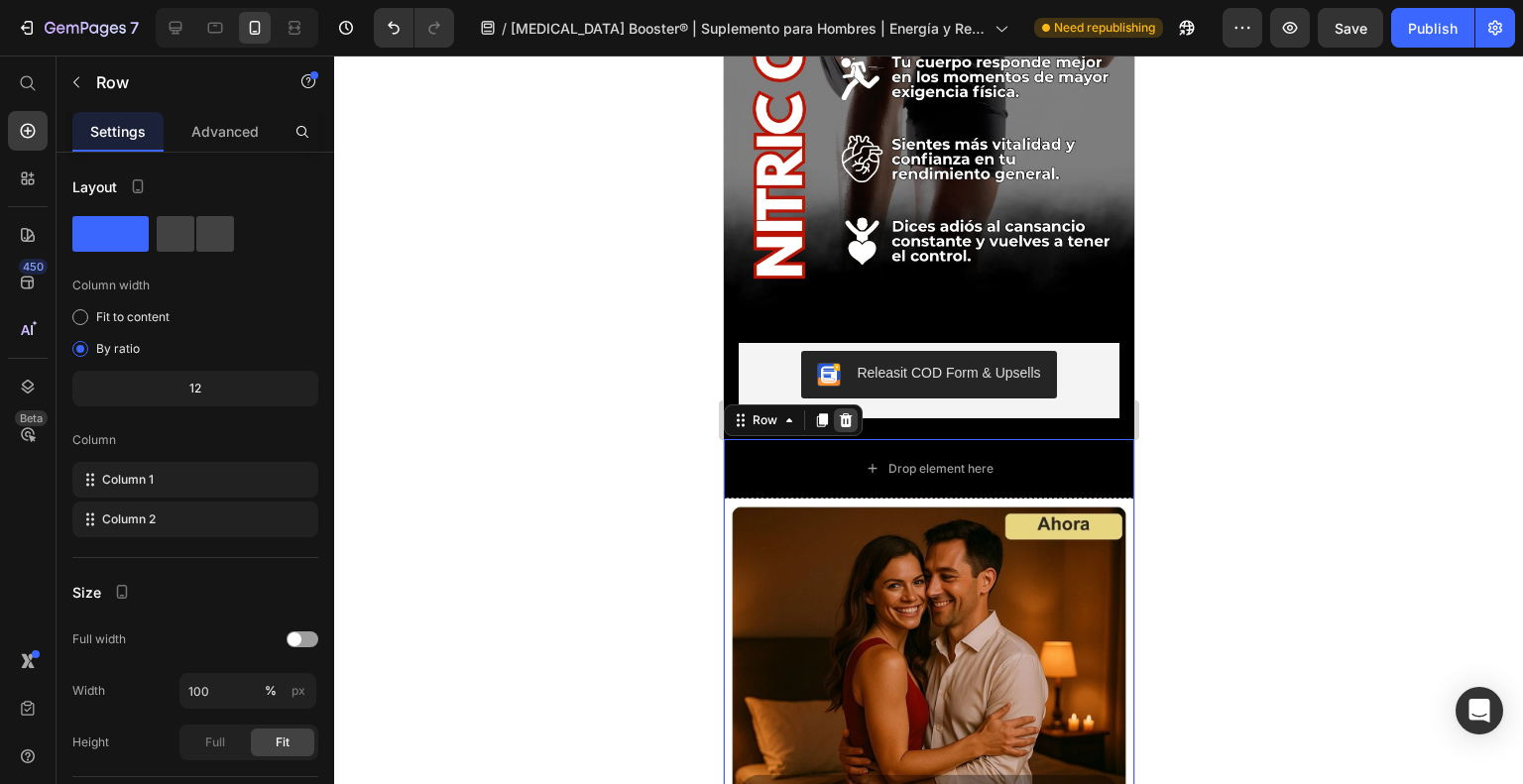 click 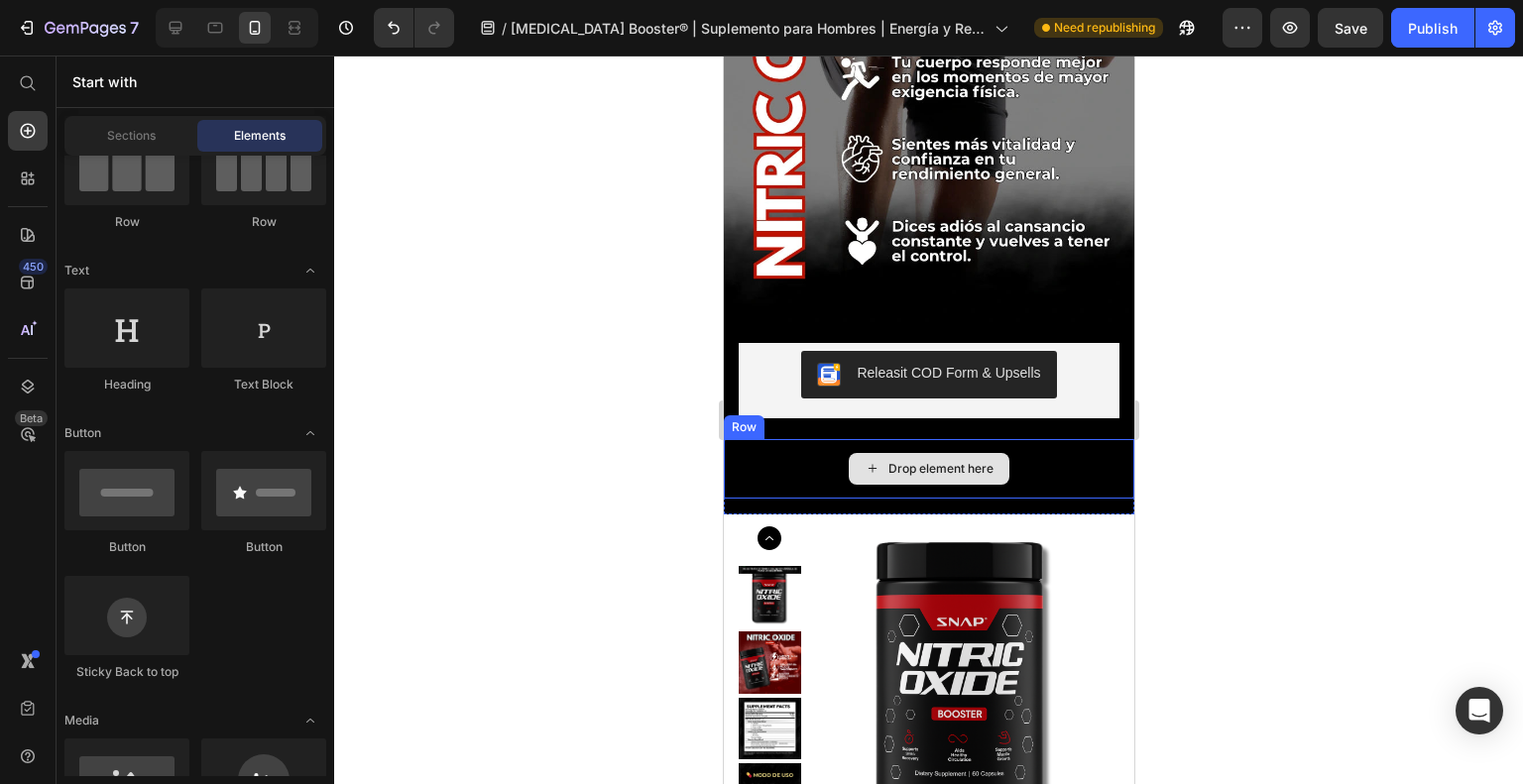 click on "Drop element here" at bounding box center (928, 469) 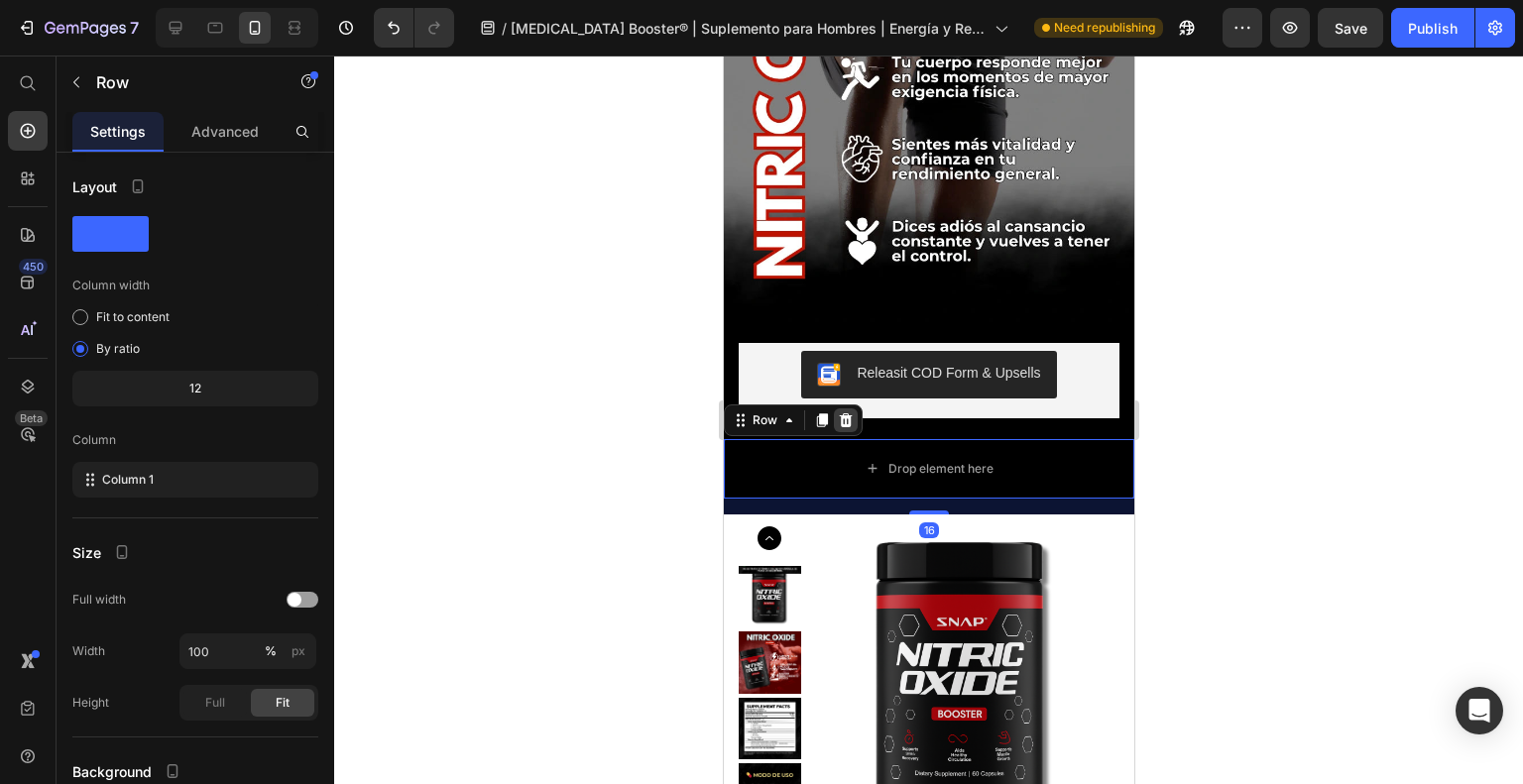 click 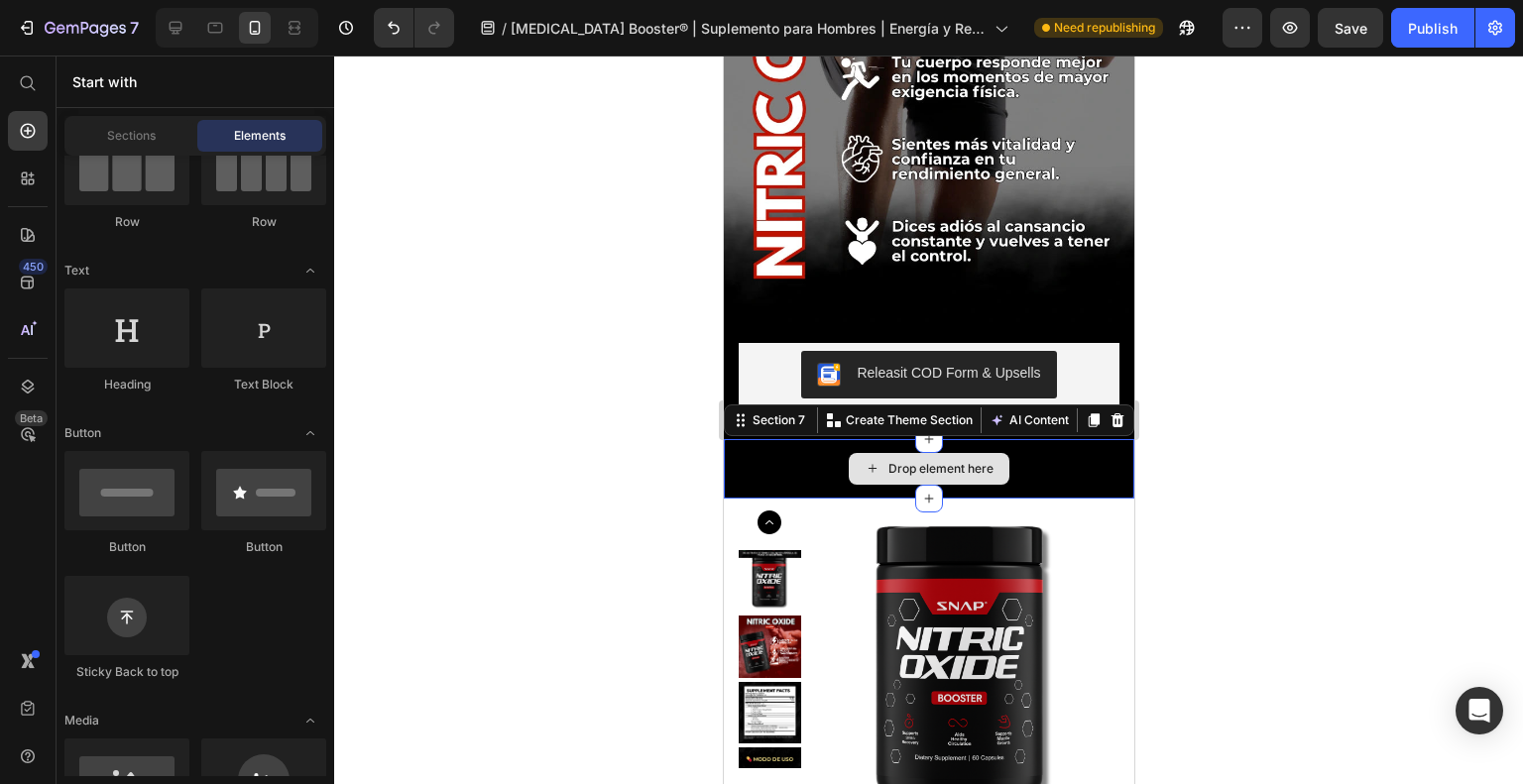 click on "Drop element here" at bounding box center [928, 469] 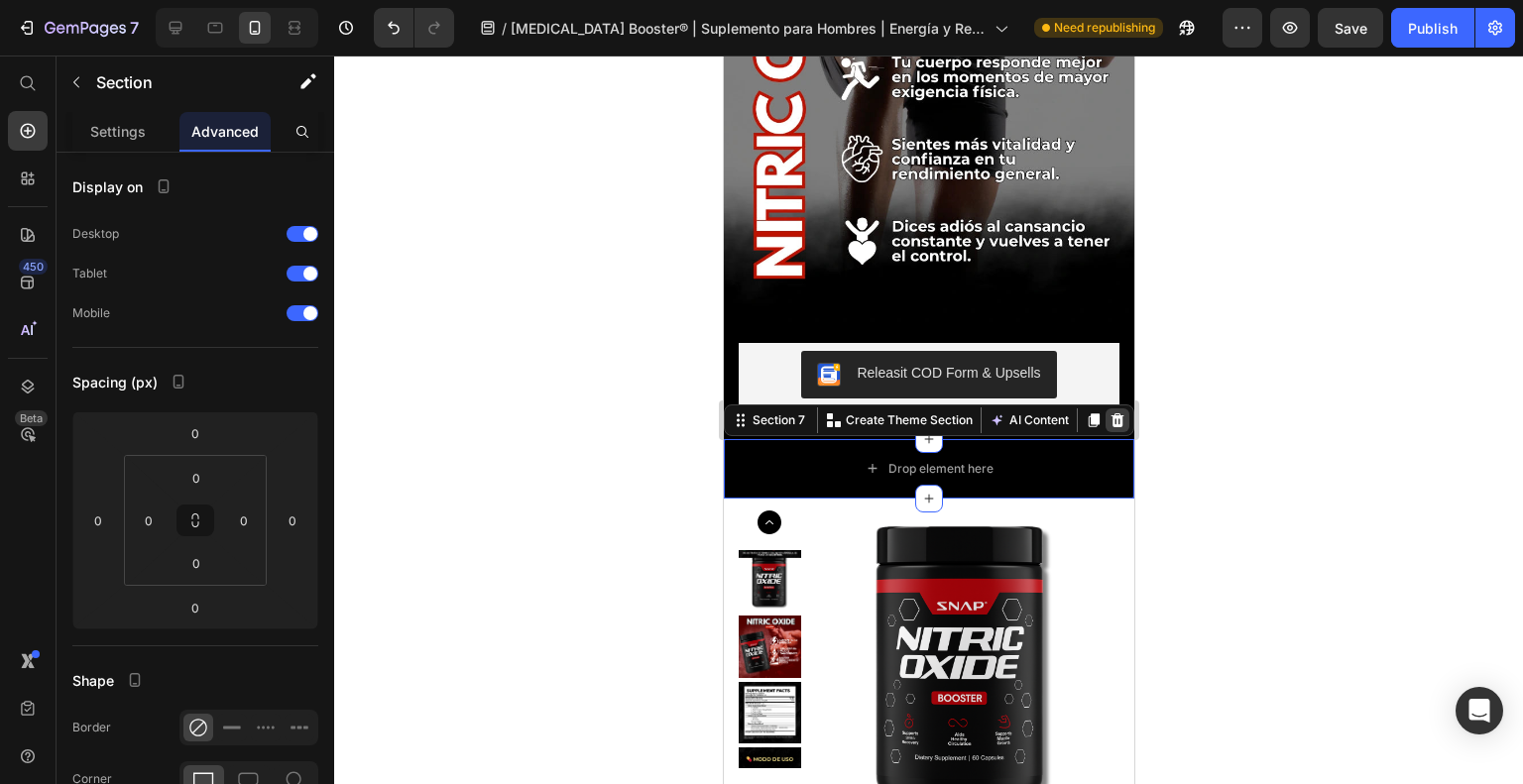 click at bounding box center (1116, 420) 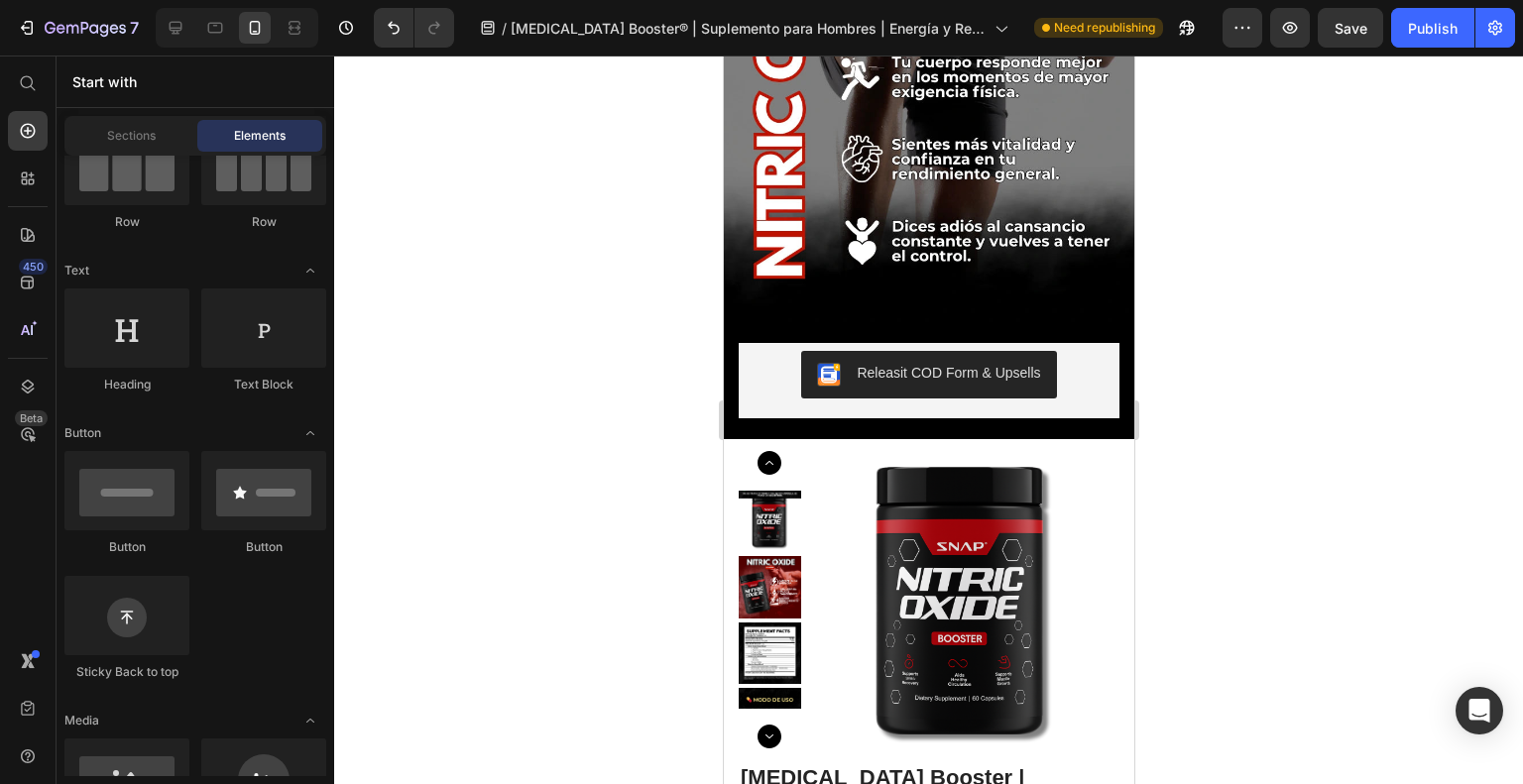 click 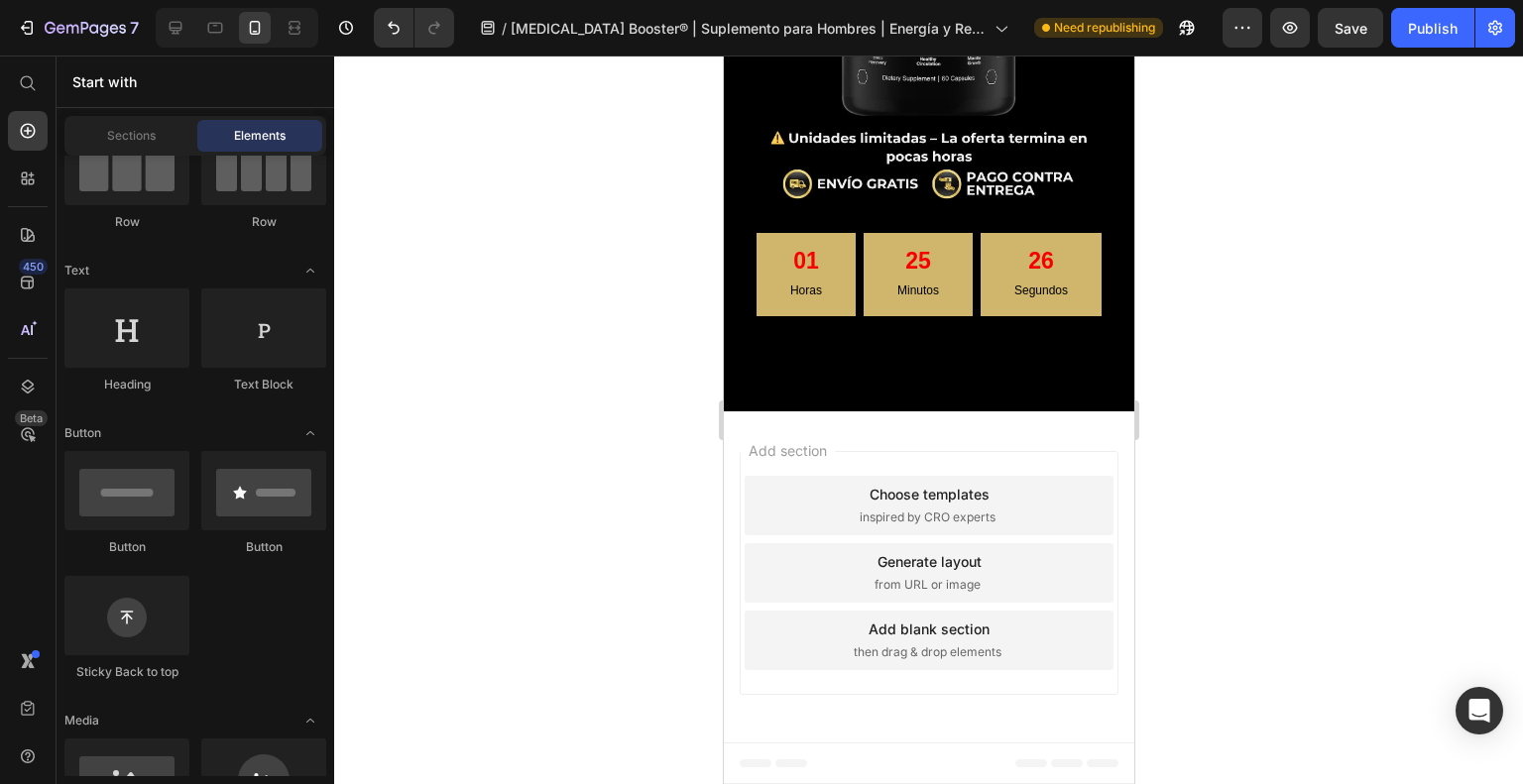 scroll, scrollTop: 9025, scrollLeft: 0, axis: vertical 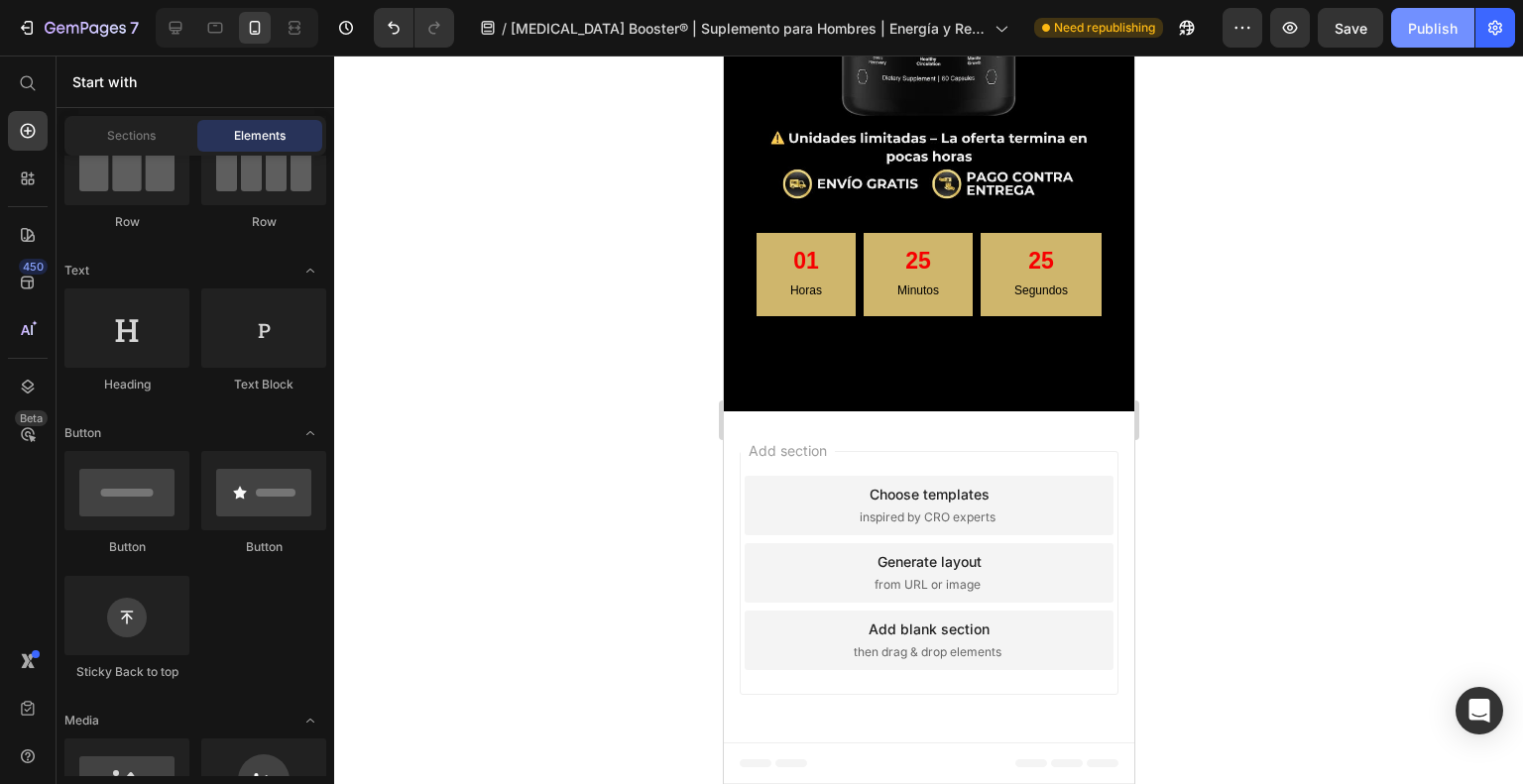 click on "Publish" 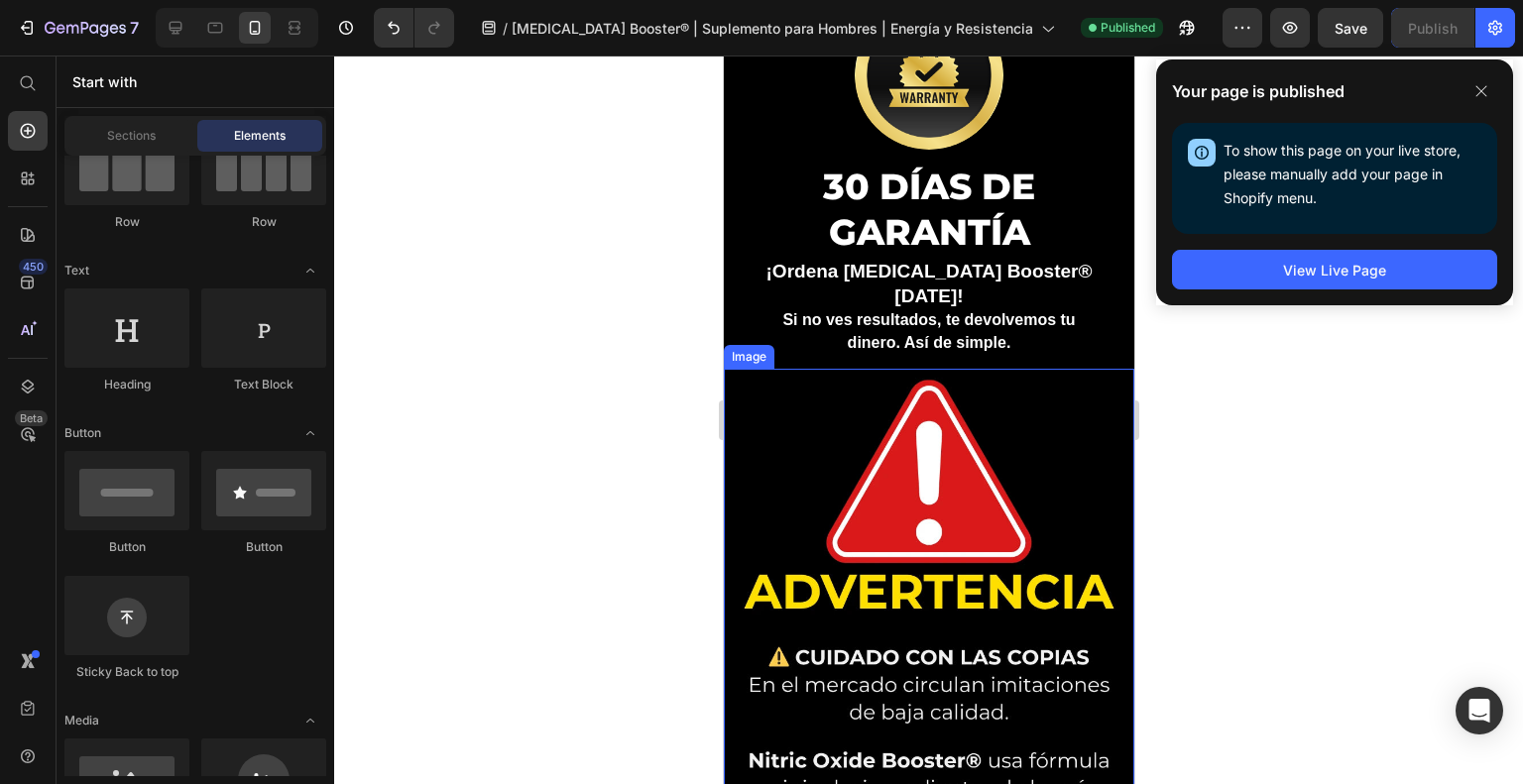 scroll, scrollTop: 5556, scrollLeft: 0, axis: vertical 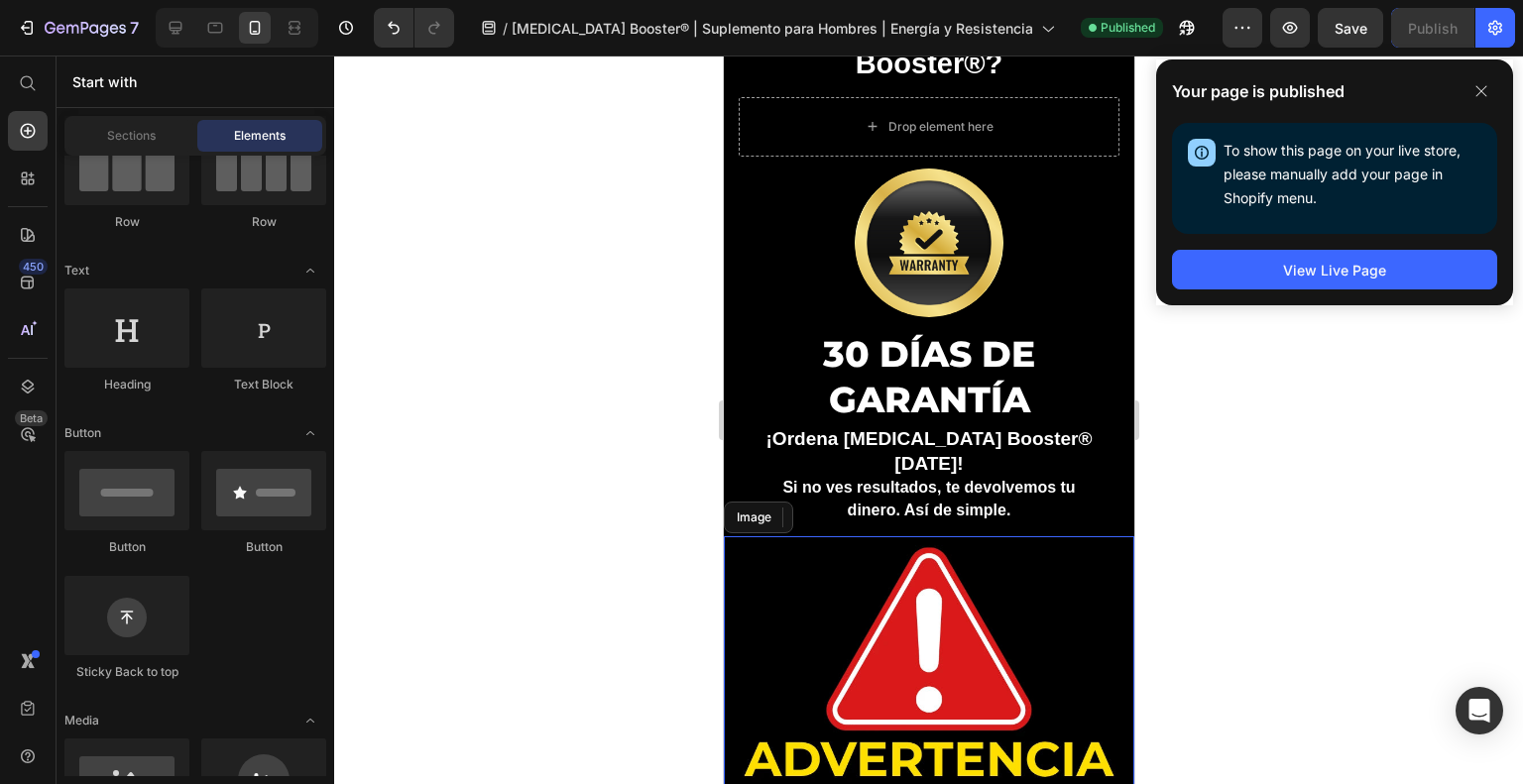 click at bounding box center [928, 810] 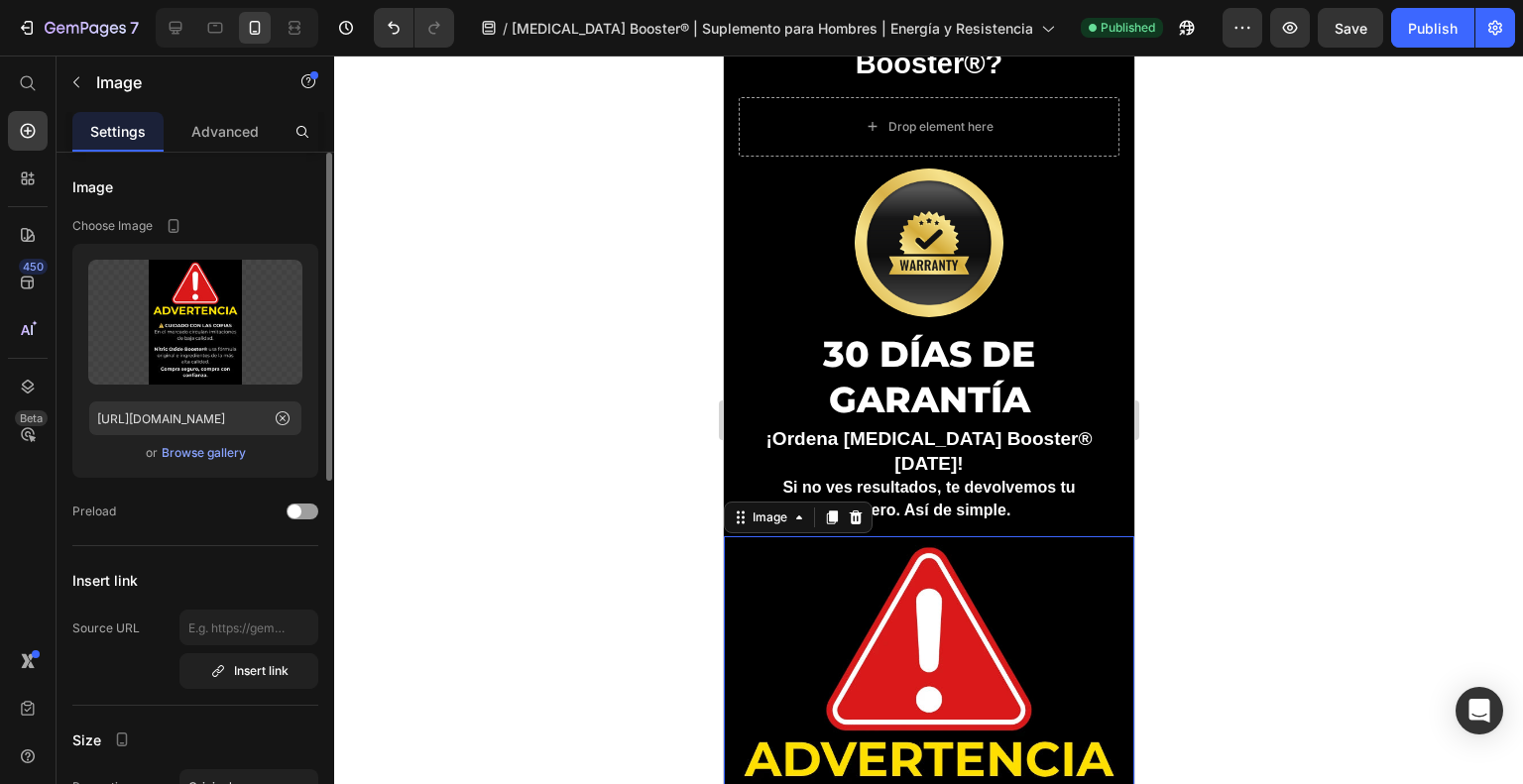 drag, startPoint x: 238, startPoint y: 131, endPoint x: 252, endPoint y: 158, distance: 30.413813 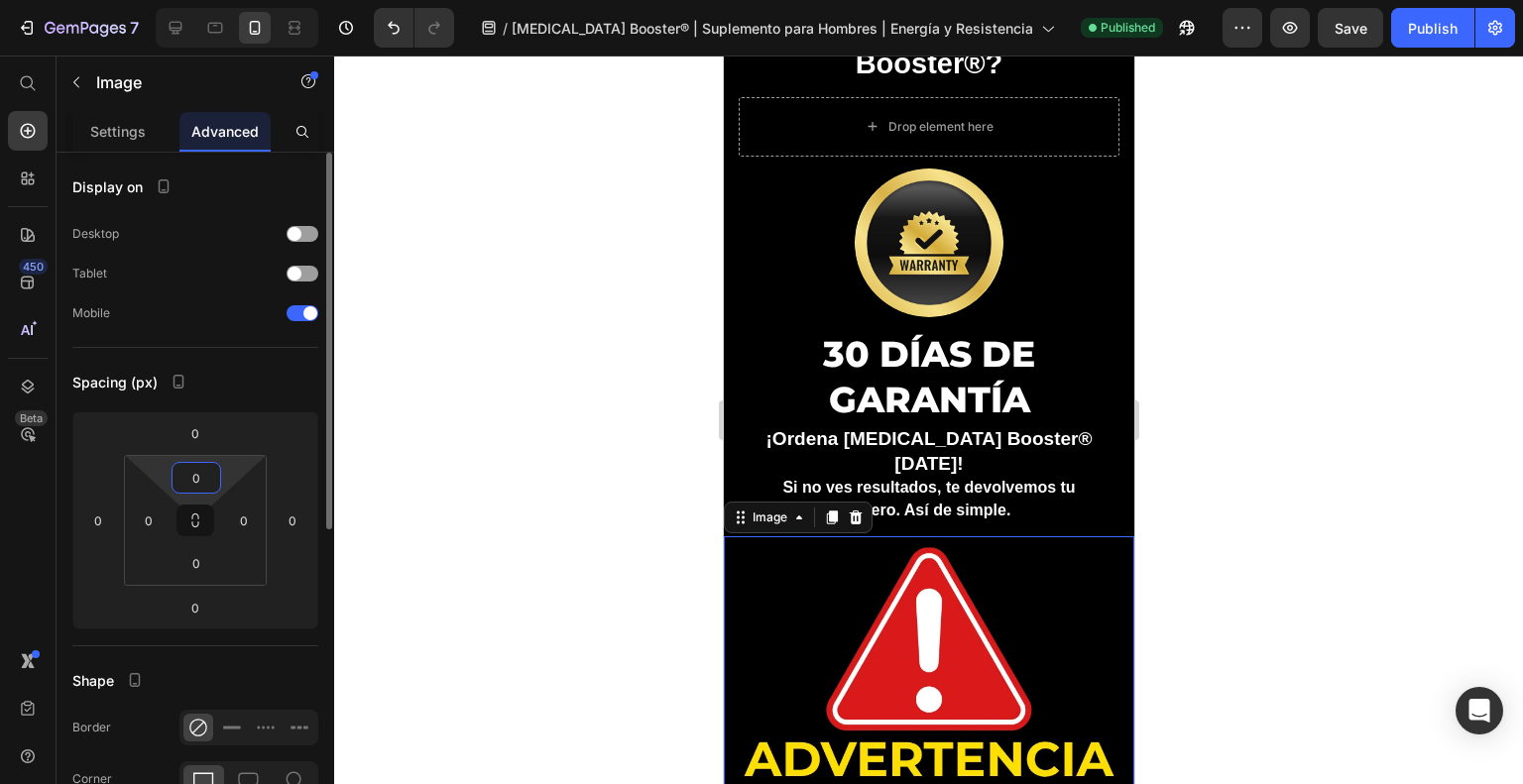 click on "0" at bounding box center [196, 478] 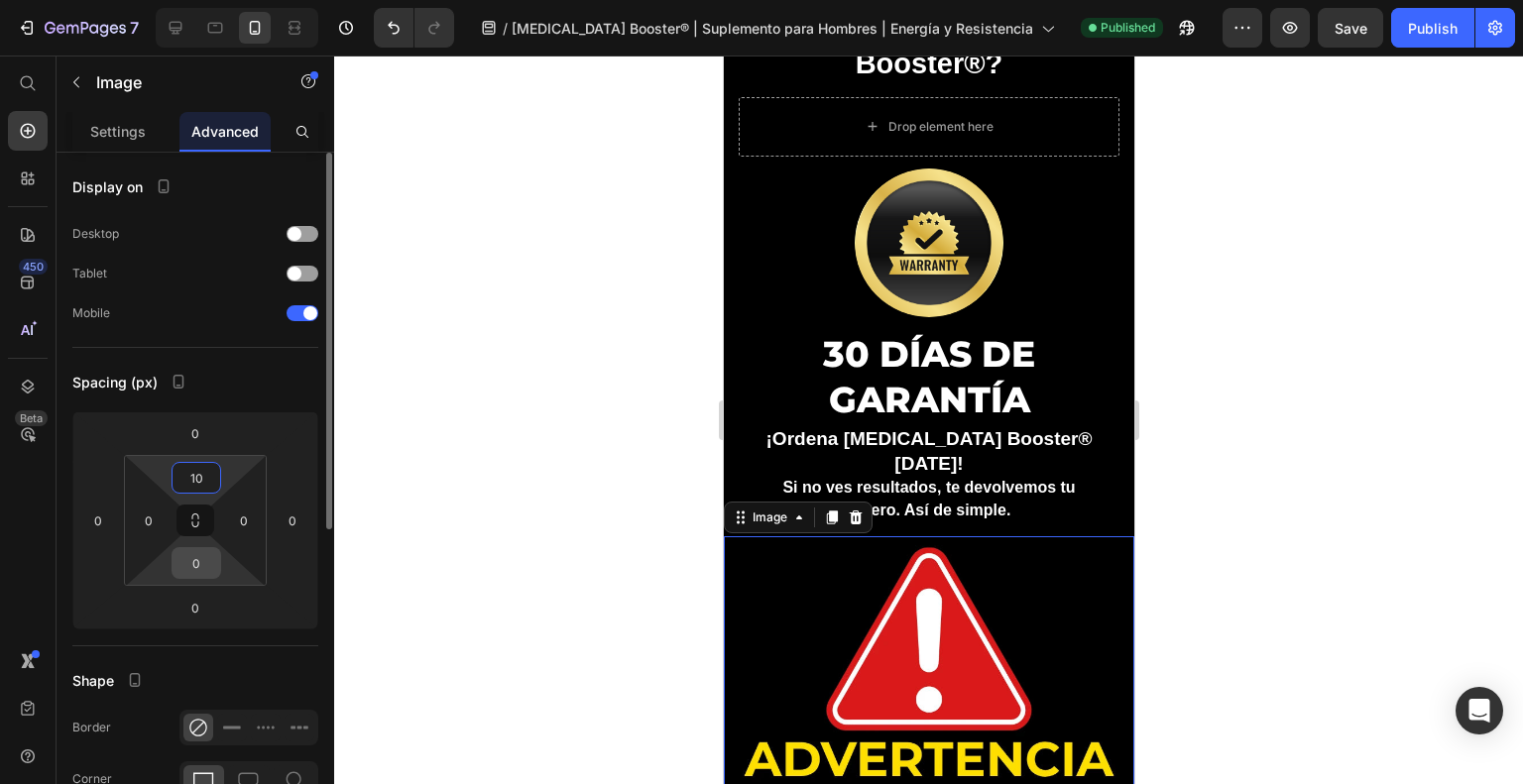 click on "0" at bounding box center [196, 563] 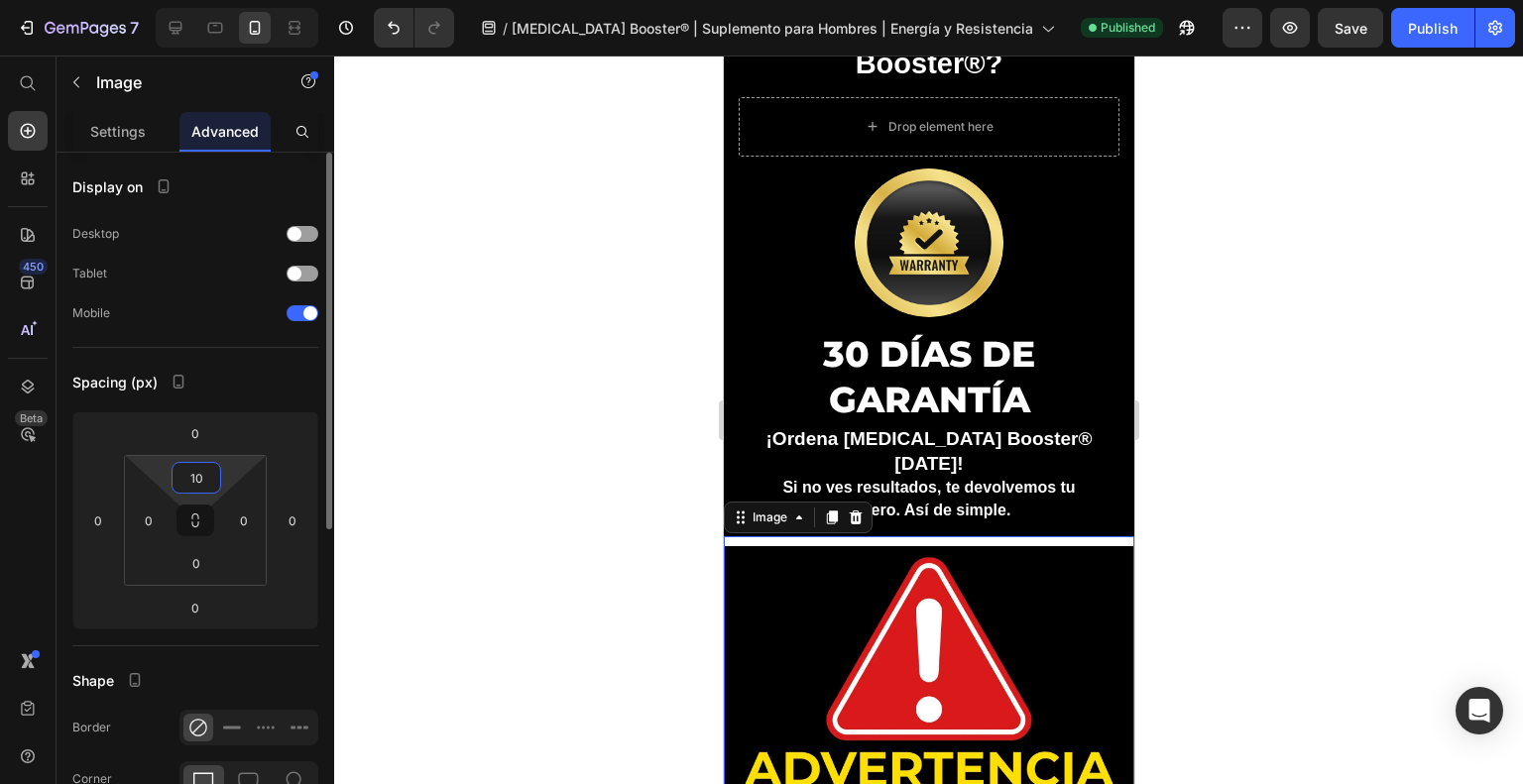 click on "10" at bounding box center (196, 478) 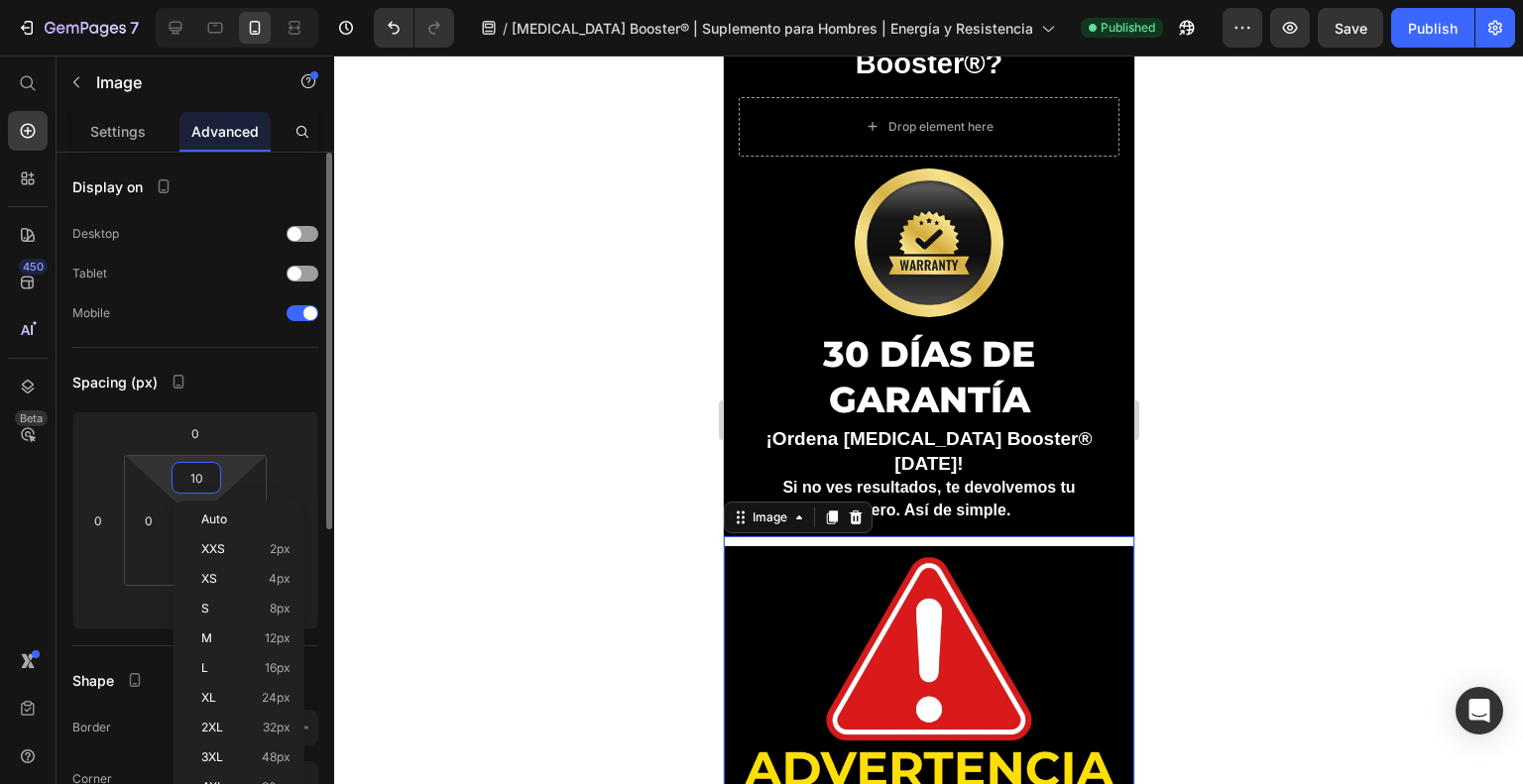 type on "0" 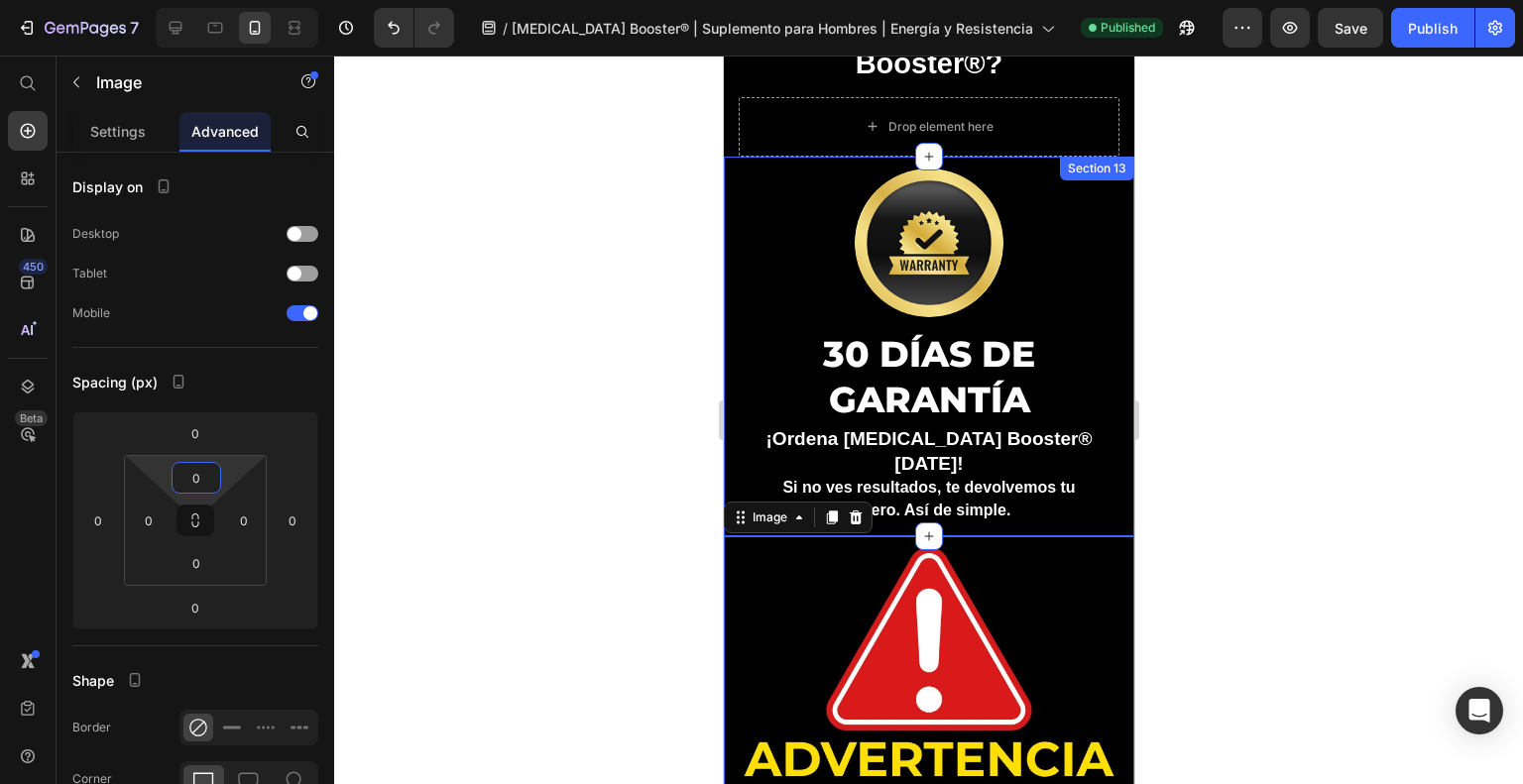 click on "Image 30 DÍAS DE GARANTÍA Heading ¡Ordena [MEDICAL_DATA] Booster® [DATE]! Si no ves resultados, te devolvemos tu dinero. Así de simple. Heading Section 13" at bounding box center [928, 346] 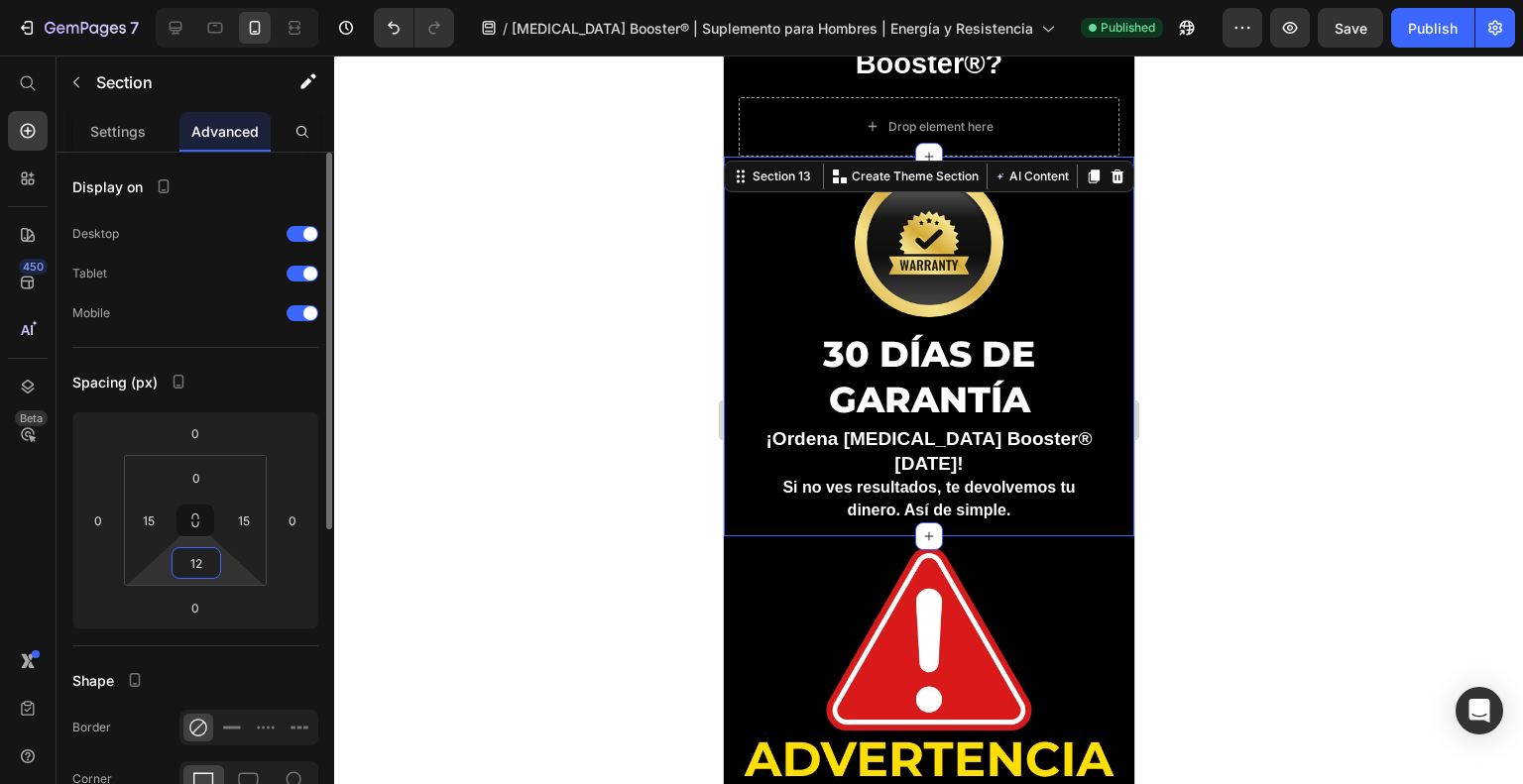 click on "12" at bounding box center [196, 563] 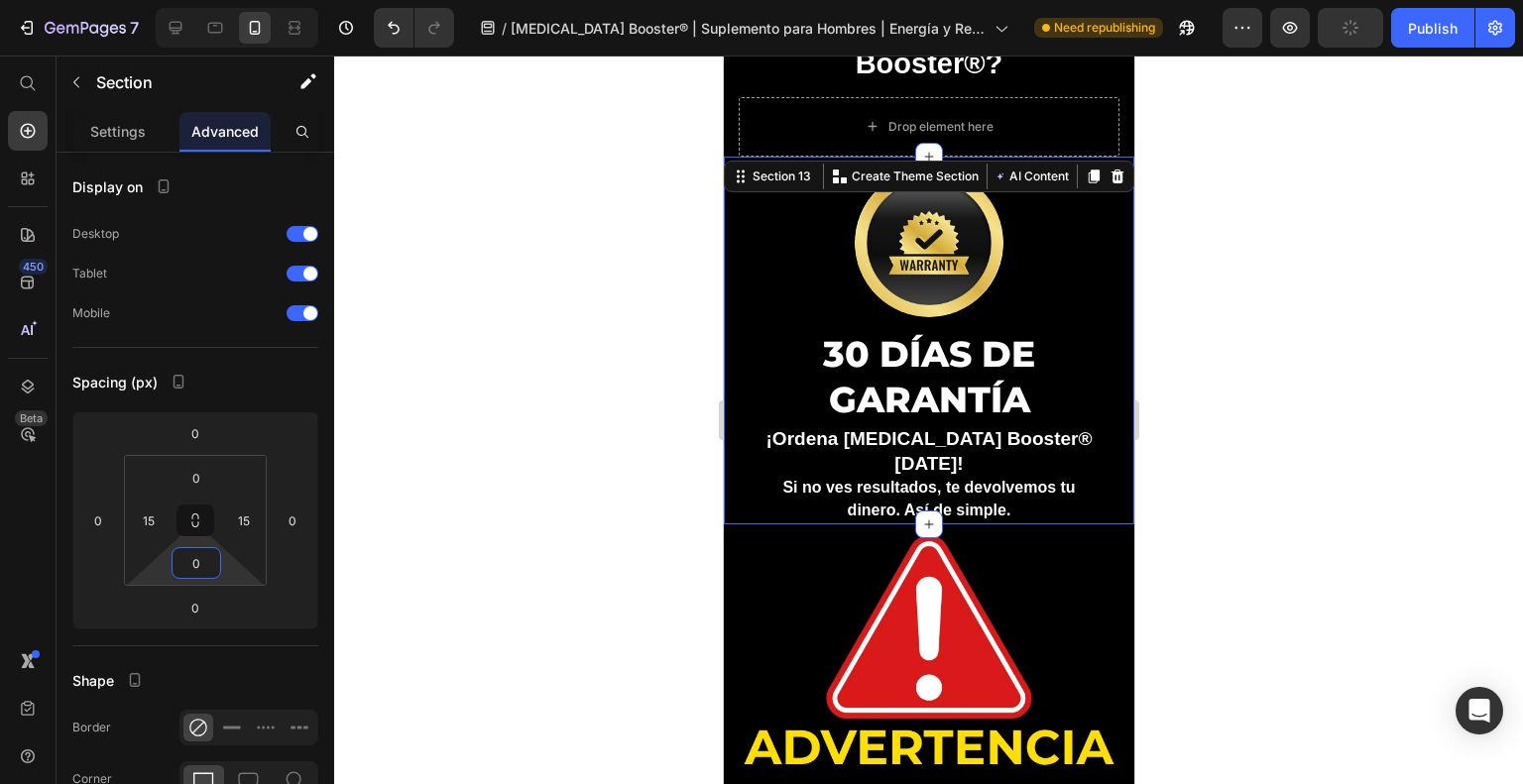 type on "0" 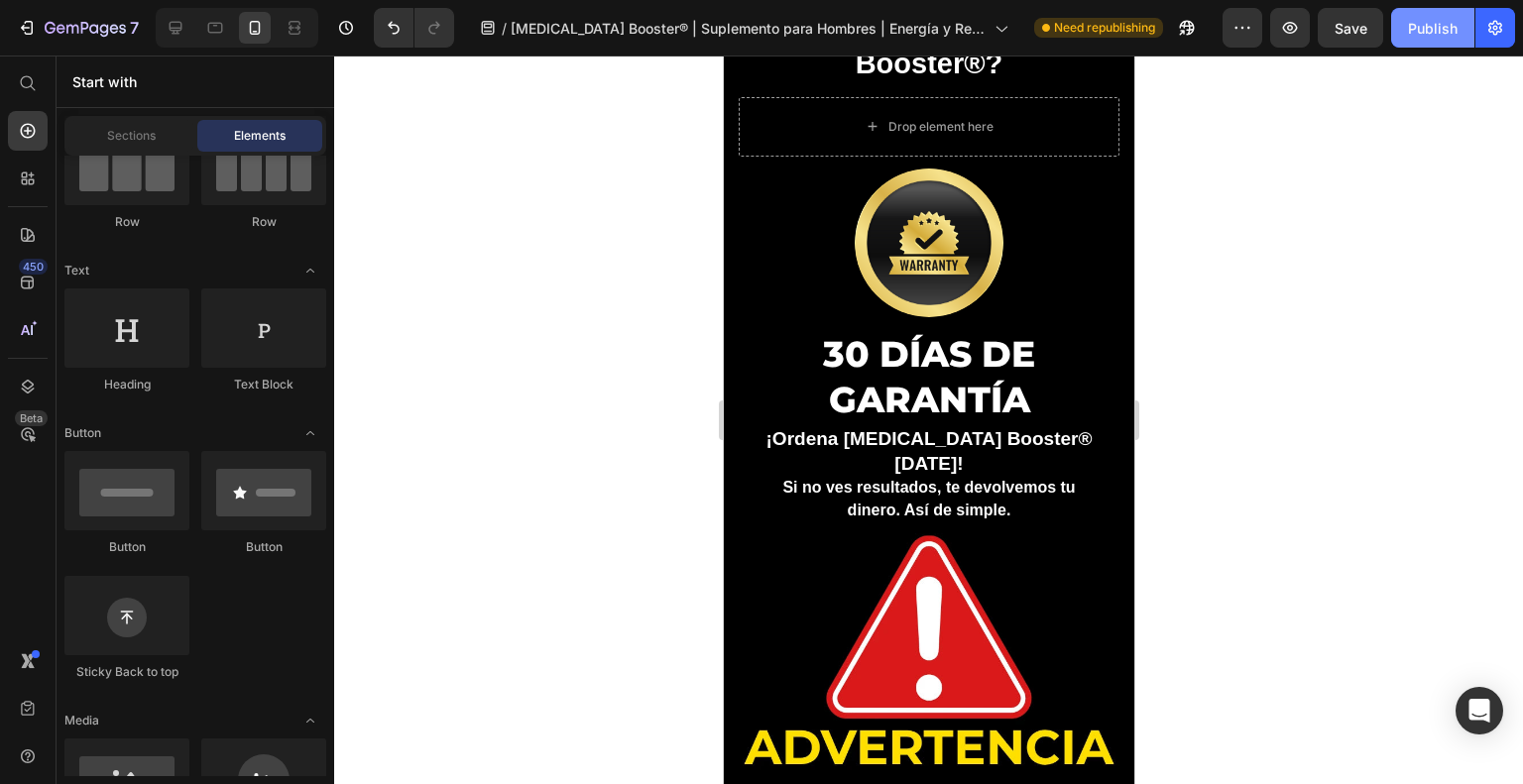 click on "Publish" 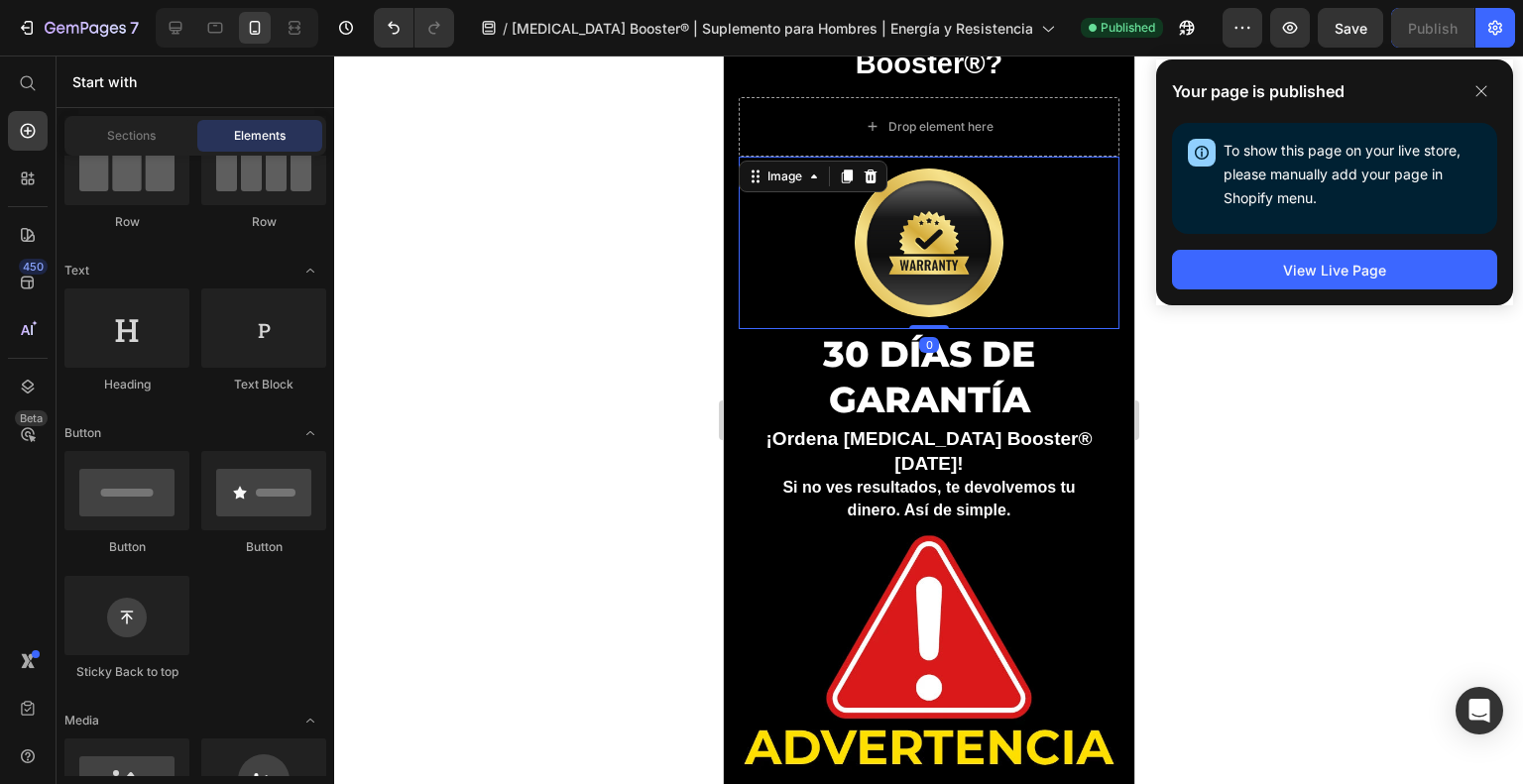 click at bounding box center (928, 243) 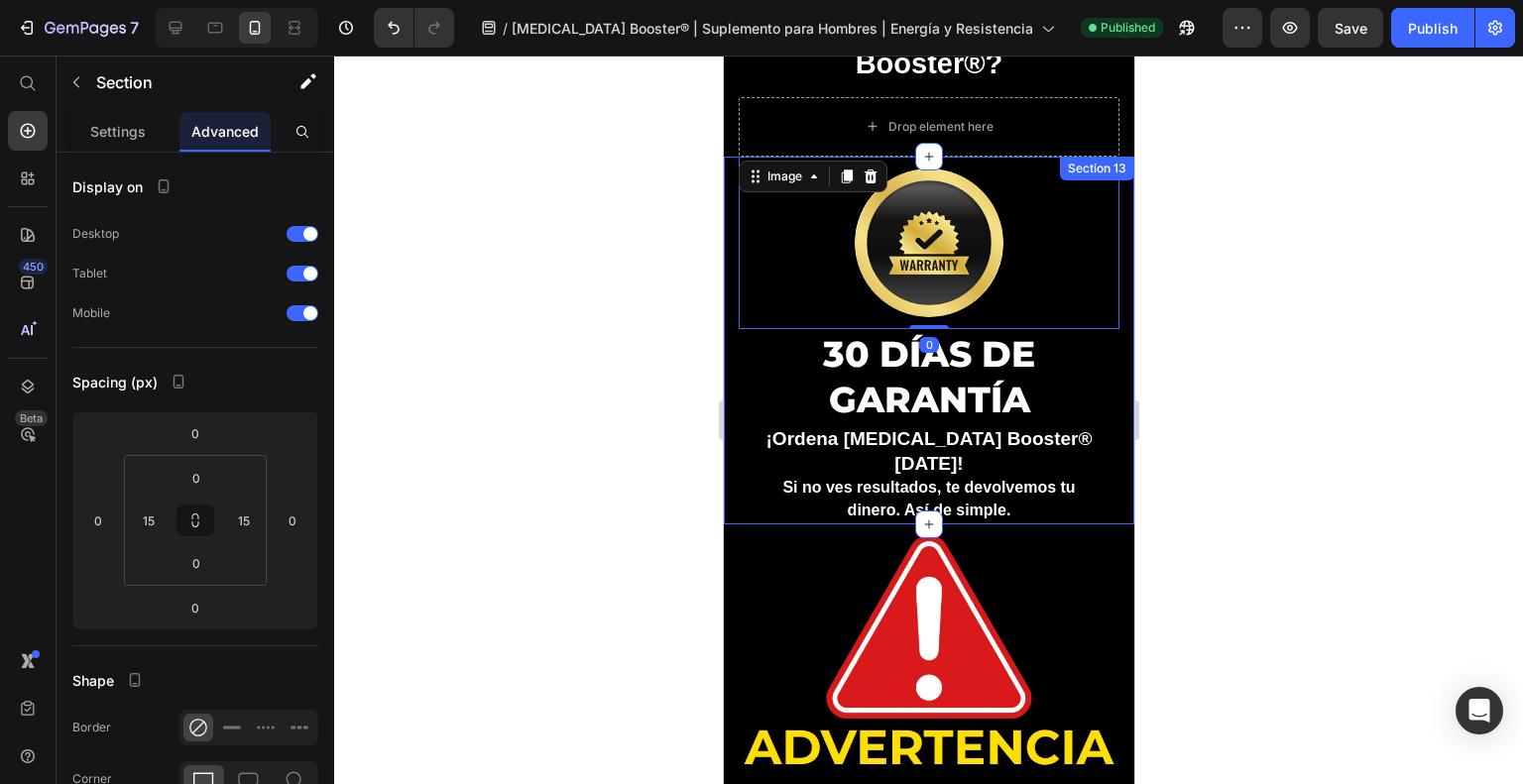 click on "Image   0 30 DÍAS DE GARANTÍA Heading ¡Ordena [MEDICAL_DATA] Booster® [DATE]! Si no ves resultados, te devolvemos tu dinero. Así de simple. Heading Section 13" at bounding box center [928, 340] 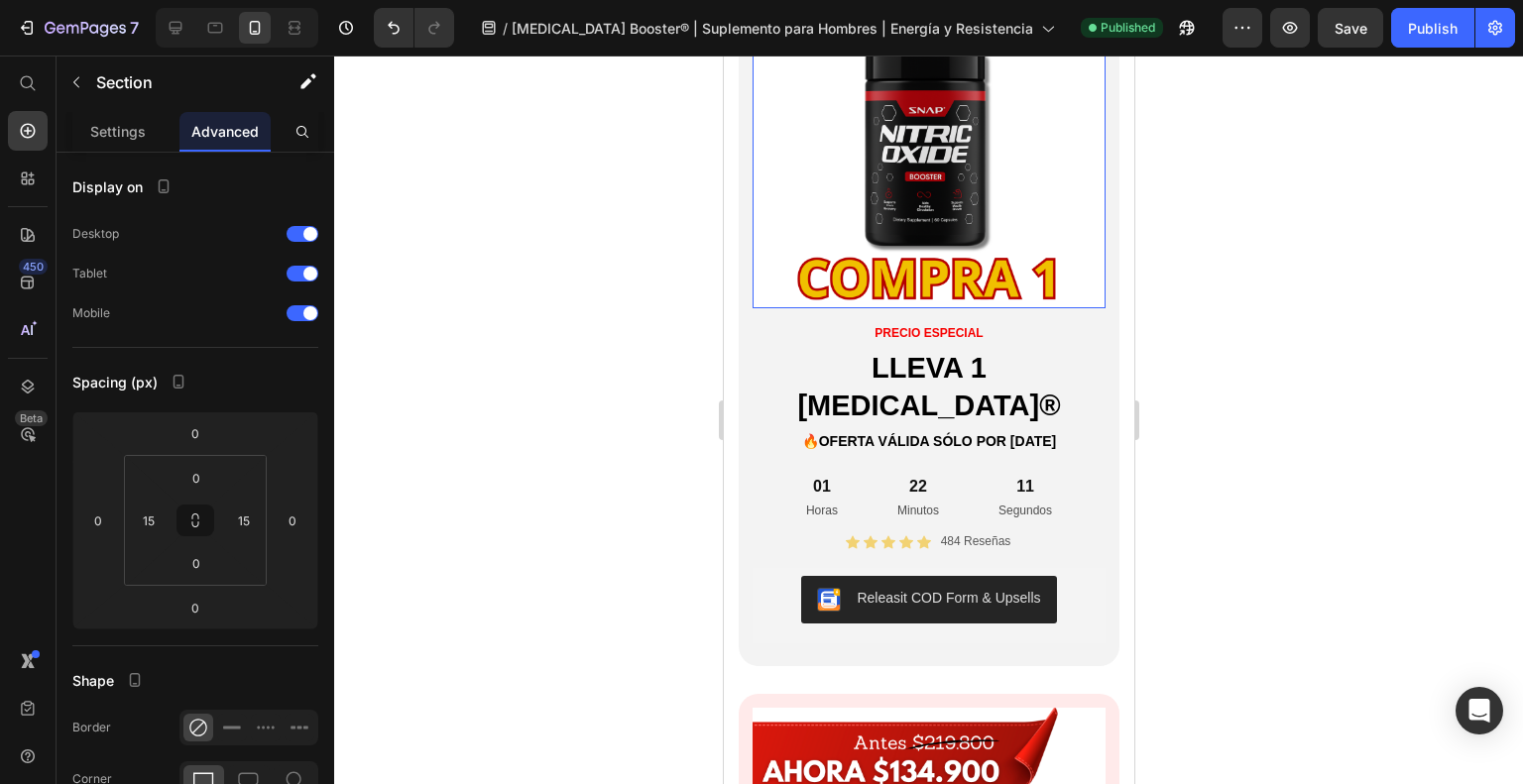 scroll, scrollTop: 6647, scrollLeft: 0, axis: vertical 